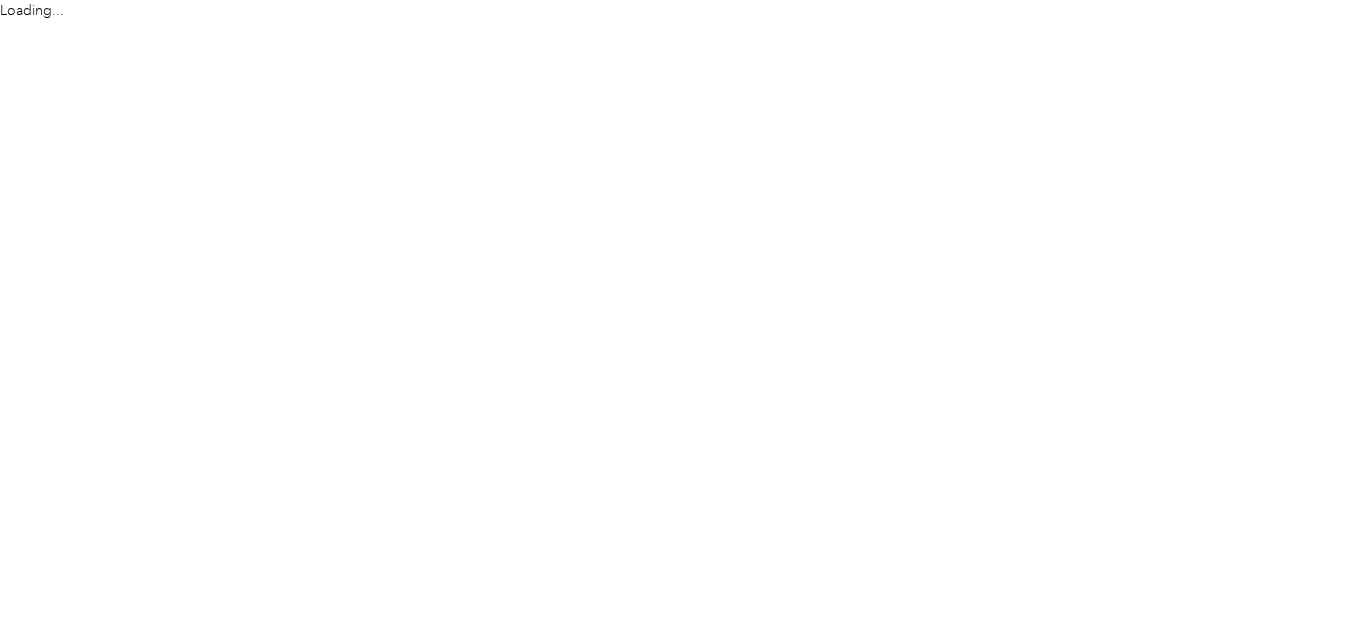 scroll, scrollTop: 0, scrollLeft: 0, axis: both 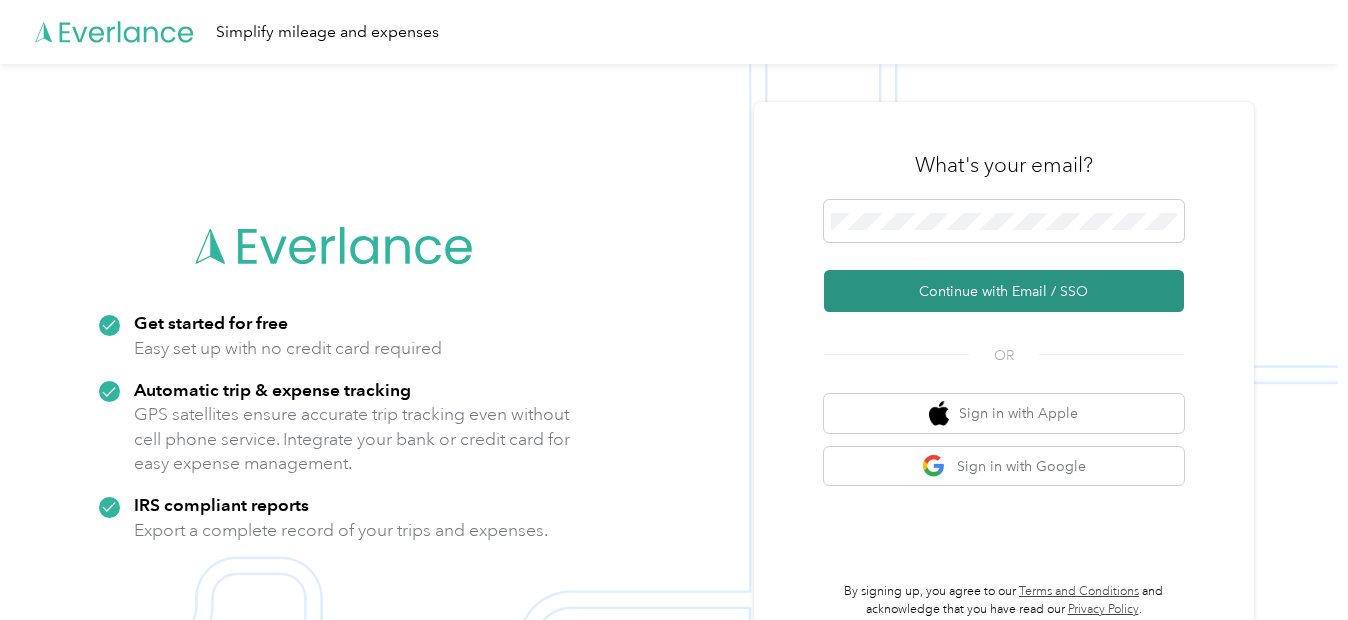 click on "Continue with Email / SSO" at bounding box center [1004, 291] 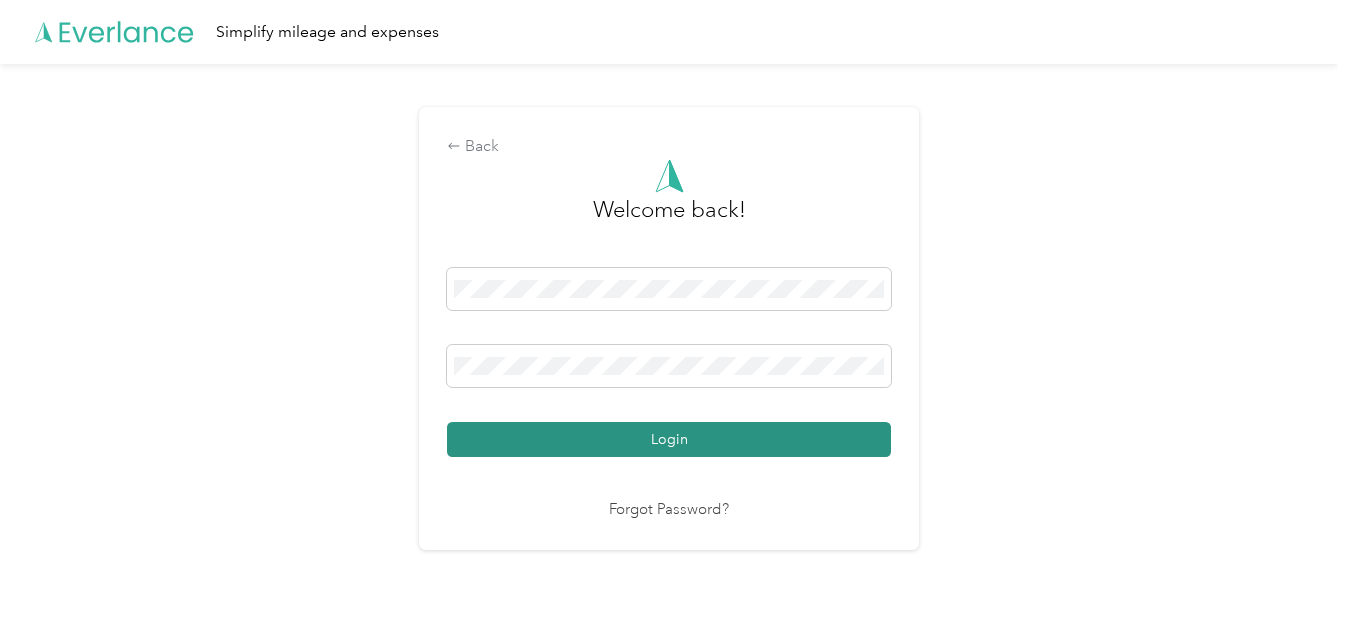click on "Login" at bounding box center (669, 439) 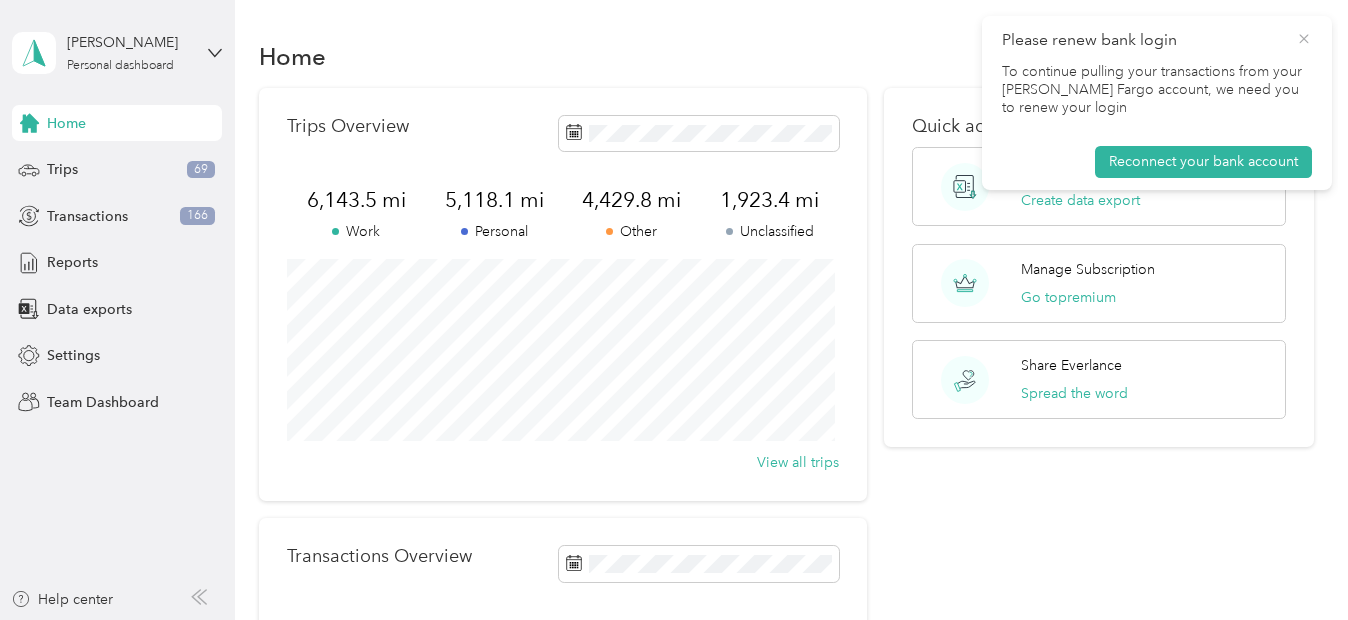 click 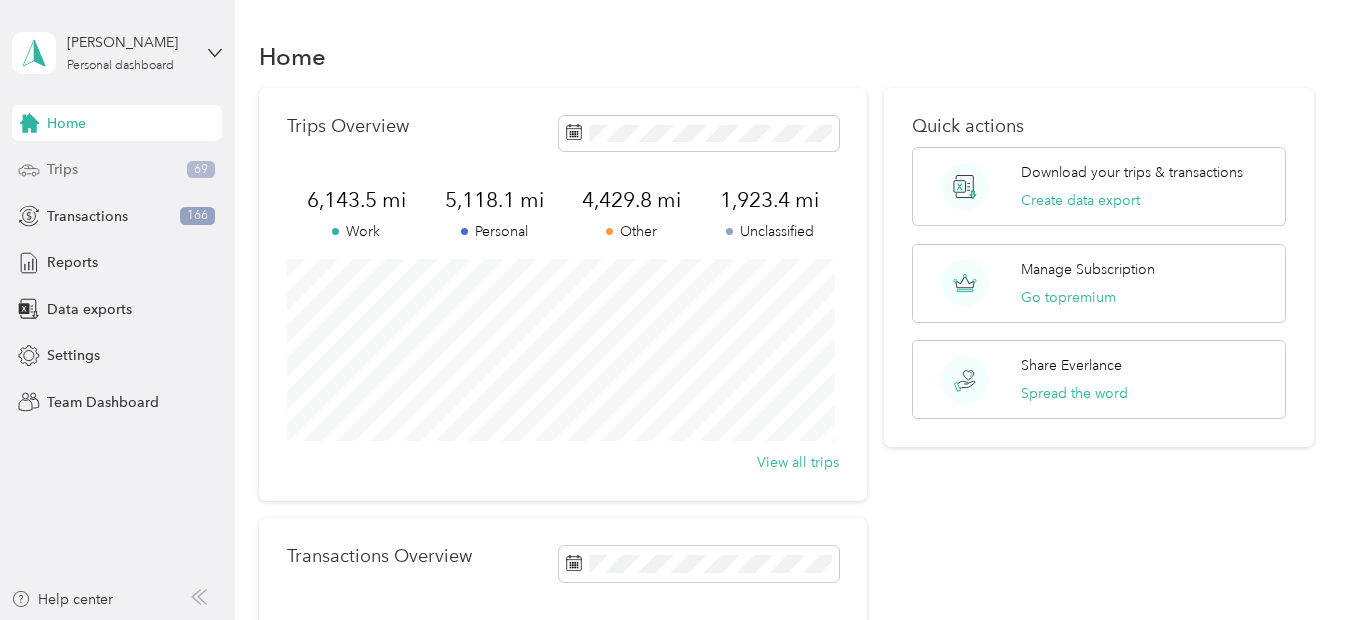 click on "Trips 69" at bounding box center (117, 170) 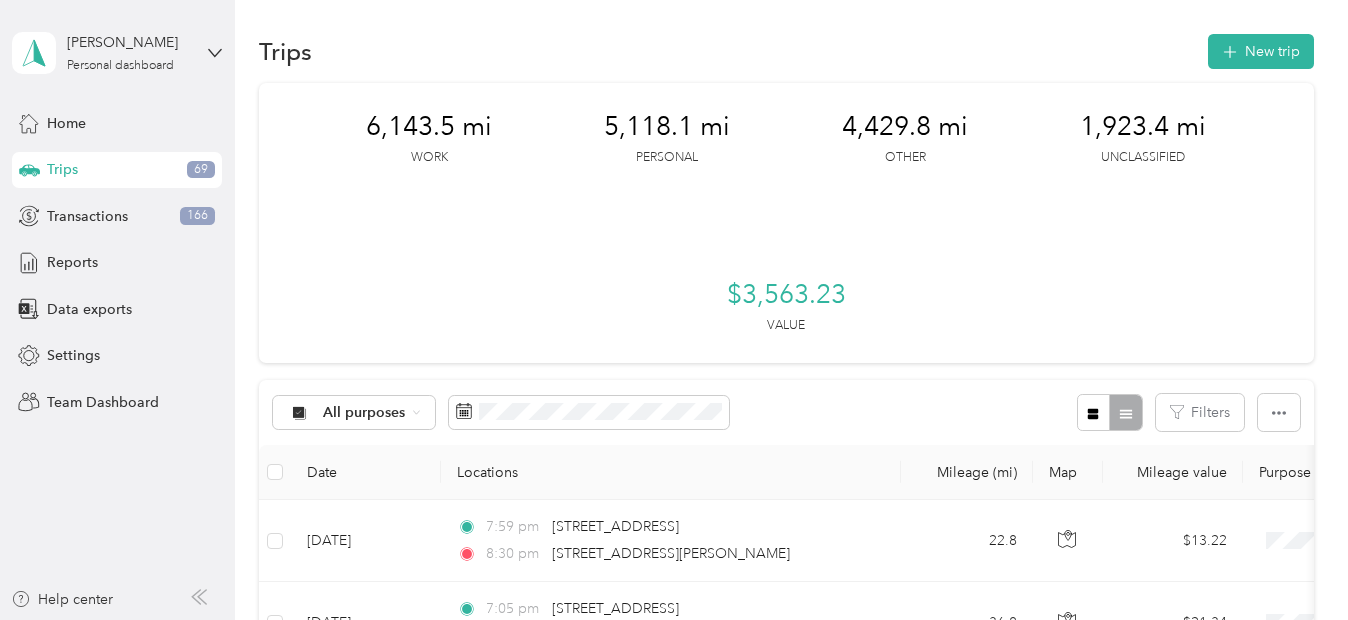 scroll, scrollTop: 0, scrollLeft: 0, axis: both 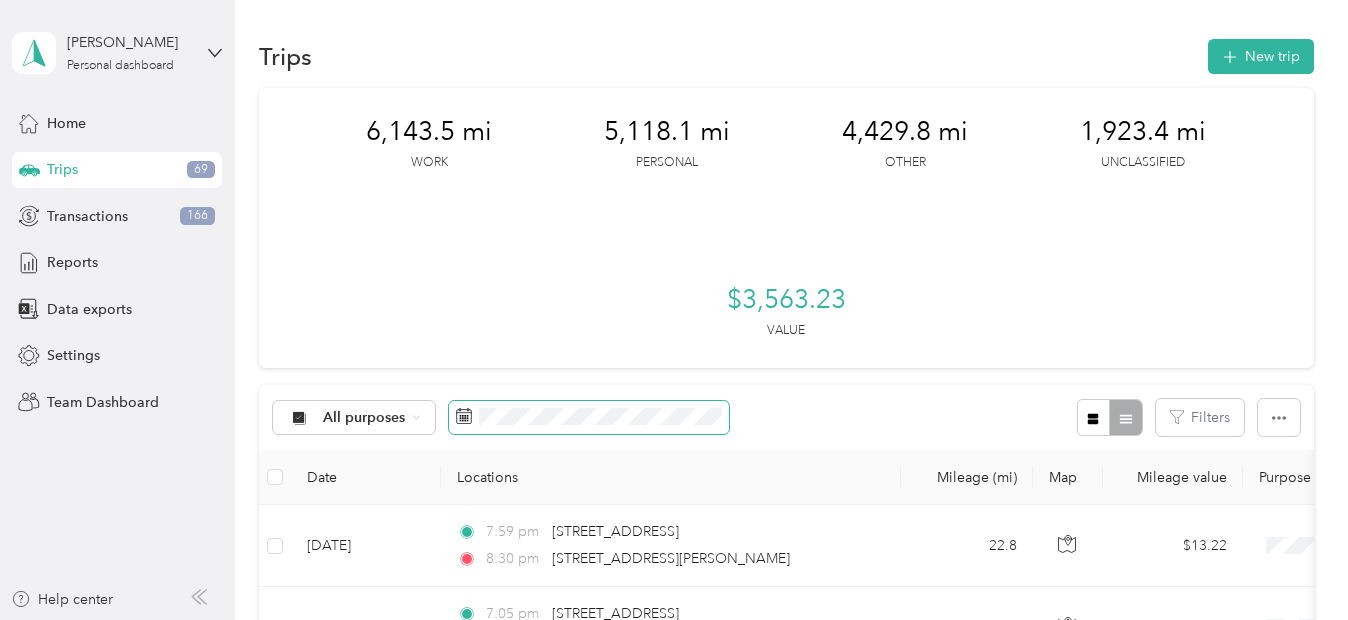 click 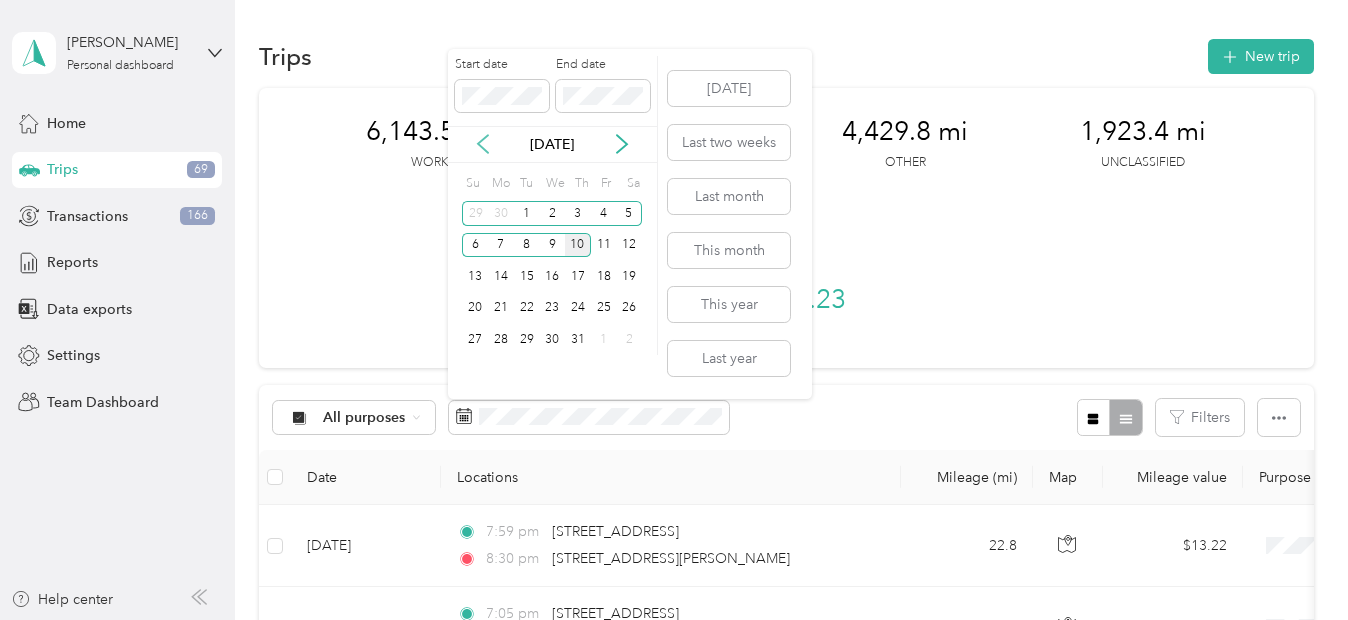 click 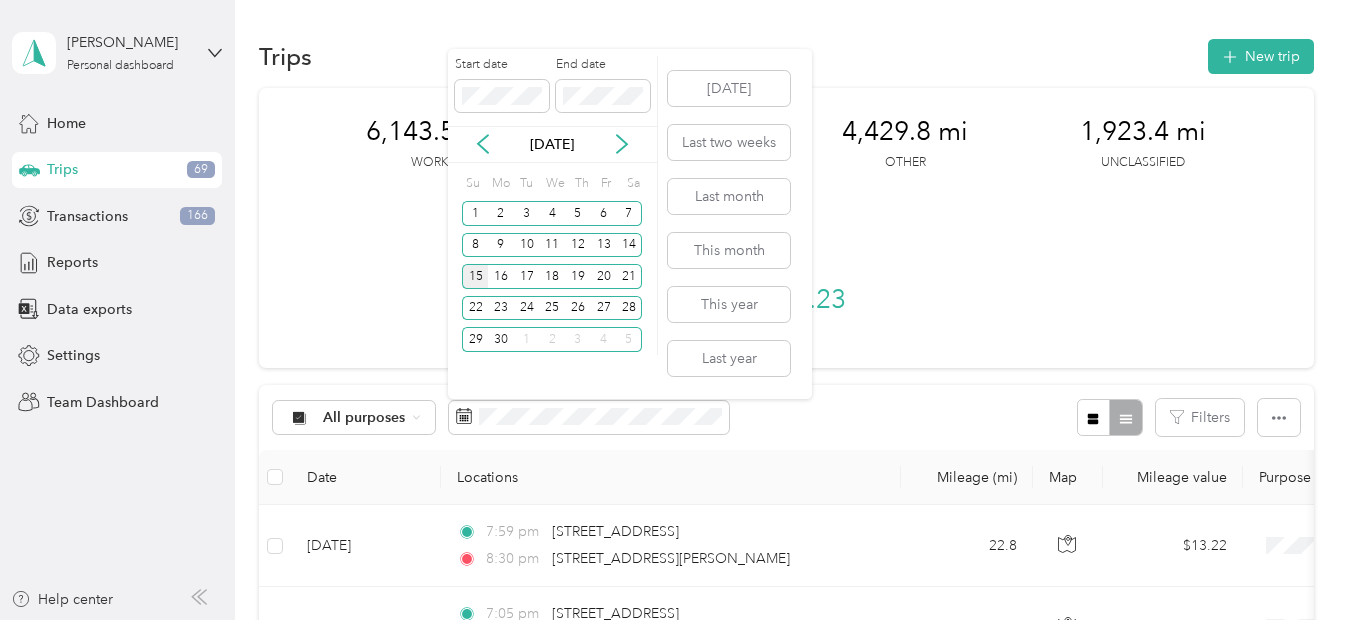 click on "15" at bounding box center [475, 276] 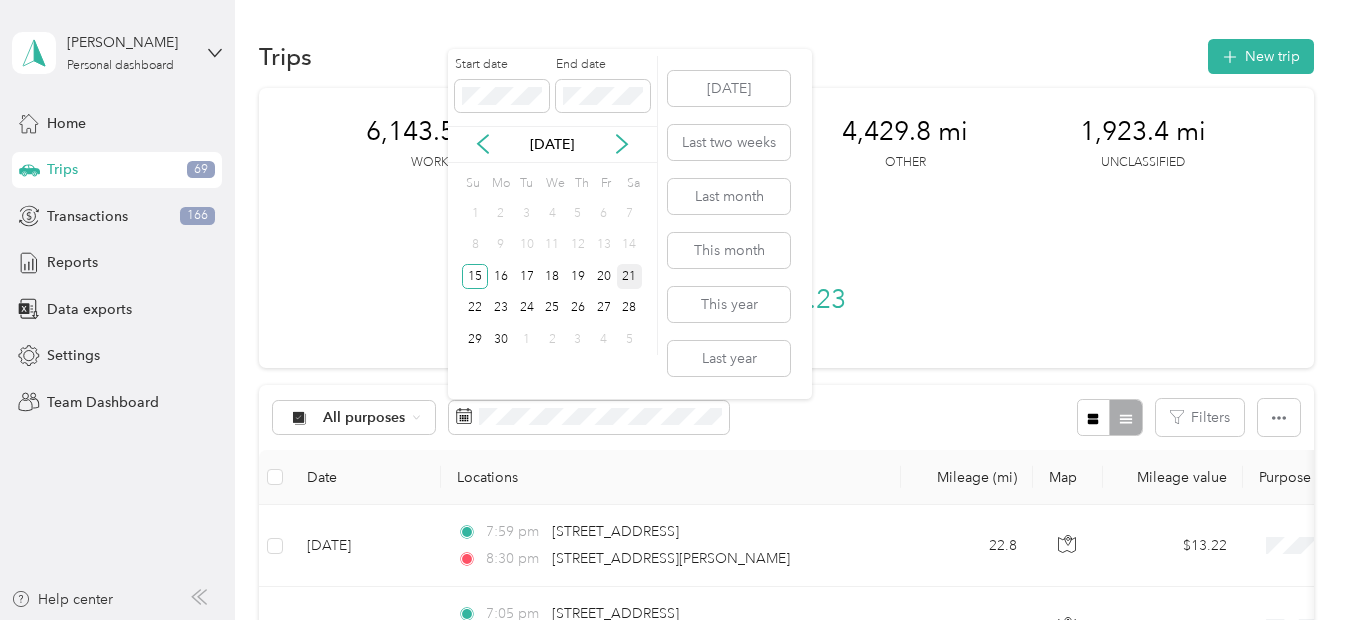 click on "21" at bounding box center [630, 276] 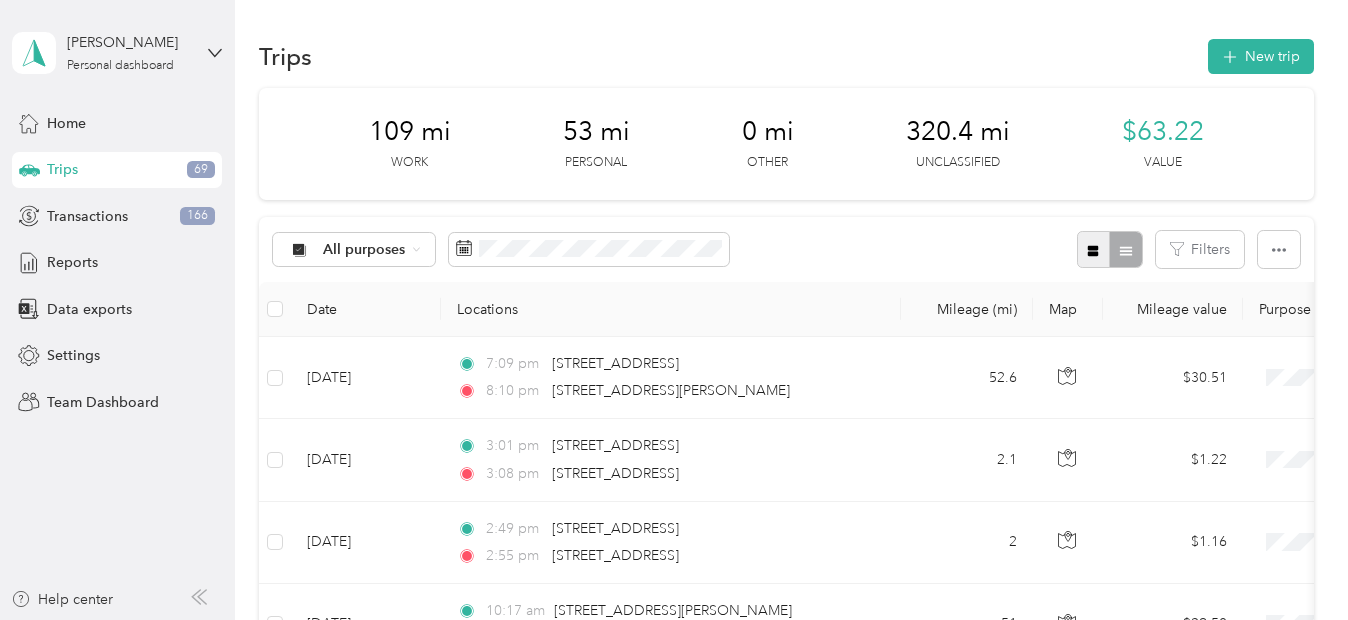click 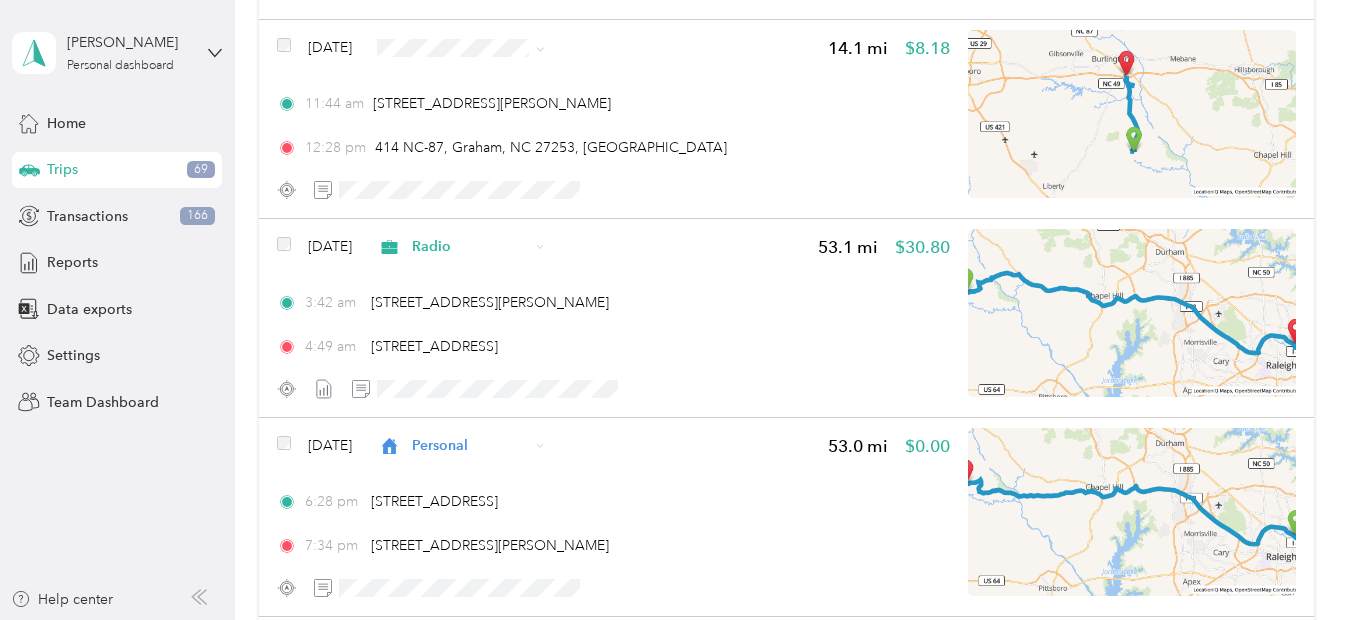 scroll, scrollTop: 3795, scrollLeft: 0, axis: vertical 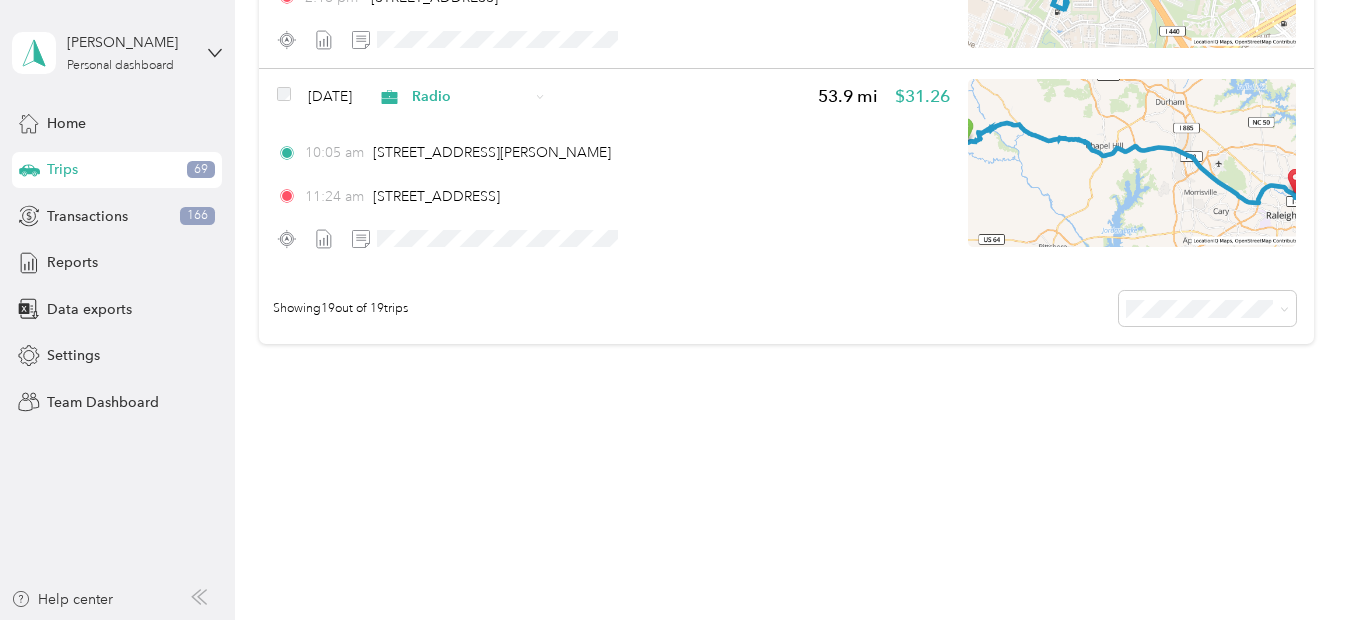 click on "Trips New trip 109   mi Work 53   mi Personal 0   mi Other 320.4   mi Unclassified $63.22 Value All purposes Filters [DATE] 52.6   mi $30.51 7:09 pm [STREET_ADDRESS]  8:10 pm [STREET_ADDRESS][PERSON_NAME]  [DATE] 2.1   mi $1.22 3:01 pm [STREET_ADDRESS]  3:08 pm [STREET_ADDRESS]  [DATE] 2.0   mi $1.16 2:49 pm [STREET_ADDRESS]  2:55 pm [STREET_ADDRESS]  [DATE] 51.0   mi $29.58 10:17 am [STREET_ADDRESS][PERSON_NAME]  11:34 am [STREET_ADDRESS]  [DATE] 17.4   mi $10.09 1:28 pm [STREET_ADDRESS]  1:55 pm [STREET_ADDRESS][PERSON_NAME]  [DATE] 3.9   mi $2.26 12:31 pm [STREET_ADDRESS]  12:55 pm [STREET_ADDRESS]  [DATE] 27.2   mi $15.78 10:47 am 12:18 pm" at bounding box center [786, -1637] 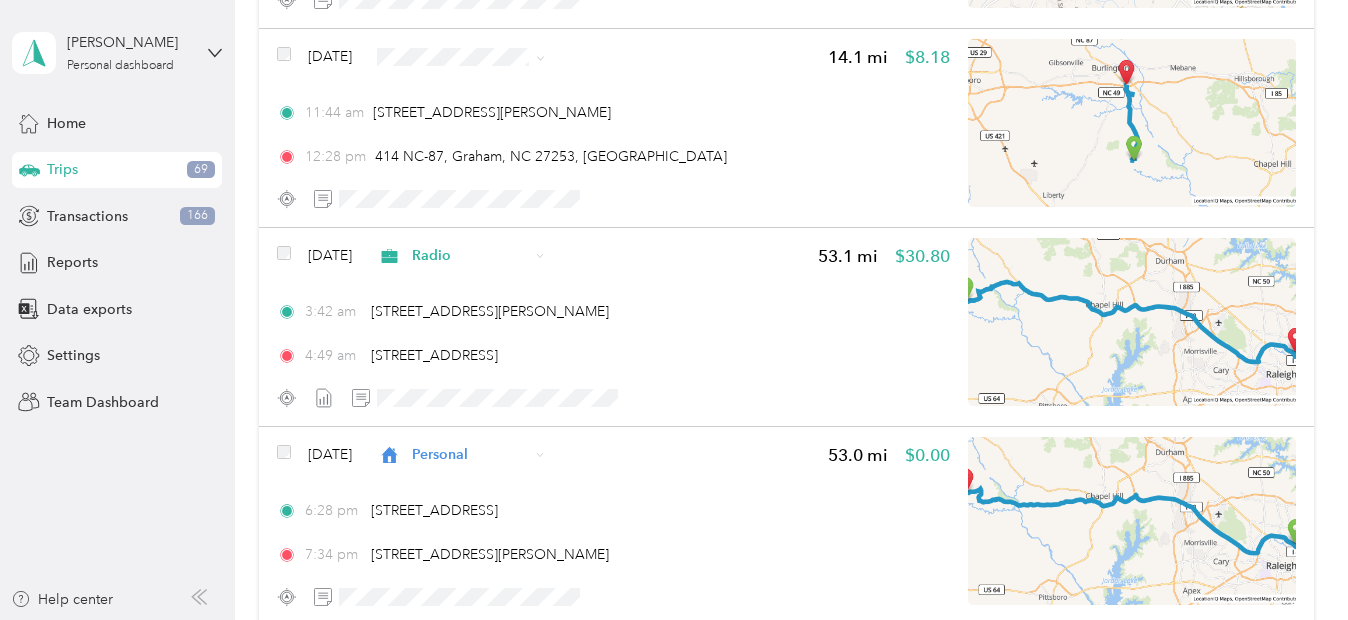 scroll, scrollTop: 3035, scrollLeft: 0, axis: vertical 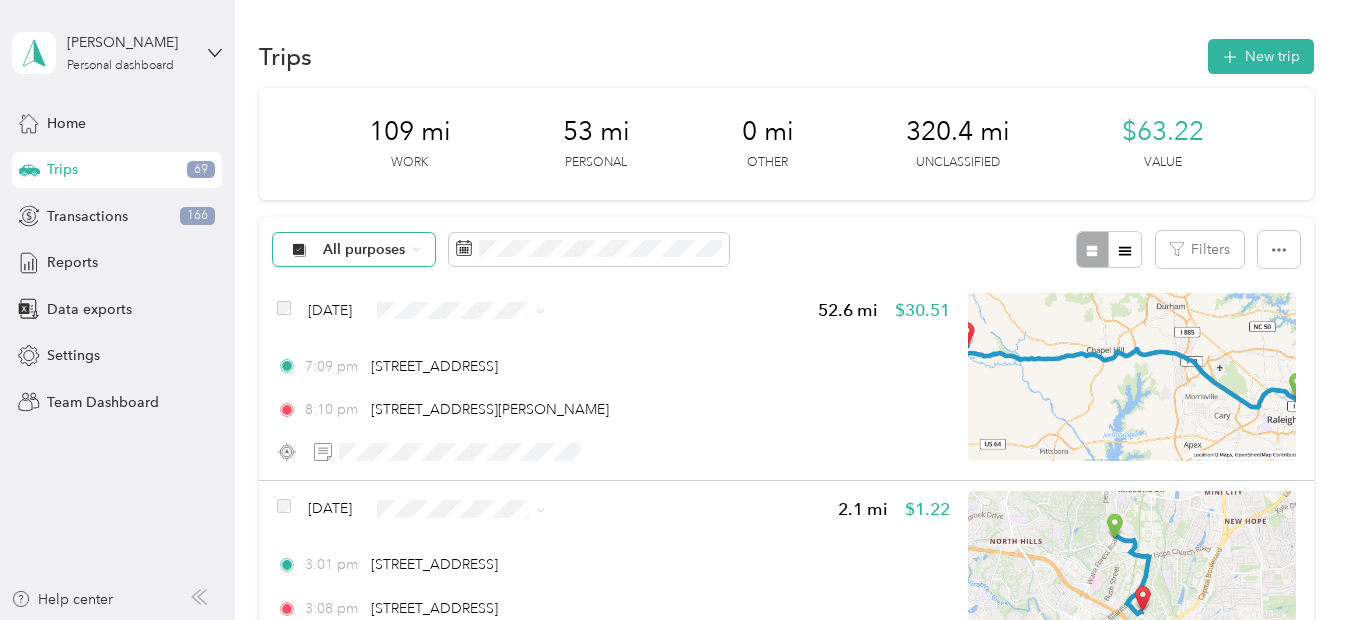 click on "All purposes" at bounding box center [364, 250] 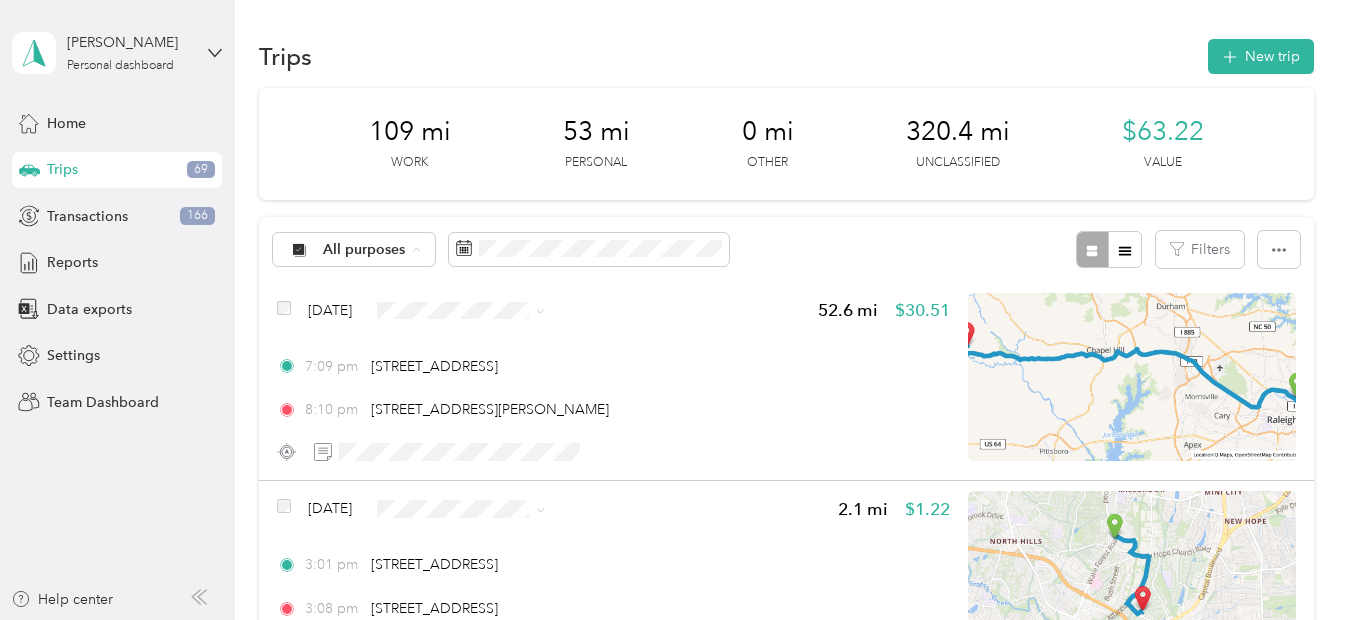 click on "Unclassified" at bounding box center [371, 320] 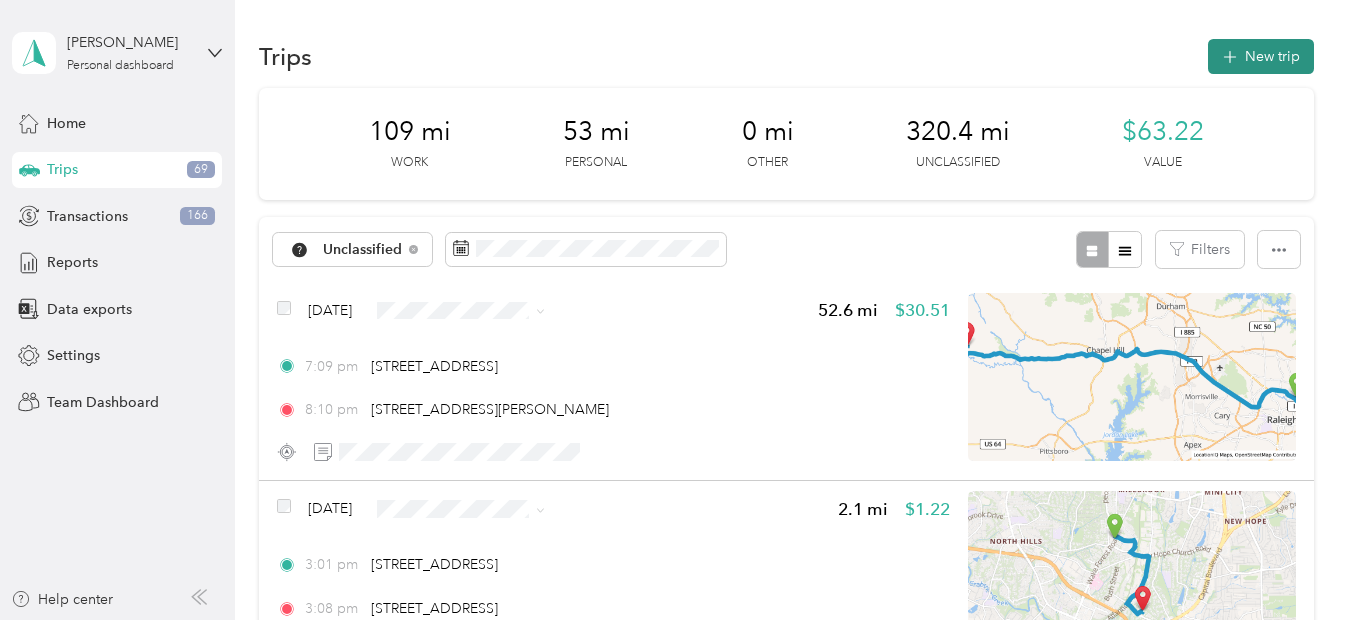 click on "New trip" at bounding box center (1261, 56) 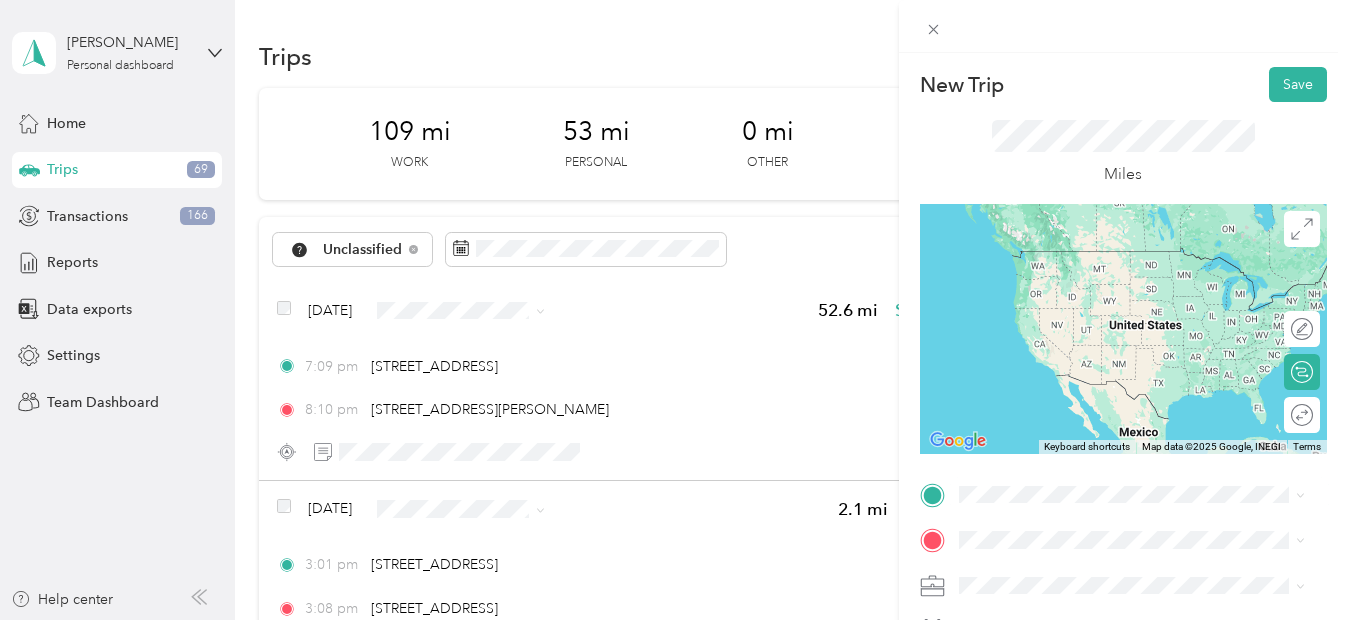 click on "[STREET_ADDRESS][US_STATE]" at bounding box center (1096, 241) 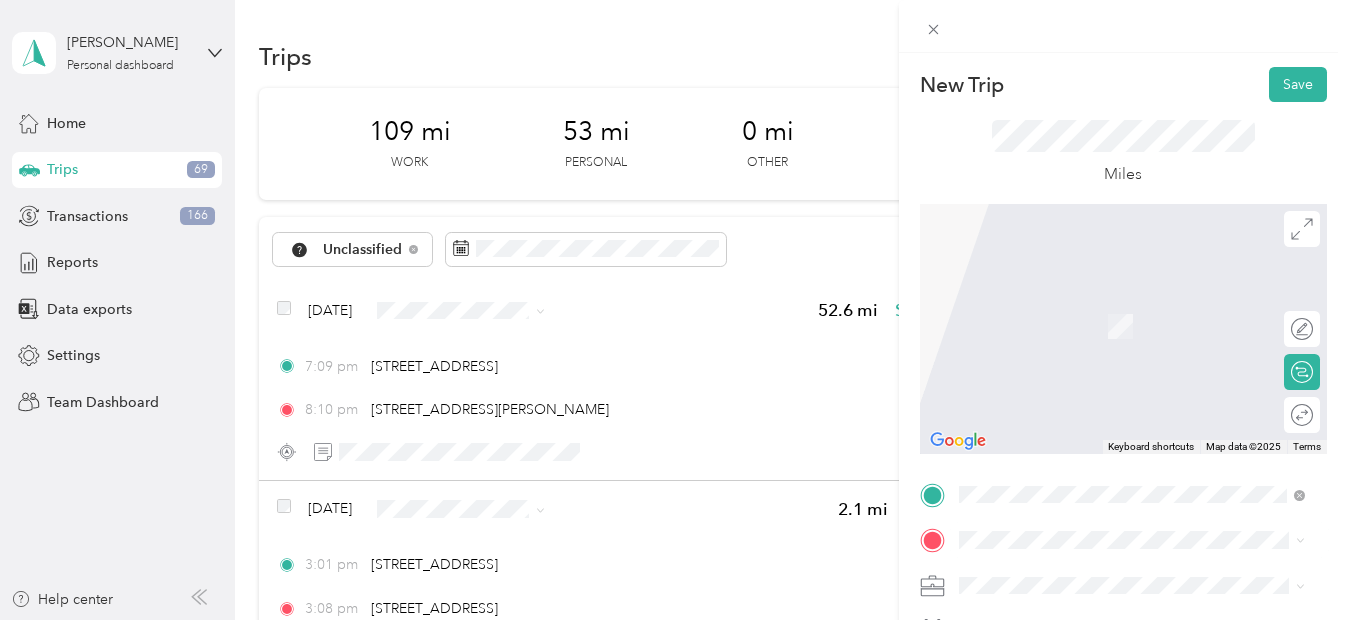 click on "[STREET_ADDRESS][US_STATE]" at bounding box center (1132, 294) 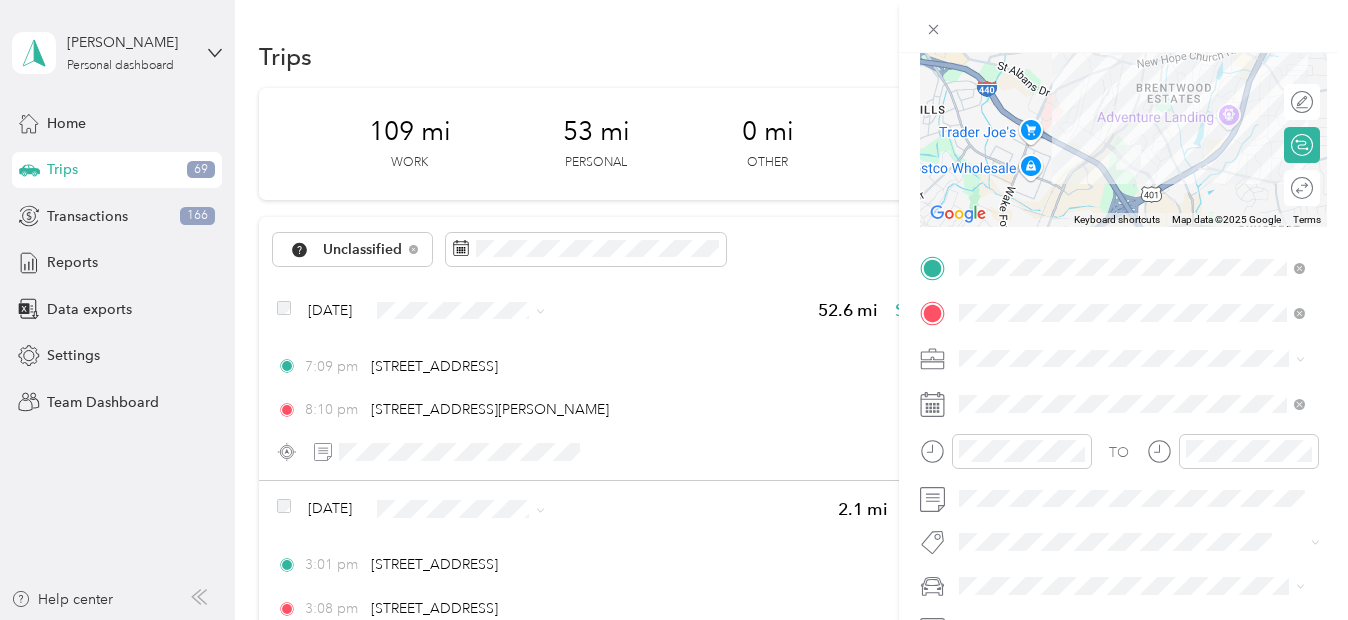 scroll, scrollTop: 237, scrollLeft: 0, axis: vertical 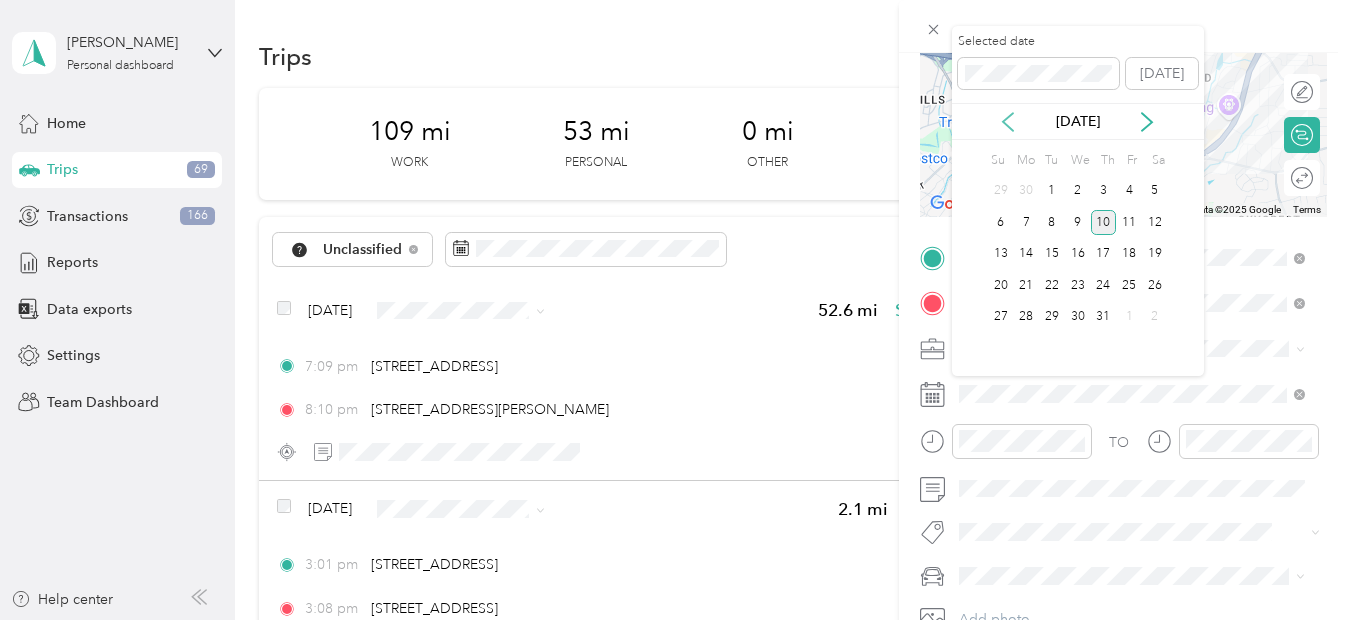 click 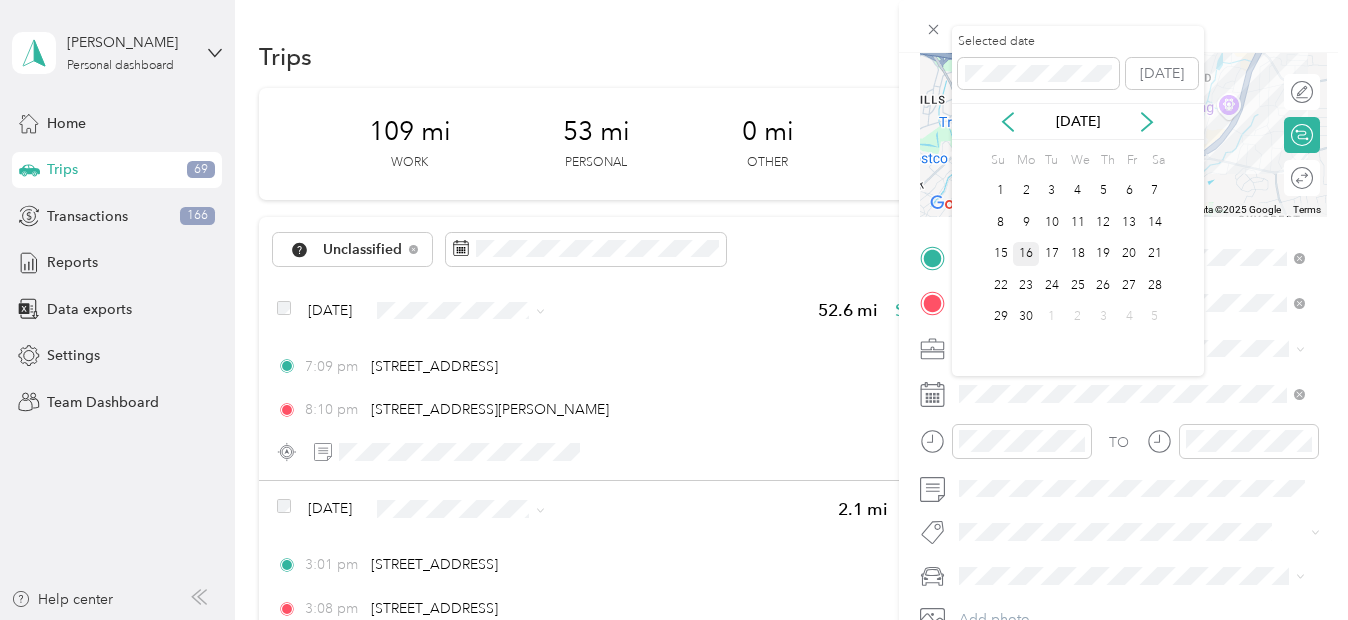 click on "16" at bounding box center [1026, 254] 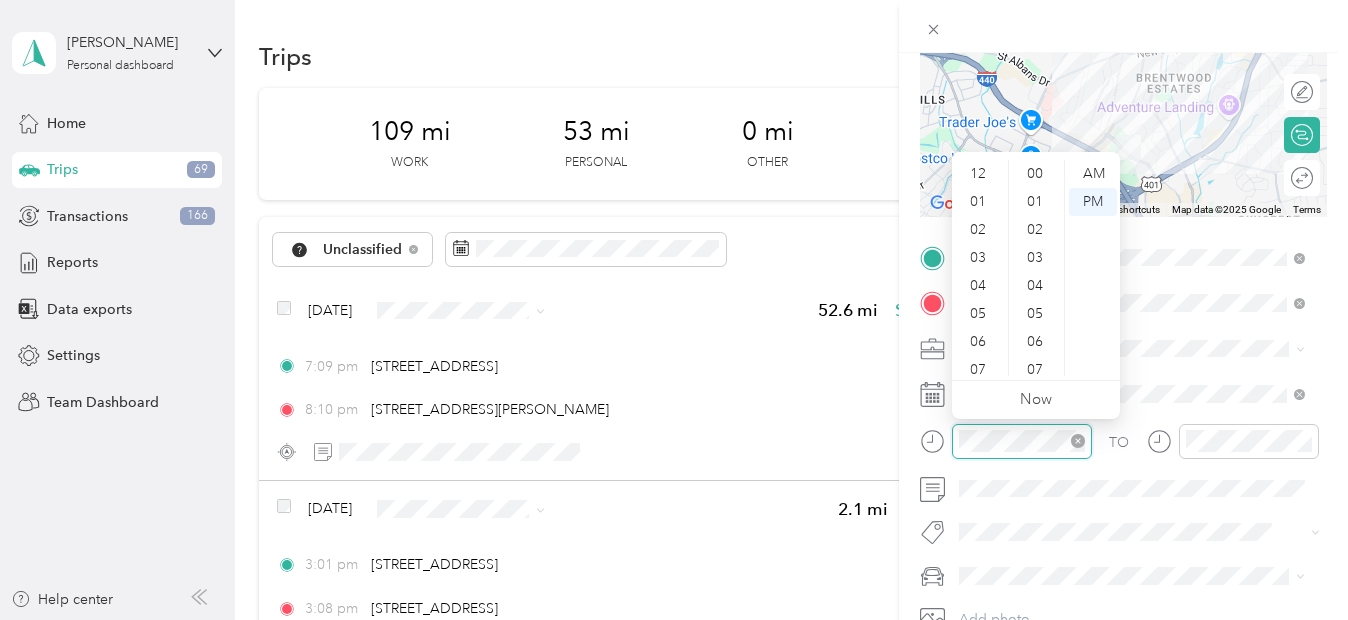 scroll, scrollTop: 532, scrollLeft: 0, axis: vertical 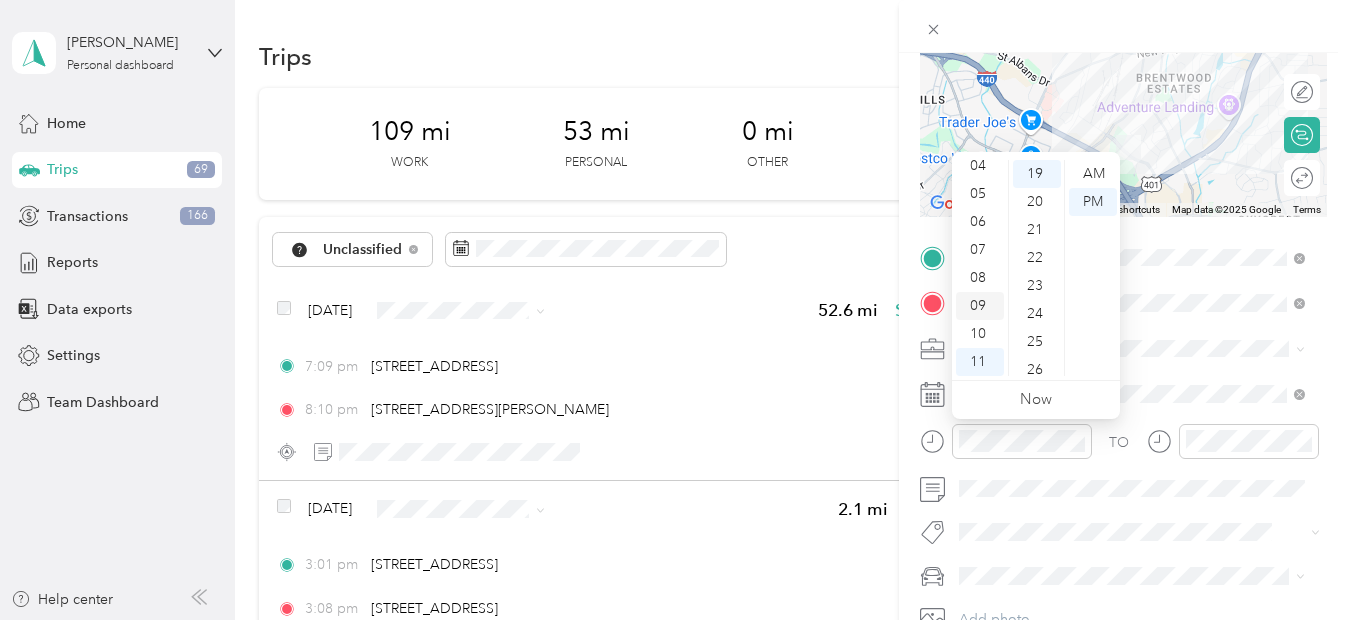 click on "09" at bounding box center (980, 306) 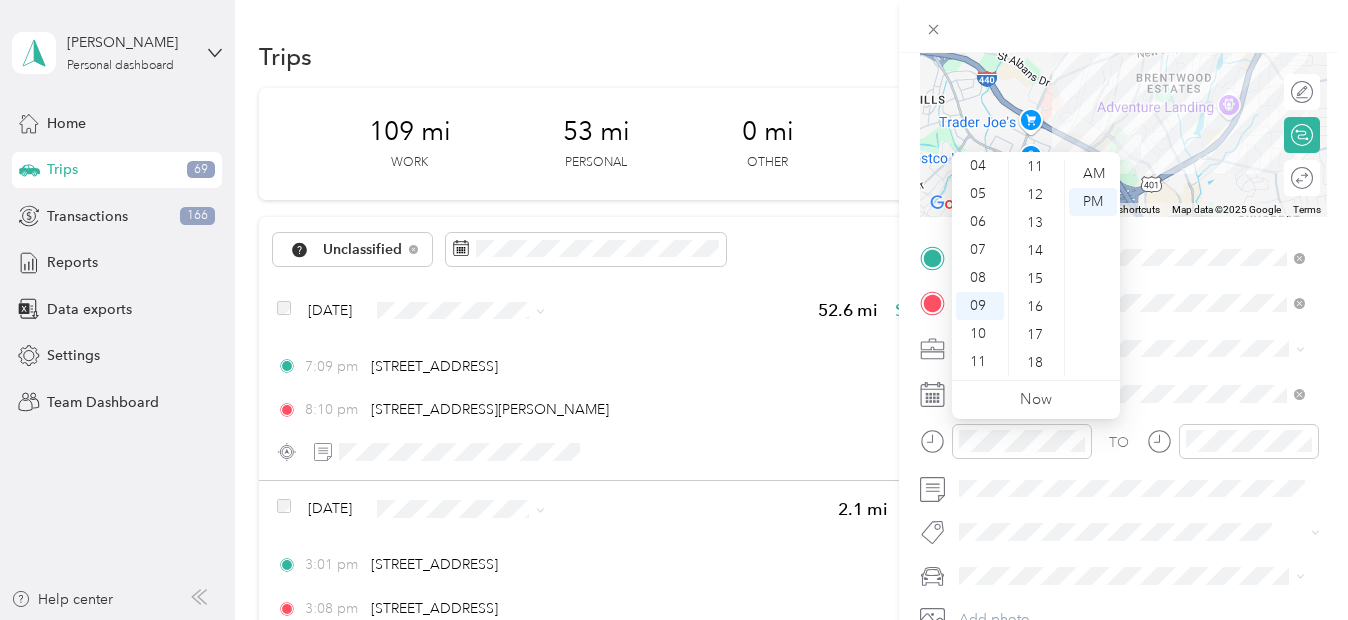 scroll, scrollTop: 261, scrollLeft: 0, axis: vertical 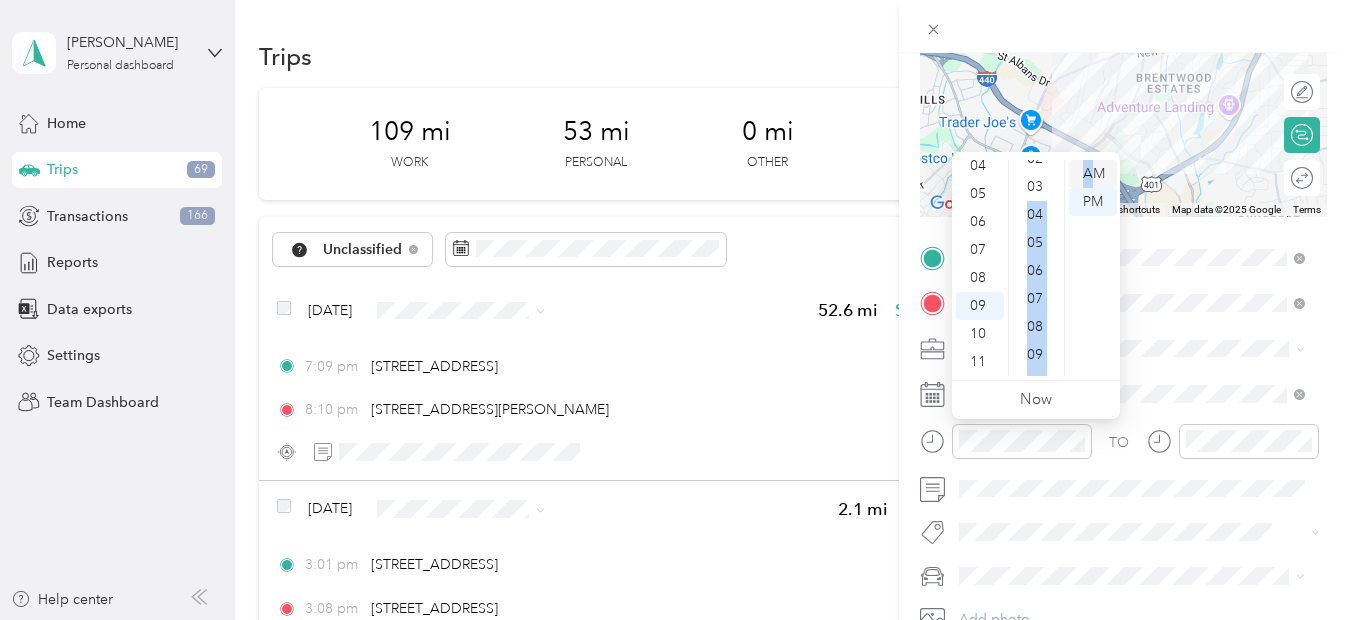 drag, startPoint x: 1040, startPoint y: 190, endPoint x: 1089, endPoint y: 172, distance: 52.201534 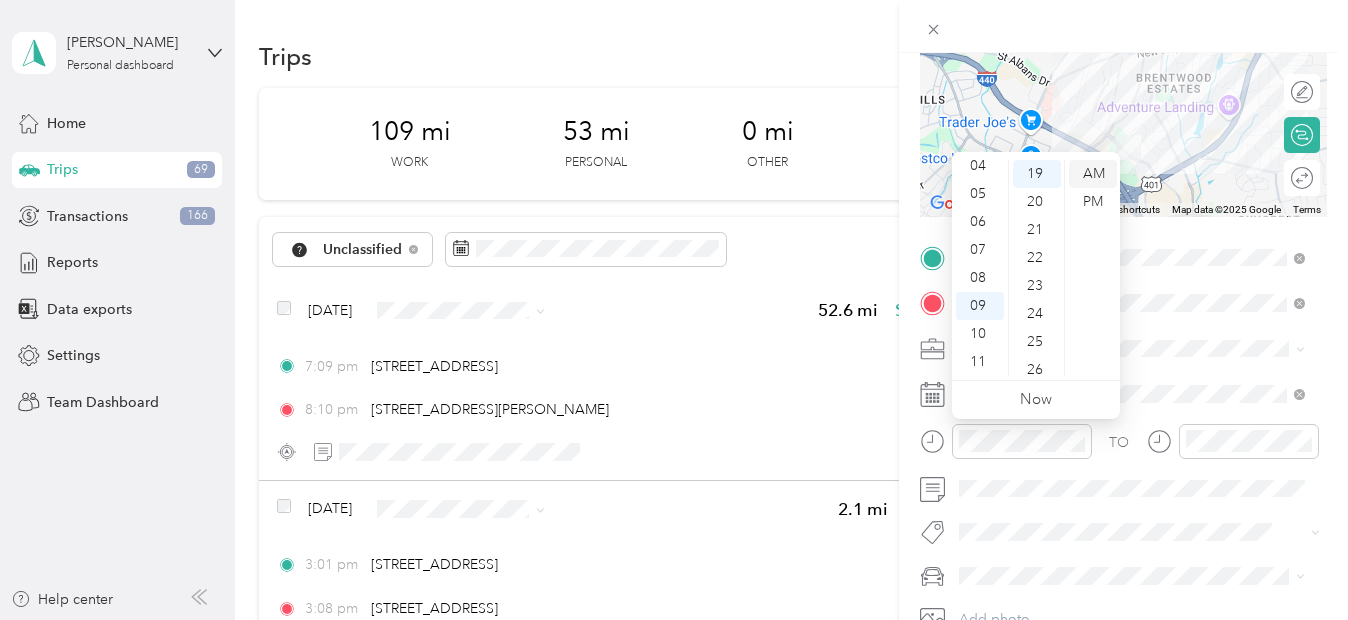 scroll, scrollTop: 532, scrollLeft: 0, axis: vertical 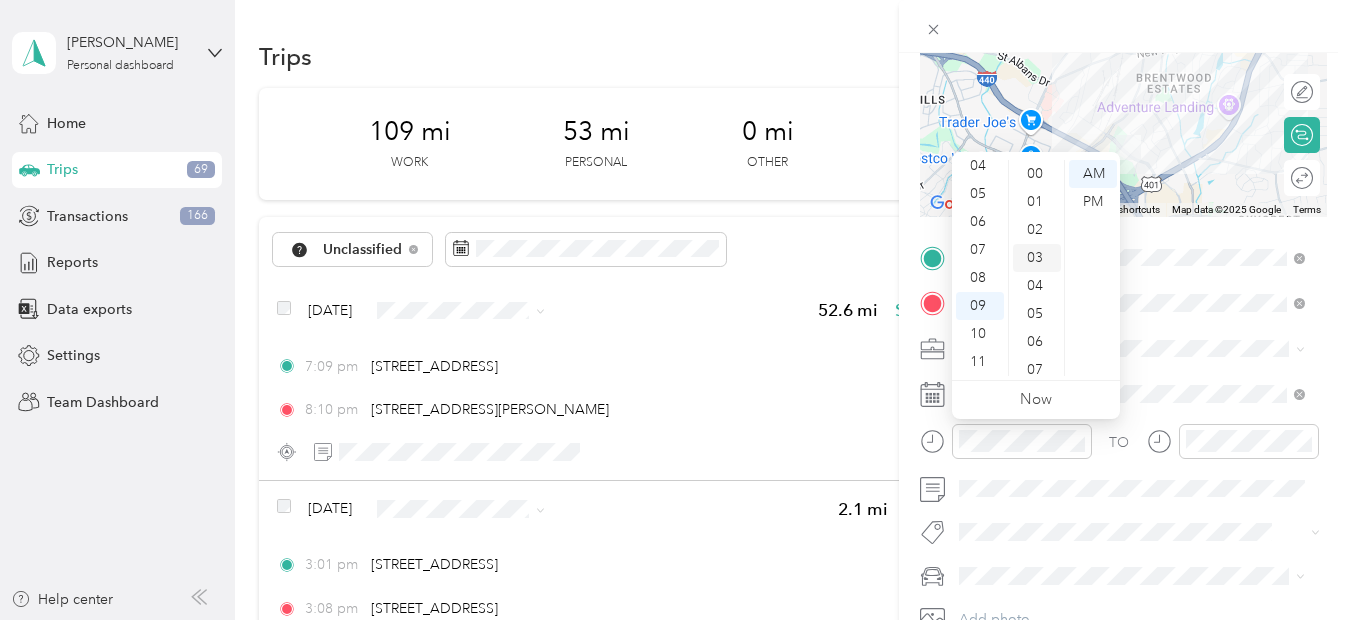 click on "03" at bounding box center [1037, 258] 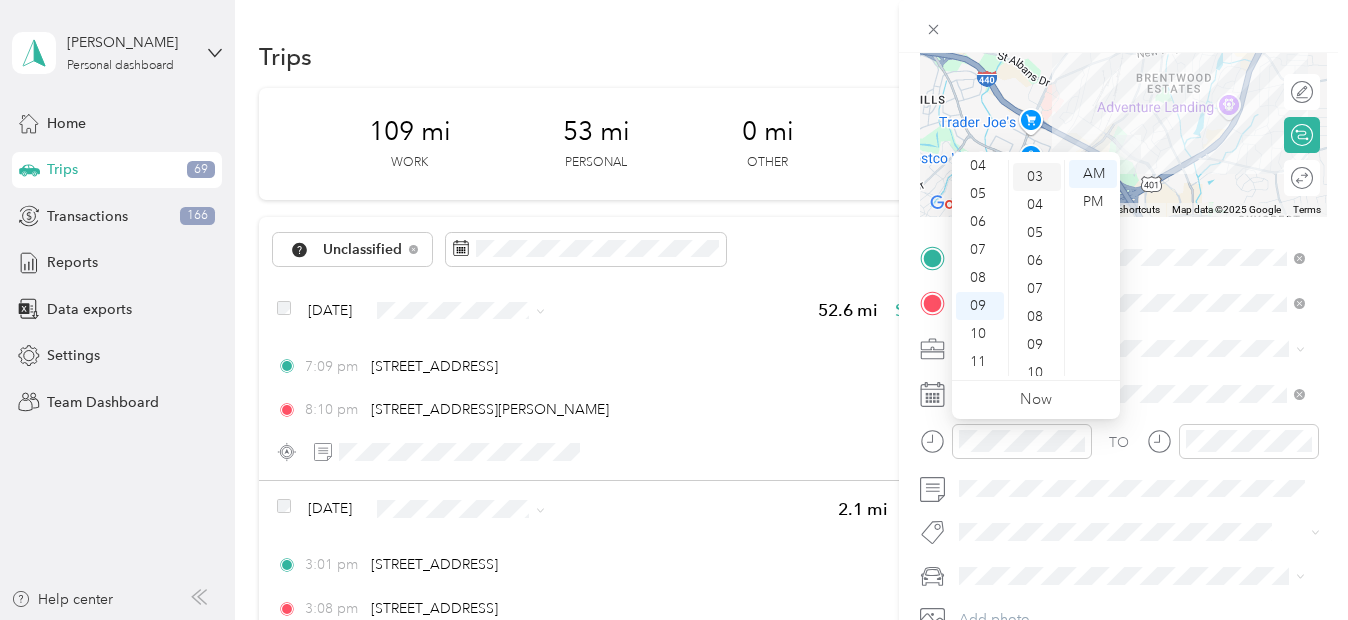 scroll, scrollTop: 84, scrollLeft: 0, axis: vertical 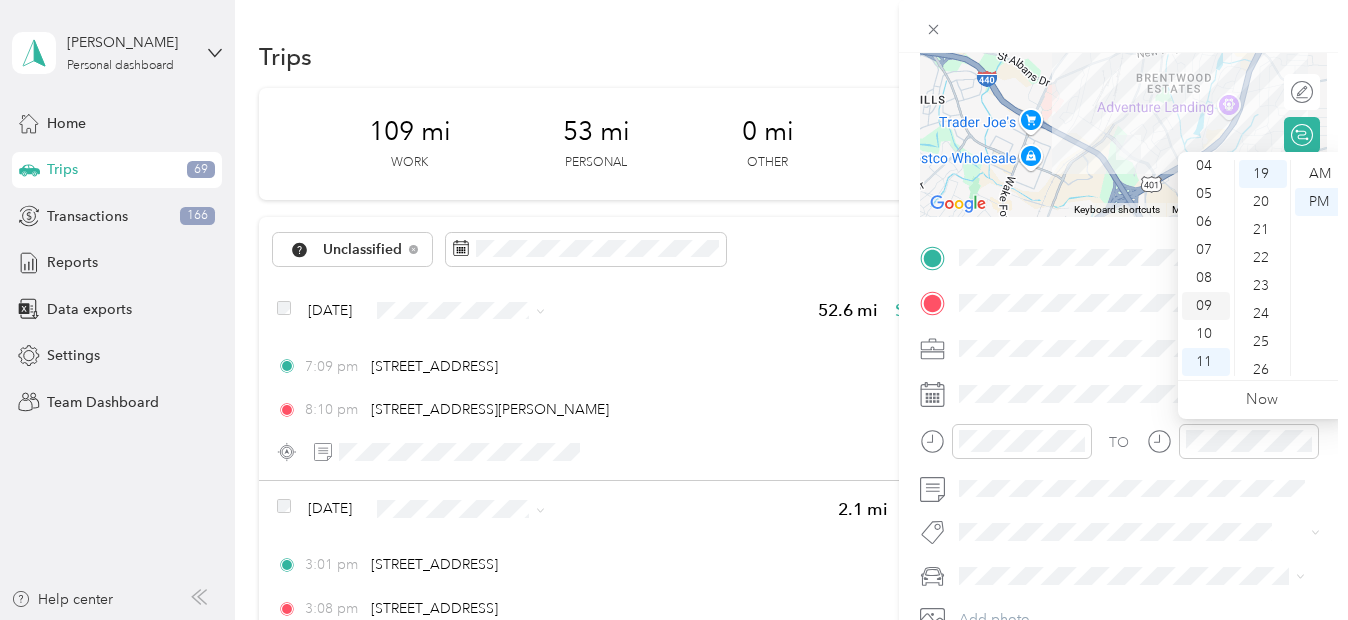 click on "09" at bounding box center (1206, 306) 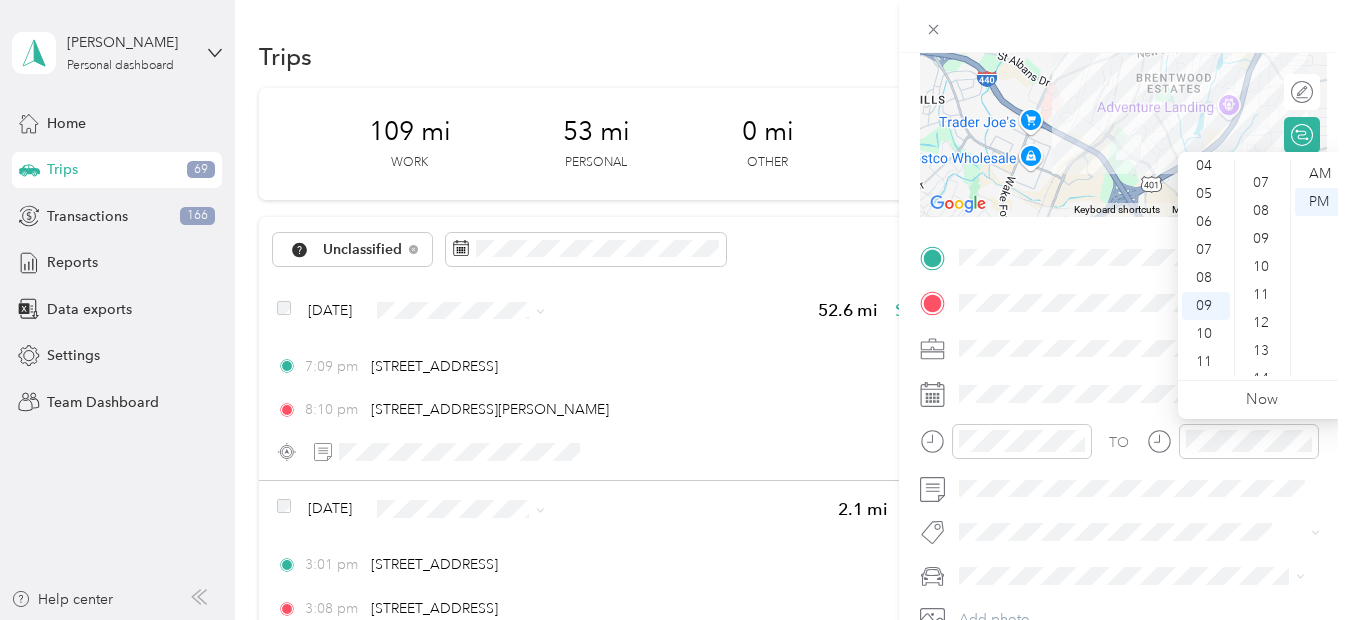 scroll, scrollTop: 154, scrollLeft: 0, axis: vertical 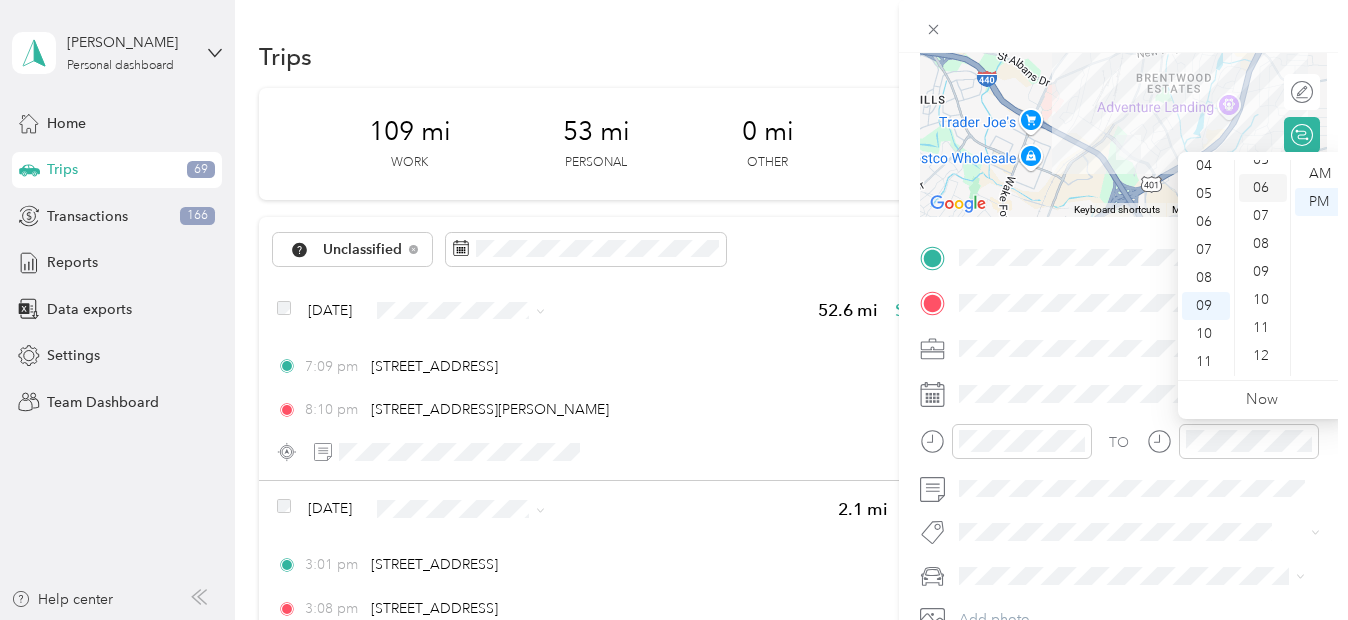 click on "06" at bounding box center (1263, 188) 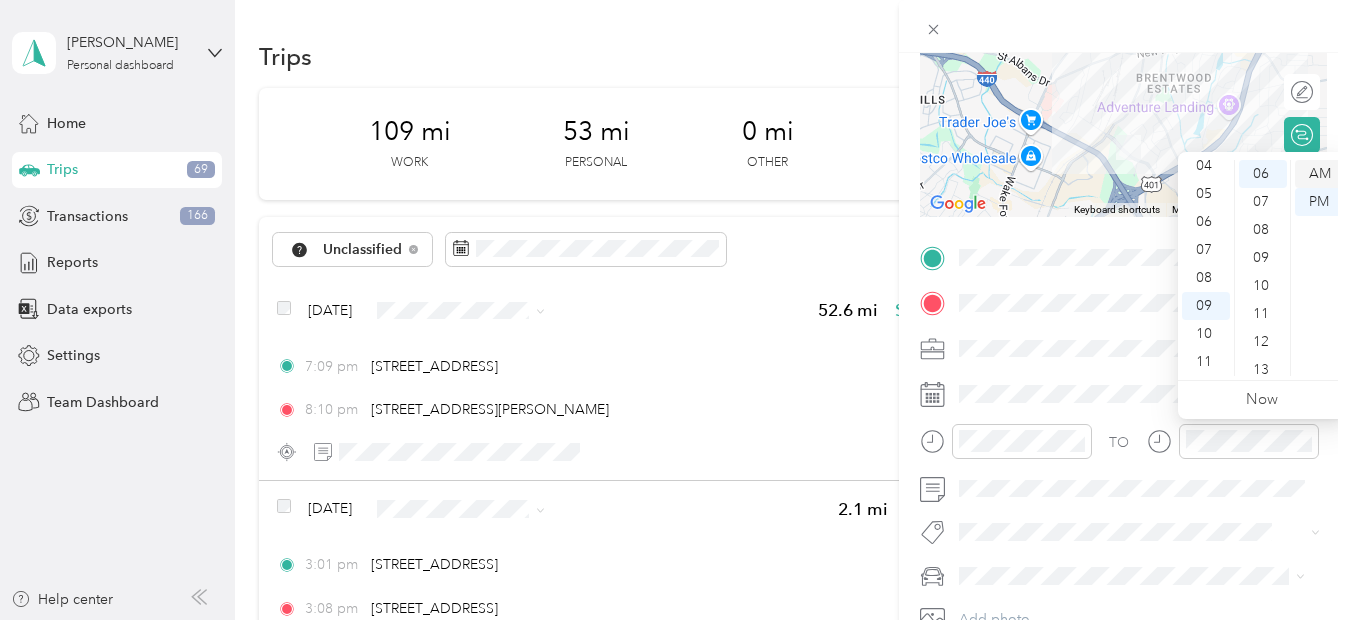 click on "AM" at bounding box center (1319, 174) 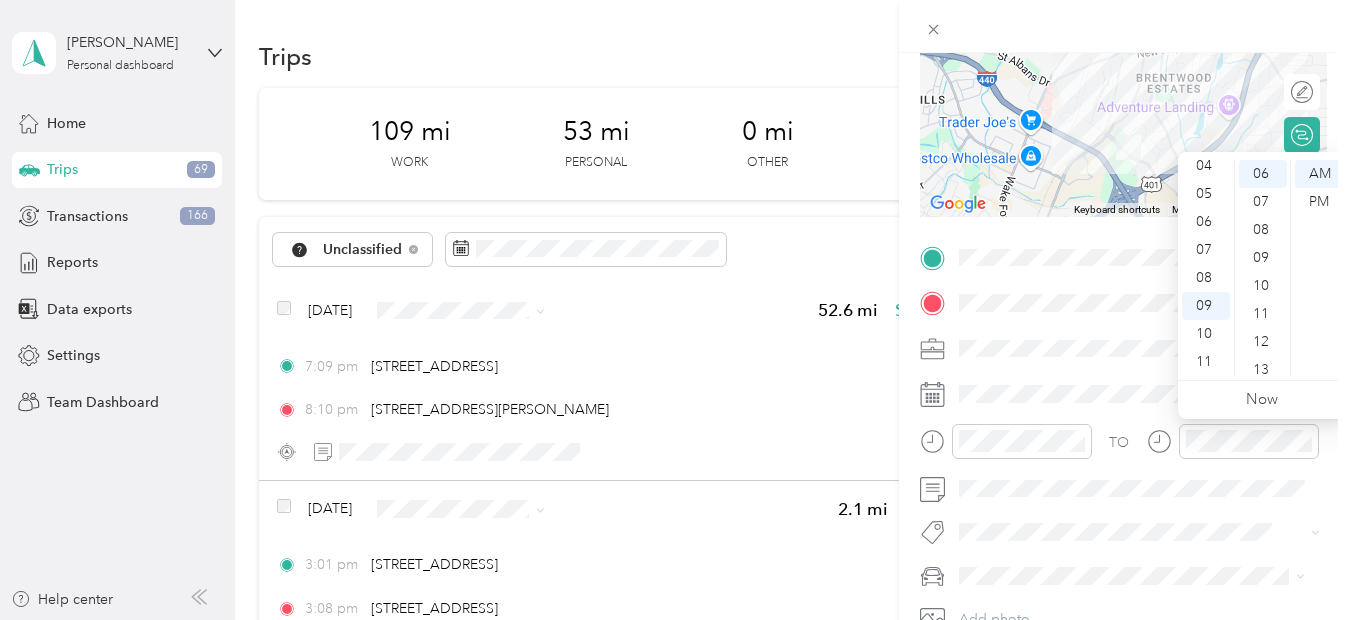 click on "New Trip Save This trip cannot be edited because it is either under review, approved, or paid. Contact your Team Manager to edit it. Miles To navigate the map with touch gestures double-tap and hold your finger on the map, then drag the map. ← Move left → Move right ↑ Move up ↓ Move down + Zoom in - Zoom out Home Jump left by 75% End Jump right by 75% Page Up Jump up by 75% Page Down Jump down by 75% Keyboard shortcuts Map Data Map data ©2025 Google Map data ©2025 Google 1 km  Click to toggle between metric and imperial units Terms Report a map error Edit route Calculate route Round trip TO Add photo" at bounding box center (1123, 254) 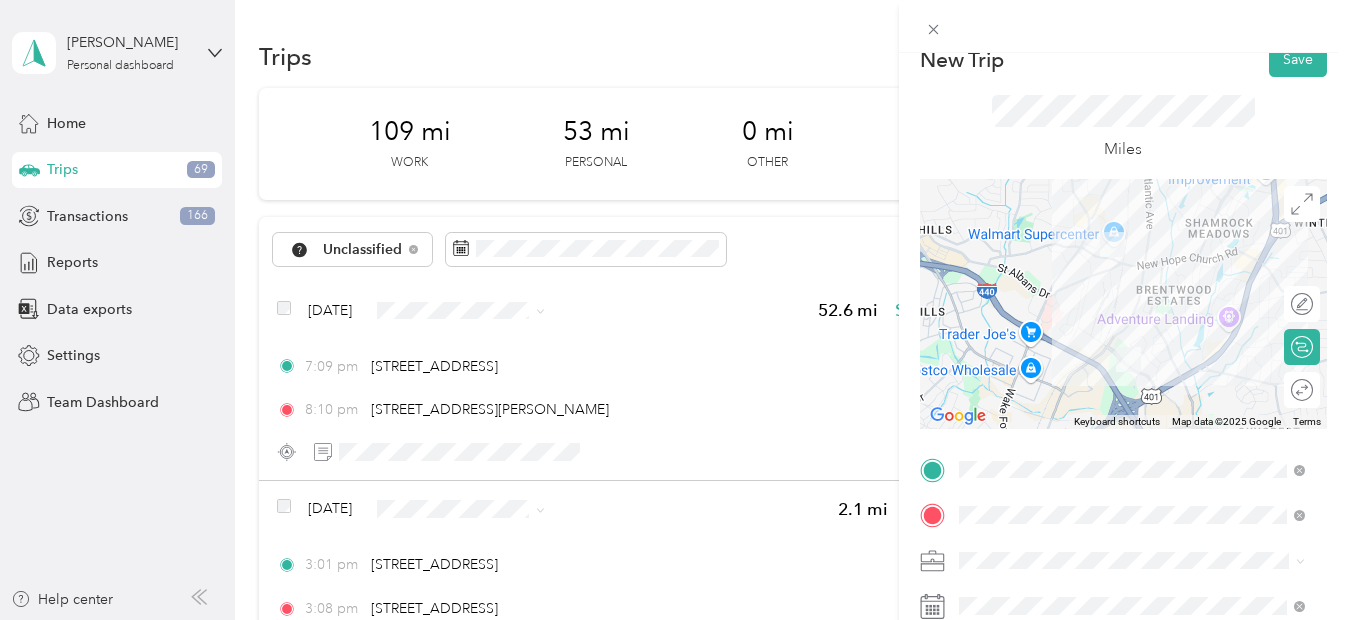 scroll, scrollTop: 0, scrollLeft: 0, axis: both 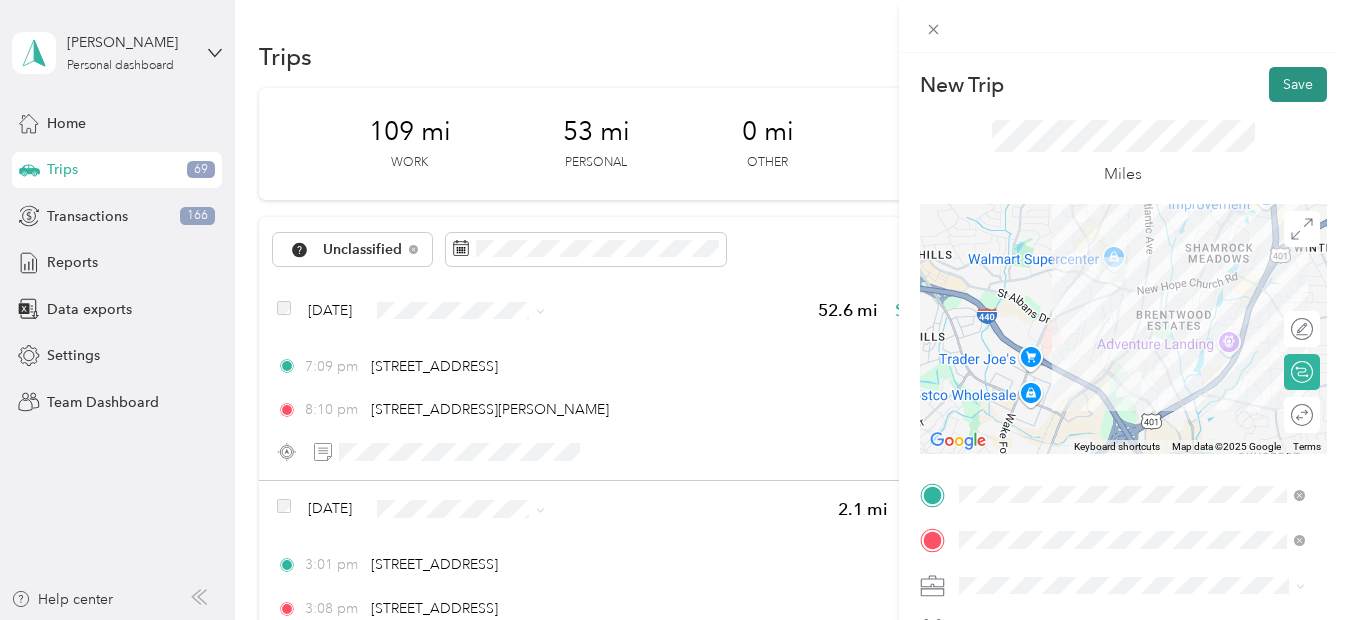 click on "Save" at bounding box center [1298, 84] 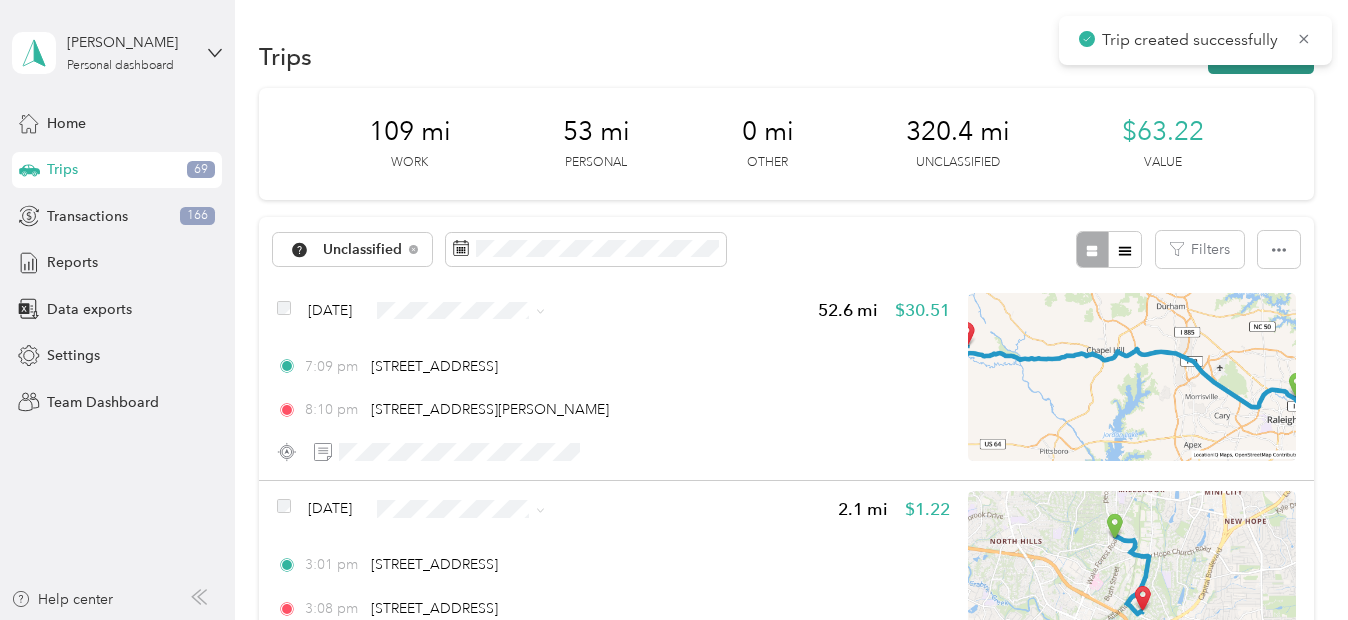 click on "New trip" at bounding box center [1261, 56] 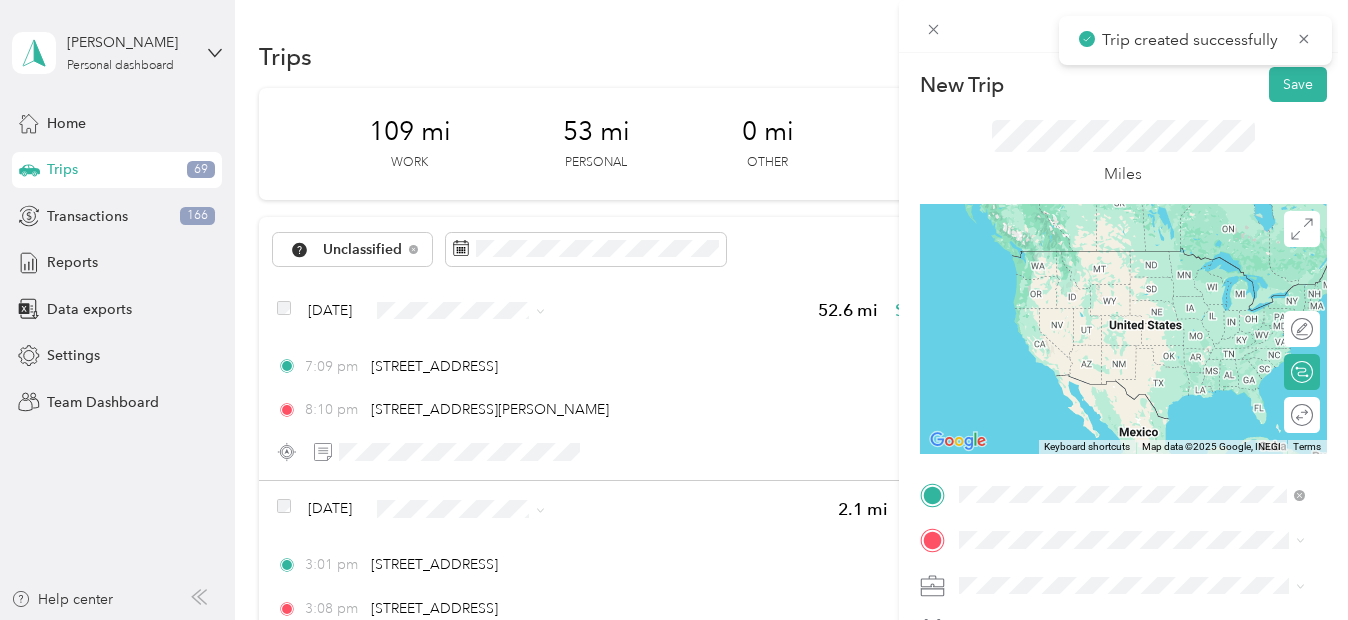 click on "[STREET_ADDRESS][US_STATE]" at bounding box center (1096, 272) 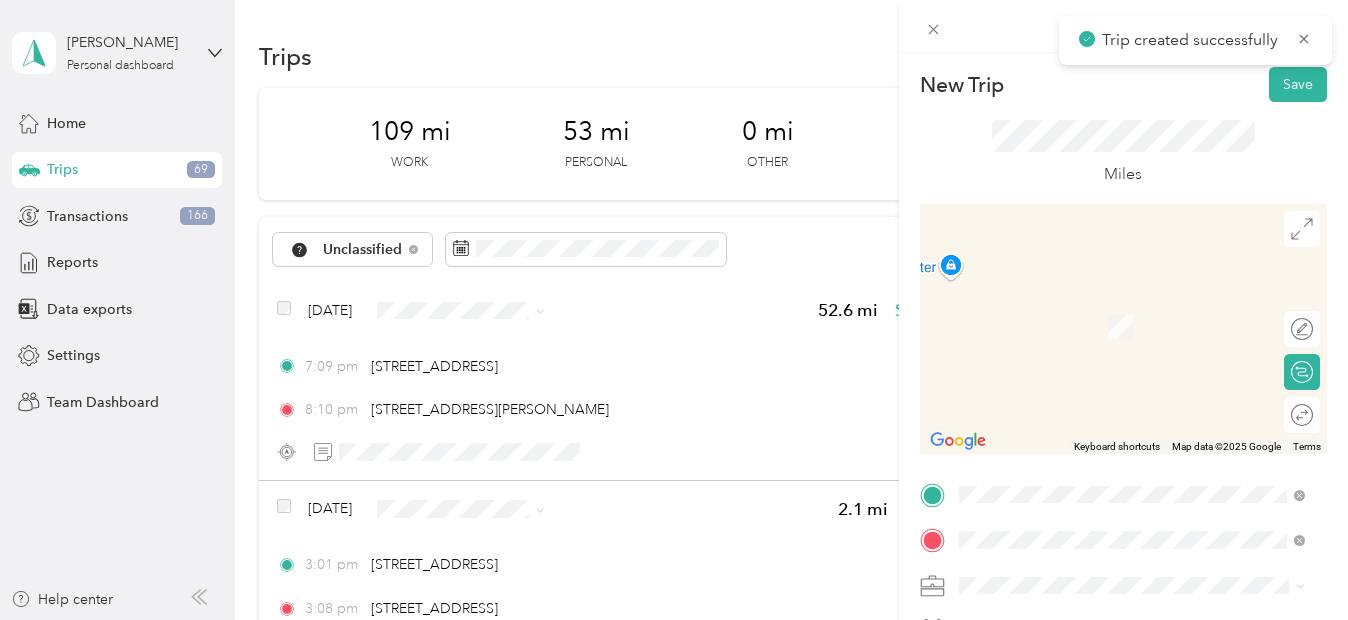 click on "[STREET_ADDRESS][US_STATE]" at bounding box center (1096, 430) 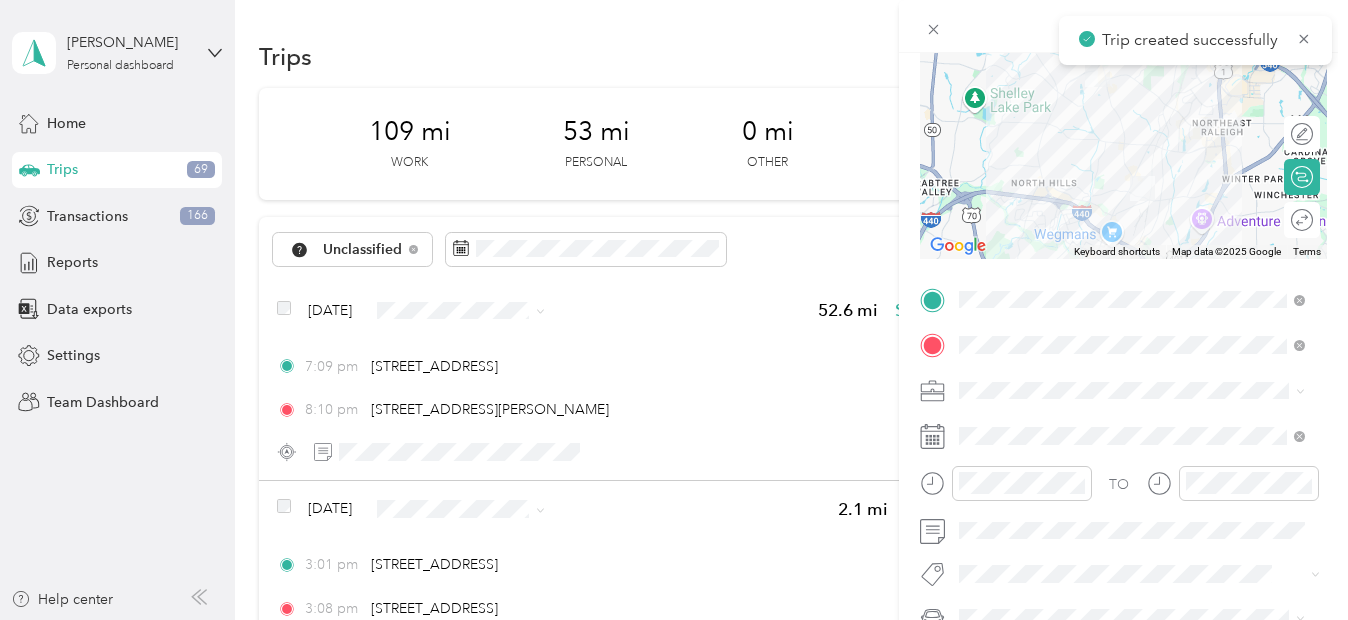 scroll, scrollTop: 273, scrollLeft: 0, axis: vertical 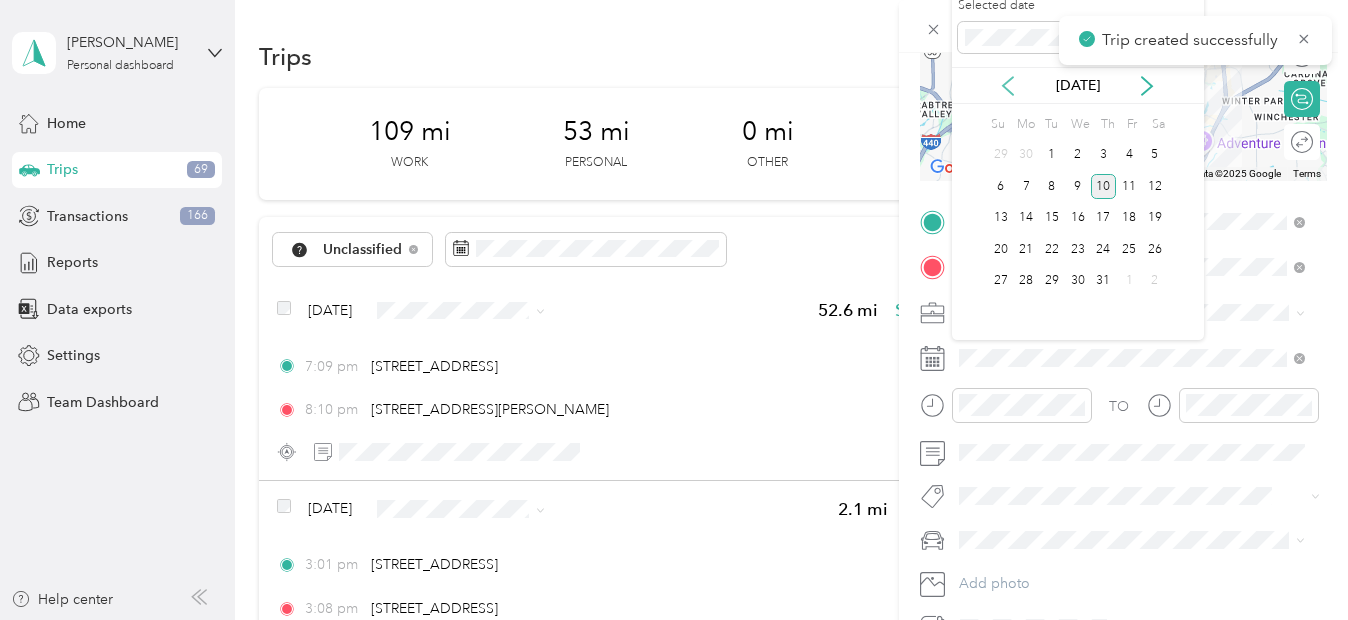 click 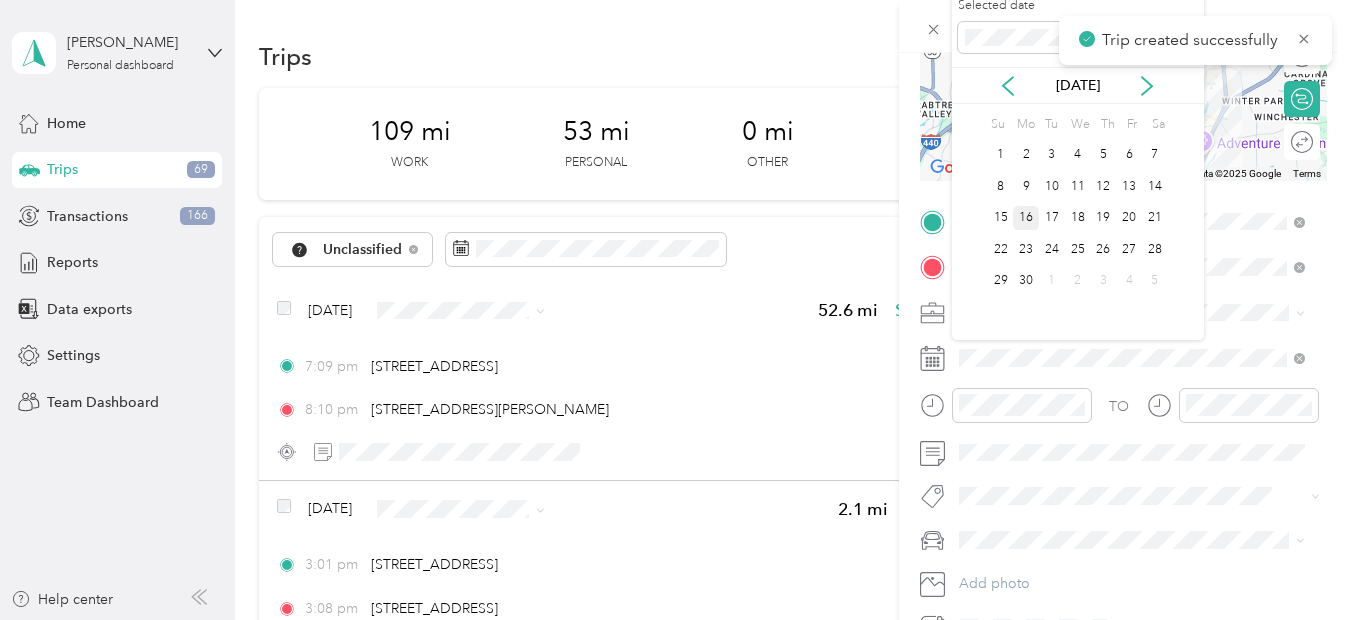 click on "16" at bounding box center [1026, 218] 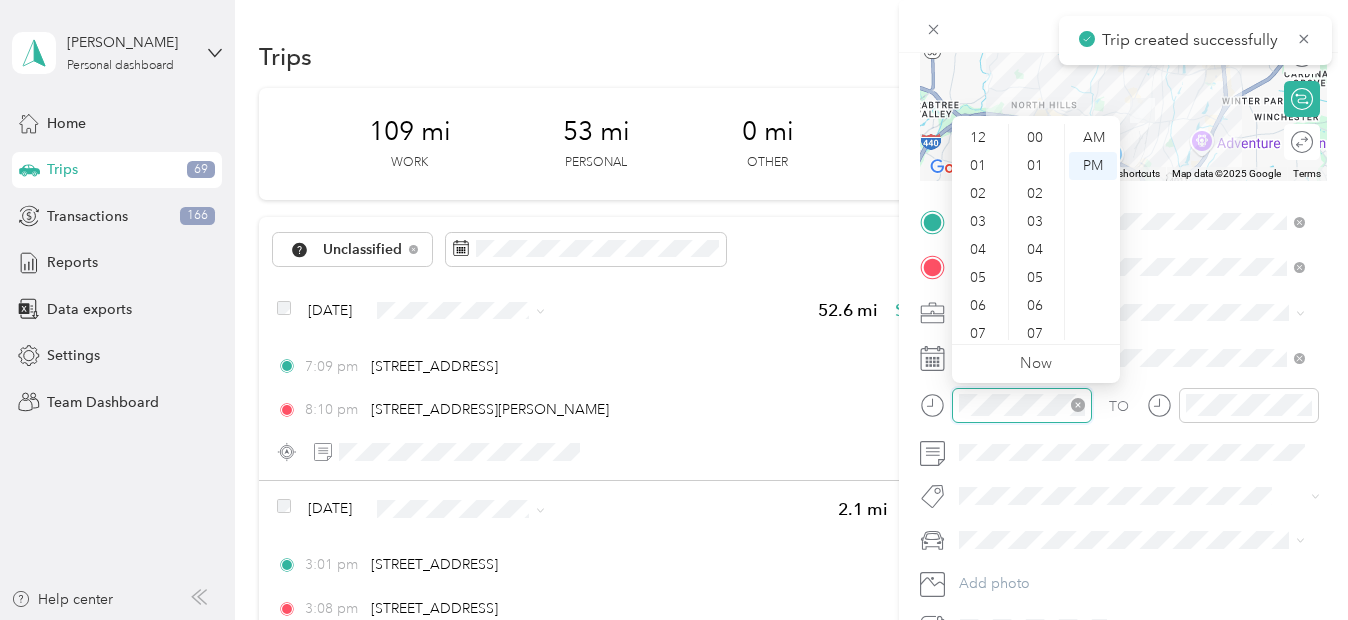 scroll, scrollTop: 585, scrollLeft: 0, axis: vertical 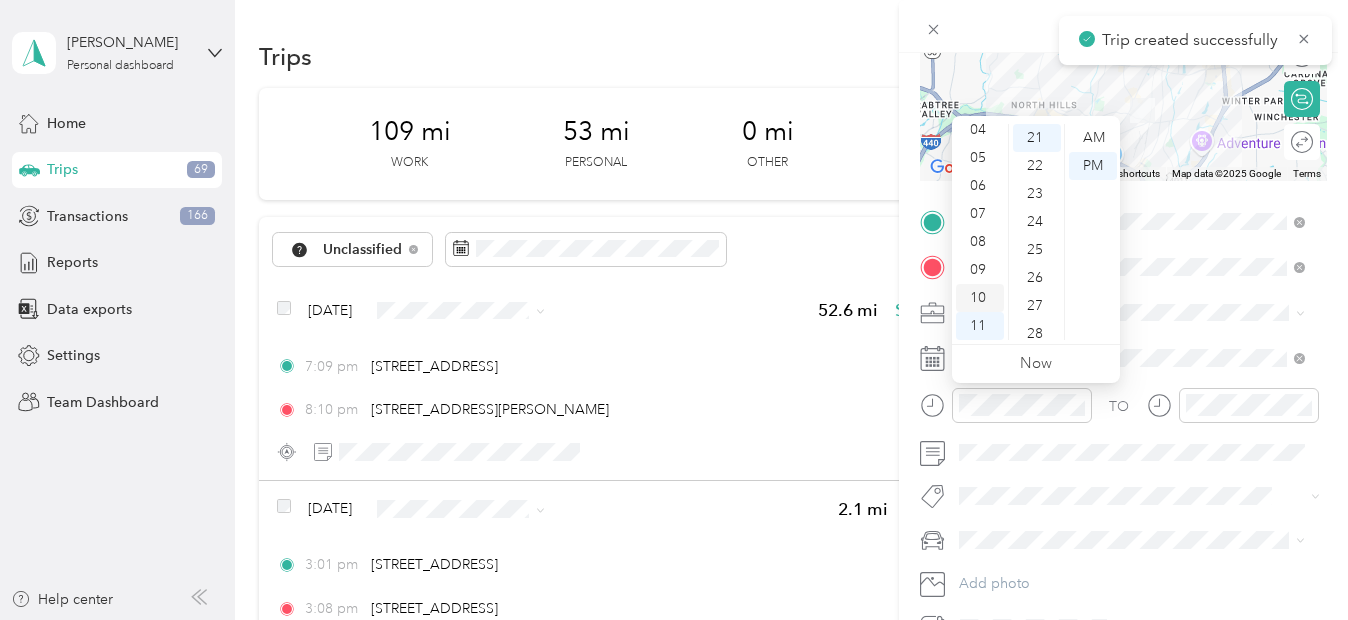 click on "10" at bounding box center (980, 298) 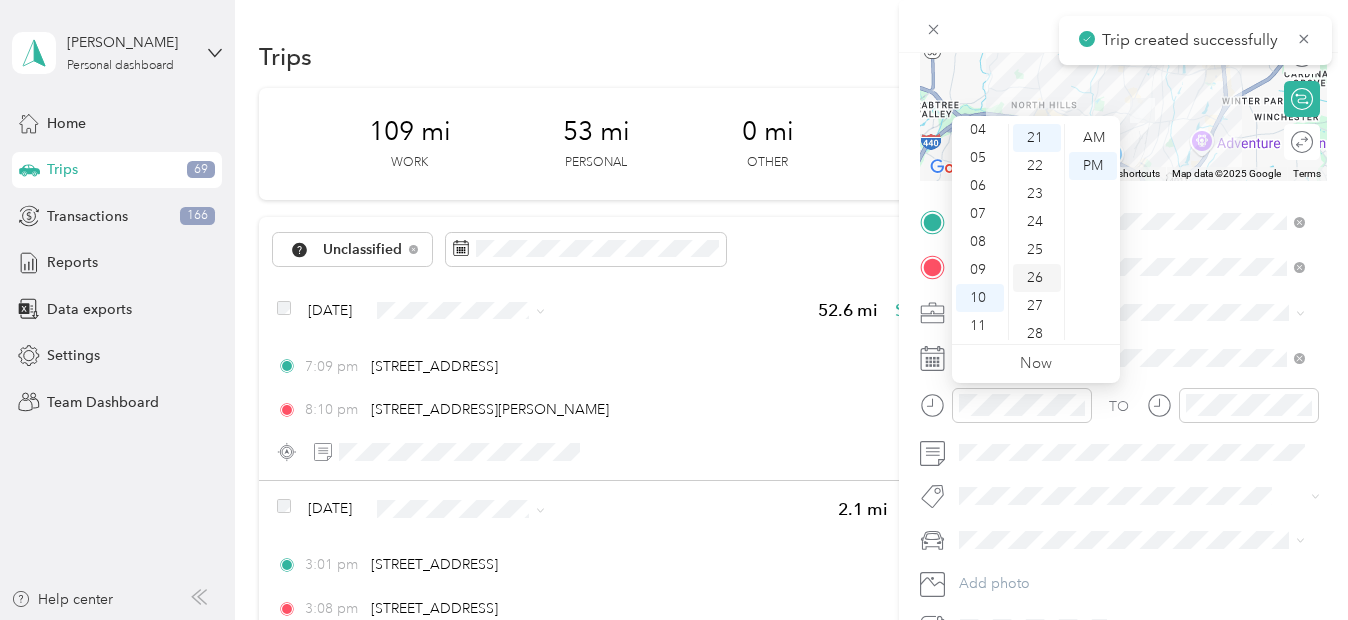 click on "26" at bounding box center (1037, 278) 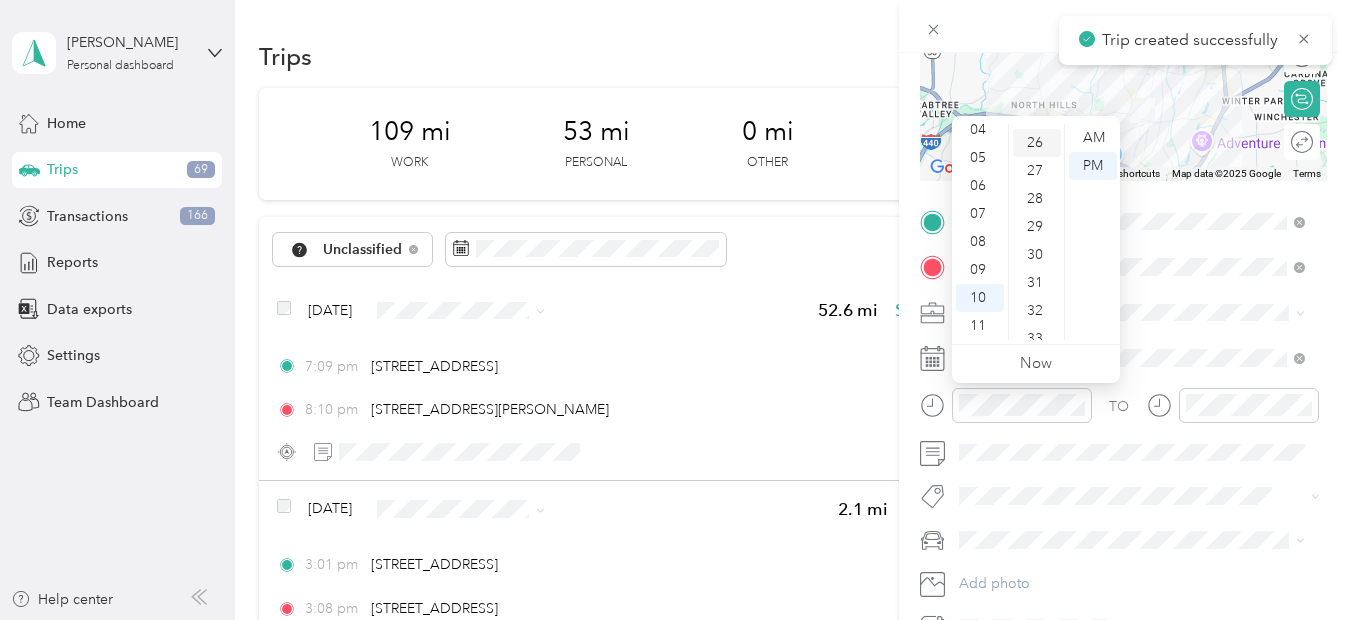 scroll, scrollTop: 728, scrollLeft: 0, axis: vertical 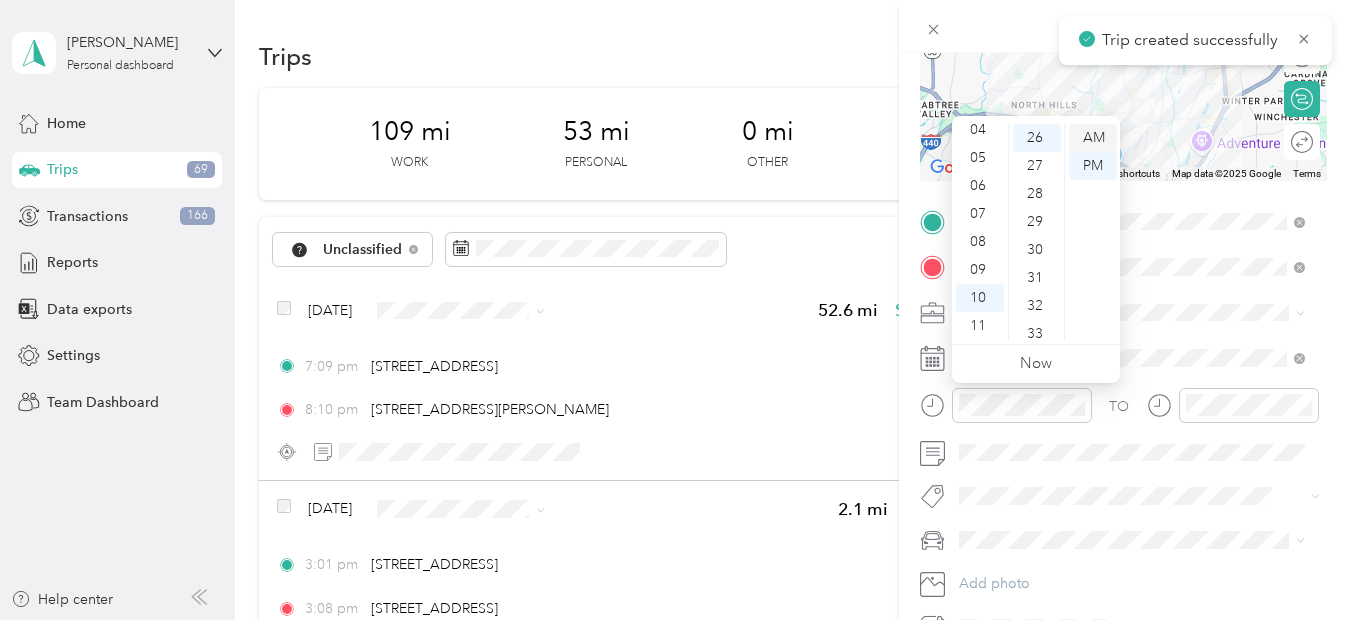 click on "AM" at bounding box center [1093, 138] 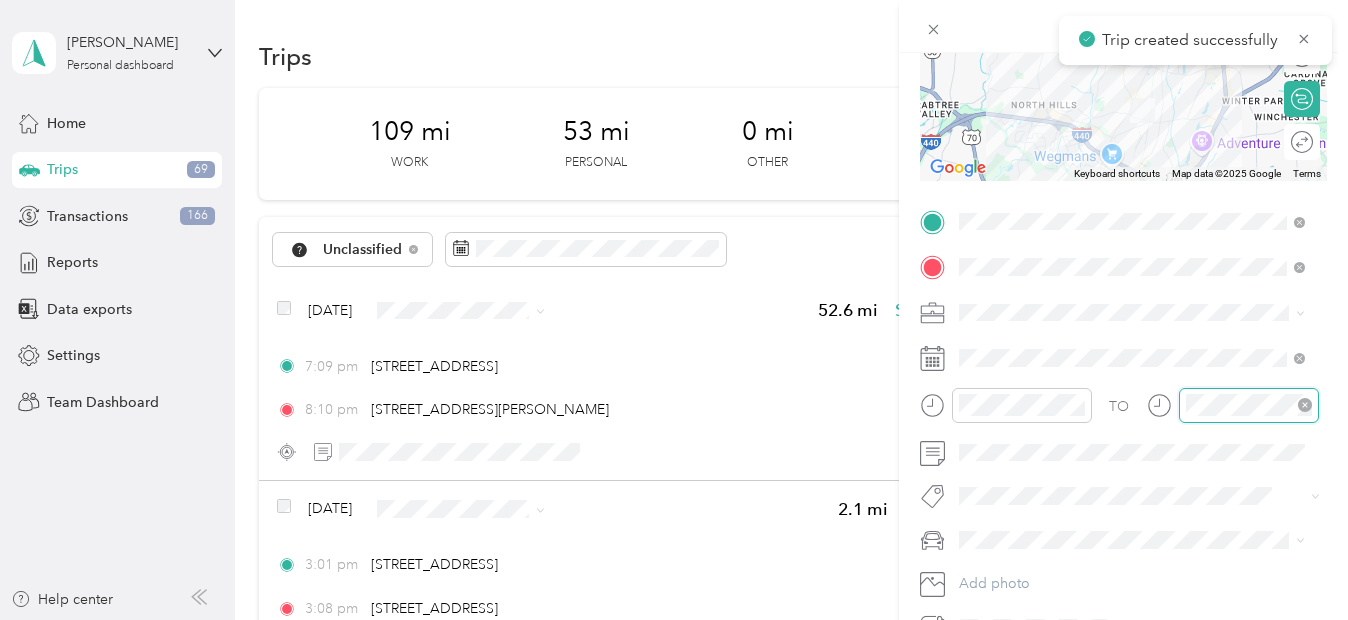 scroll, scrollTop: 120, scrollLeft: 0, axis: vertical 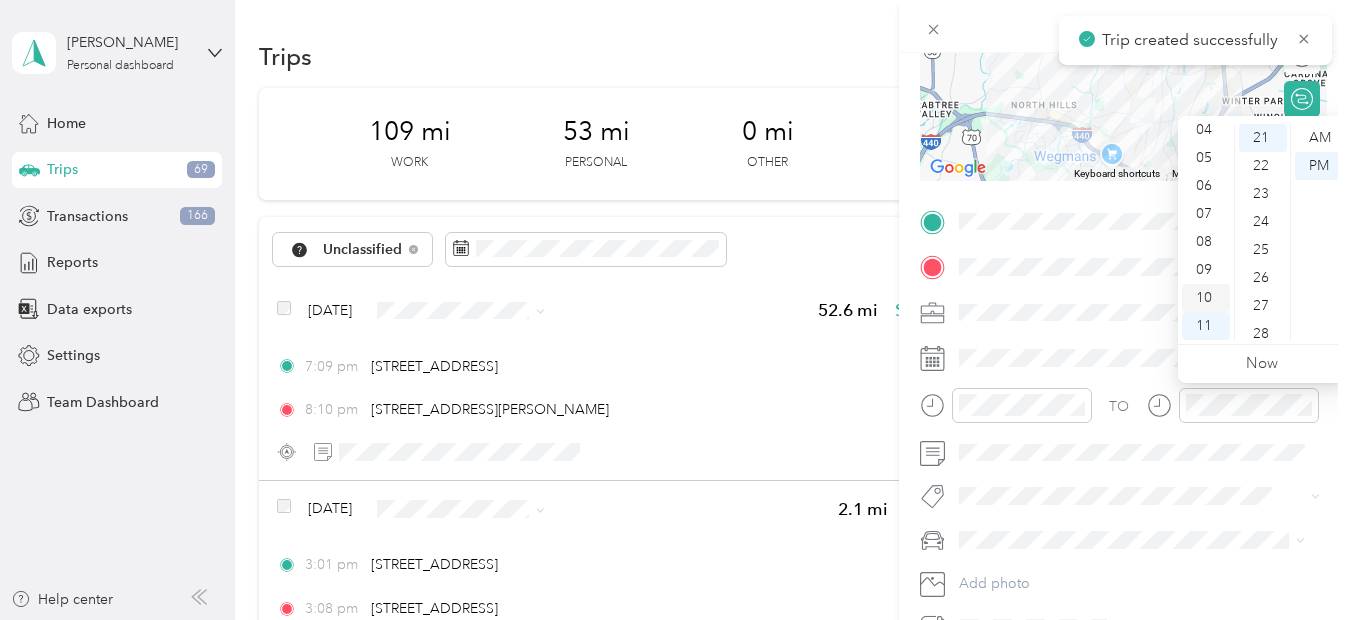 click on "10" at bounding box center [1206, 298] 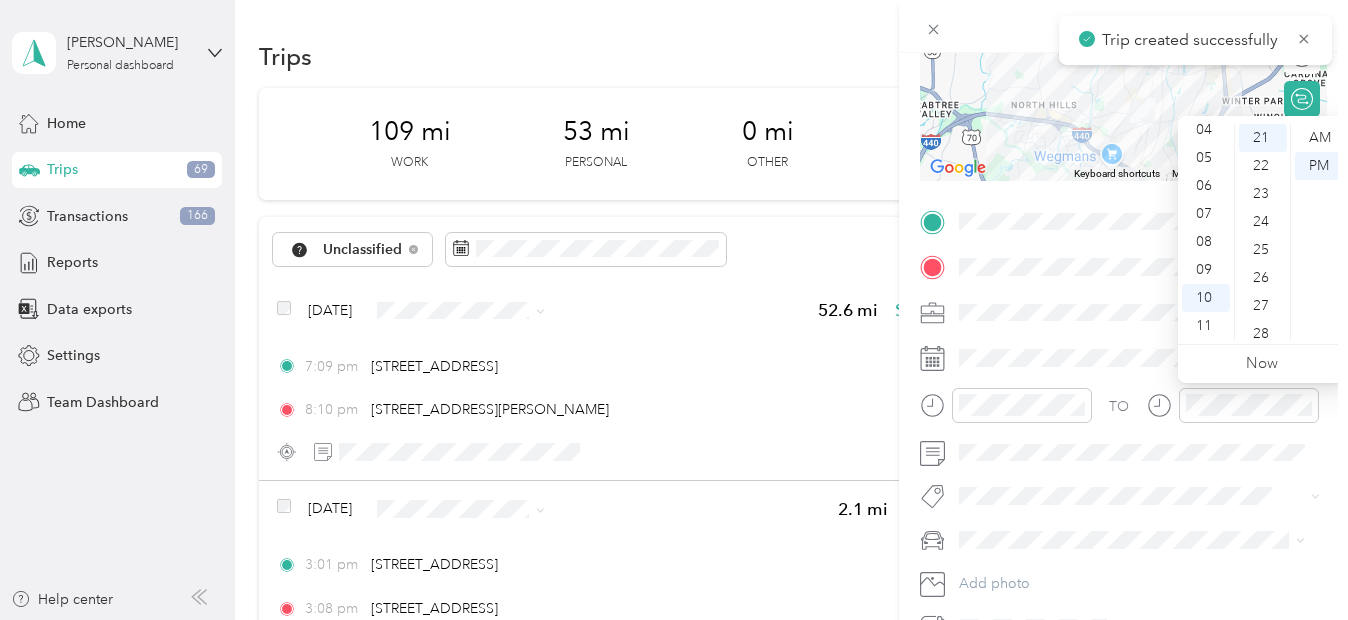 scroll, scrollTop: 777, scrollLeft: 0, axis: vertical 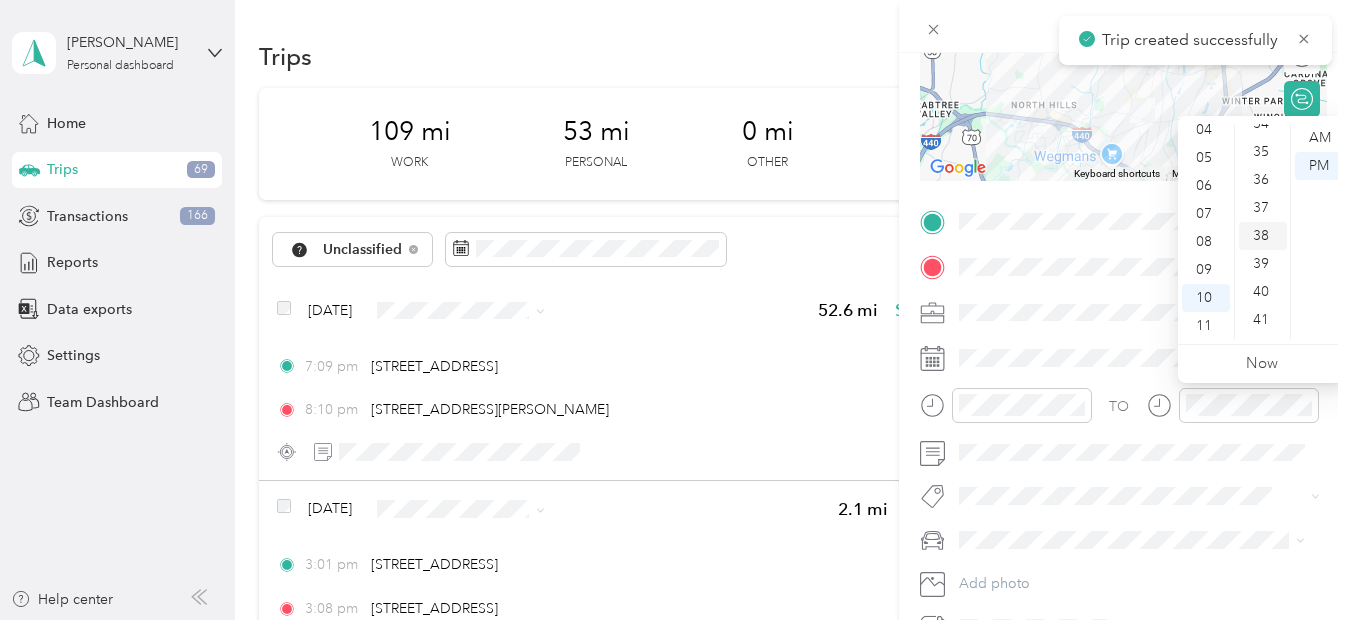 click on "38" at bounding box center [1263, 236] 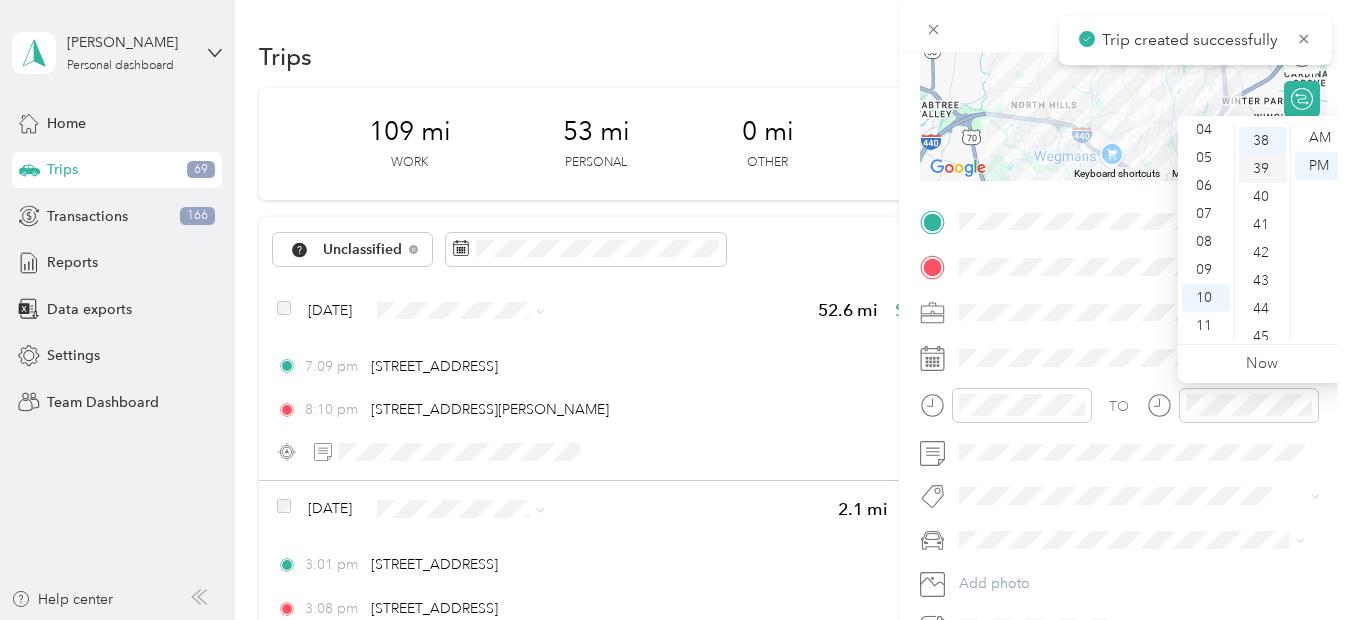 scroll, scrollTop: 1064, scrollLeft: 0, axis: vertical 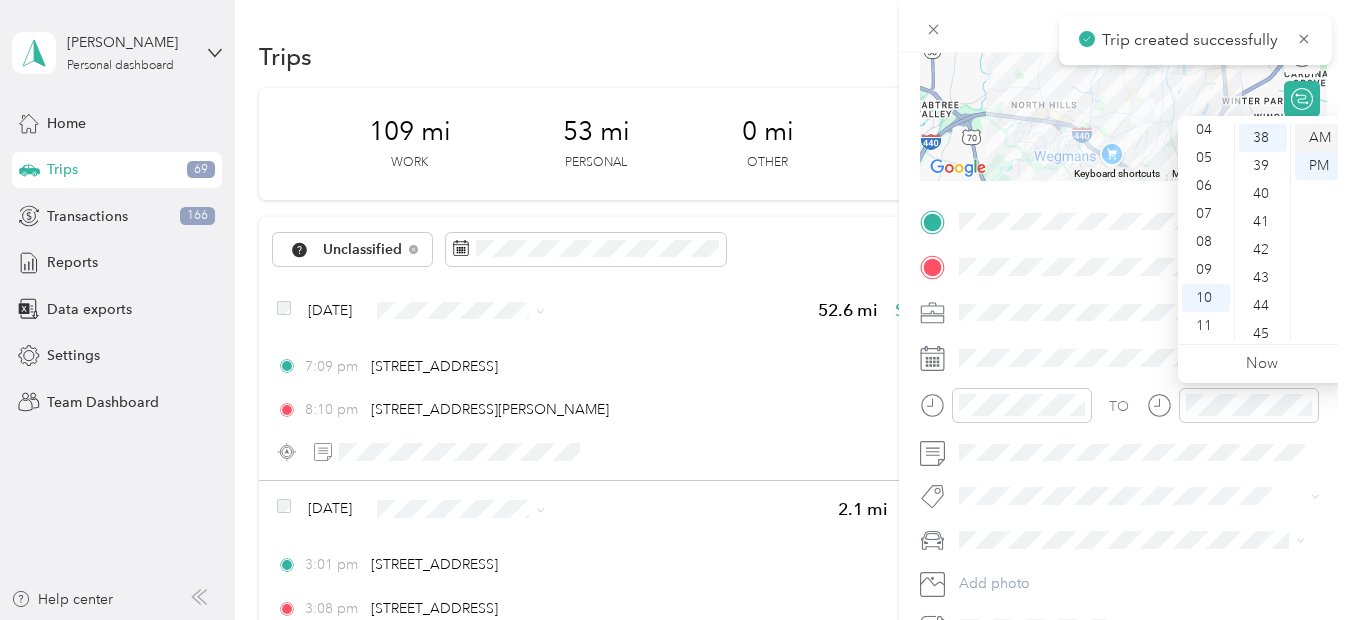 click on "AM" at bounding box center [1319, 138] 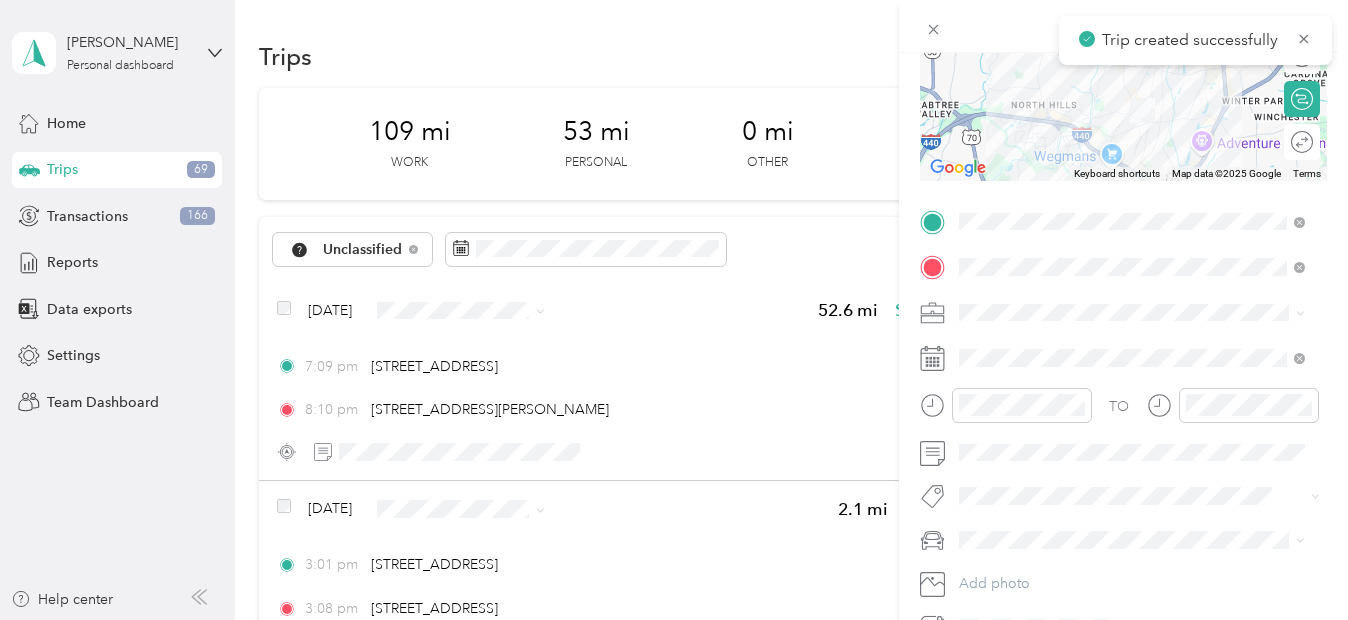 scroll, scrollTop: 384, scrollLeft: 0, axis: vertical 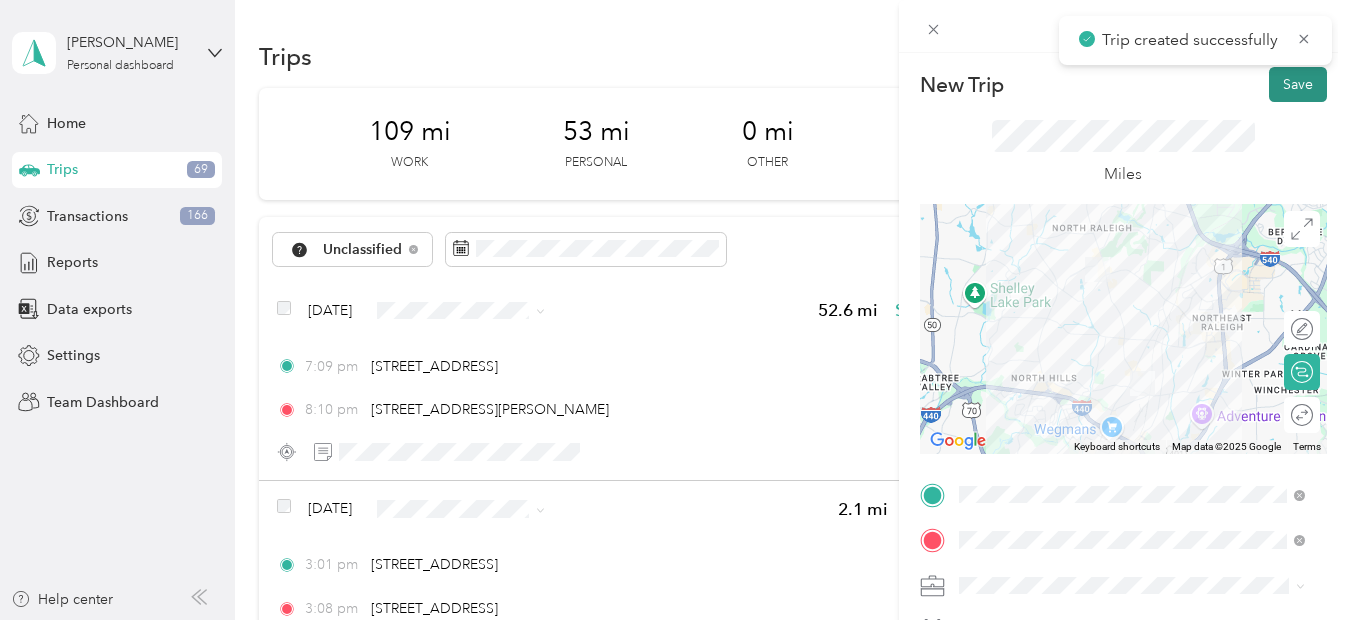 click on "Save" at bounding box center (1298, 84) 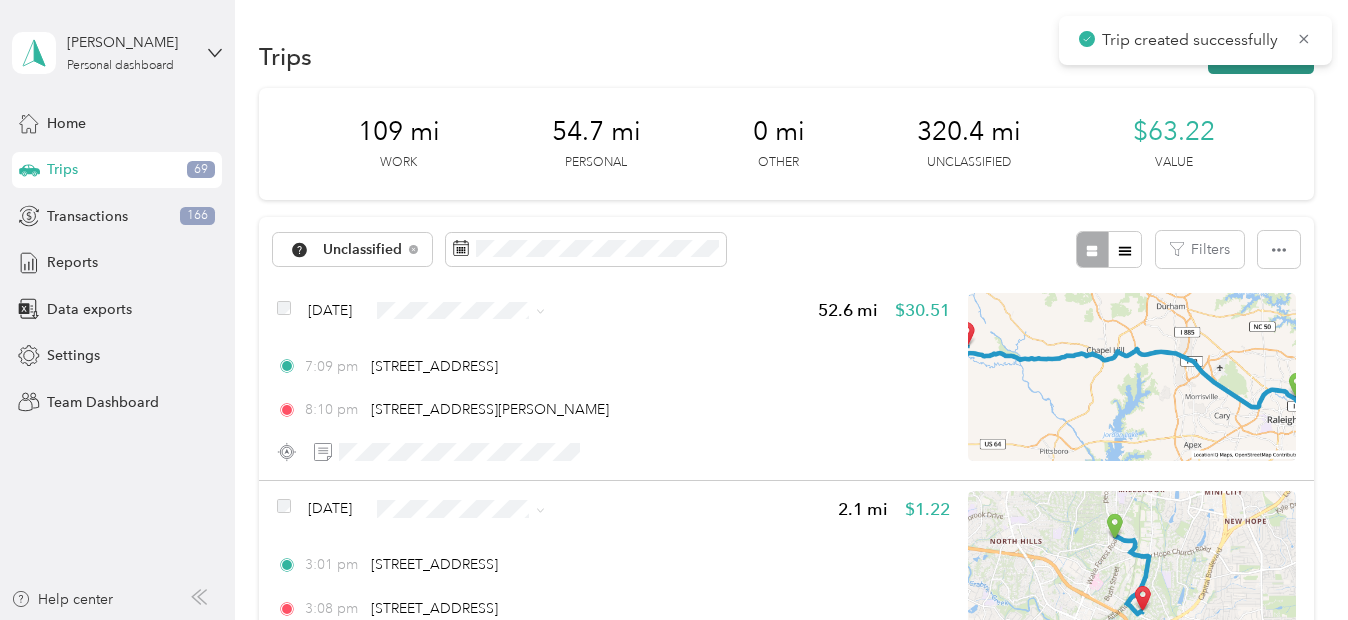 click on "New trip" at bounding box center [1261, 56] 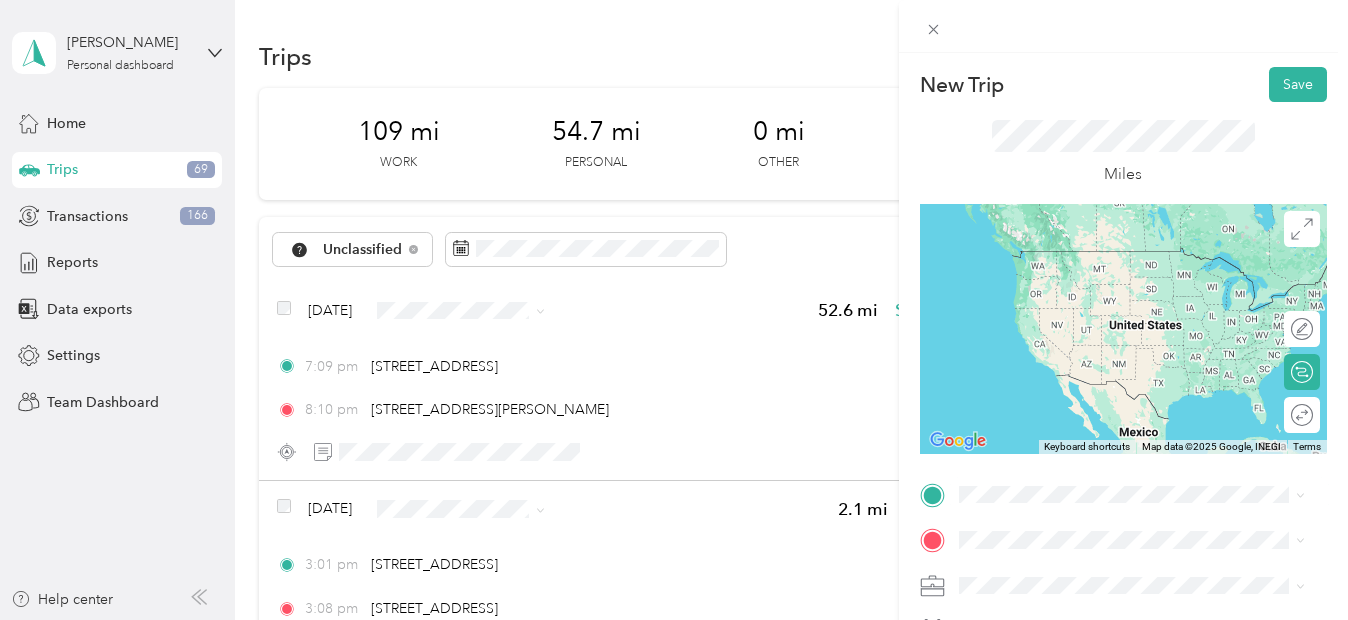 click on "[STREET_ADDRESS][US_STATE]" at bounding box center [1096, 248] 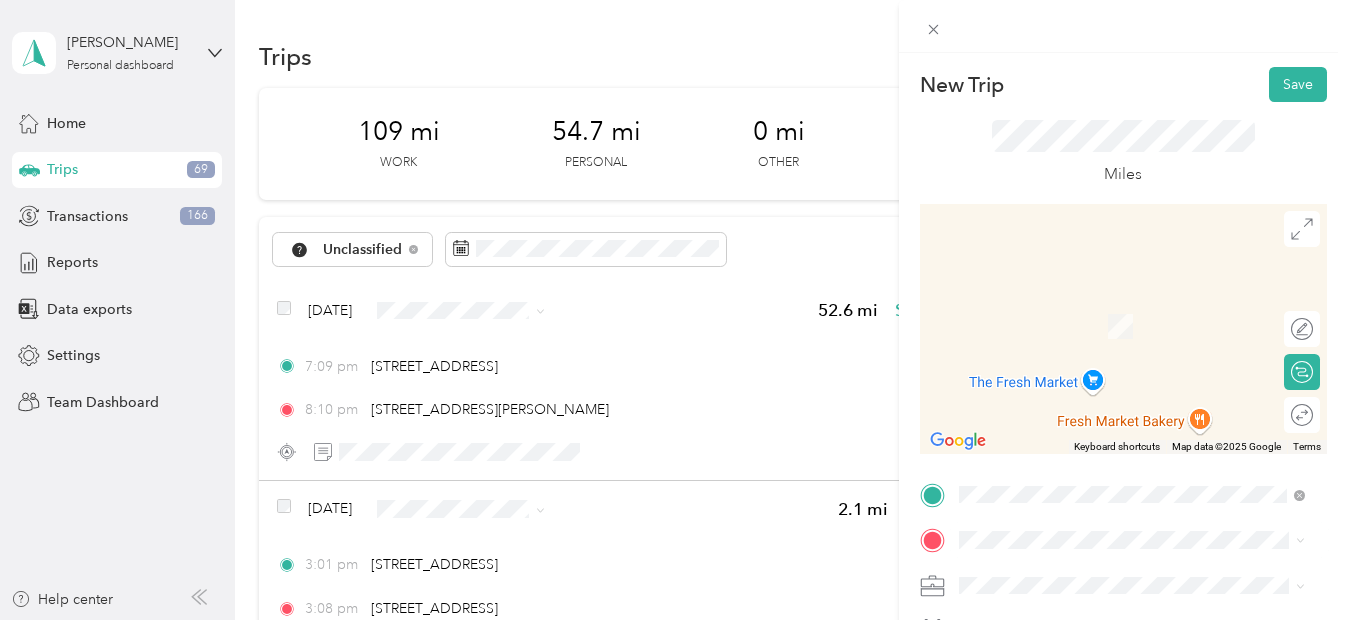 click on "[STREET_ADDRESS][US_STATE]" at bounding box center [1096, 346] 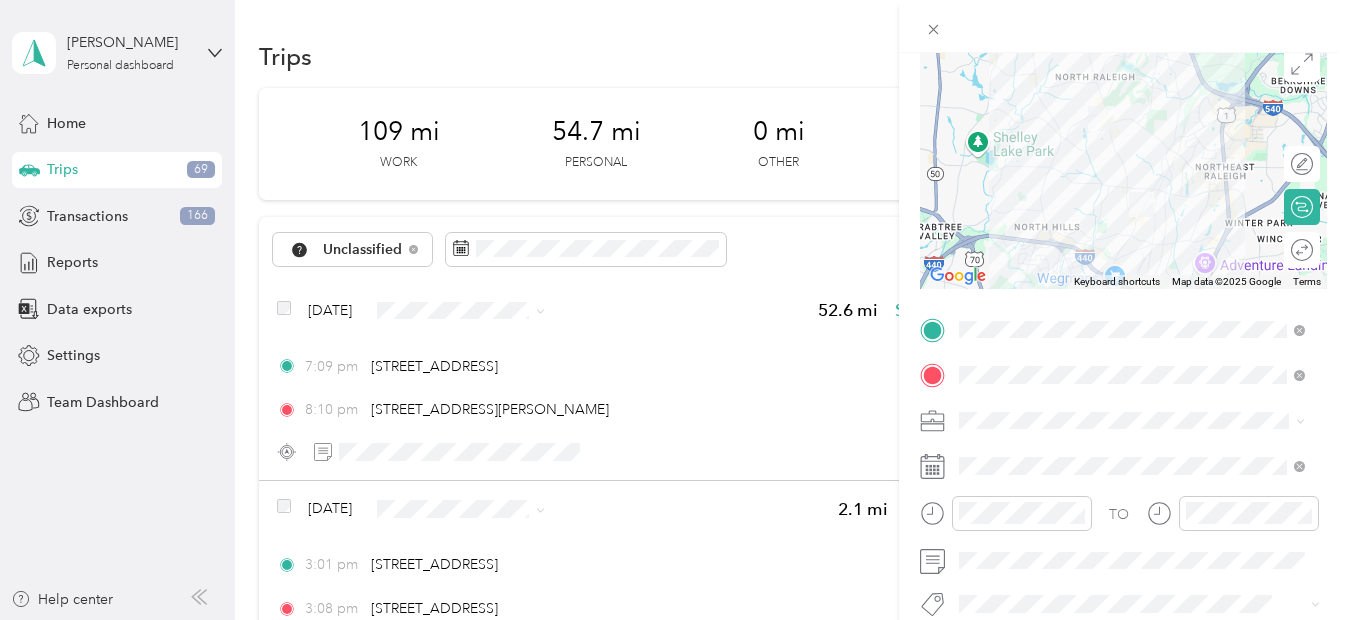 scroll, scrollTop: 170, scrollLeft: 0, axis: vertical 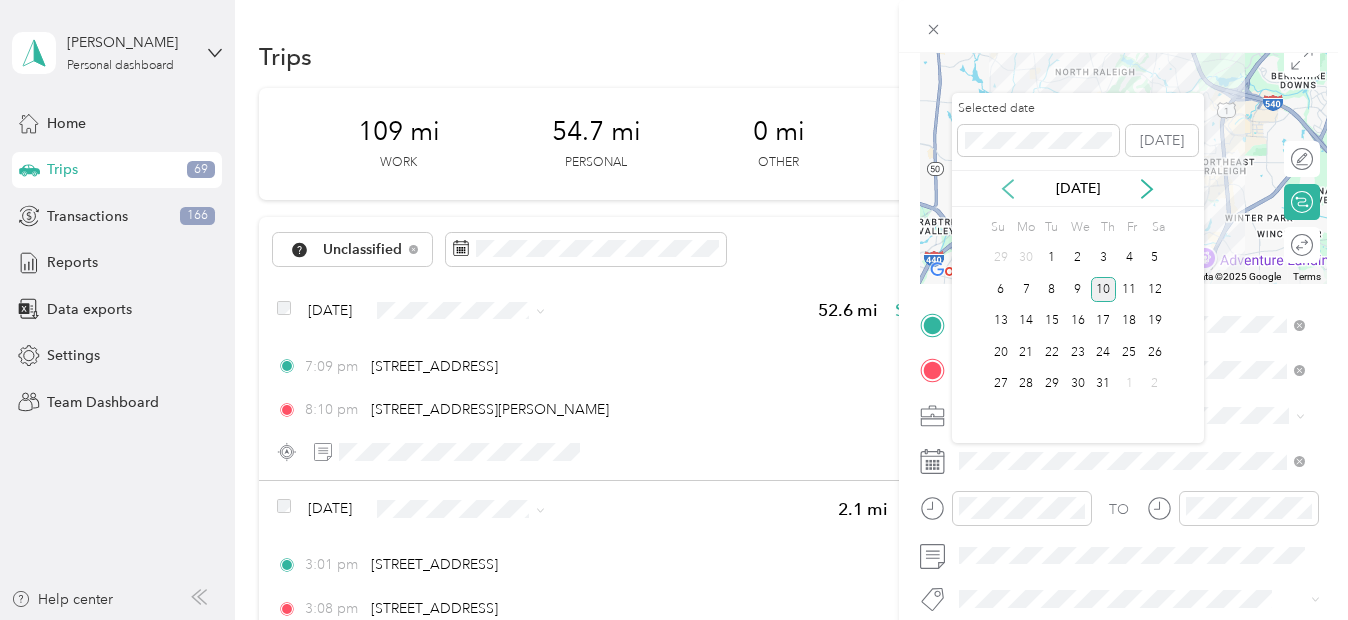 click 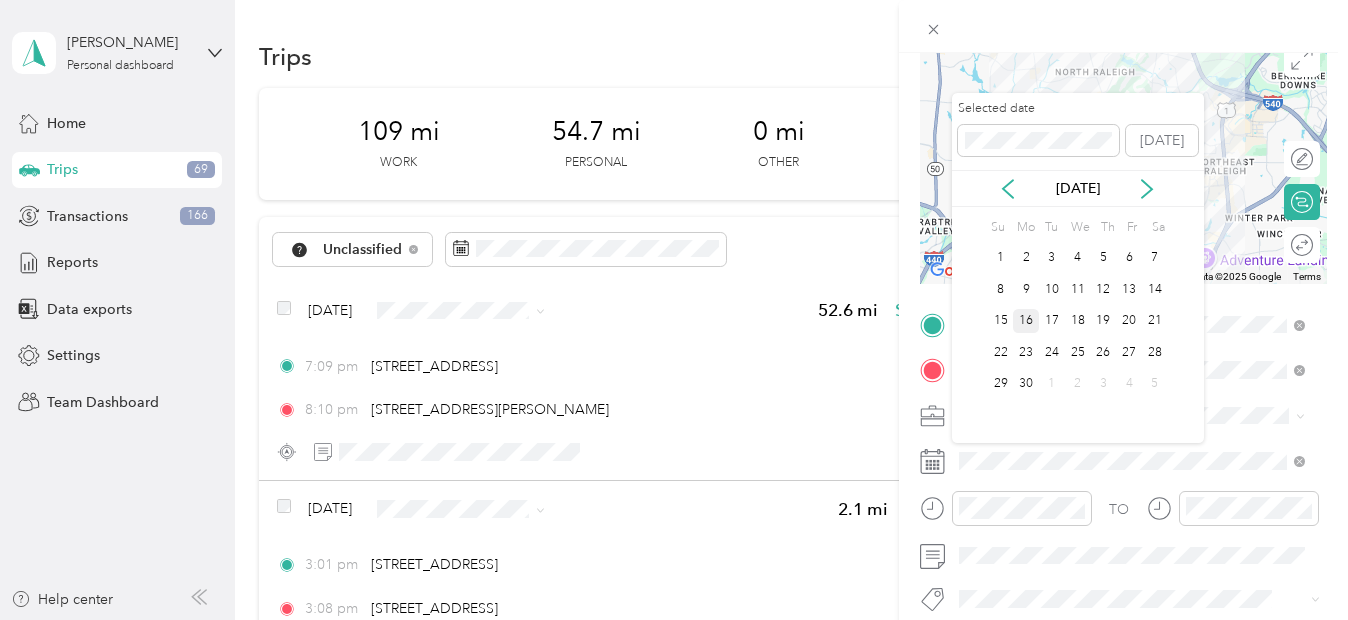 click on "16" at bounding box center (1026, 321) 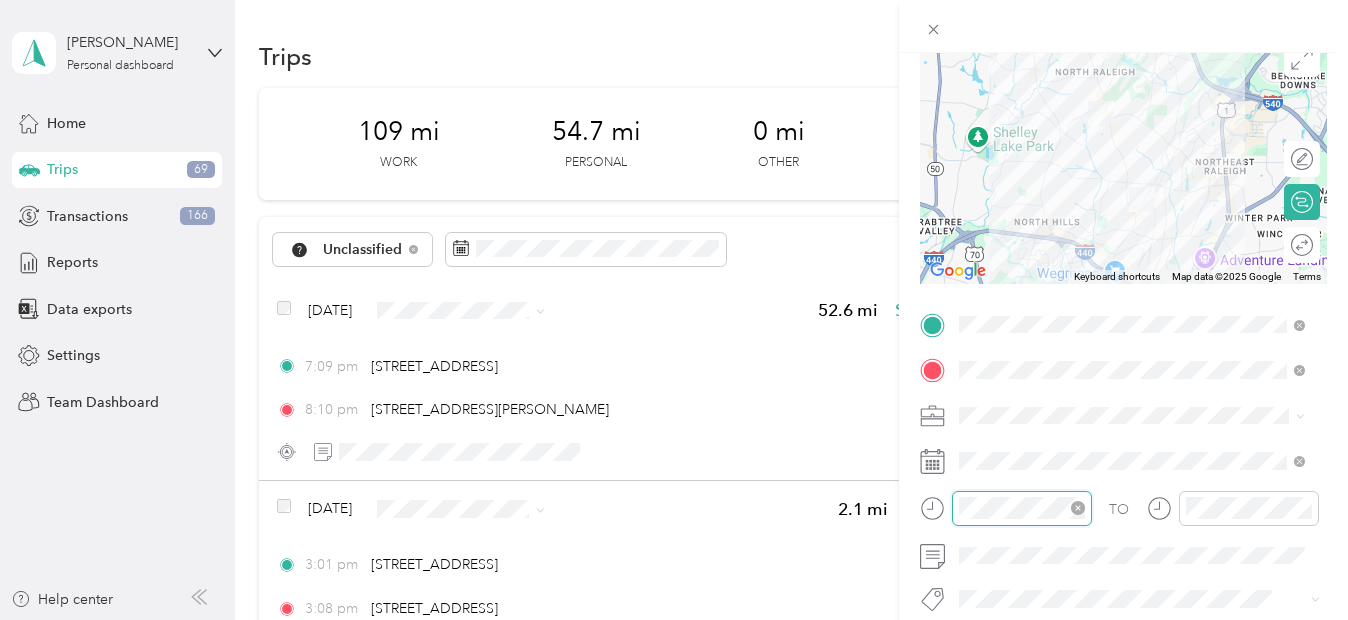 scroll, scrollTop: 120, scrollLeft: 0, axis: vertical 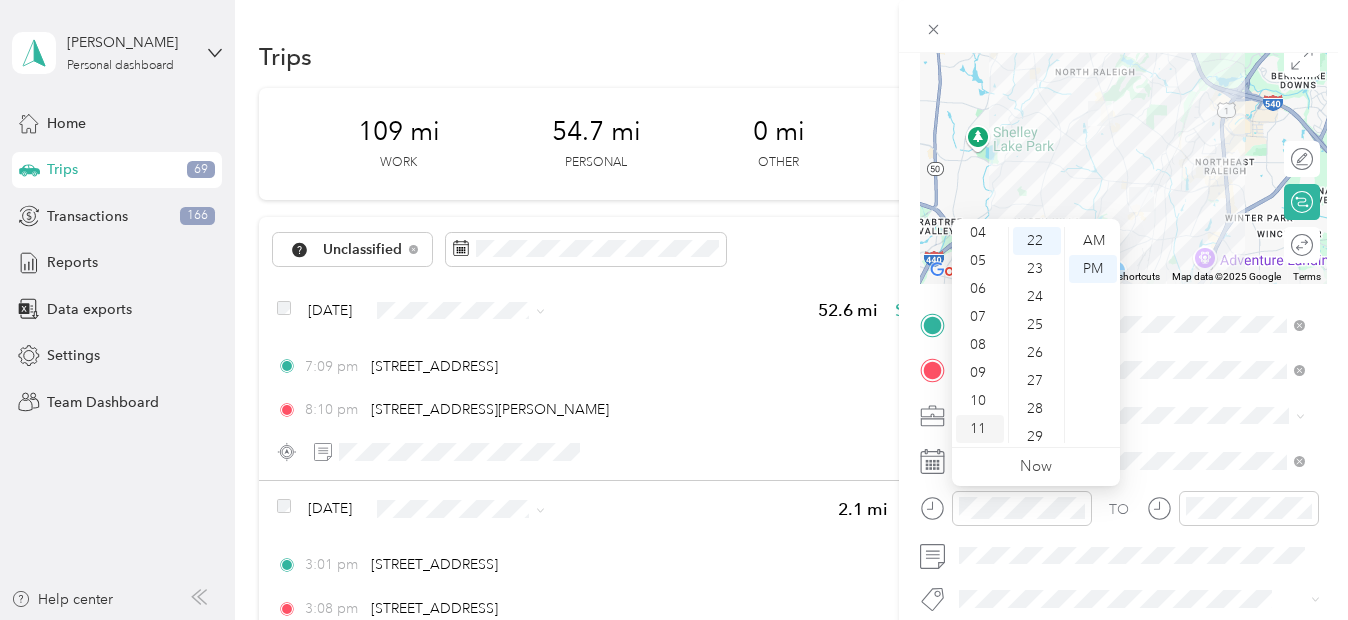click on "11" at bounding box center [980, 429] 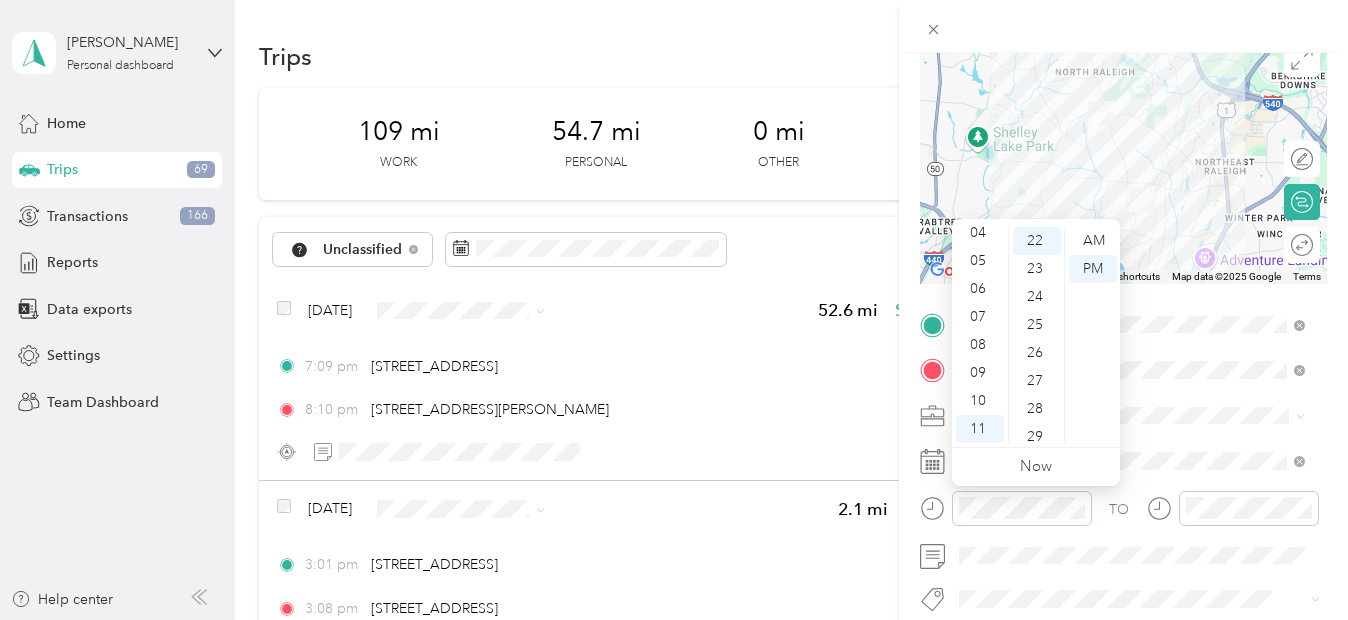 scroll, scrollTop: 0, scrollLeft: 0, axis: both 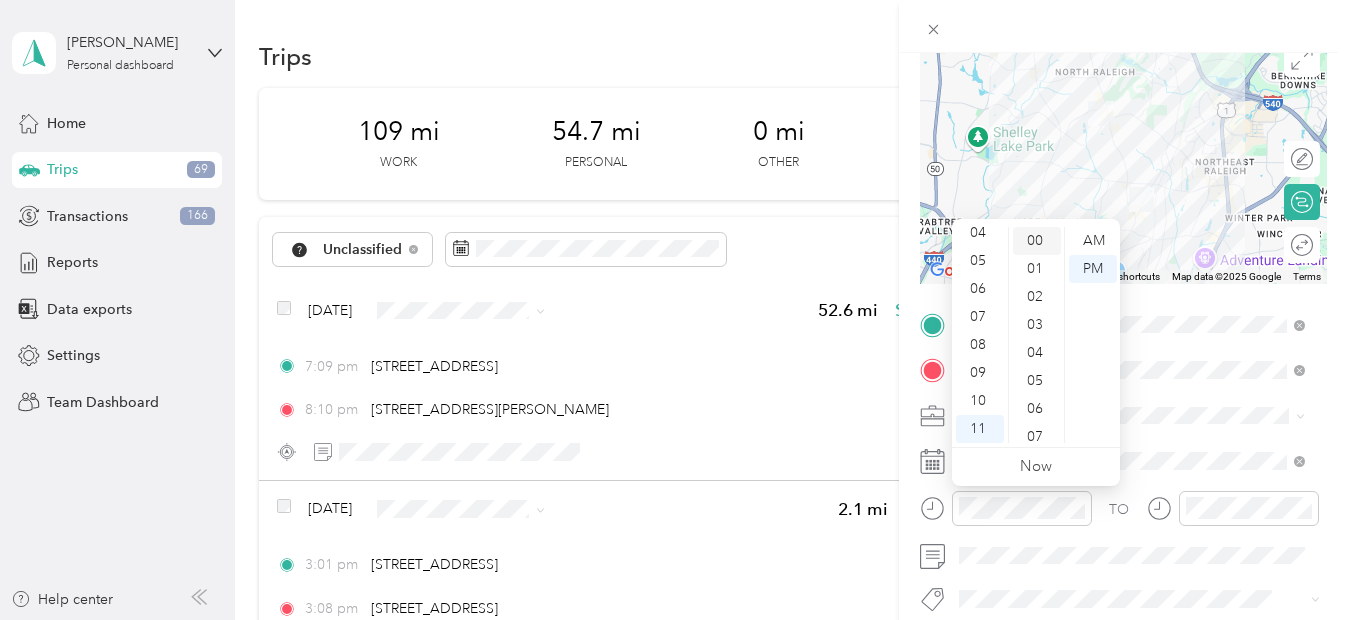 click on "00" at bounding box center (1037, 241) 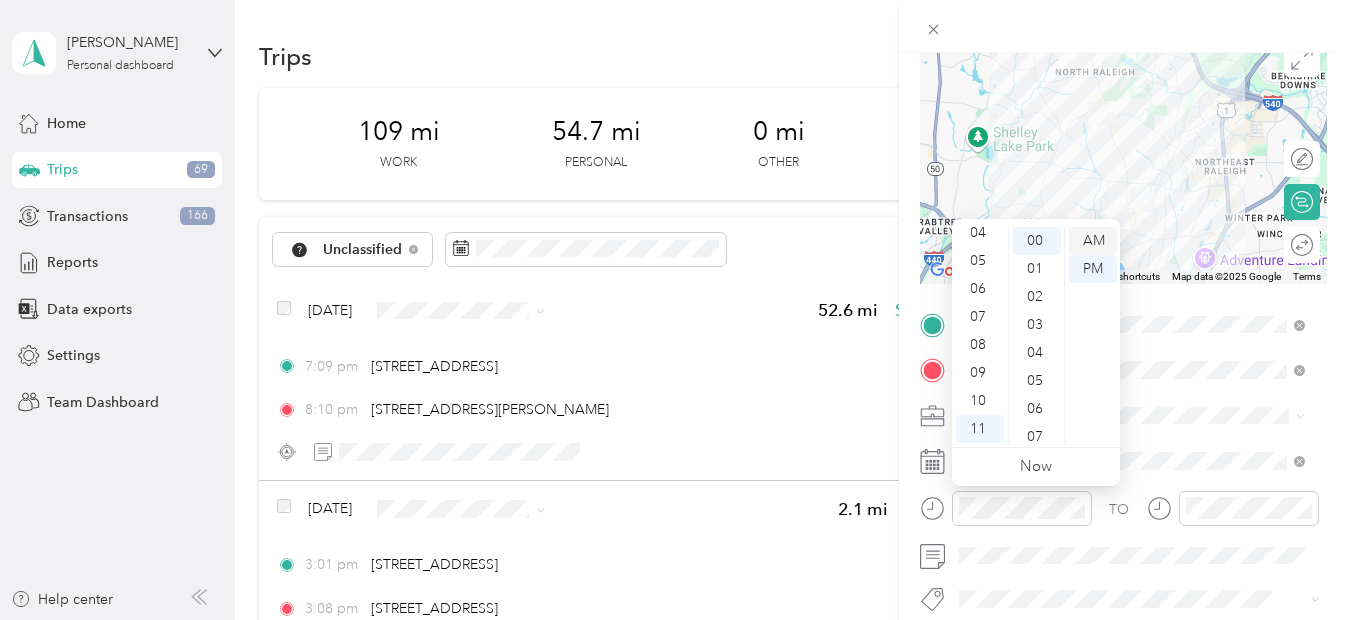 click on "AM" at bounding box center (1093, 241) 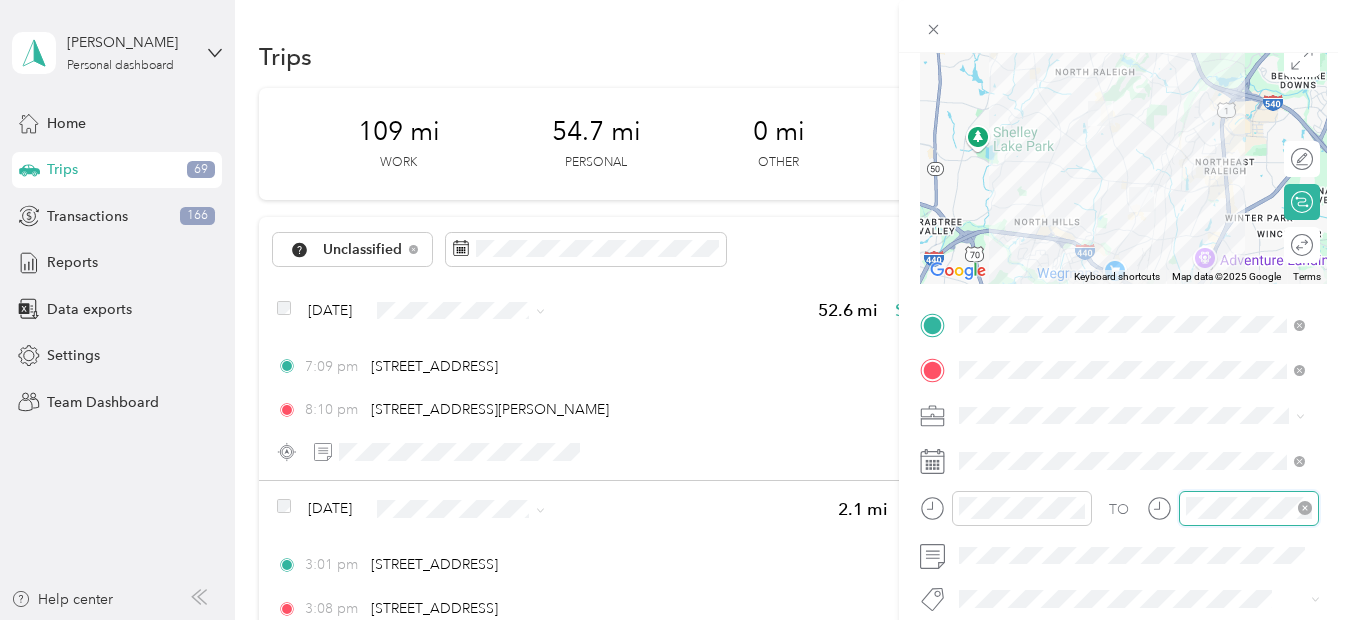 scroll, scrollTop: 120, scrollLeft: 0, axis: vertical 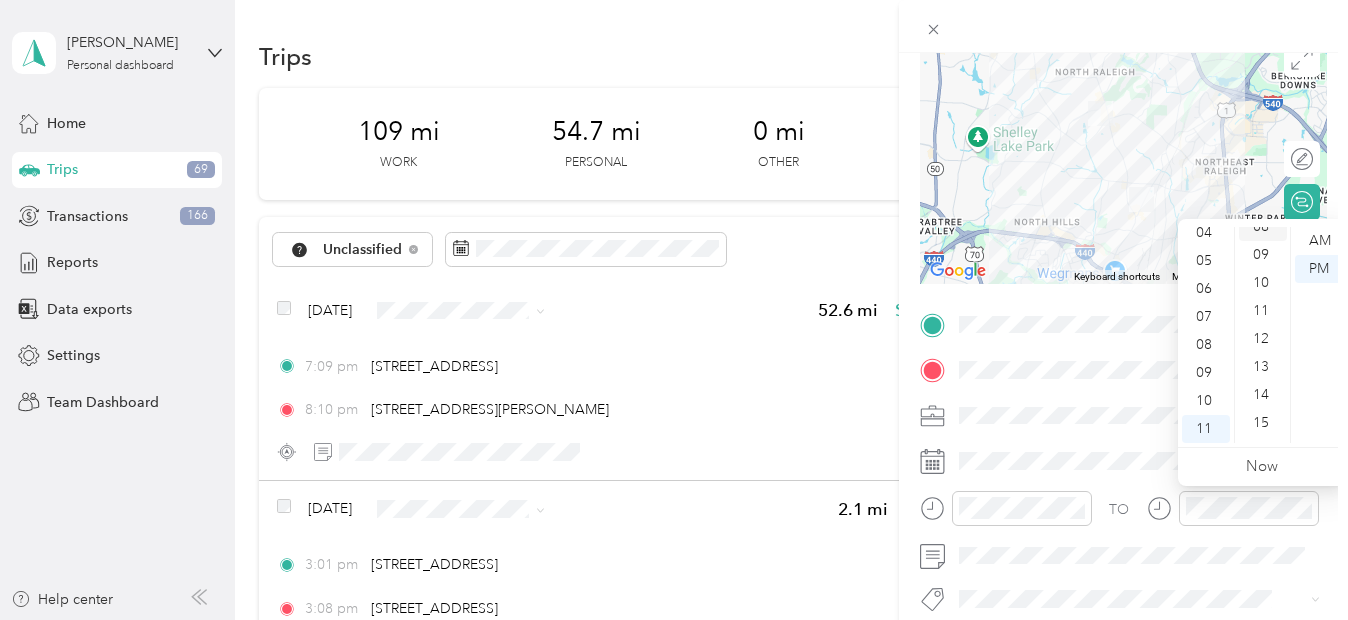 click on "08" at bounding box center (1263, 227) 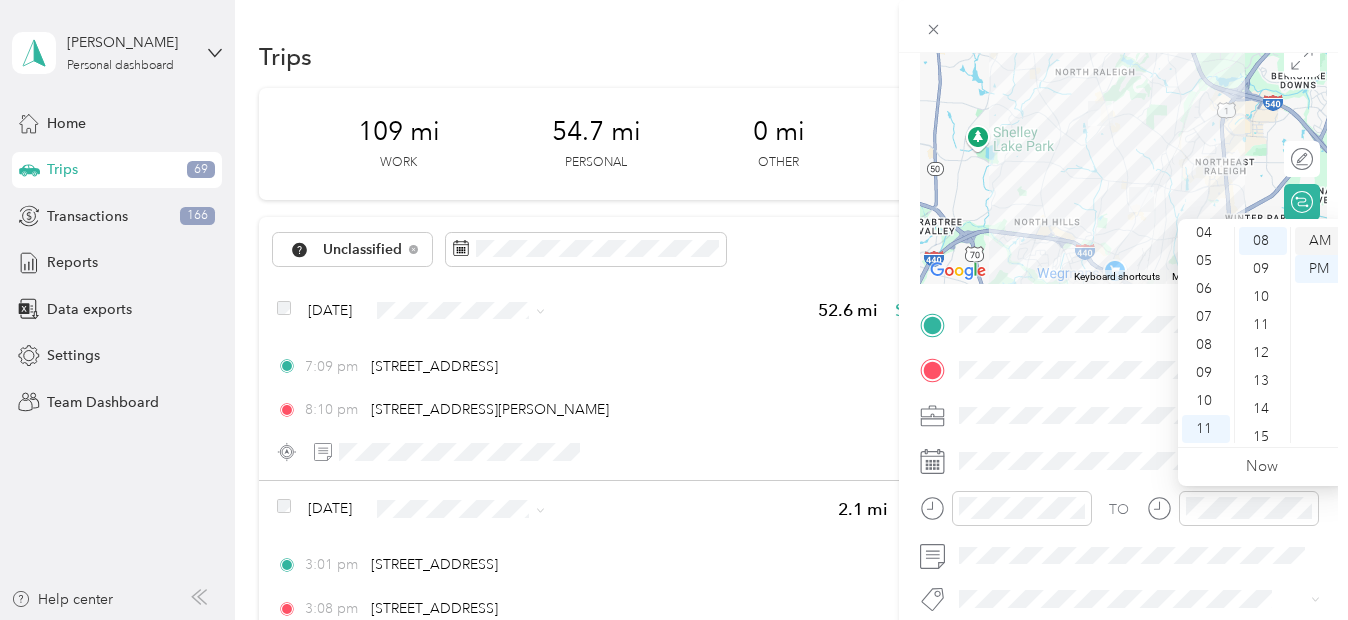 click on "AM" at bounding box center [1319, 241] 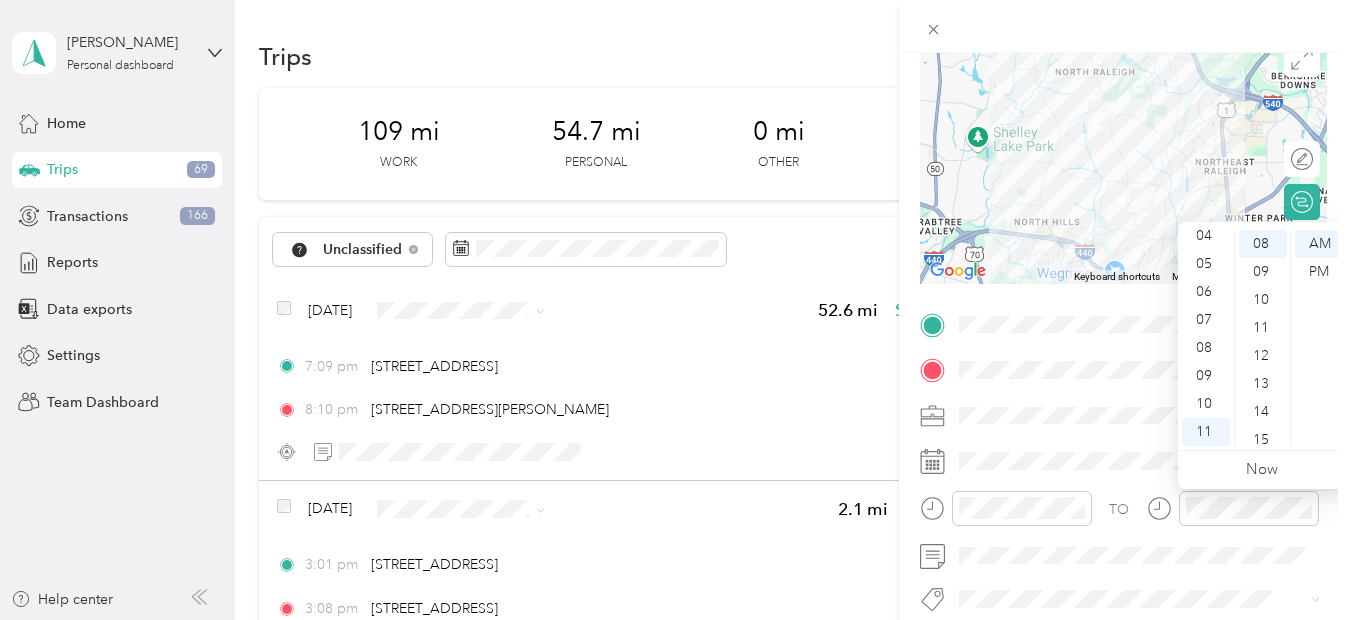 scroll, scrollTop: 0, scrollLeft: 0, axis: both 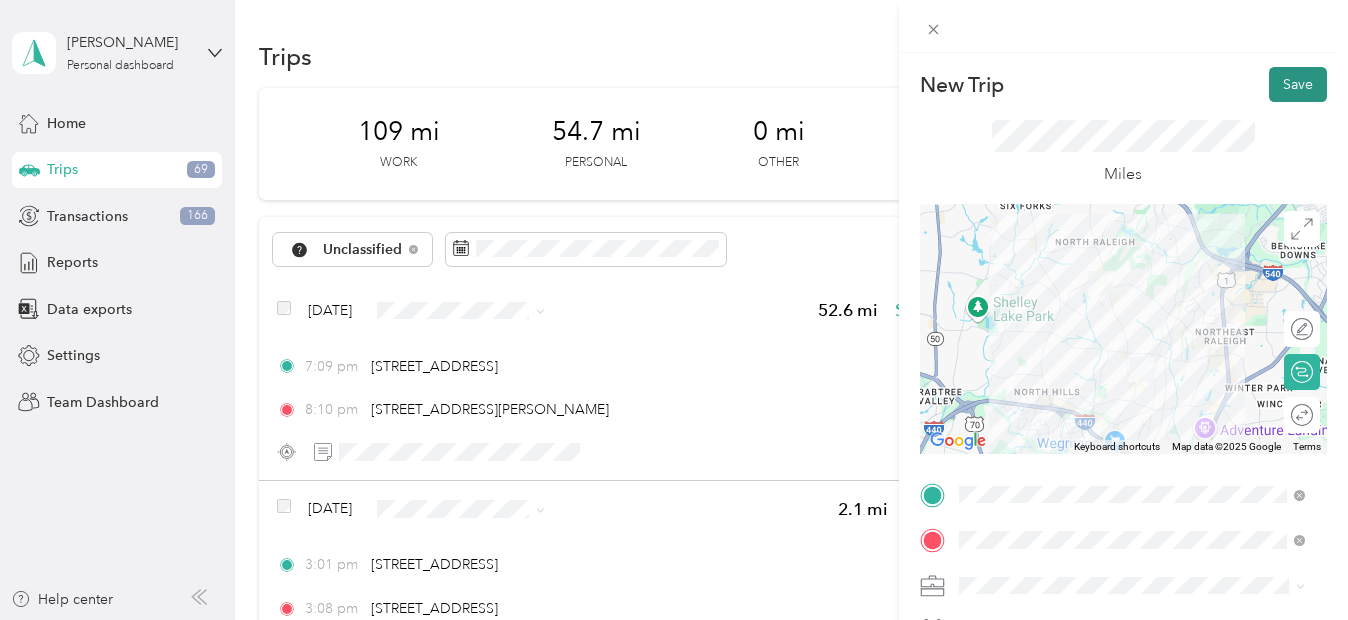 click on "Save" at bounding box center (1298, 84) 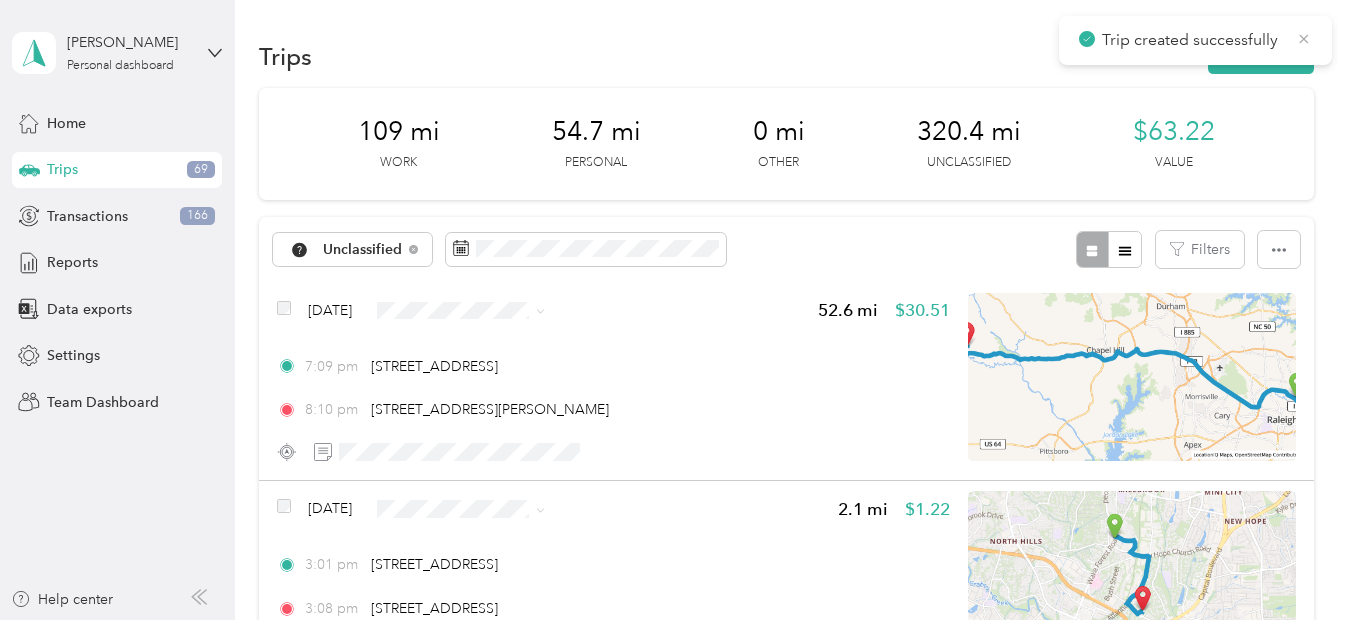 click 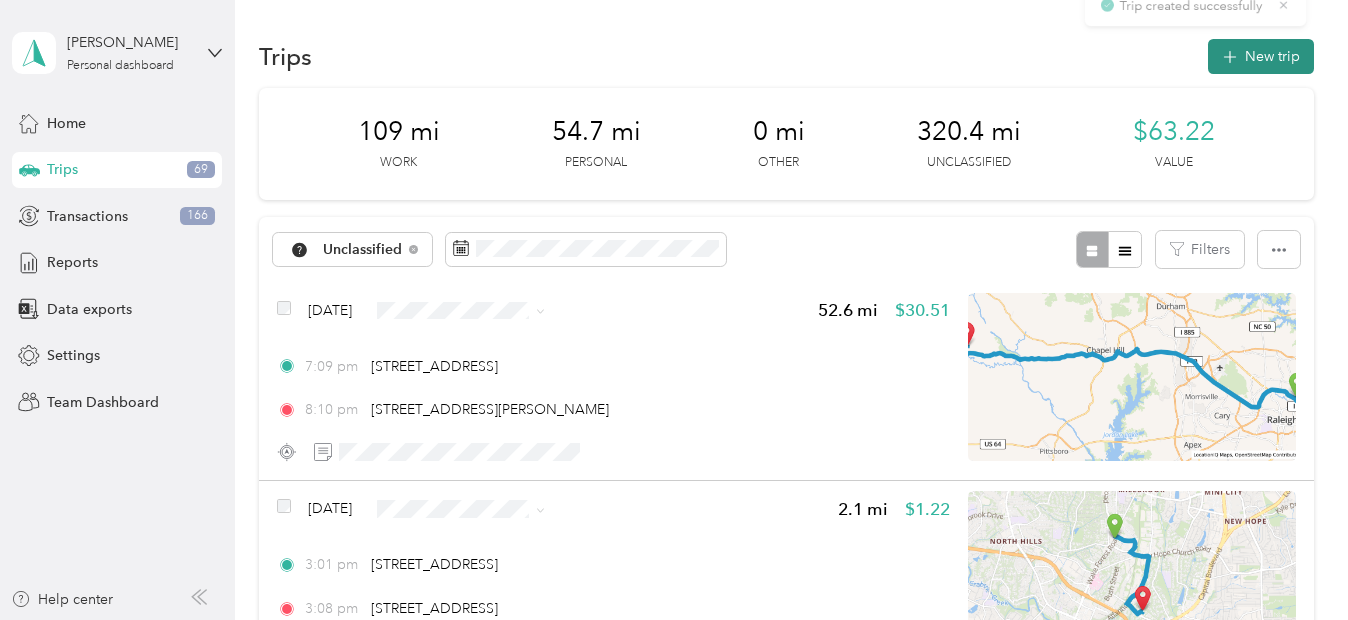 click on "New trip" at bounding box center (1261, 56) 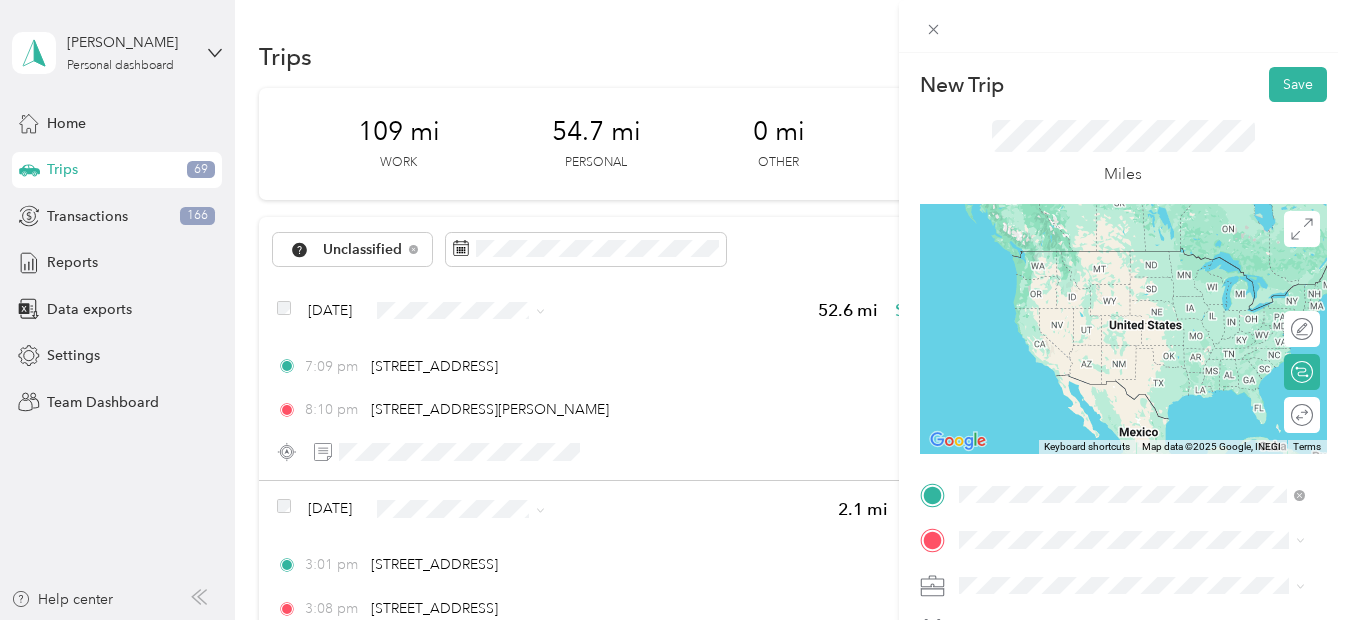 click on "[STREET_ADDRESS][US_STATE]" at bounding box center (1096, 251) 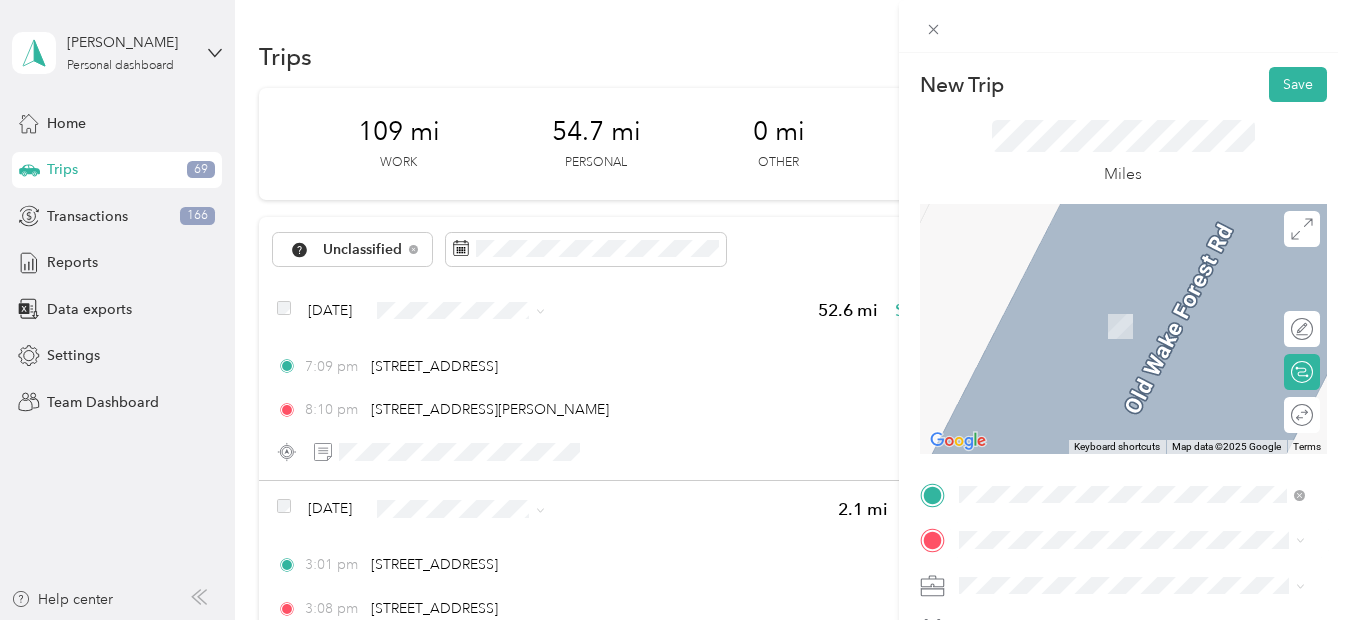click on "[STREET_ADDRESS][US_STATE]" at bounding box center (1096, 293) 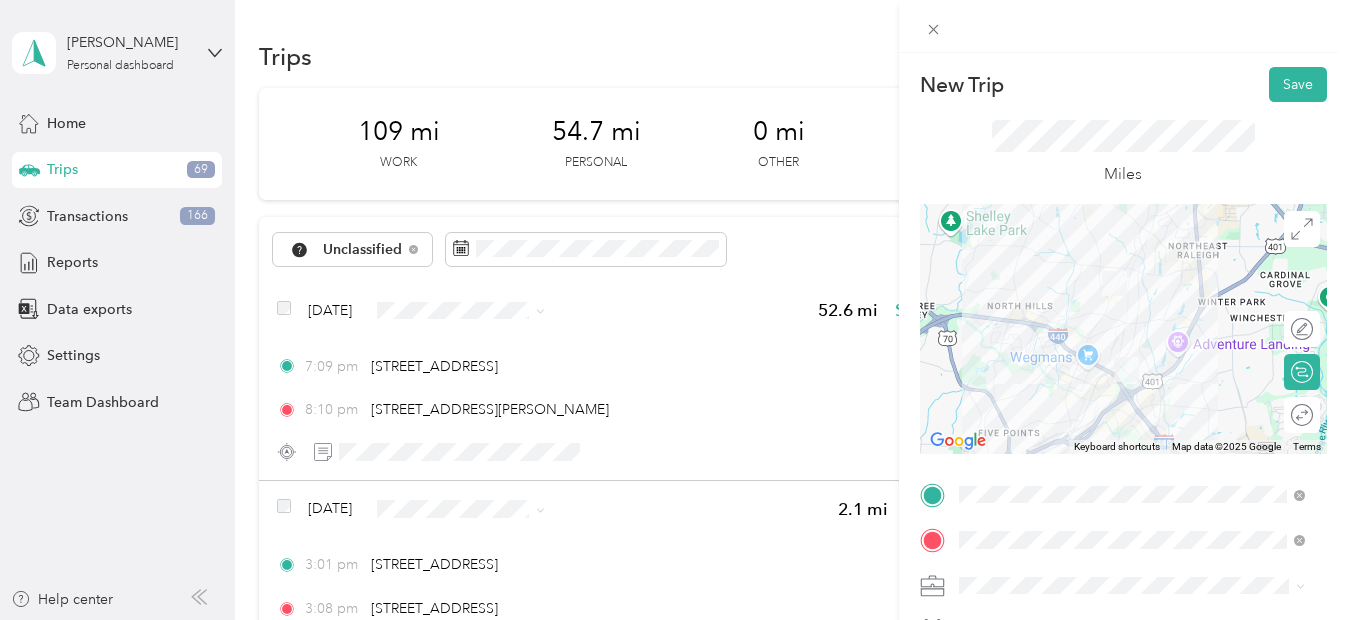 click on "Radio" at bounding box center [1132, 480] 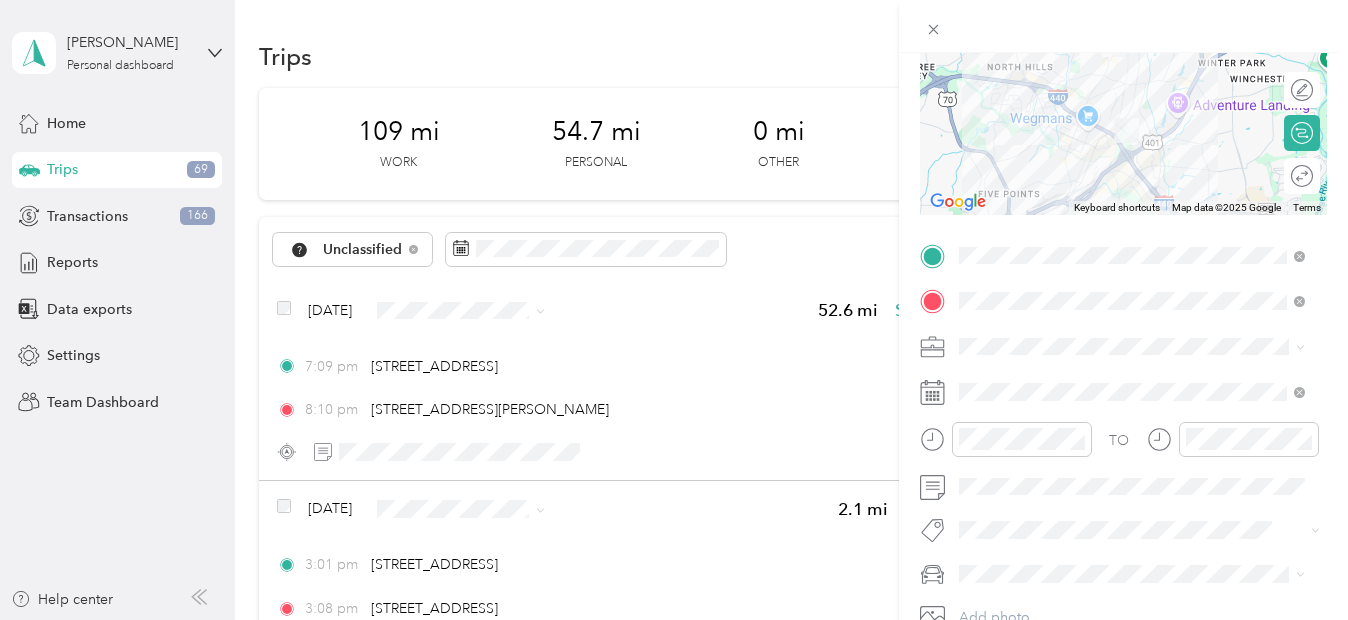 scroll, scrollTop: 290, scrollLeft: 0, axis: vertical 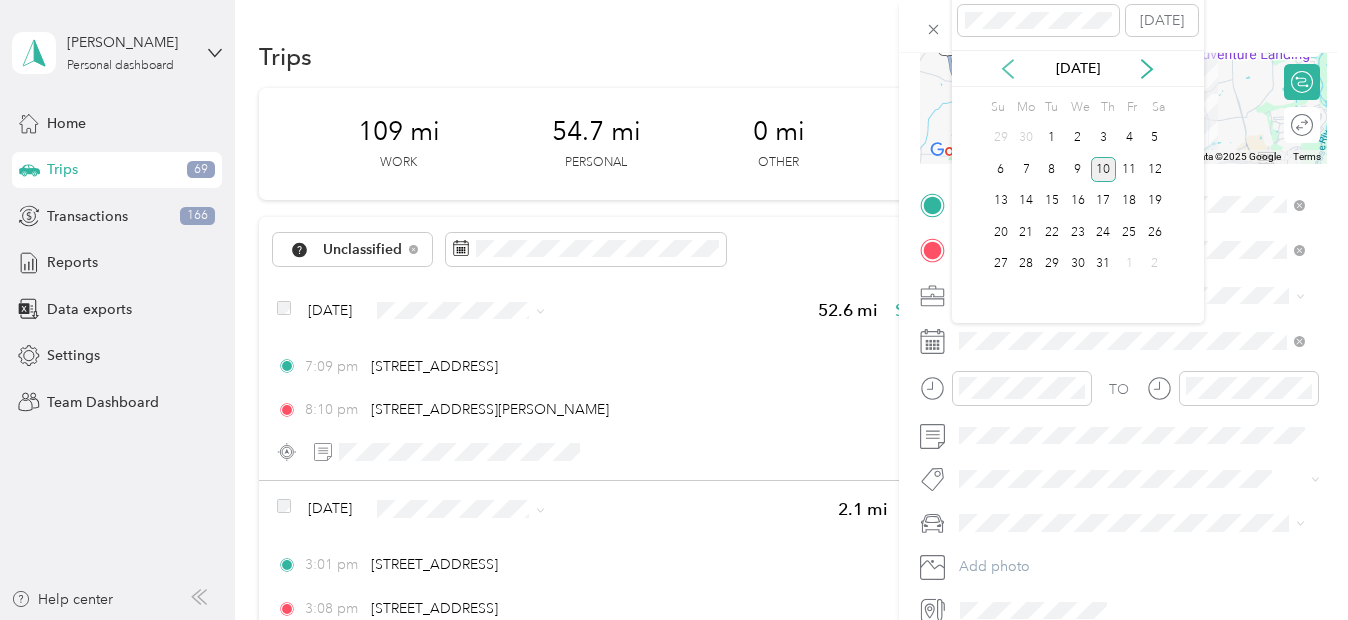 click 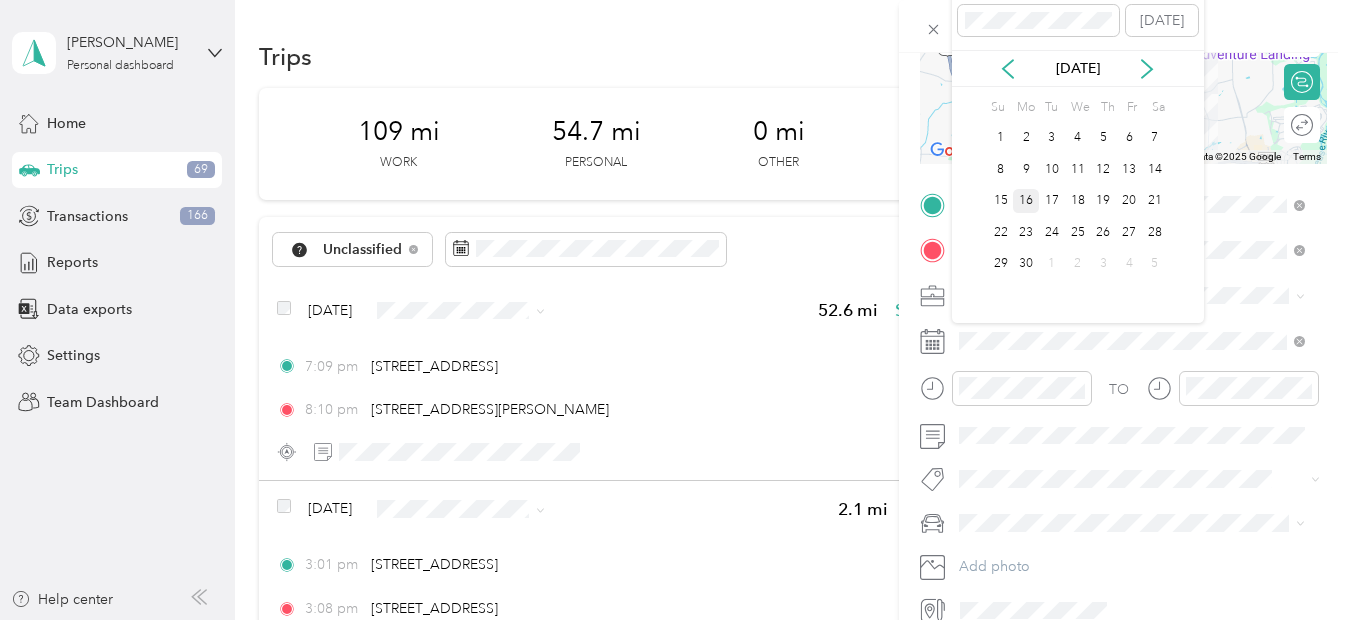 click on "16" at bounding box center (1026, 201) 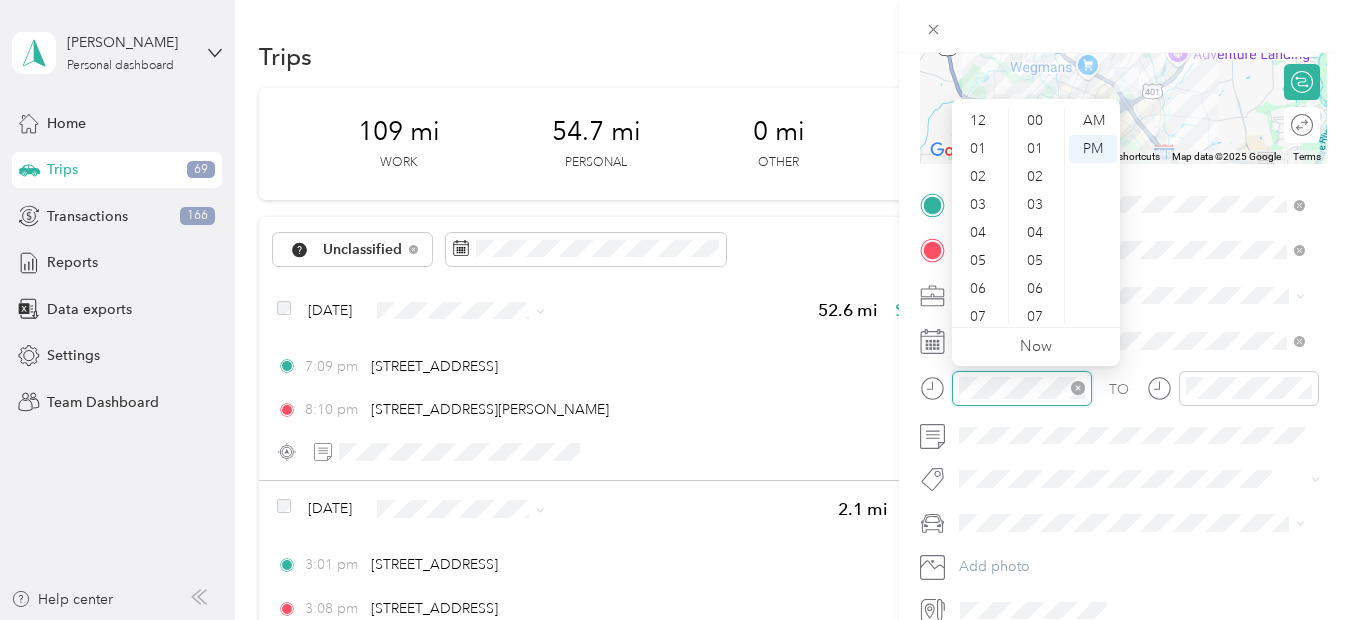 scroll, scrollTop: 672, scrollLeft: 0, axis: vertical 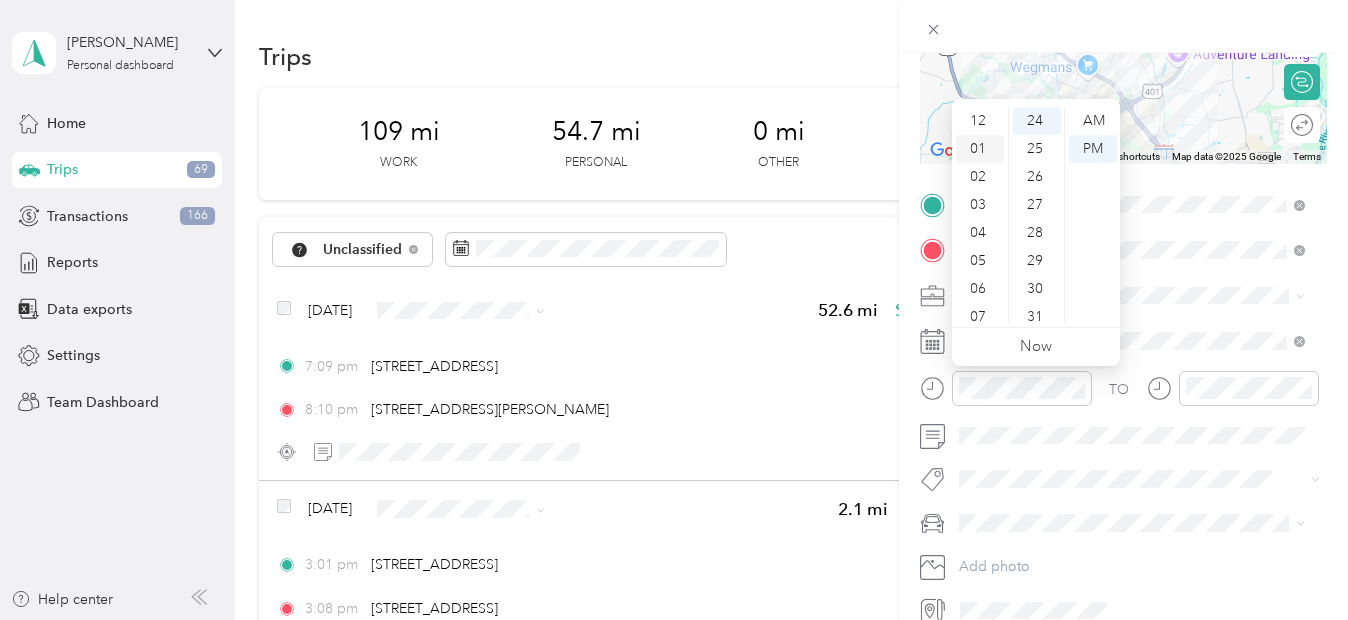 click on "01" at bounding box center [980, 149] 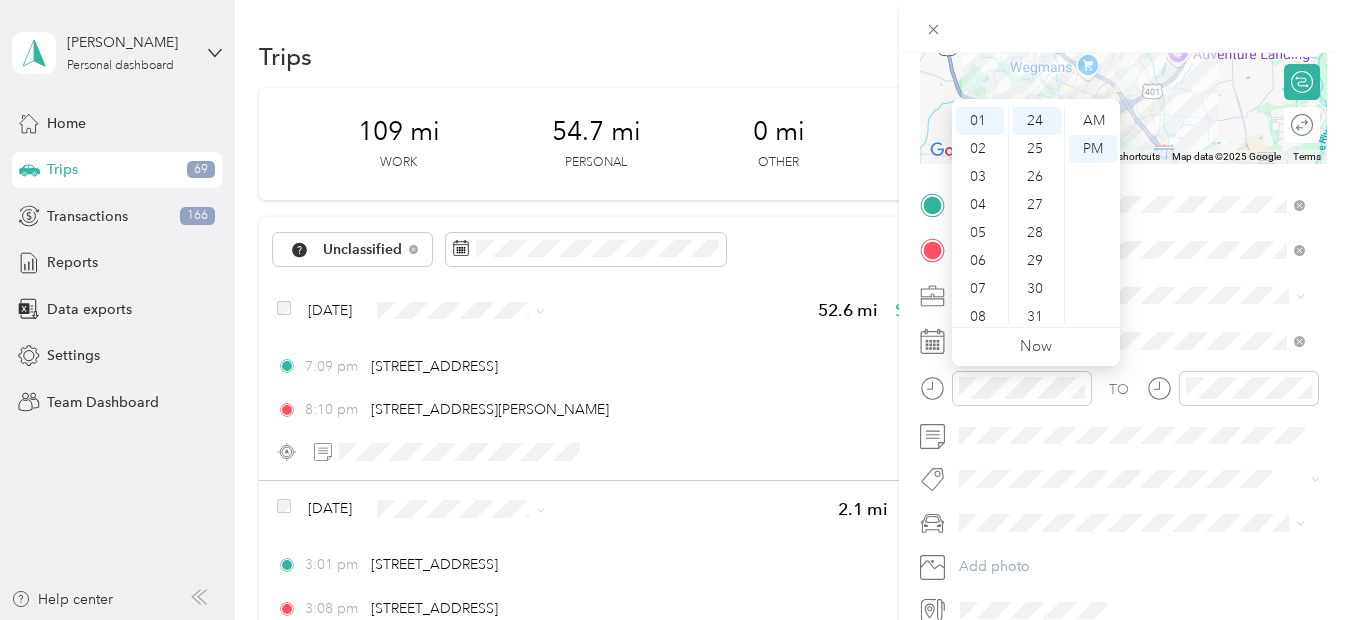 scroll, scrollTop: 483, scrollLeft: 0, axis: vertical 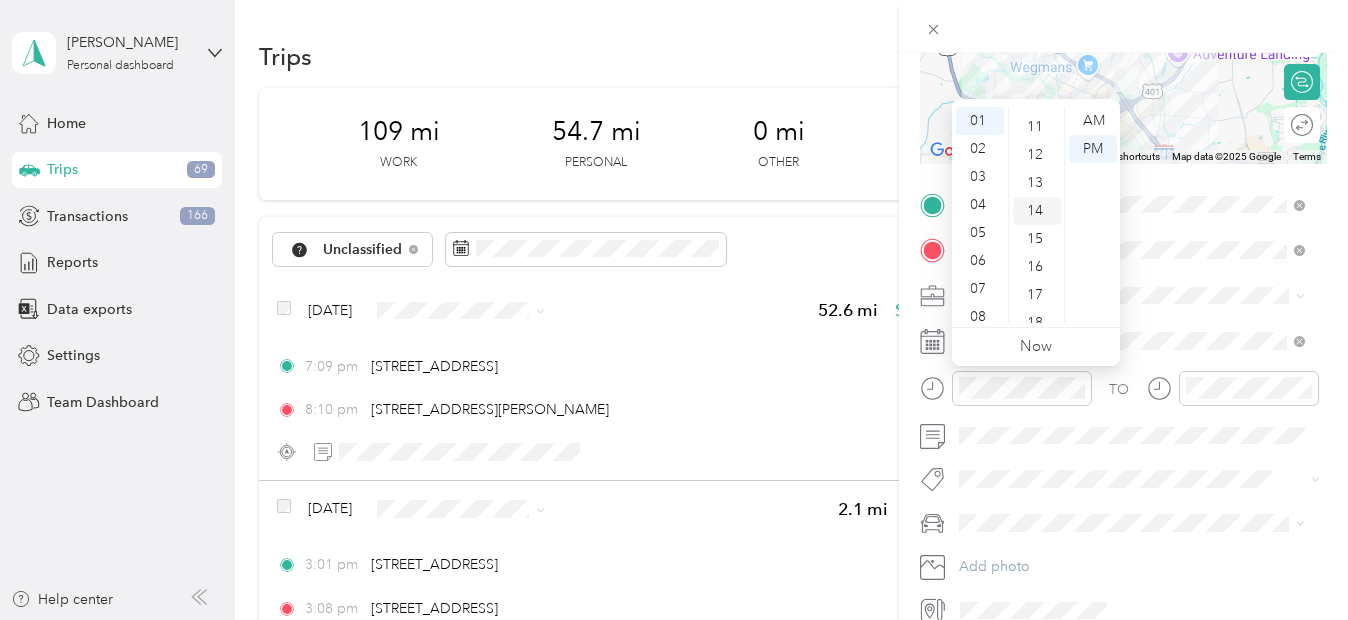 click on "14" at bounding box center [1037, 211] 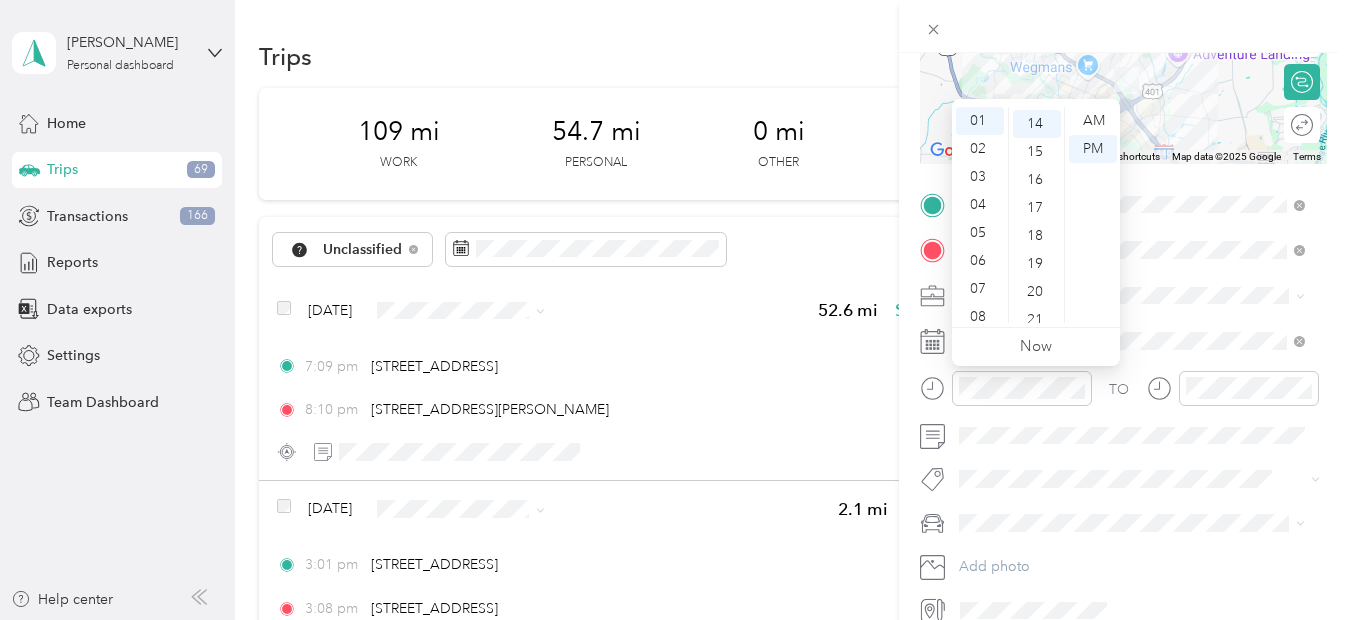 scroll, scrollTop: 392, scrollLeft: 0, axis: vertical 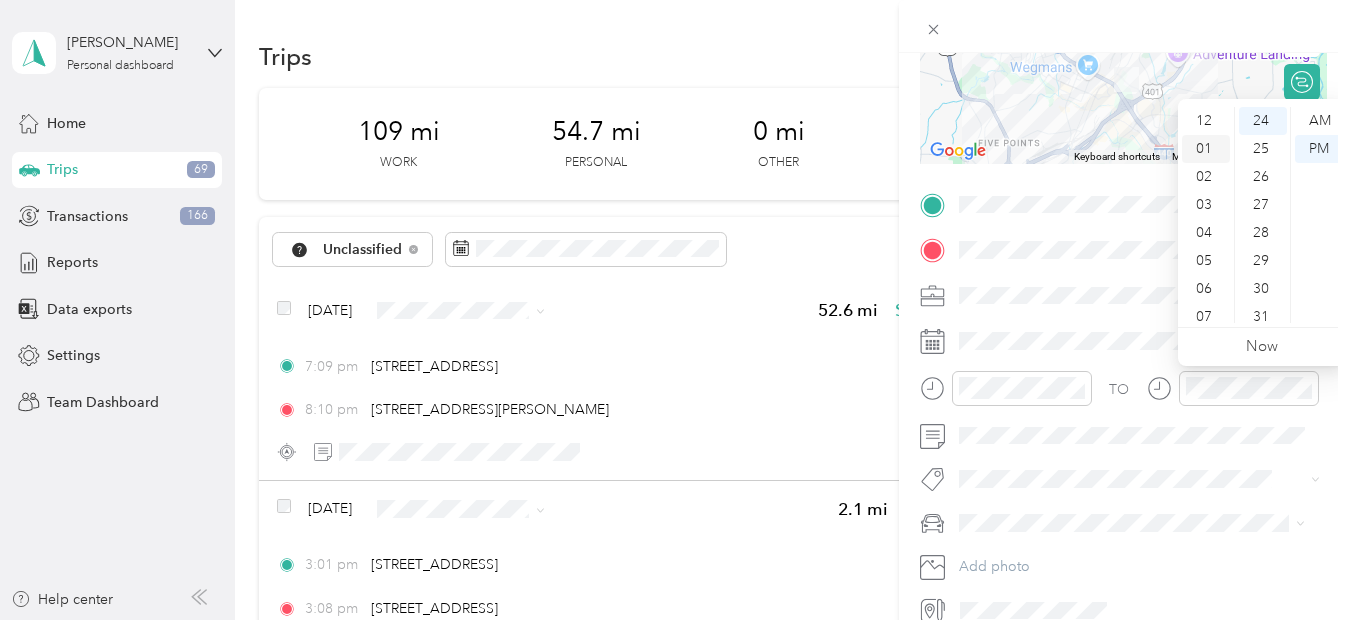 click on "01" at bounding box center [1206, 149] 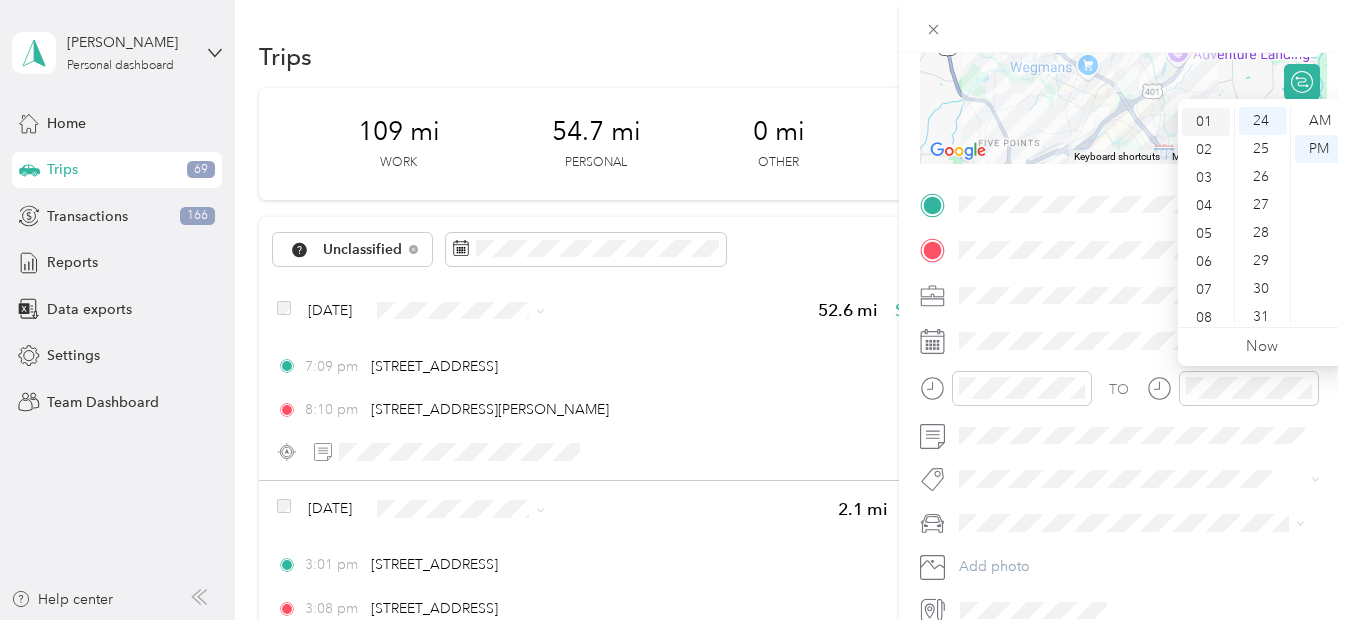 scroll, scrollTop: 28, scrollLeft: 0, axis: vertical 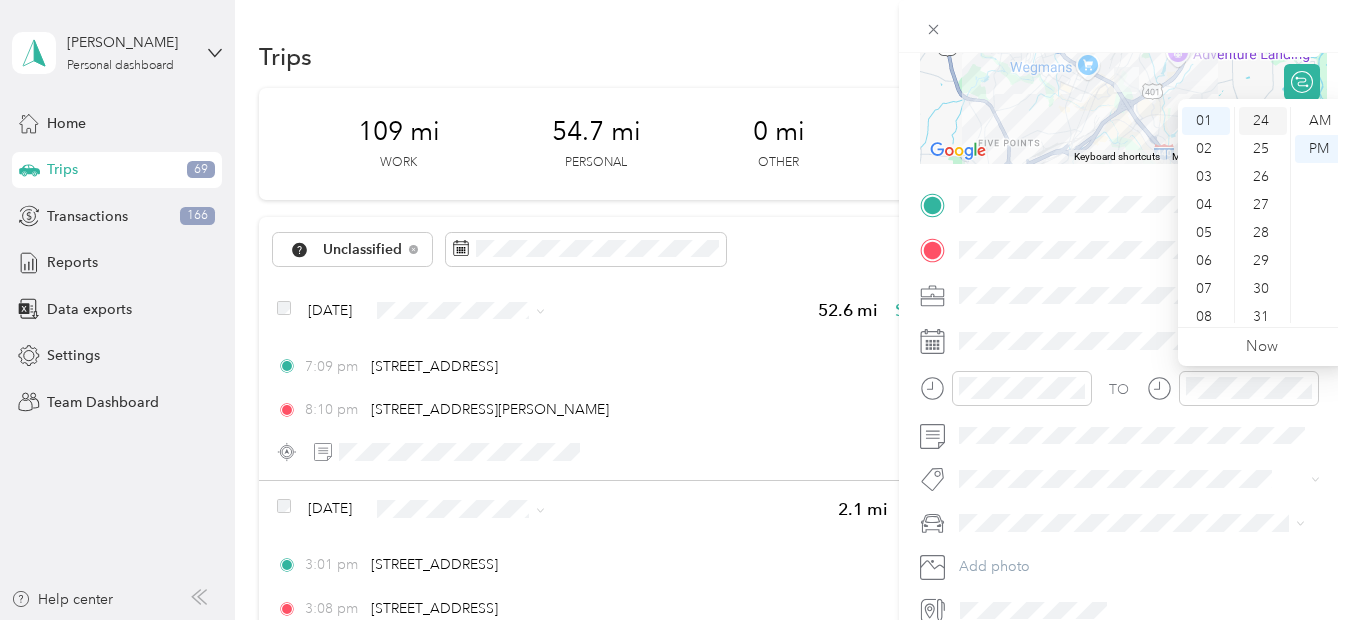 click on "24" at bounding box center (1263, 121) 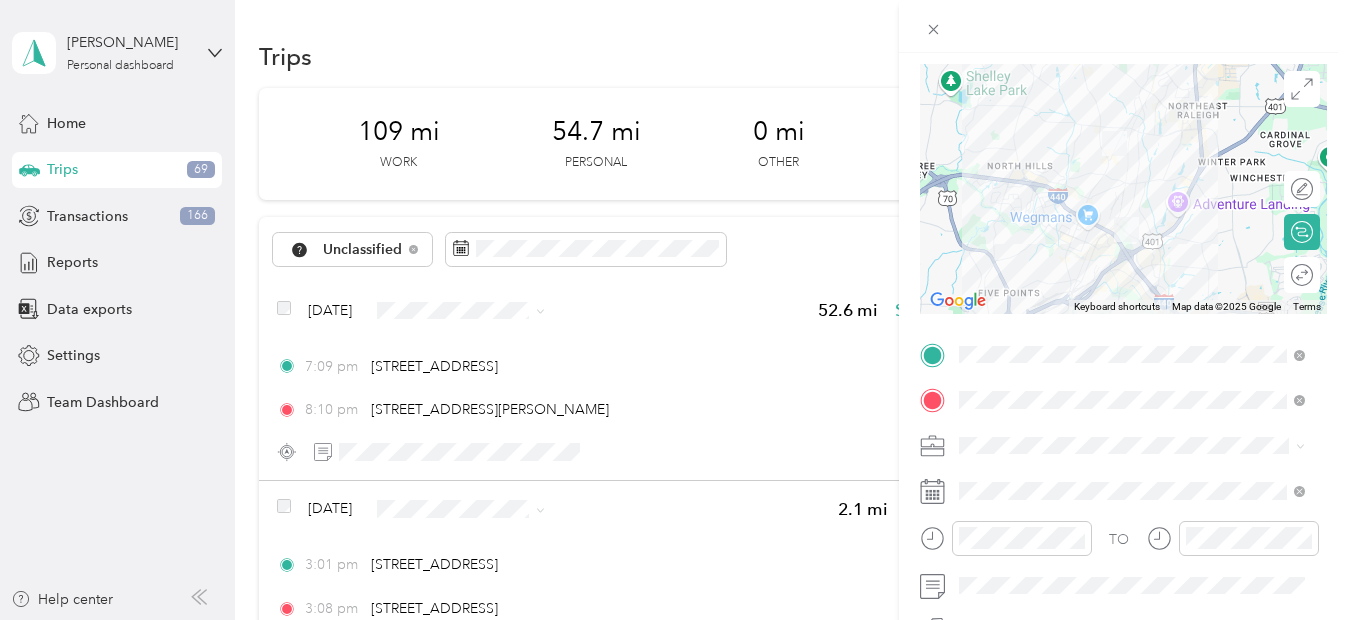 scroll, scrollTop: 0, scrollLeft: 0, axis: both 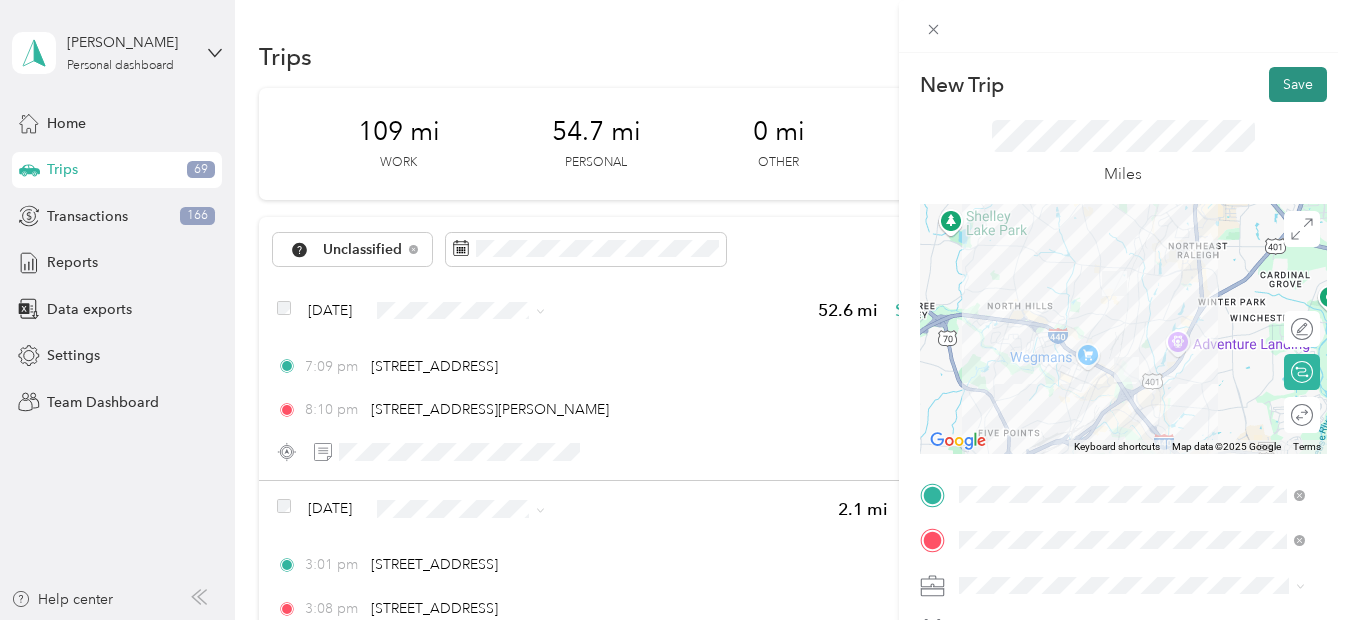 click on "Save" at bounding box center (1298, 84) 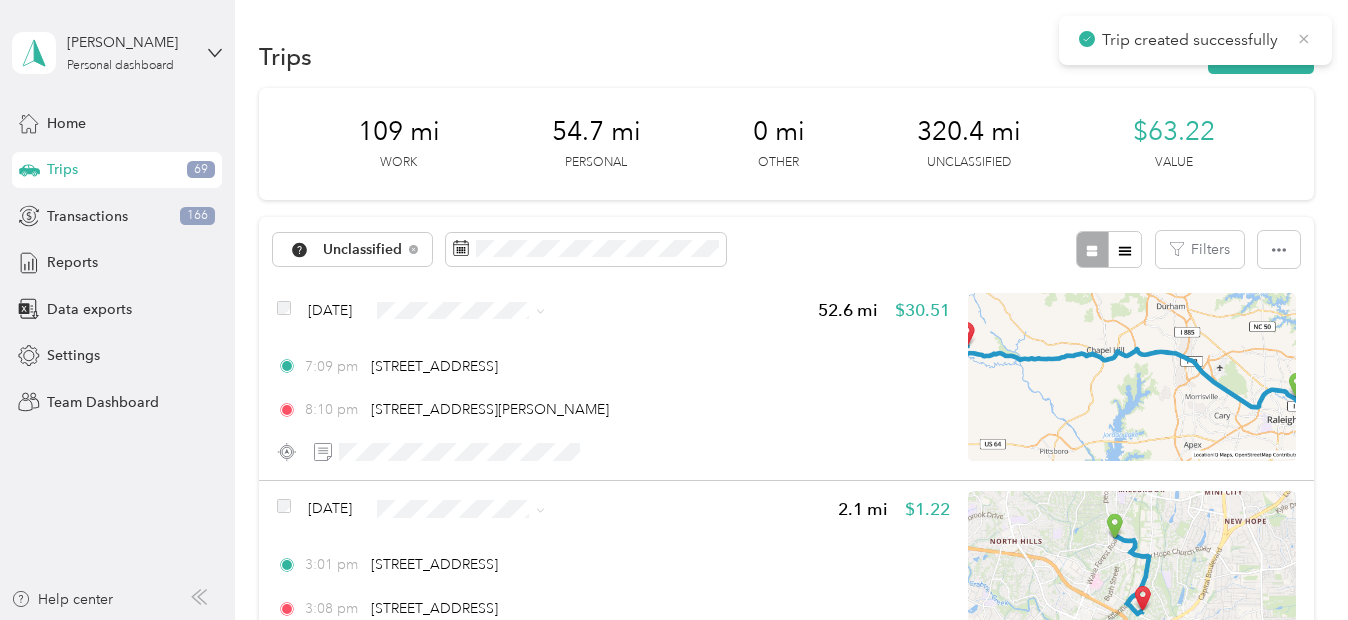 click 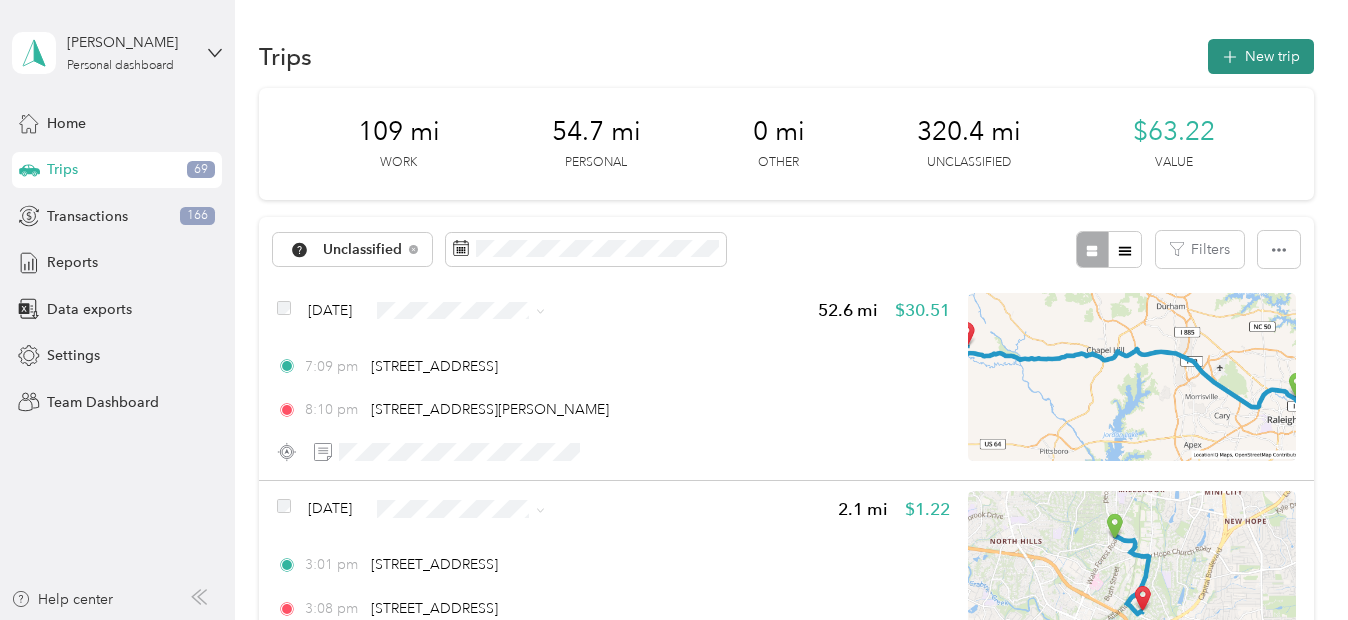 click on "New trip" at bounding box center (1261, 56) 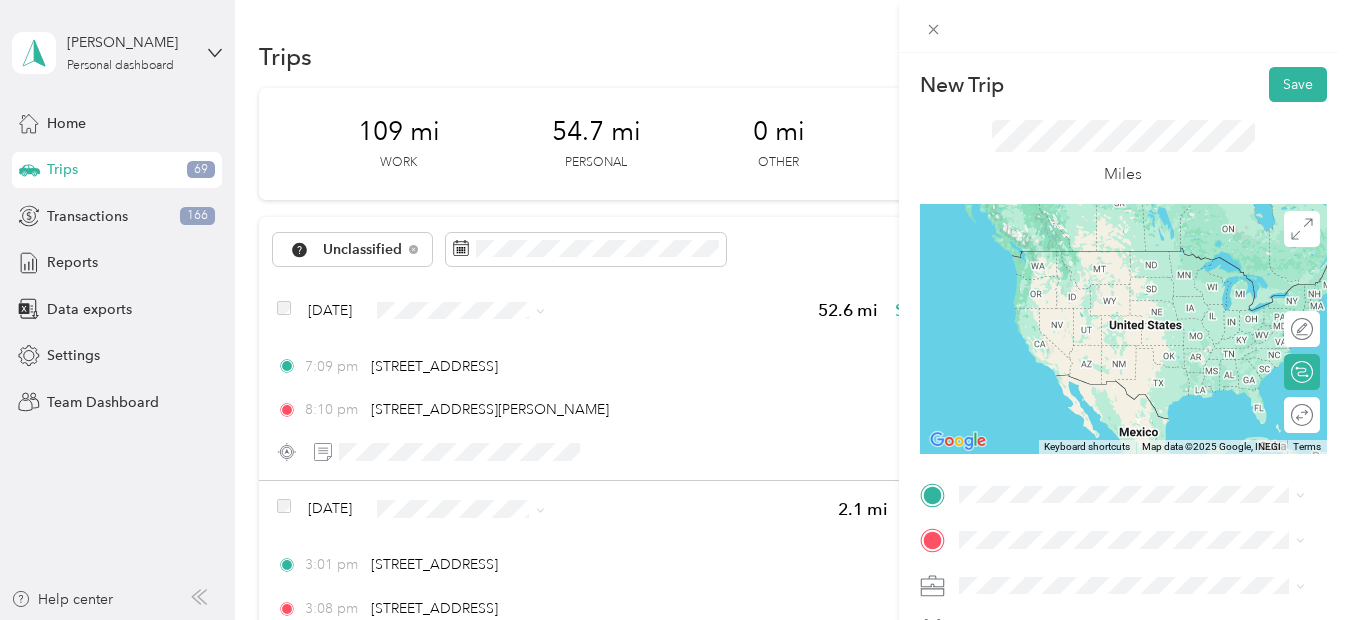 click on "[STREET_ADDRESS][US_STATE]" at bounding box center [1096, 242] 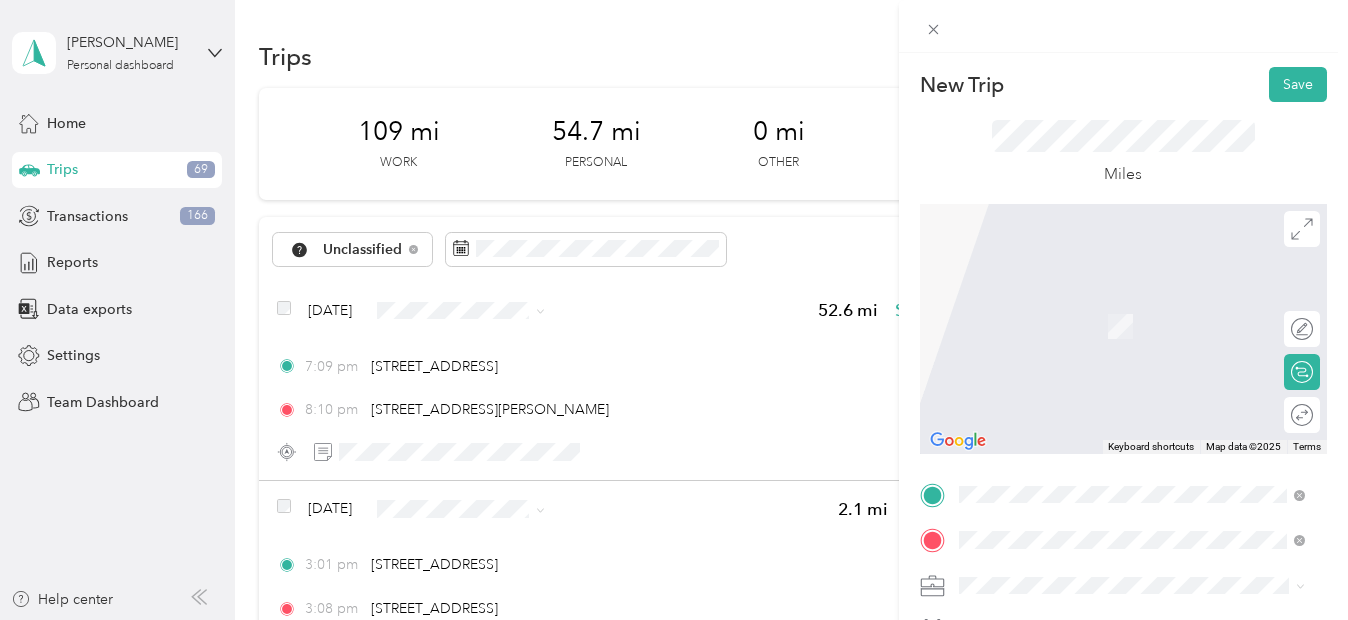 click on "[STREET_ADDRESS][PERSON_NAME][US_STATE]" at bounding box center (1147, 305) 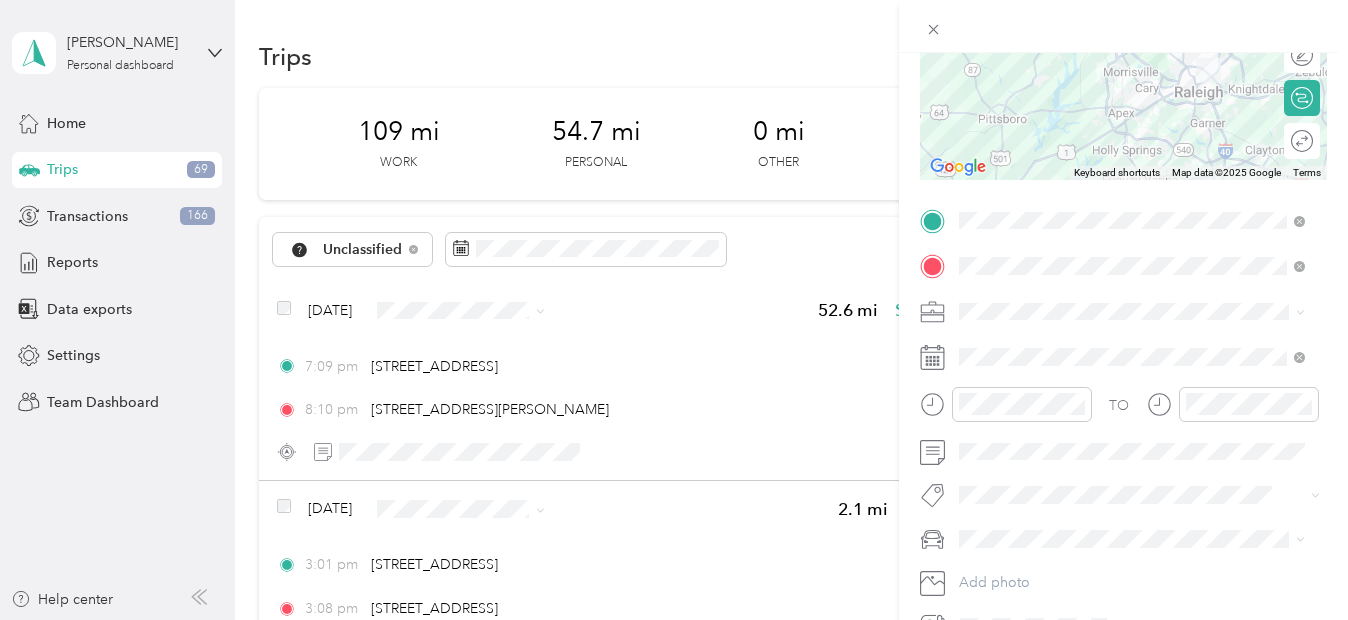 scroll, scrollTop: 276, scrollLeft: 0, axis: vertical 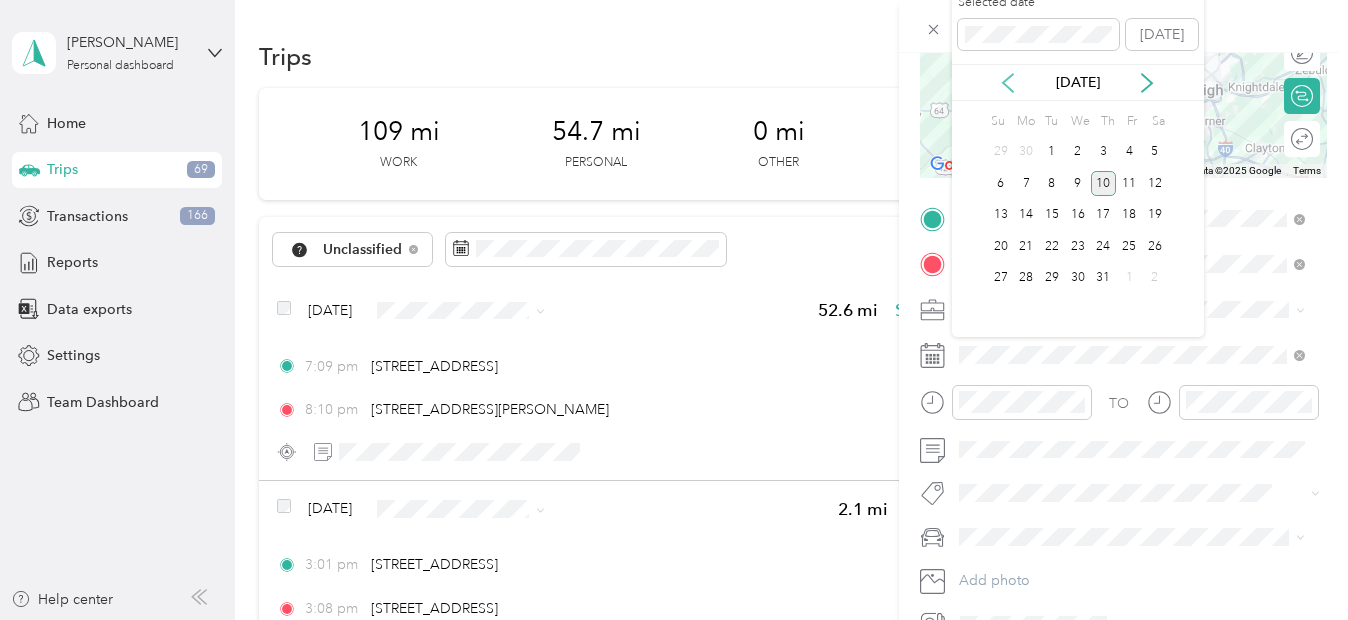 click 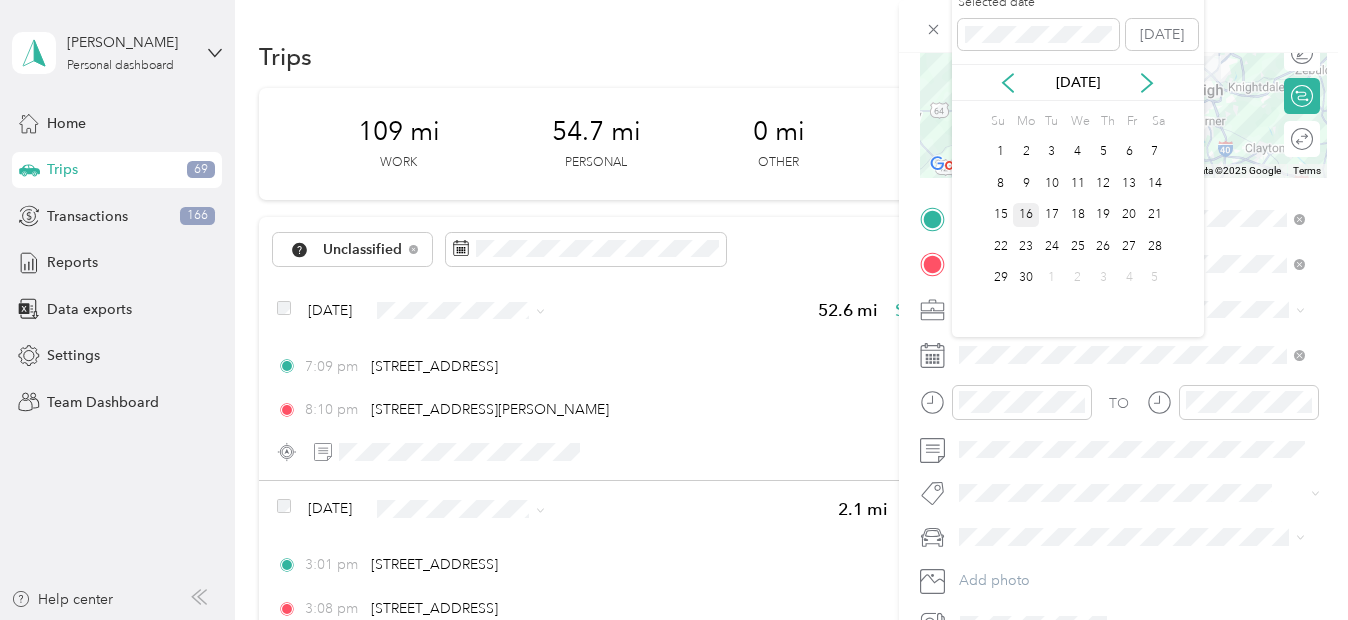 click on "16" at bounding box center (1026, 215) 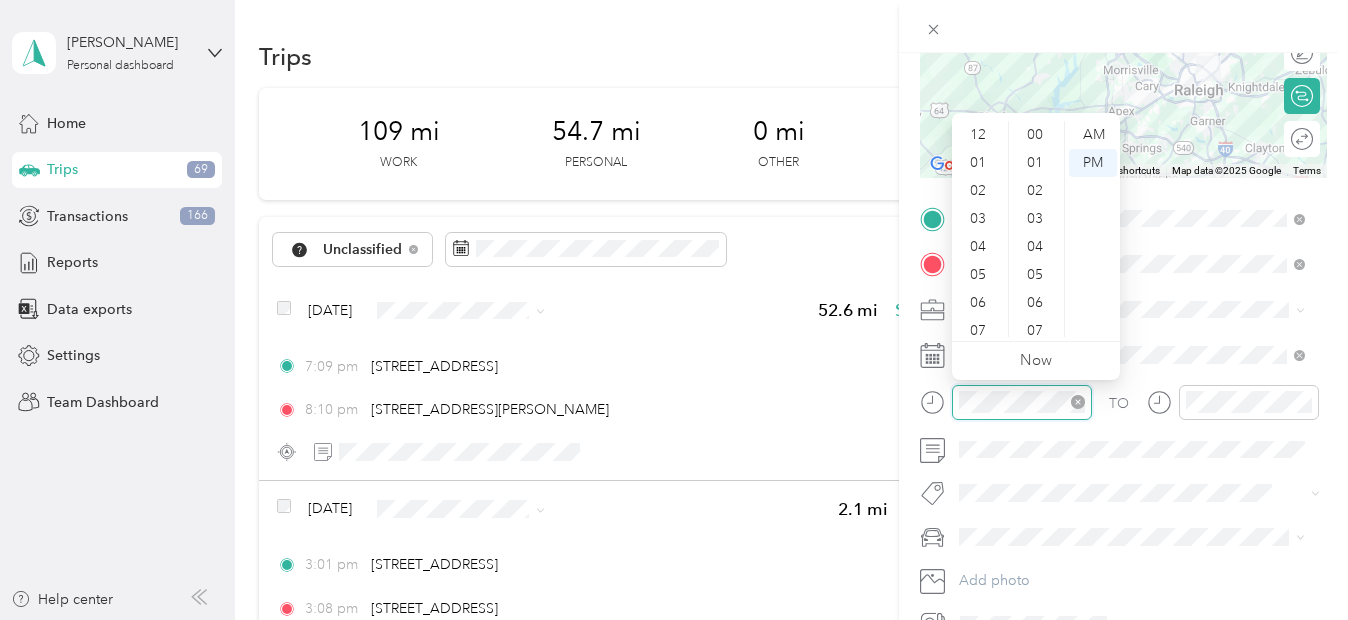 scroll, scrollTop: 728, scrollLeft: 0, axis: vertical 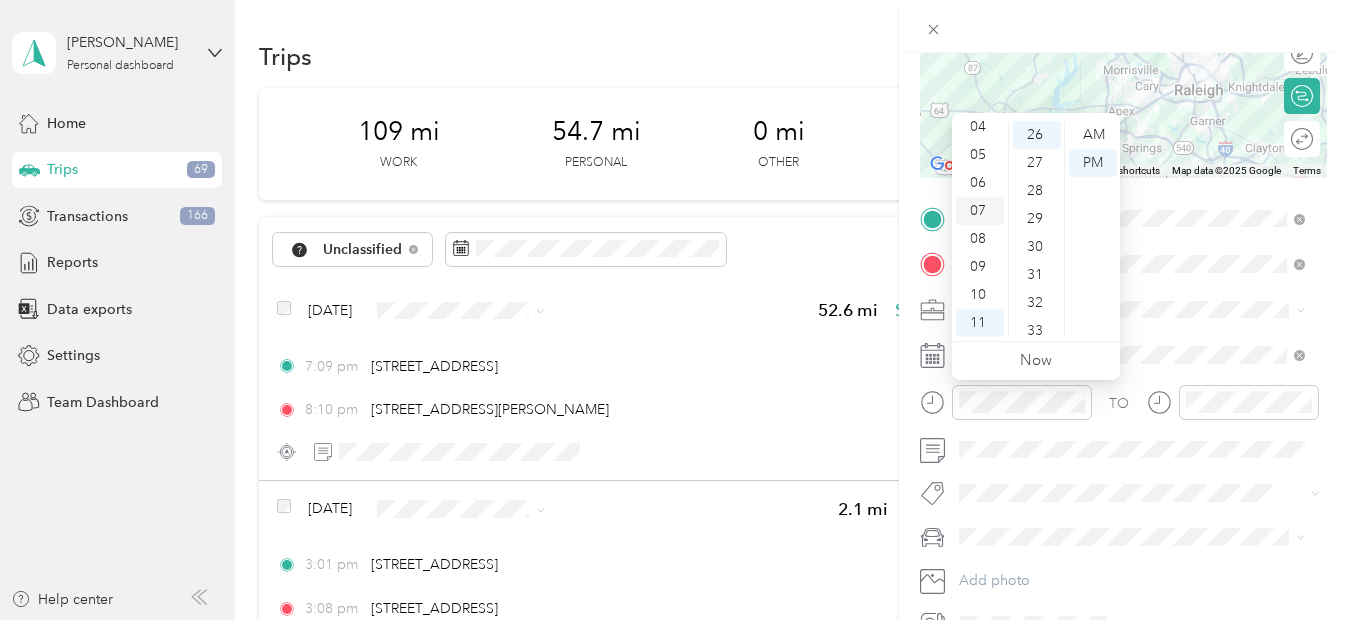 click on "07" at bounding box center (980, 211) 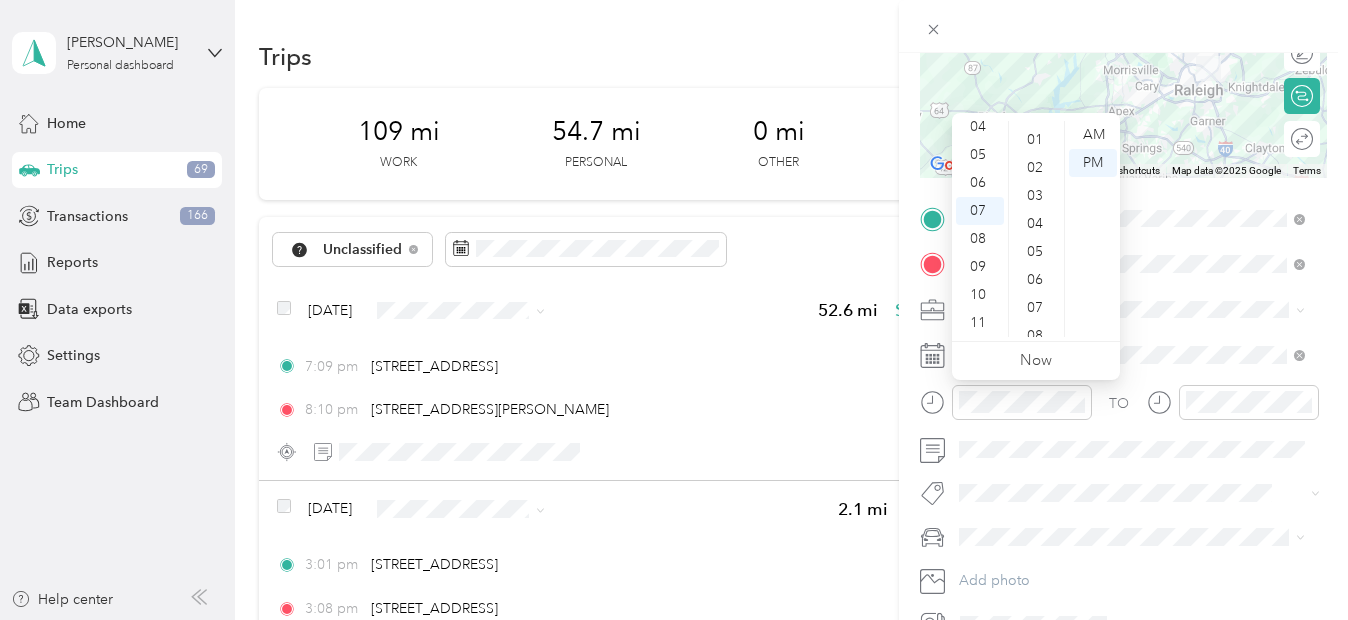 scroll, scrollTop: 0, scrollLeft: 0, axis: both 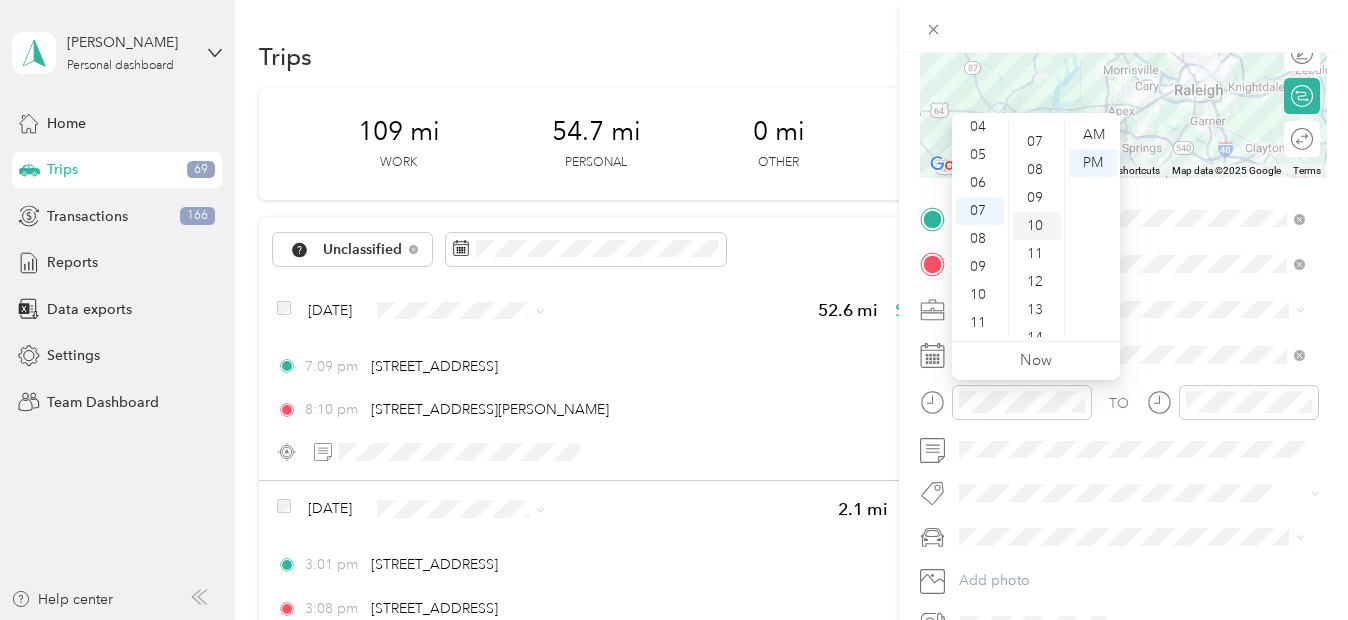 click on "10" at bounding box center [1037, 226] 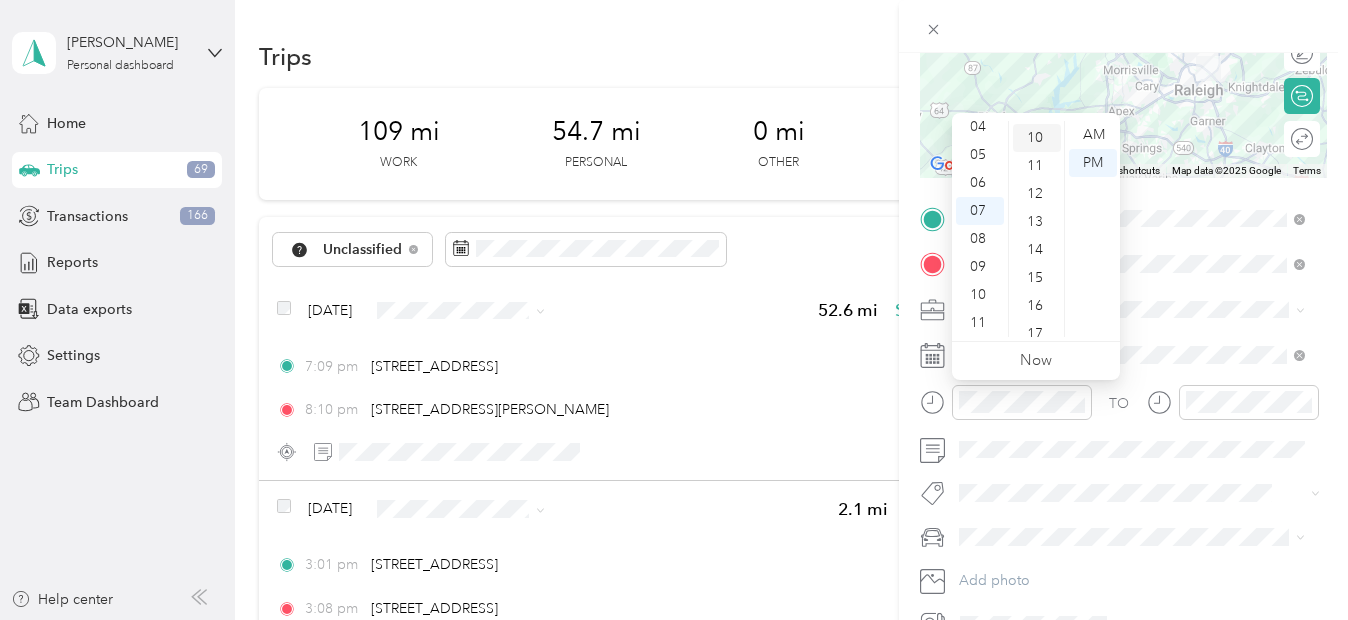 scroll, scrollTop: 280, scrollLeft: 0, axis: vertical 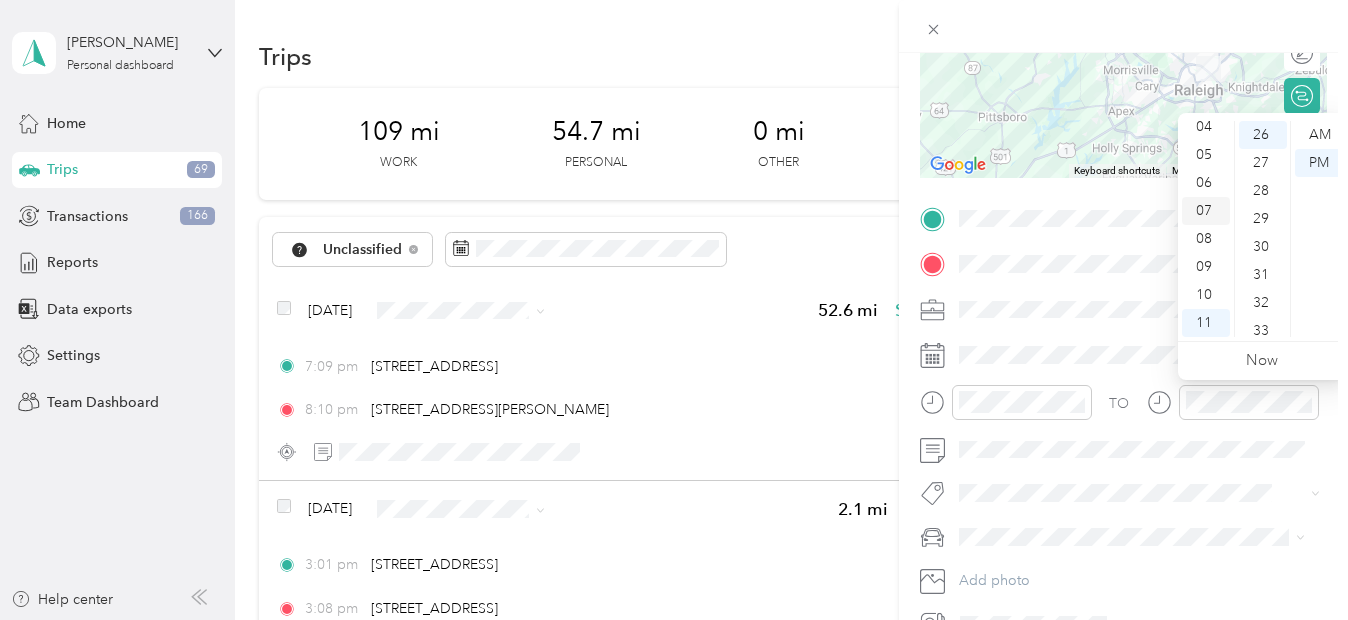 click on "07" at bounding box center (1206, 211) 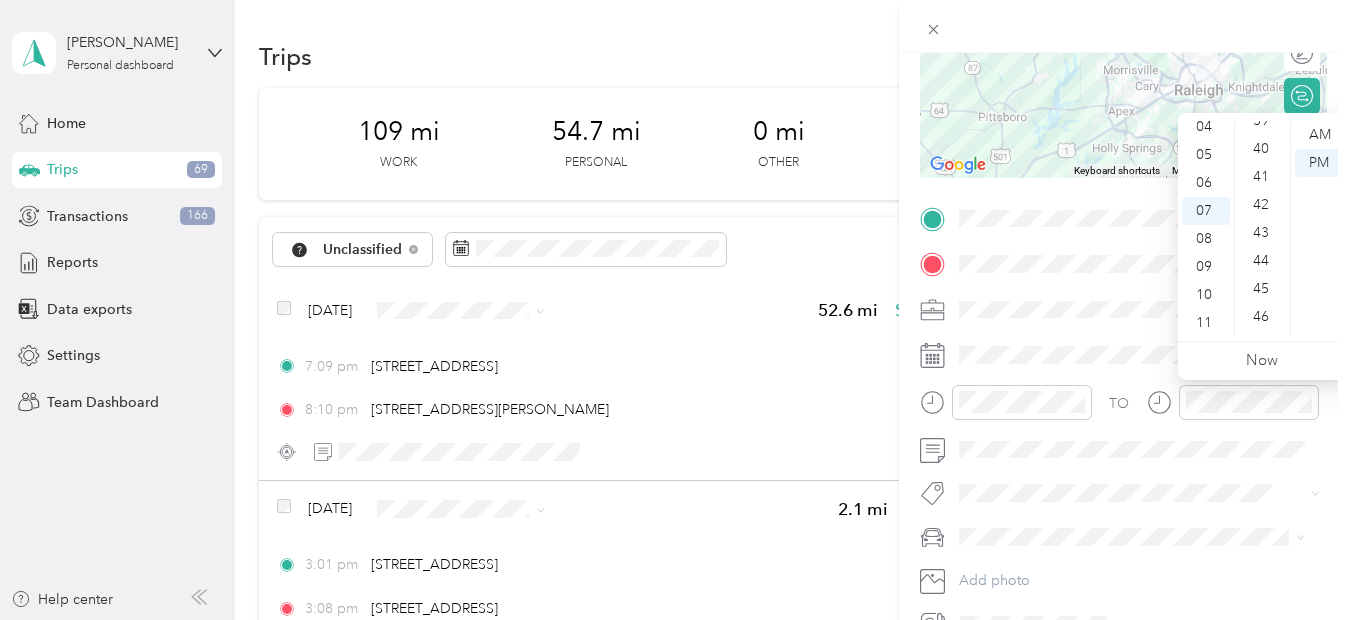 scroll, scrollTop: 1358, scrollLeft: 0, axis: vertical 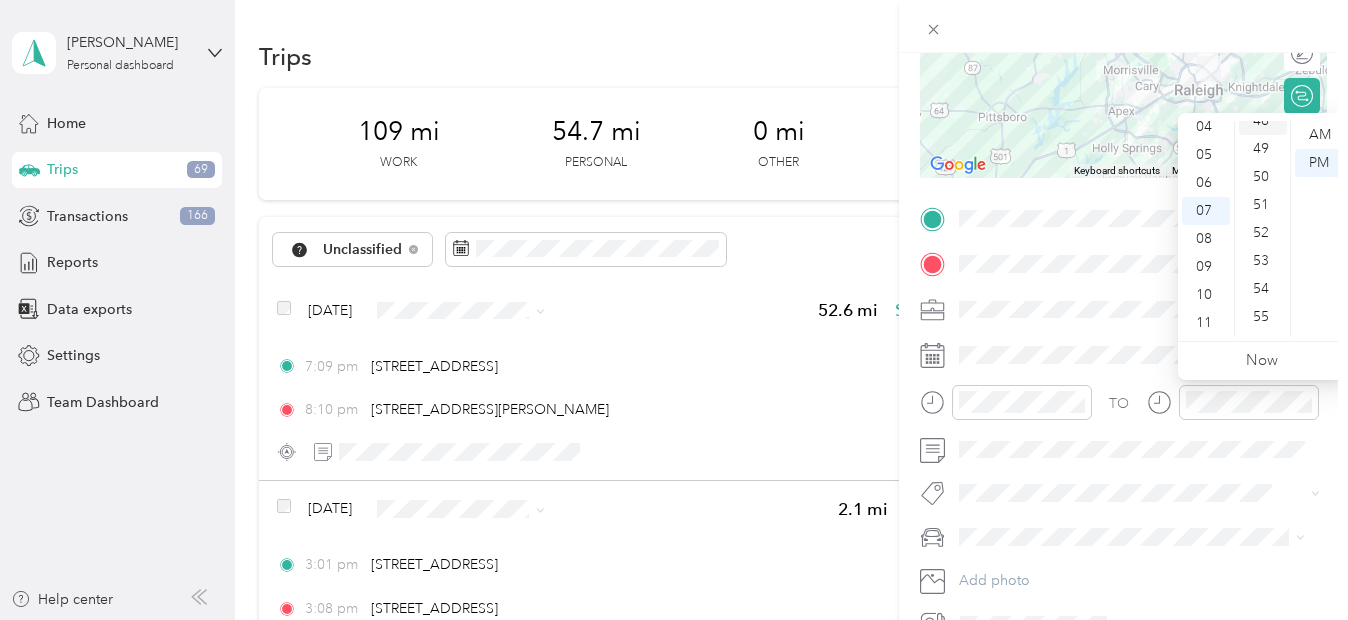 click on "48" at bounding box center [1263, 121] 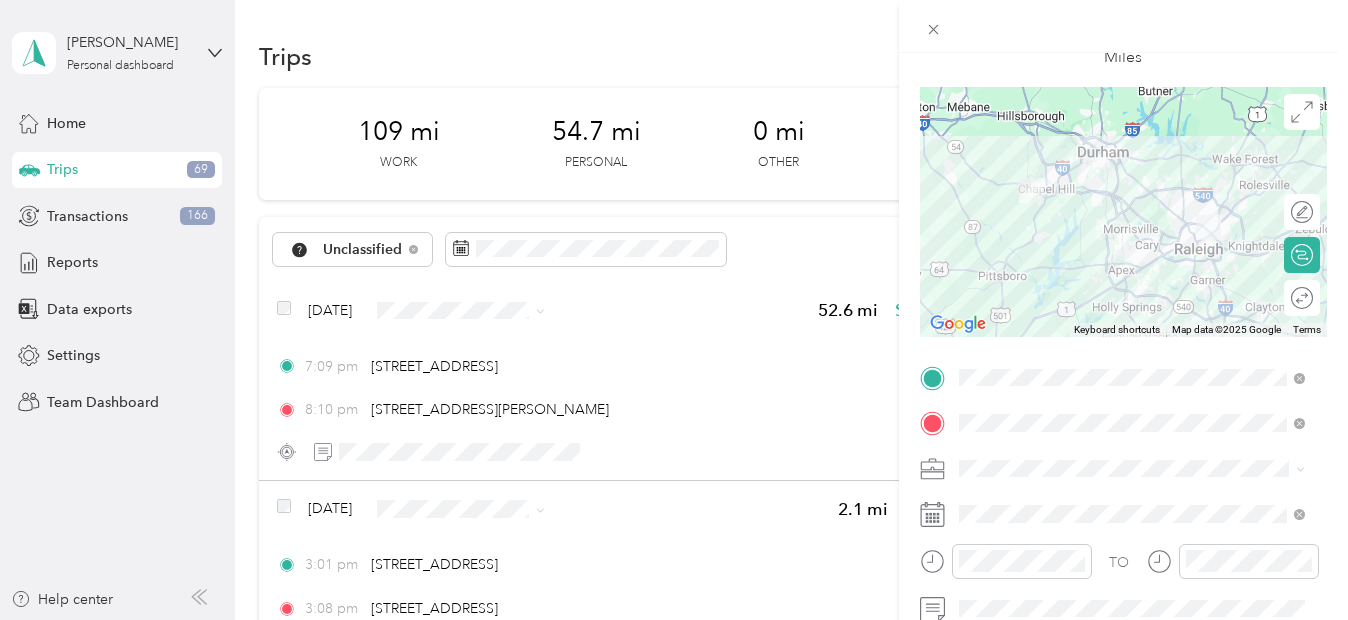 scroll, scrollTop: 0, scrollLeft: 0, axis: both 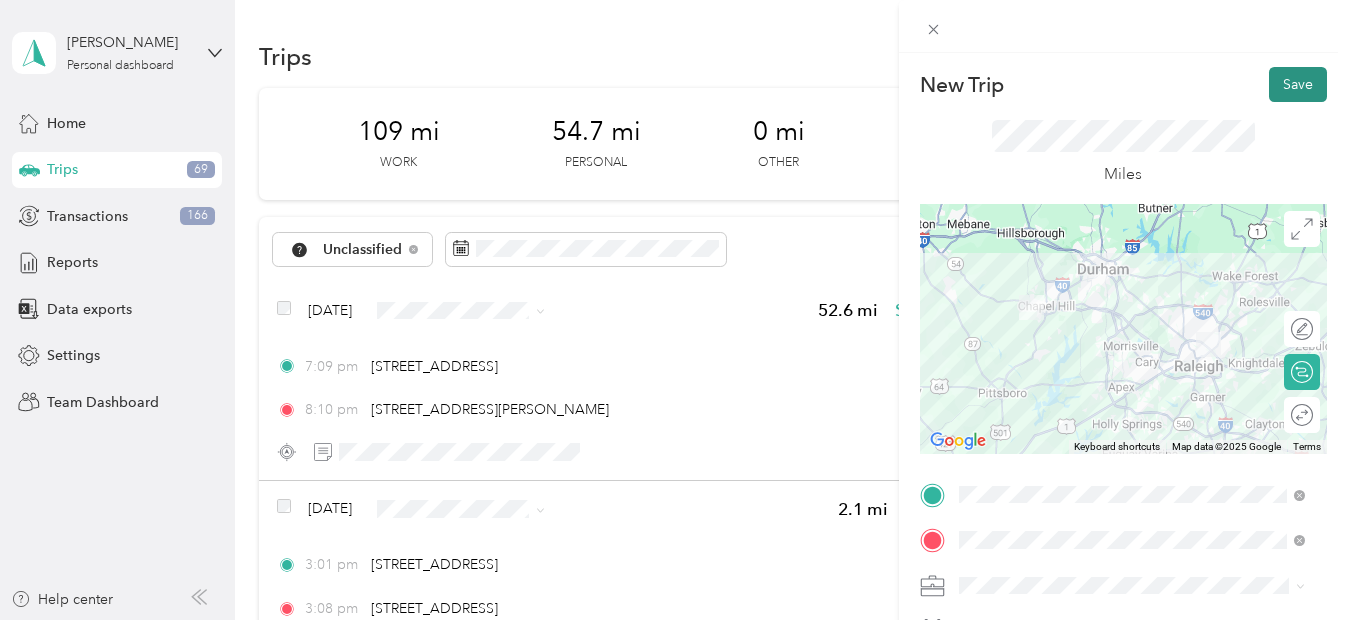 click on "Save" at bounding box center (1298, 84) 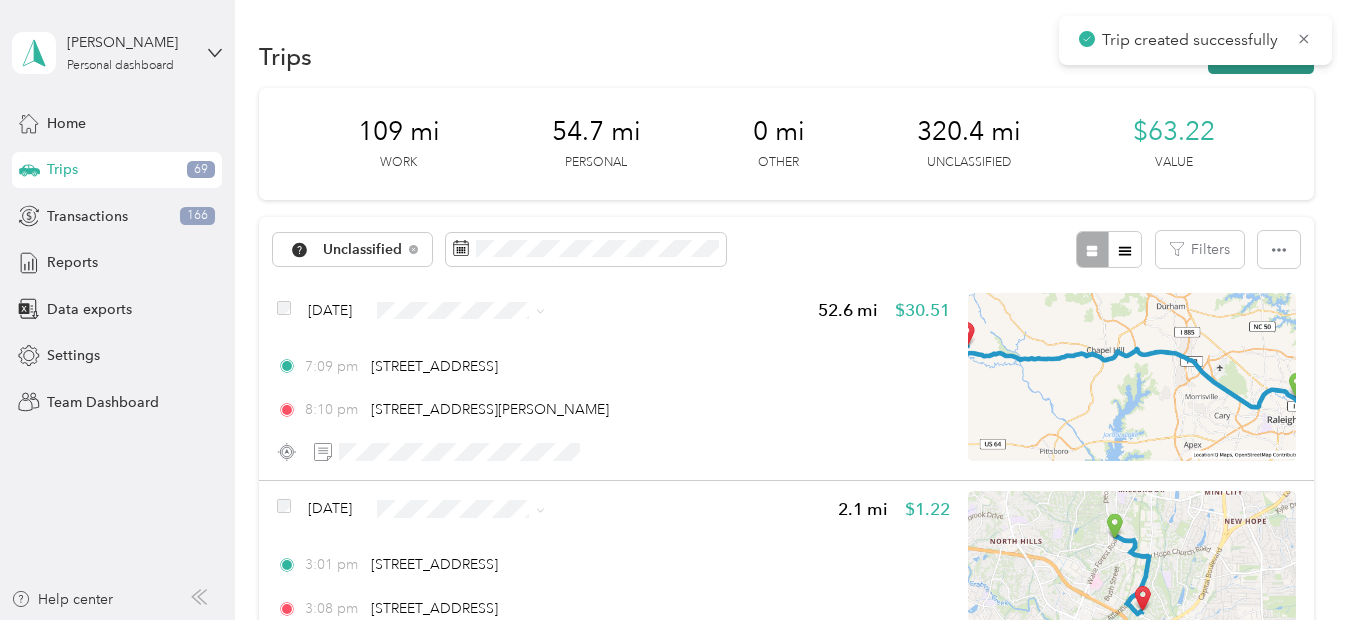click on "New trip" at bounding box center [1261, 56] 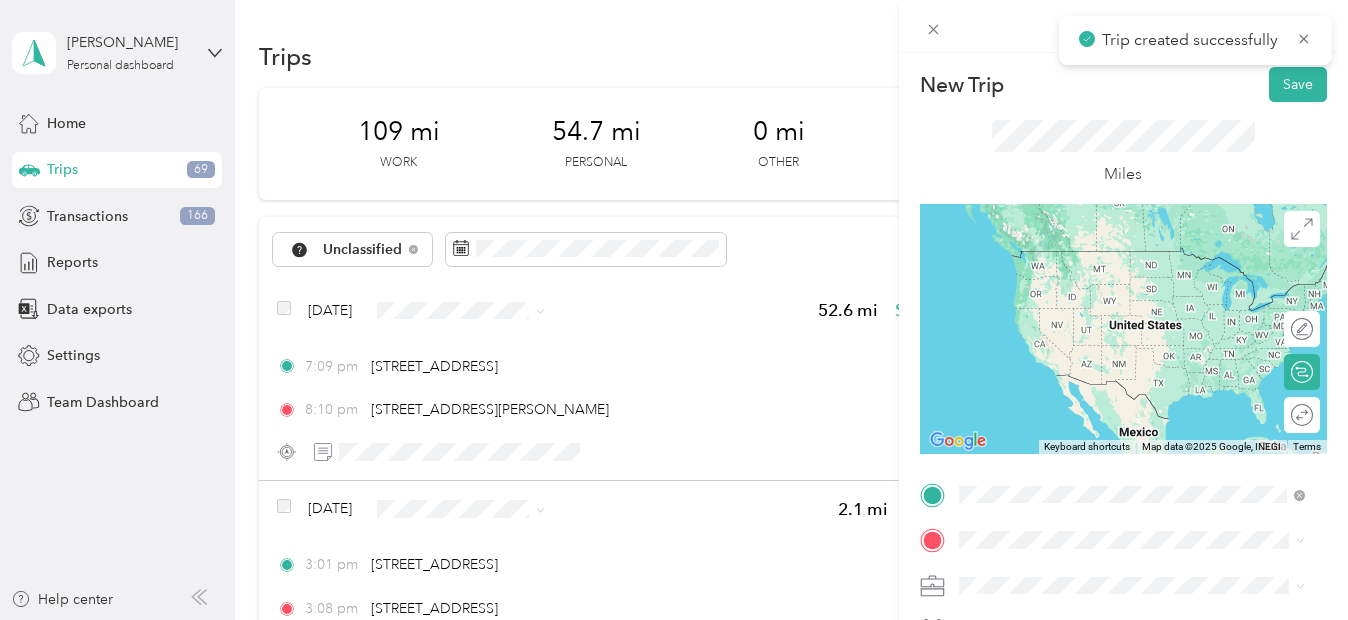 click on "[STREET_ADDRESS][PERSON_NAME][US_STATE]" at bounding box center [1147, 319] 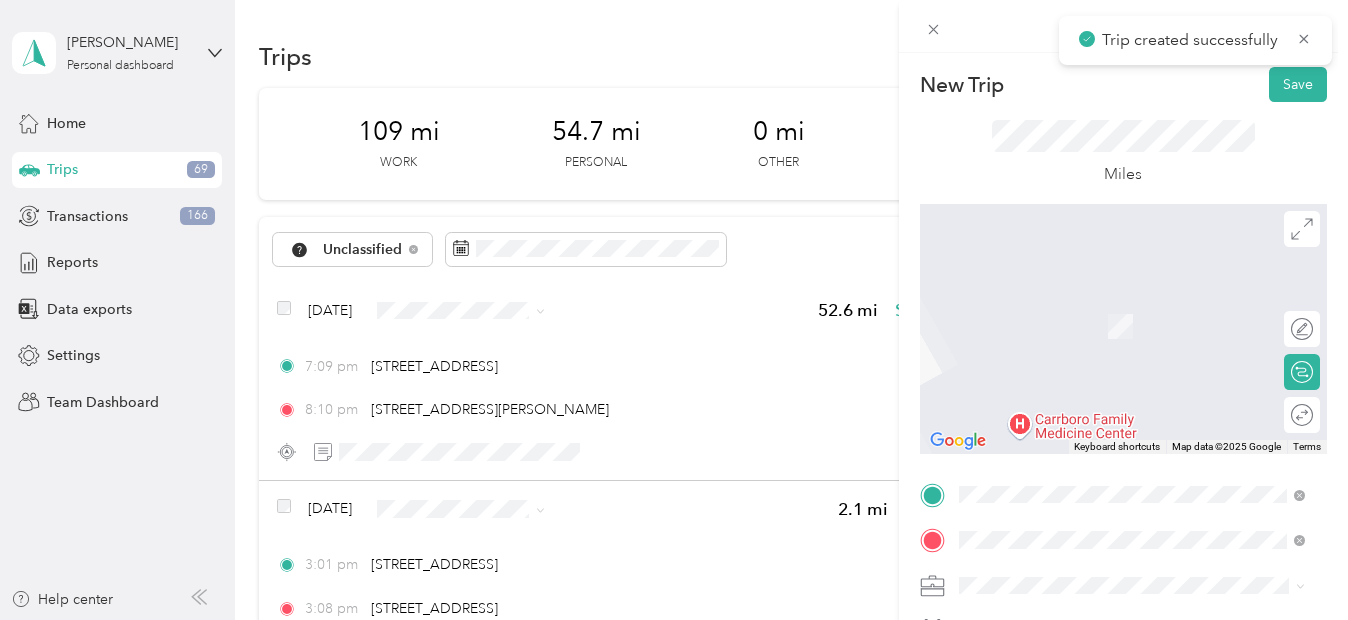 click on "[STREET_ADDRESS][PERSON_NAME][US_STATE]" at bounding box center (1147, 305) 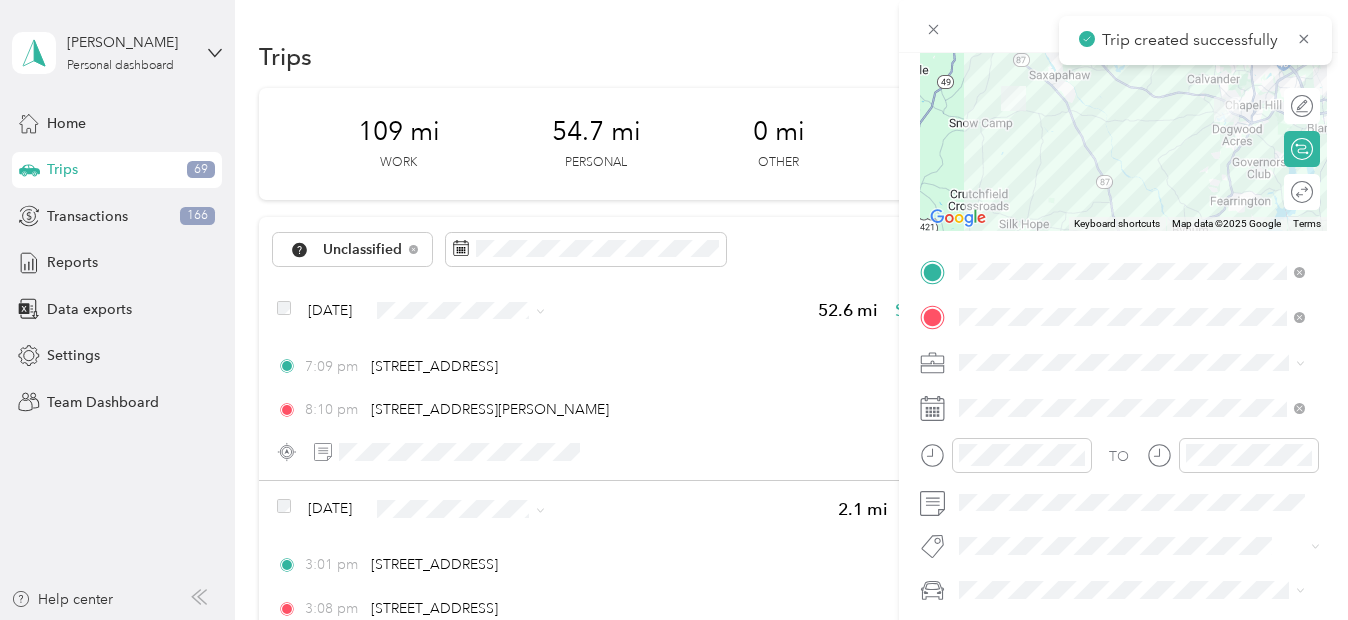 scroll, scrollTop: 235, scrollLeft: 0, axis: vertical 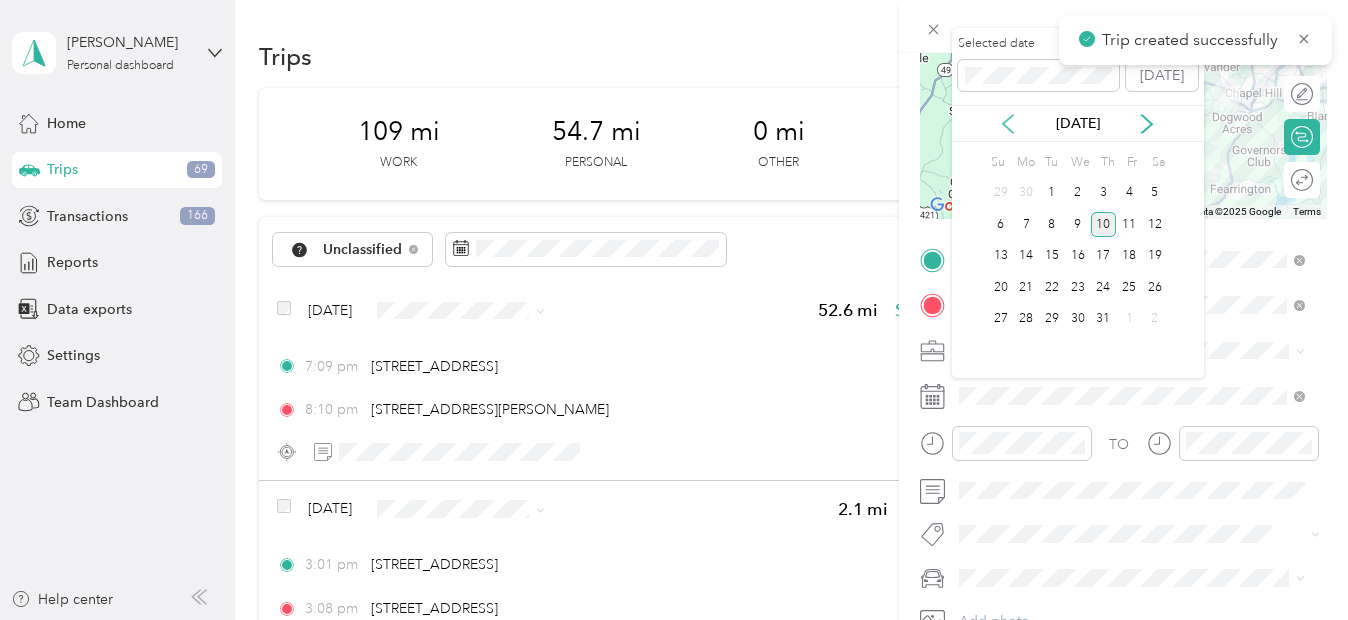 click 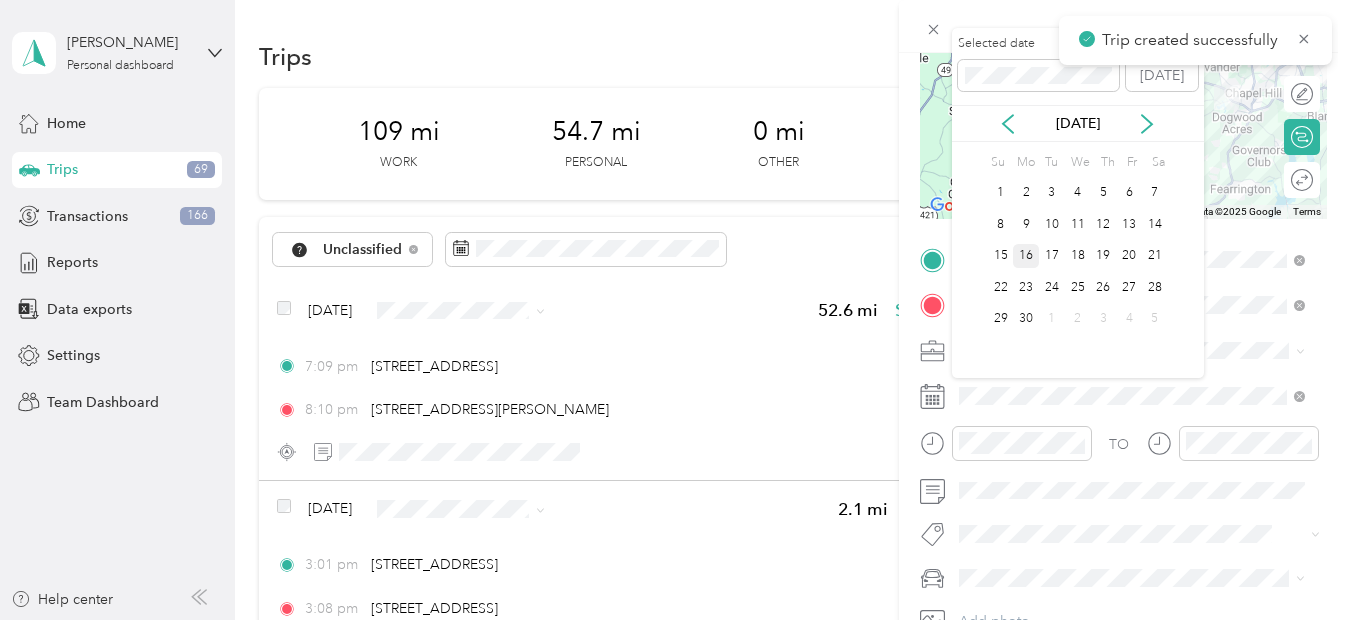click on "16" at bounding box center (1026, 256) 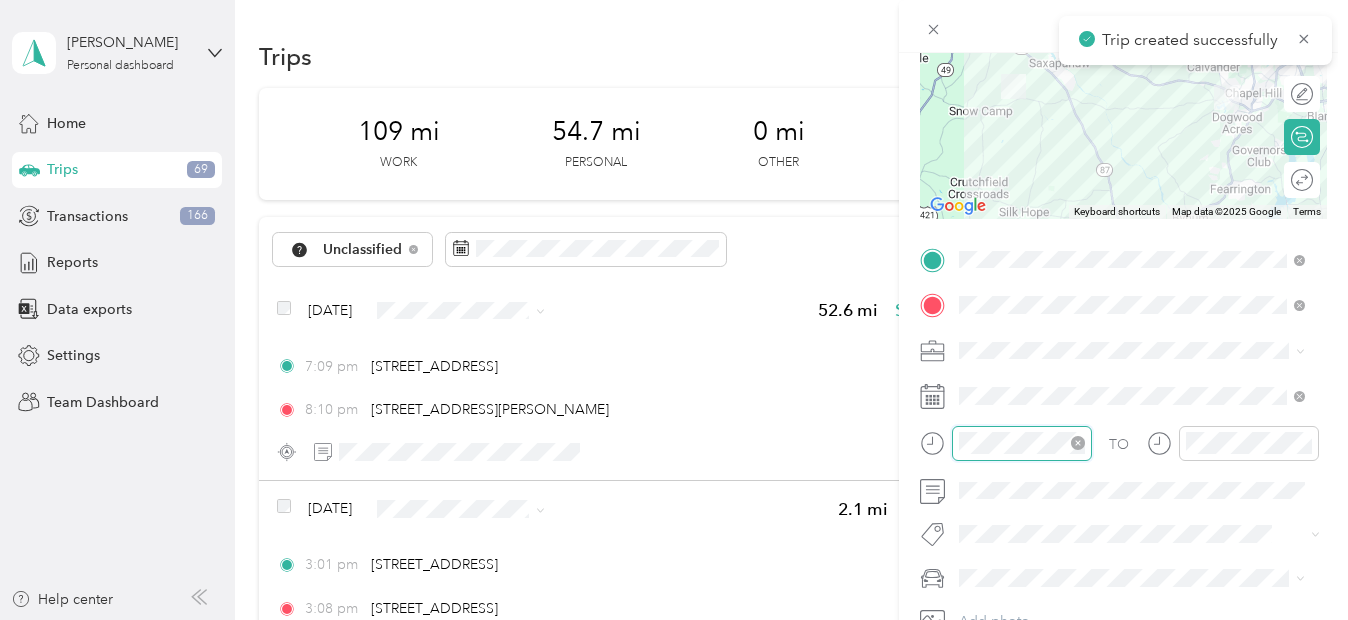 scroll, scrollTop: 120, scrollLeft: 0, axis: vertical 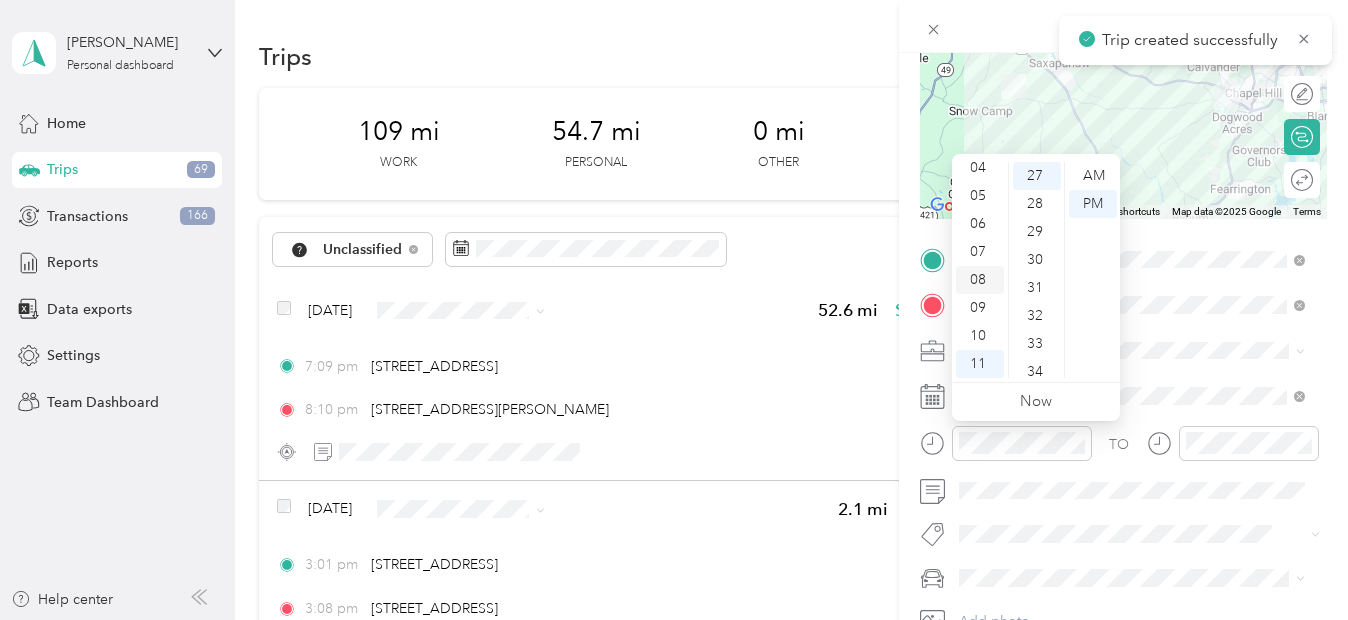 click on "08" at bounding box center (980, 280) 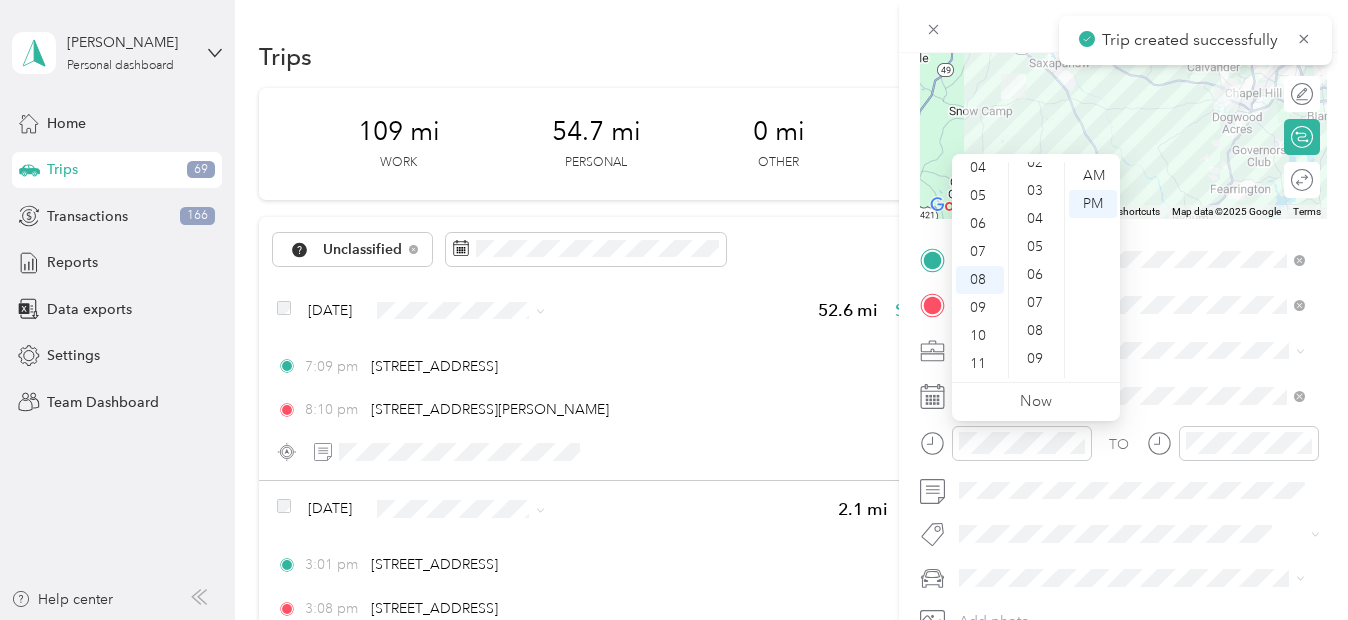scroll, scrollTop: 0, scrollLeft: 0, axis: both 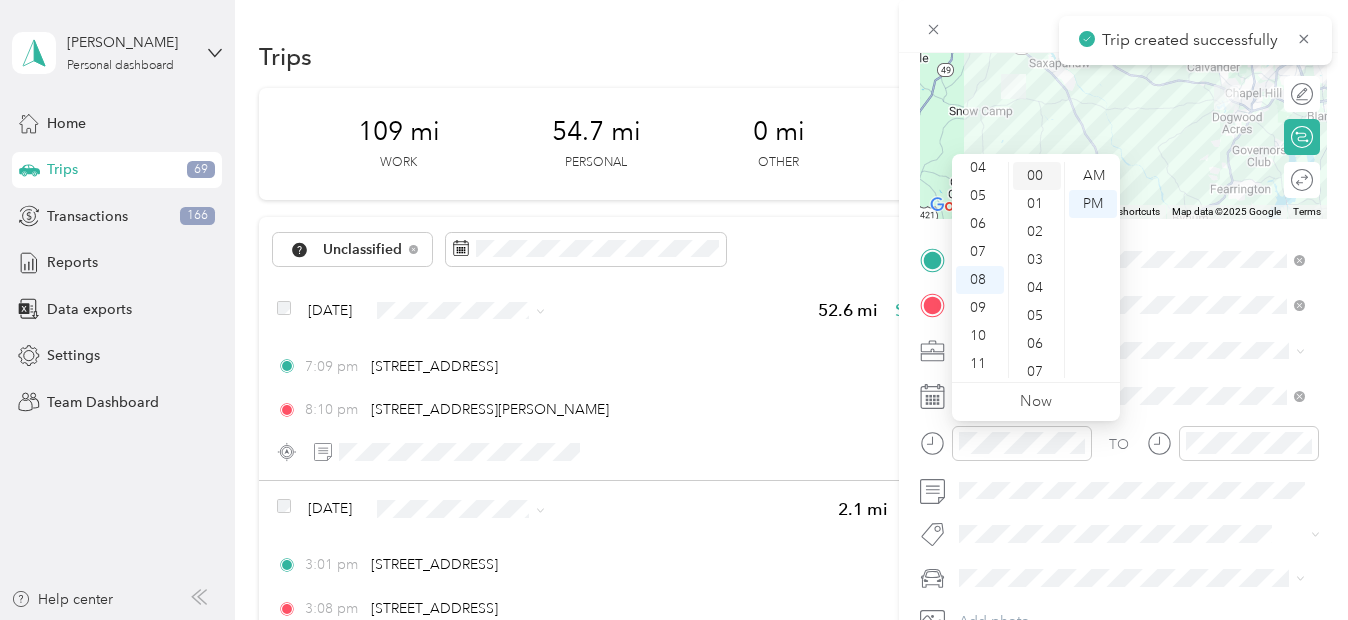 click on "00" at bounding box center [1037, 176] 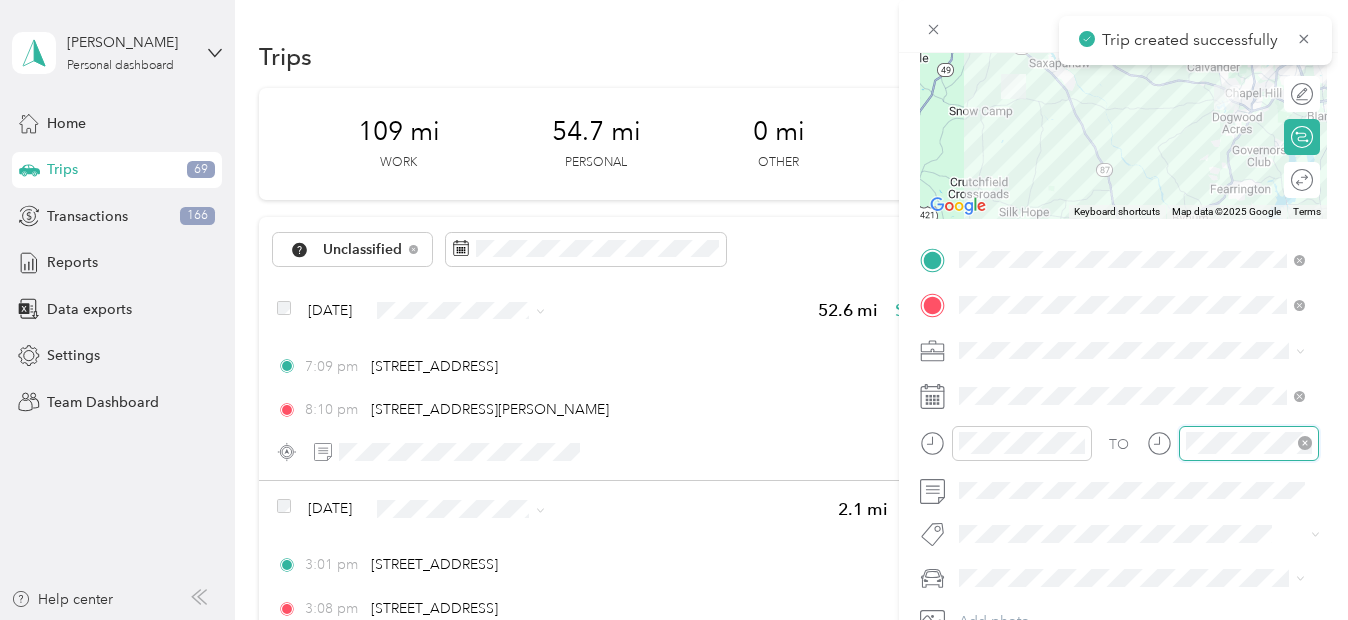 scroll, scrollTop: 753, scrollLeft: 0, axis: vertical 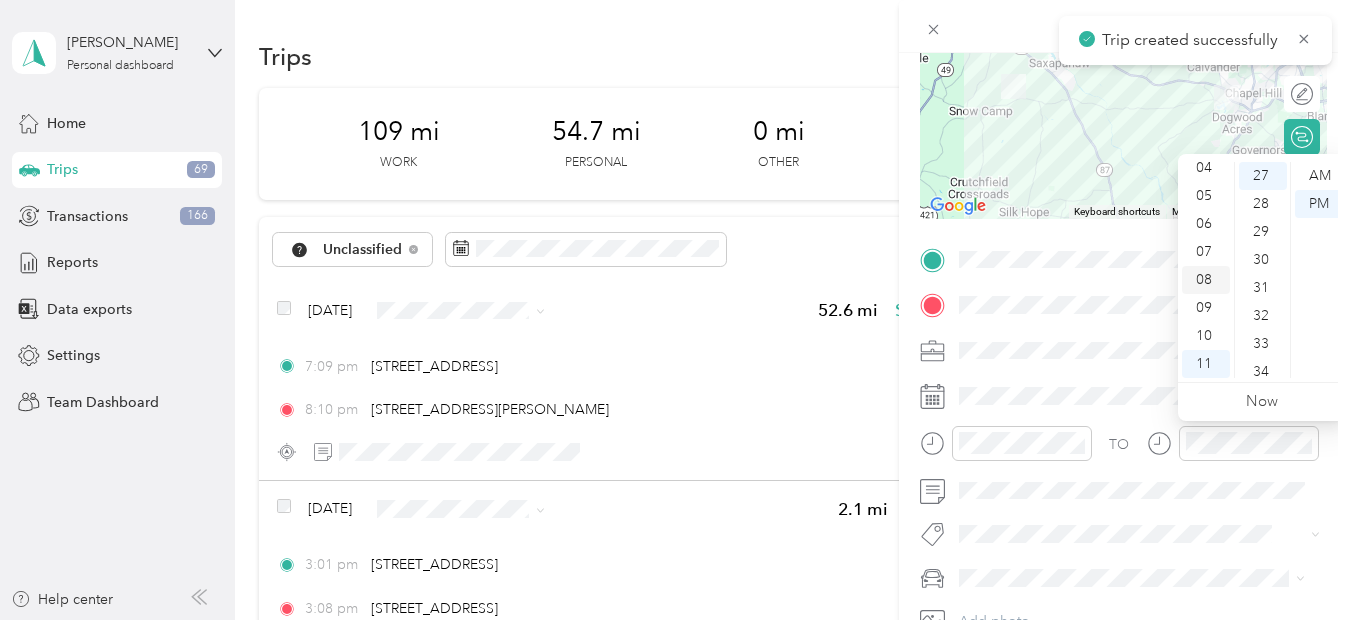 click on "08" at bounding box center (1206, 280) 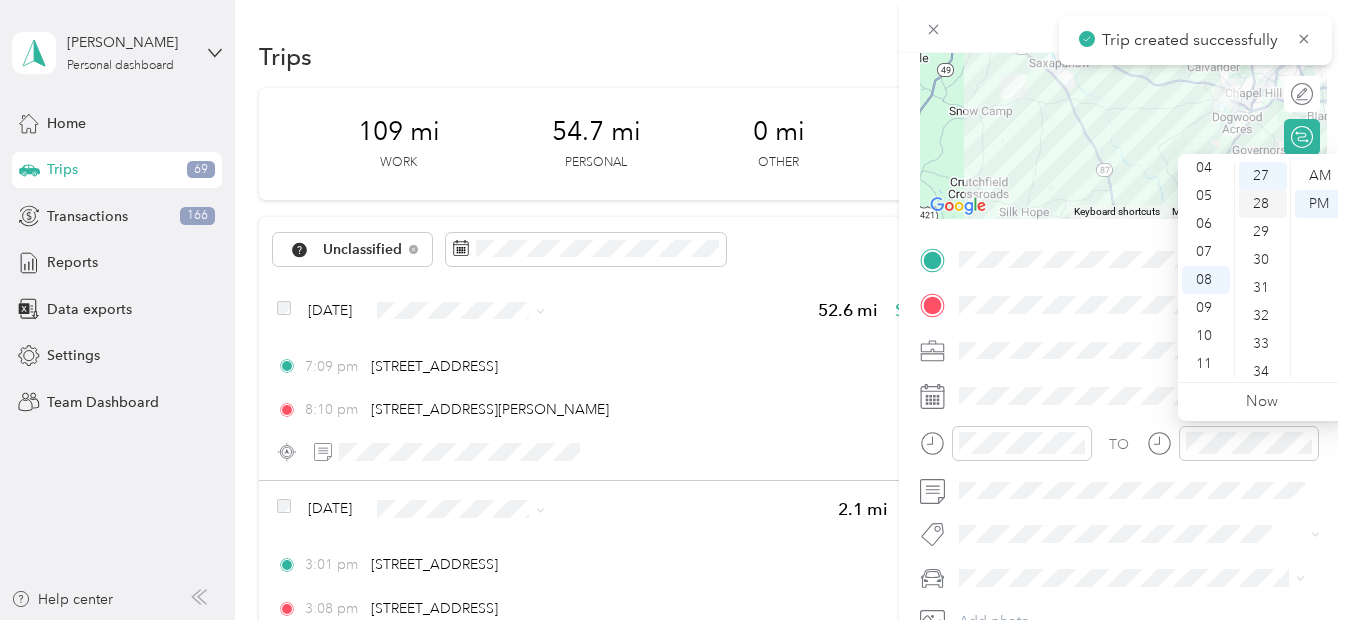 click on "28" at bounding box center [1263, 204] 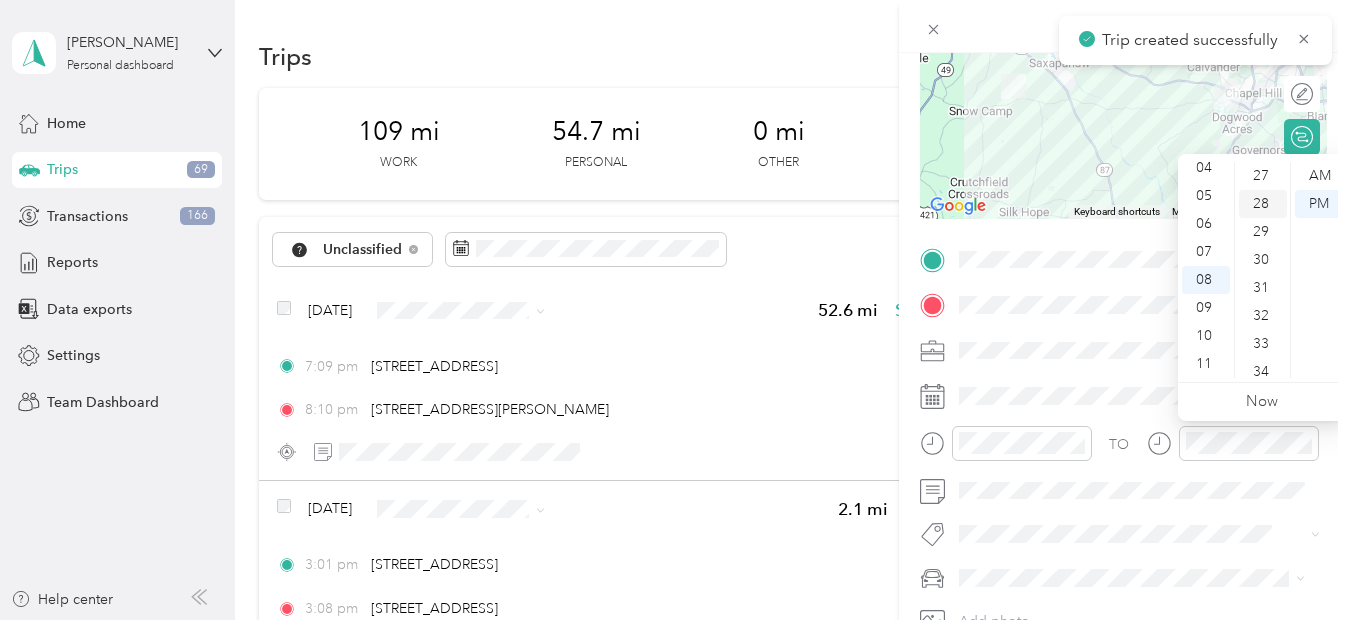 scroll, scrollTop: 784, scrollLeft: 0, axis: vertical 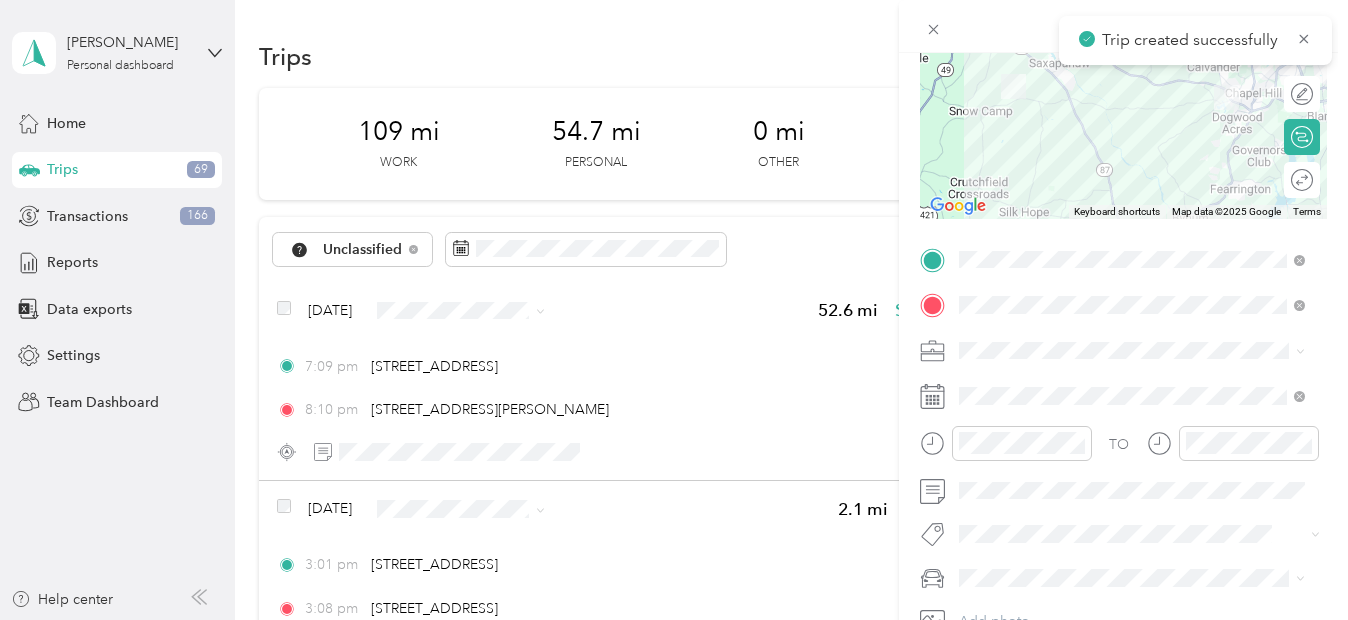 click on "New Trip Save This trip cannot be edited because it is either under review, approved, or paid. Contact your Team Manager to edit it. Miles To navigate the map with touch gestures double-tap and hold your finger on the map, then drag the map. ← Move left → Move right ↑ Move up ↓ Move down + Zoom in - Zoom out Home Jump left by 75% End Jump right by 75% Page Up Jump up by 75% Page Down Jump down by 75% Keyboard shortcuts Map Data Map data ©2025 Google Map data ©2025 Google 5 km  Click to toggle between metric and imperial units Terms Report a map error Edit route Calculate route Round trip TO Add photo" at bounding box center [1123, 256] 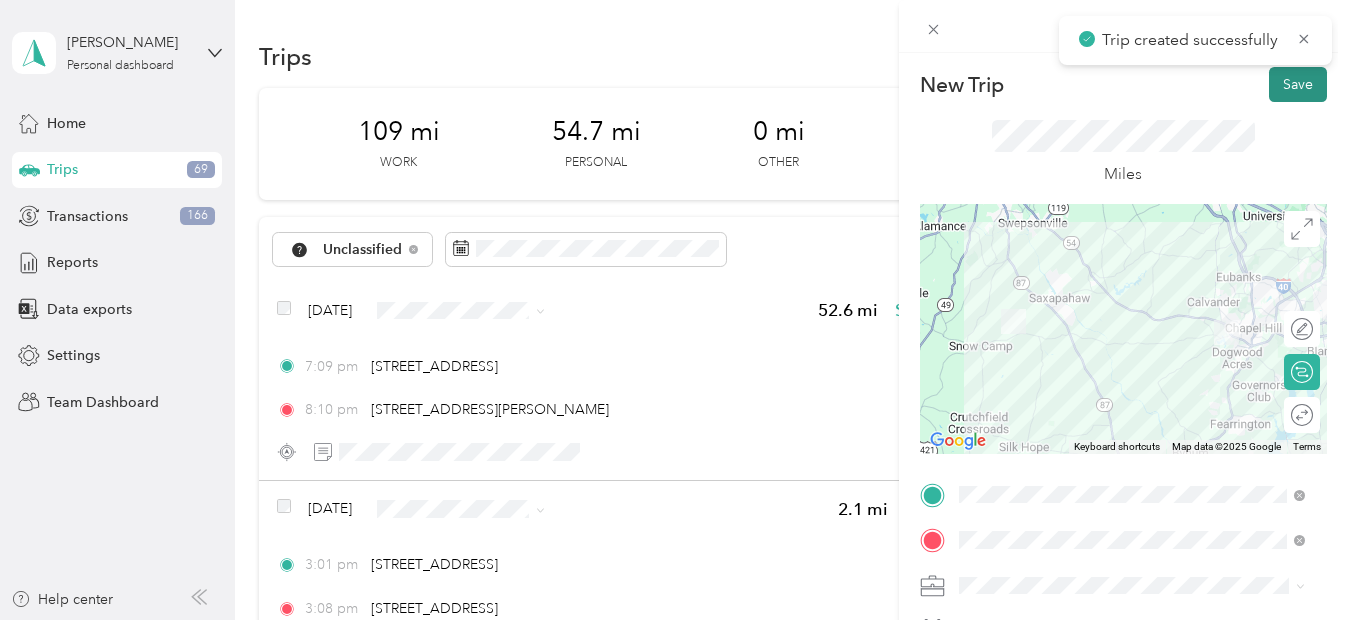 click on "Save" at bounding box center (1298, 84) 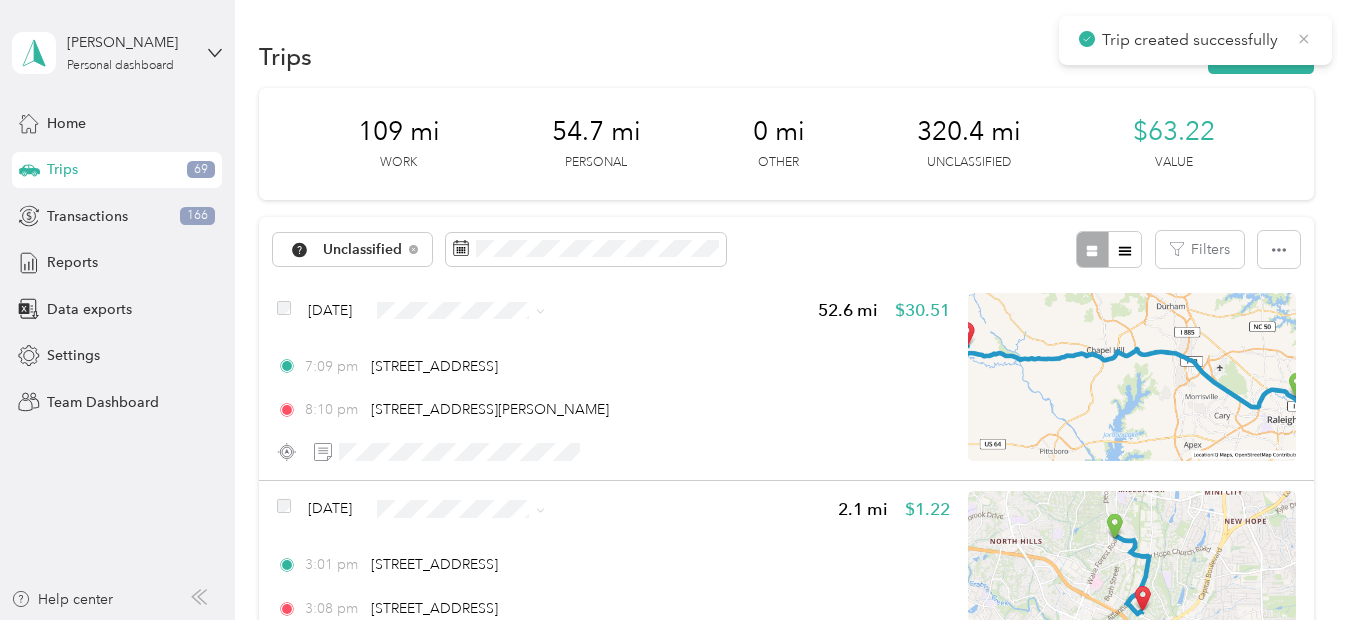 click 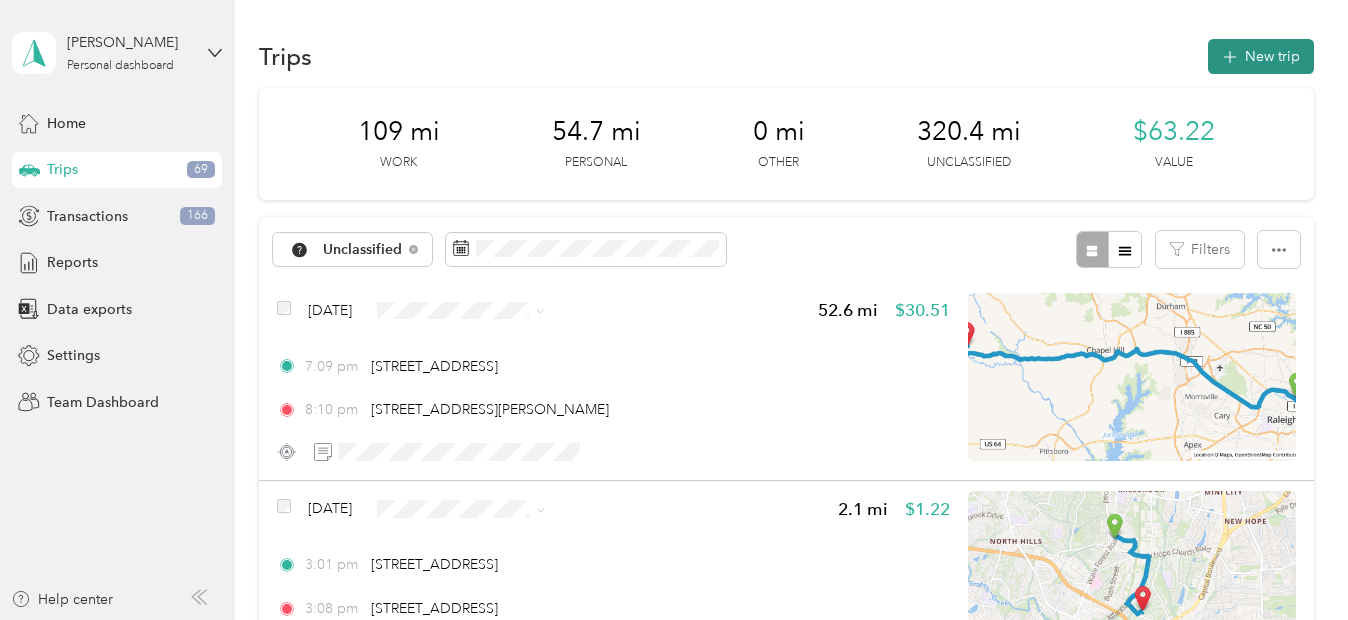click on "New trip" at bounding box center (1261, 56) 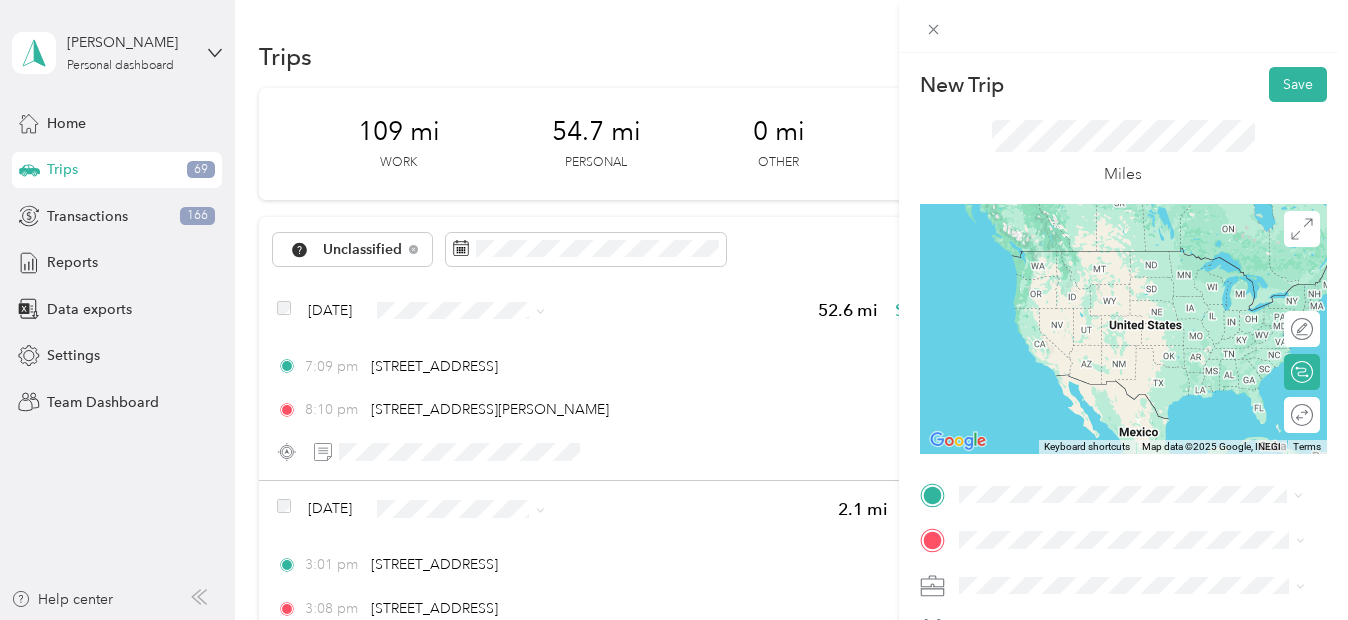 click on "[STREET_ADDRESS][PERSON_NAME][US_STATE]" at bounding box center [1147, 259] 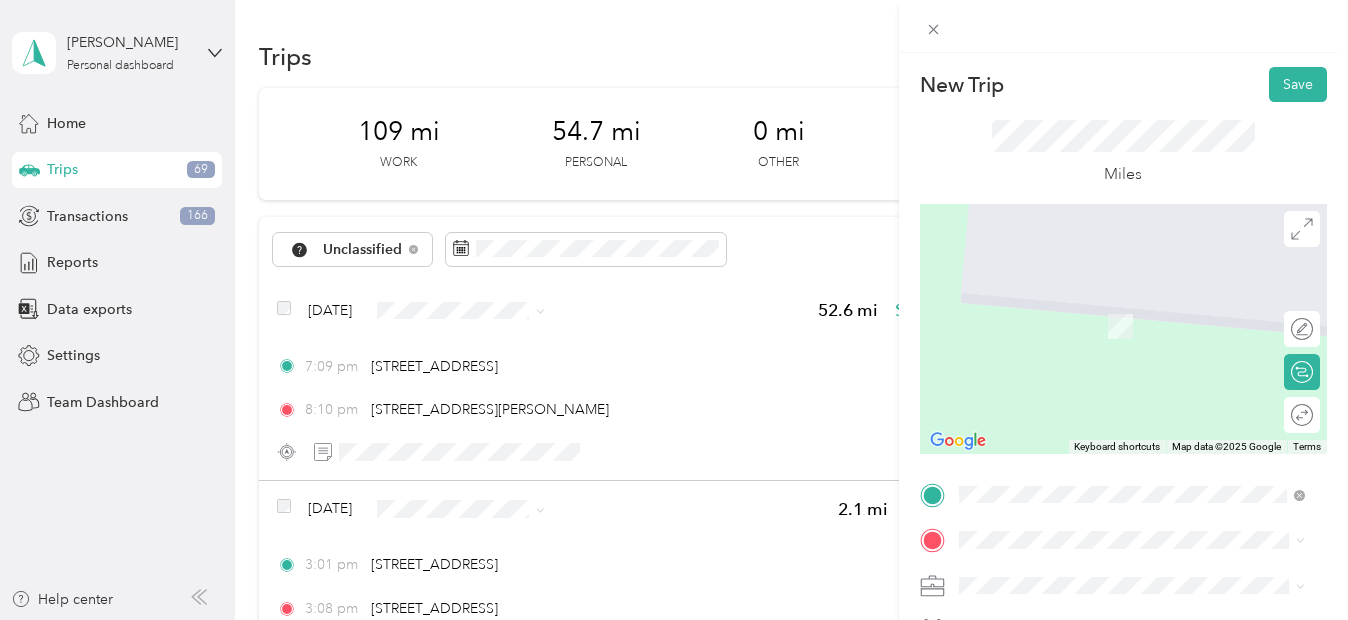 click on "[STREET_ADDRESS][US_STATE]" at bounding box center (1096, 287) 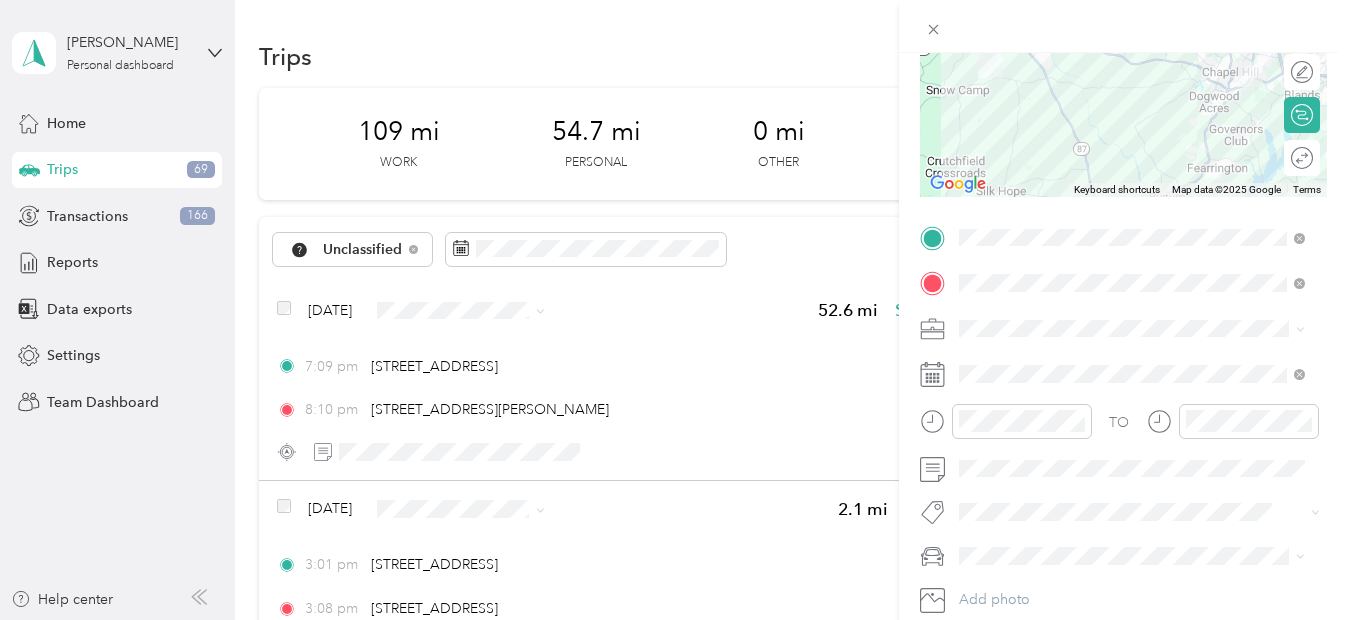 scroll, scrollTop: 288, scrollLeft: 0, axis: vertical 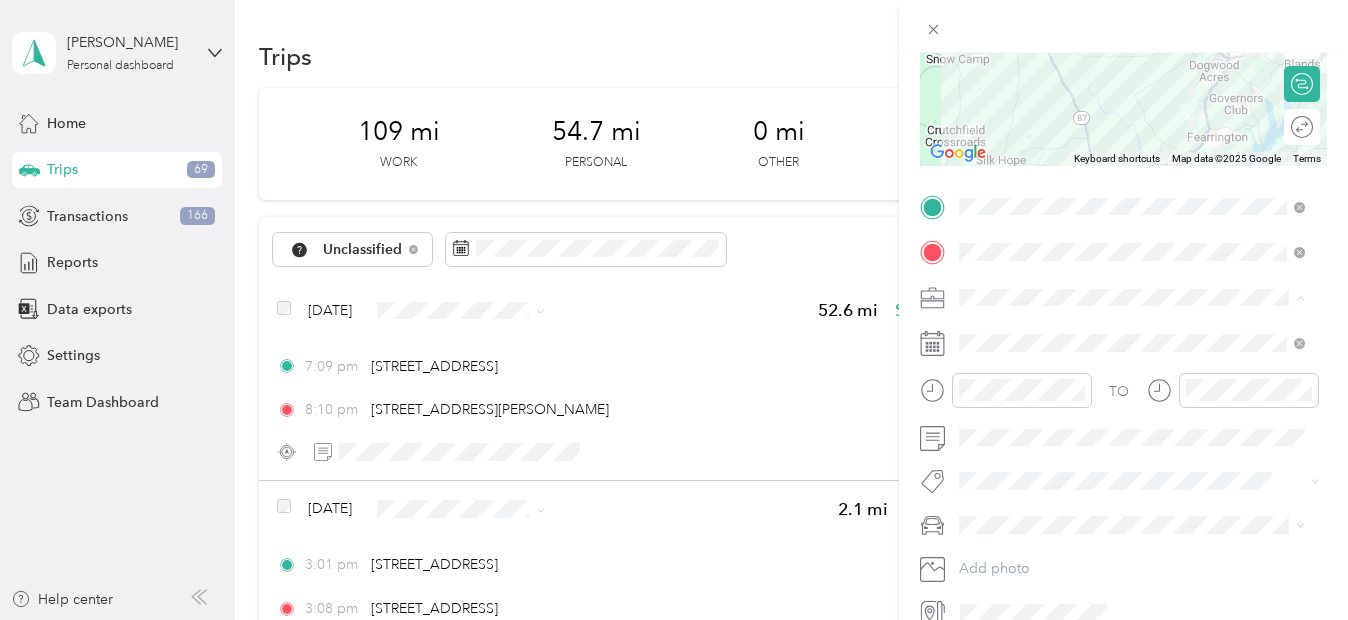 click on "Radio" at bounding box center [984, 507] 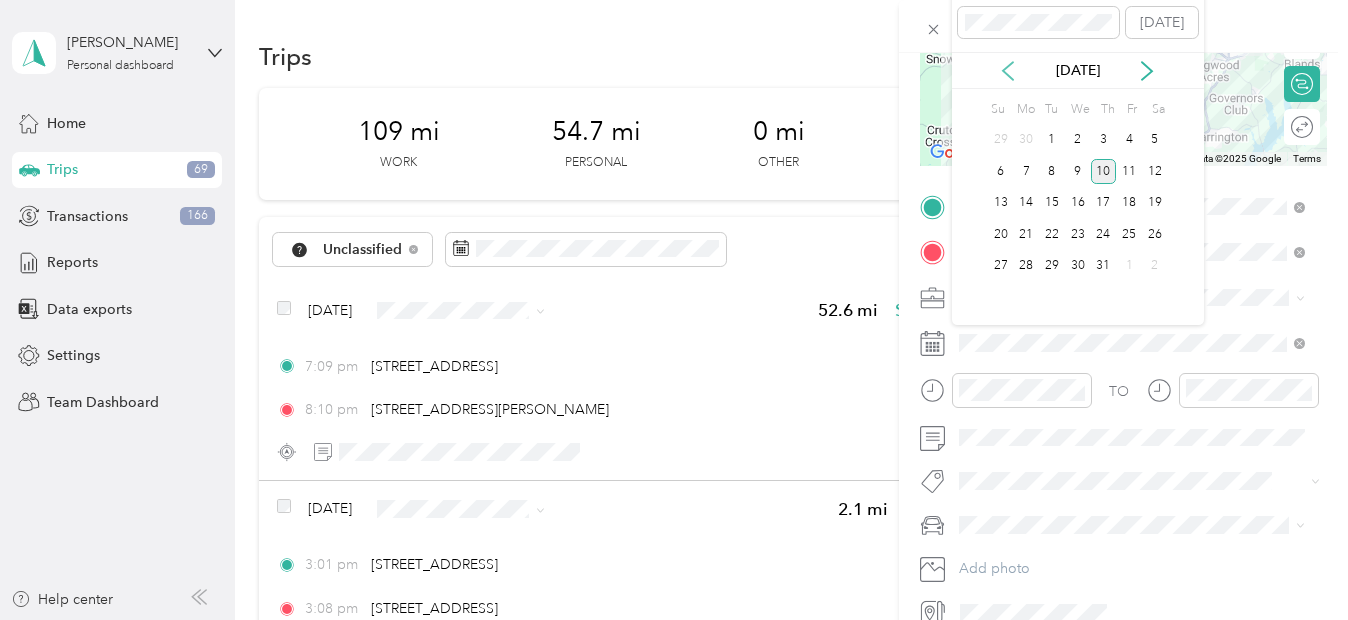 click 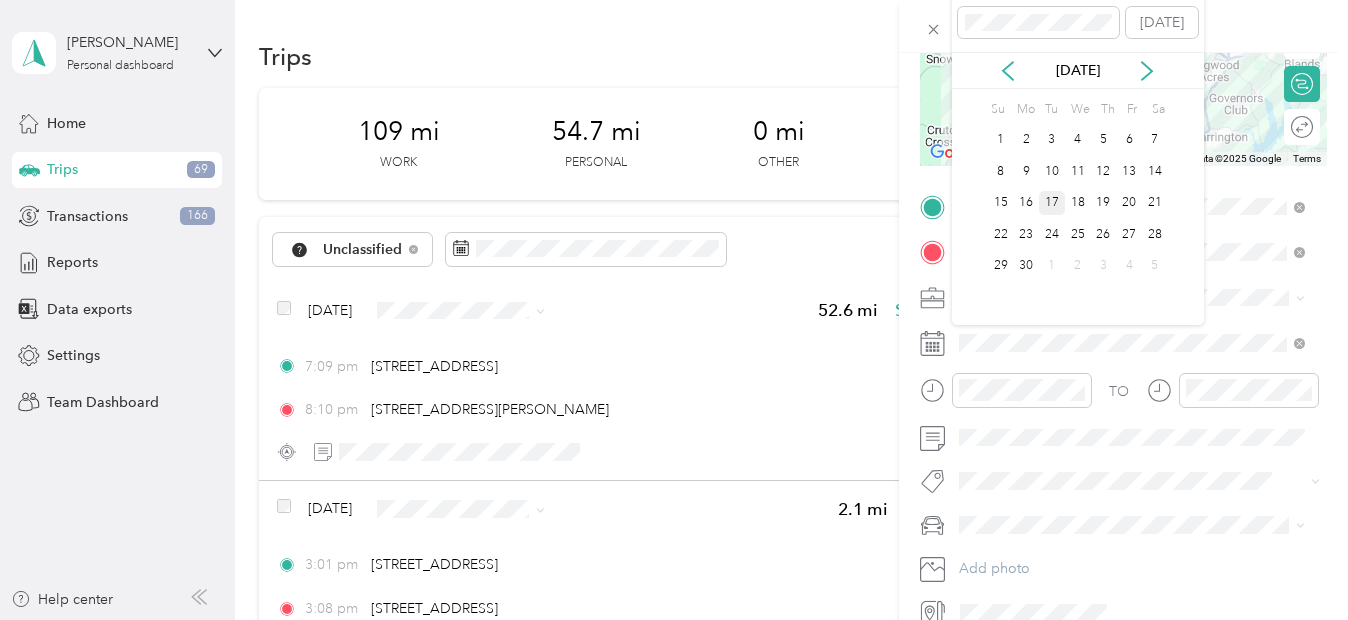 click on "17" at bounding box center [1052, 203] 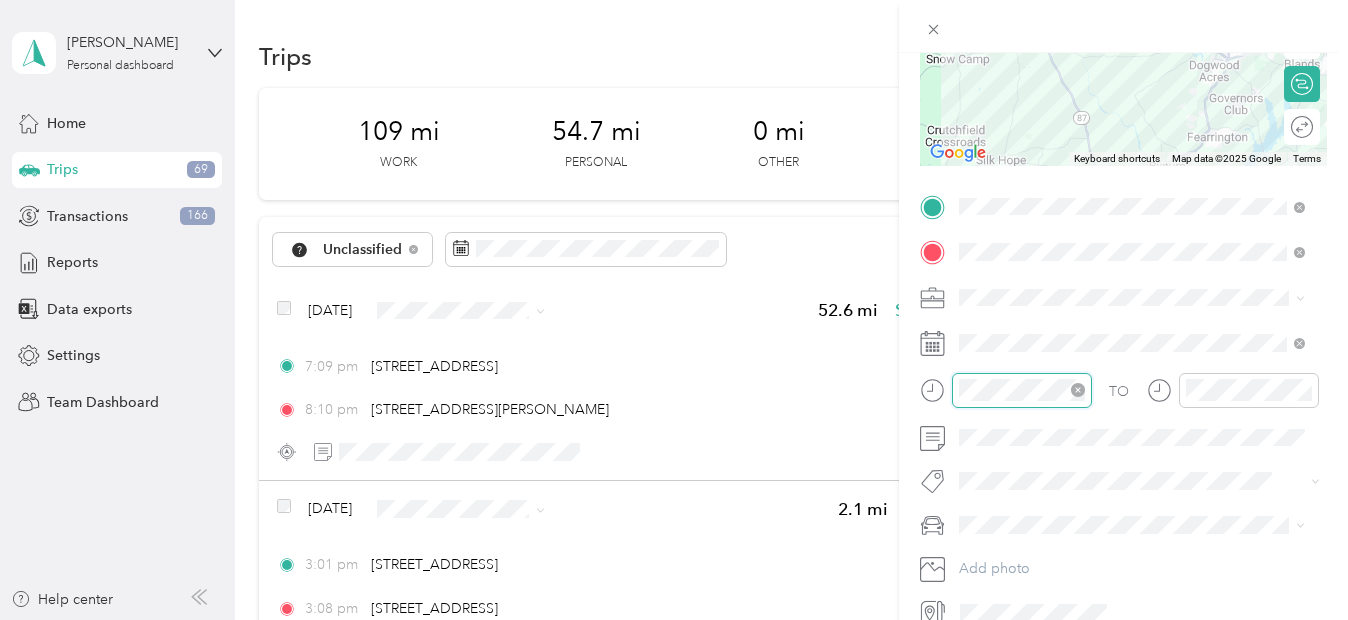 scroll, scrollTop: 120, scrollLeft: 0, axis: vertical 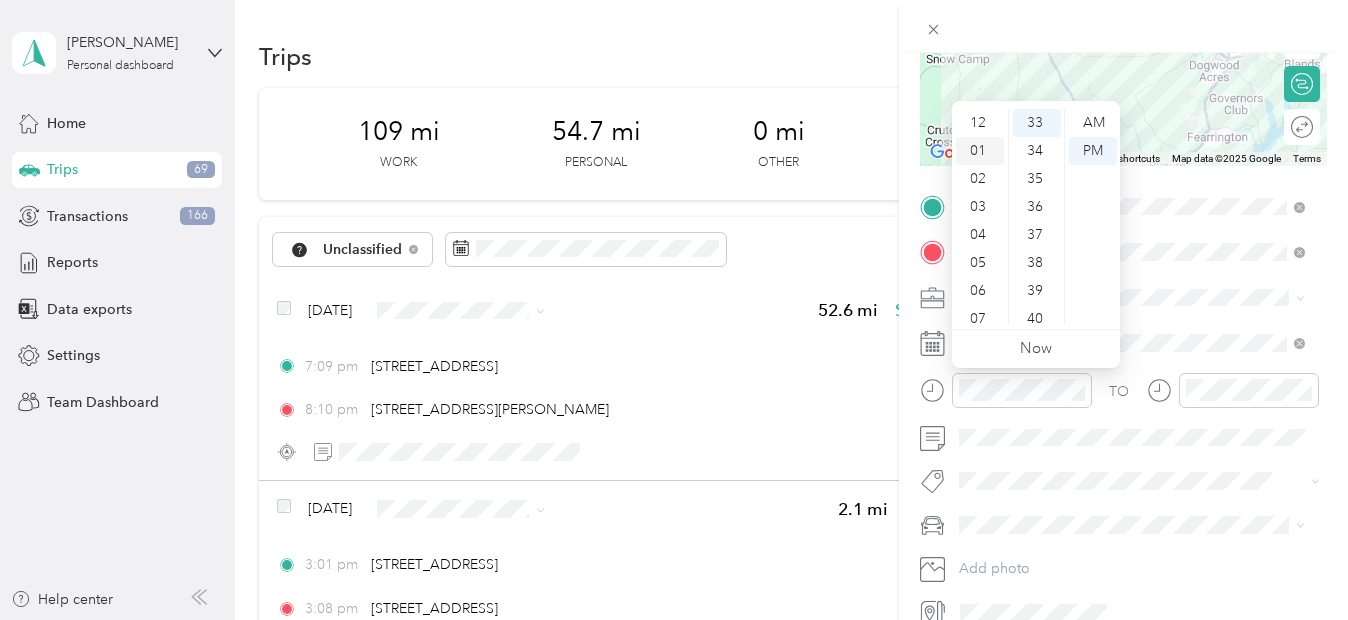 click on "01" at bounding box center [980, 151] 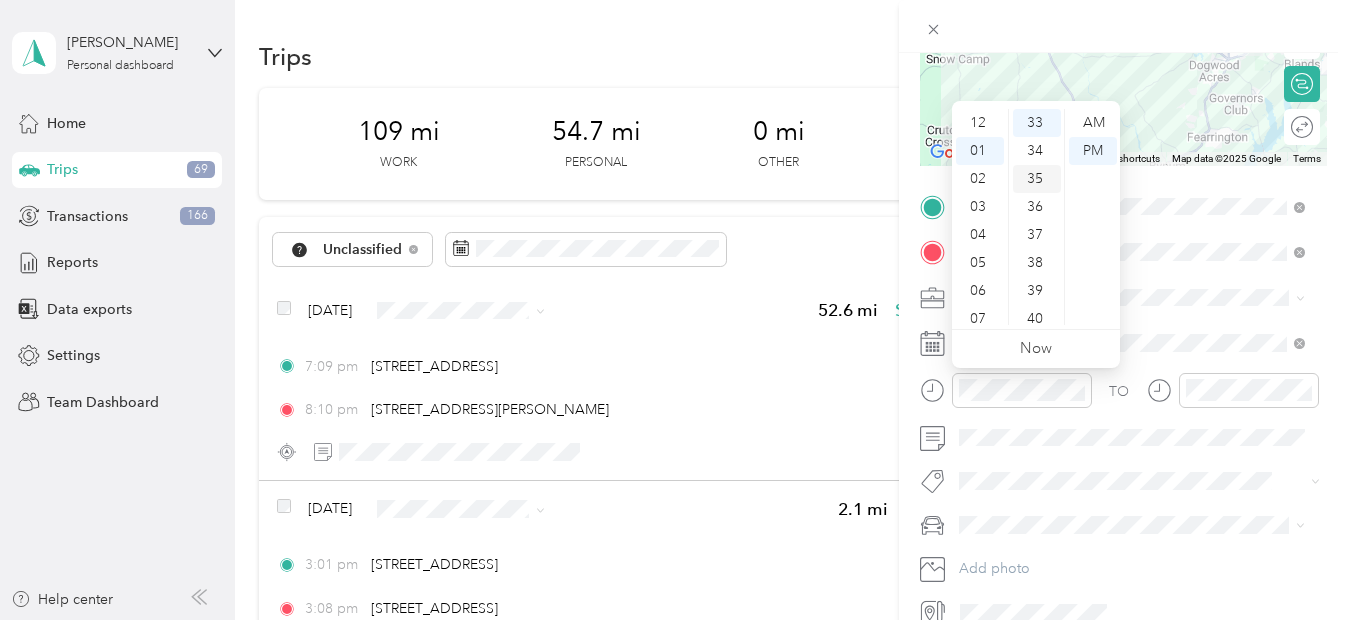 scroll, scrollTop: 28, scrollLeft: 0, axis: vertical 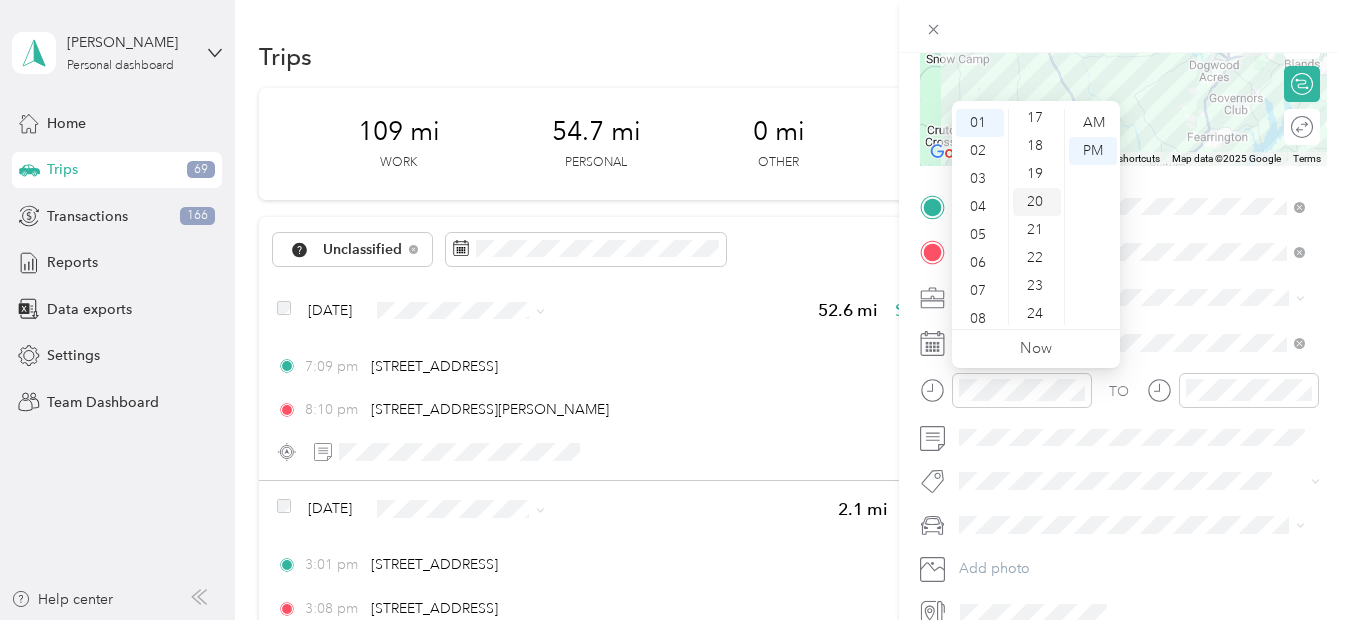 click on "20" at bounding box center [1037, 202] 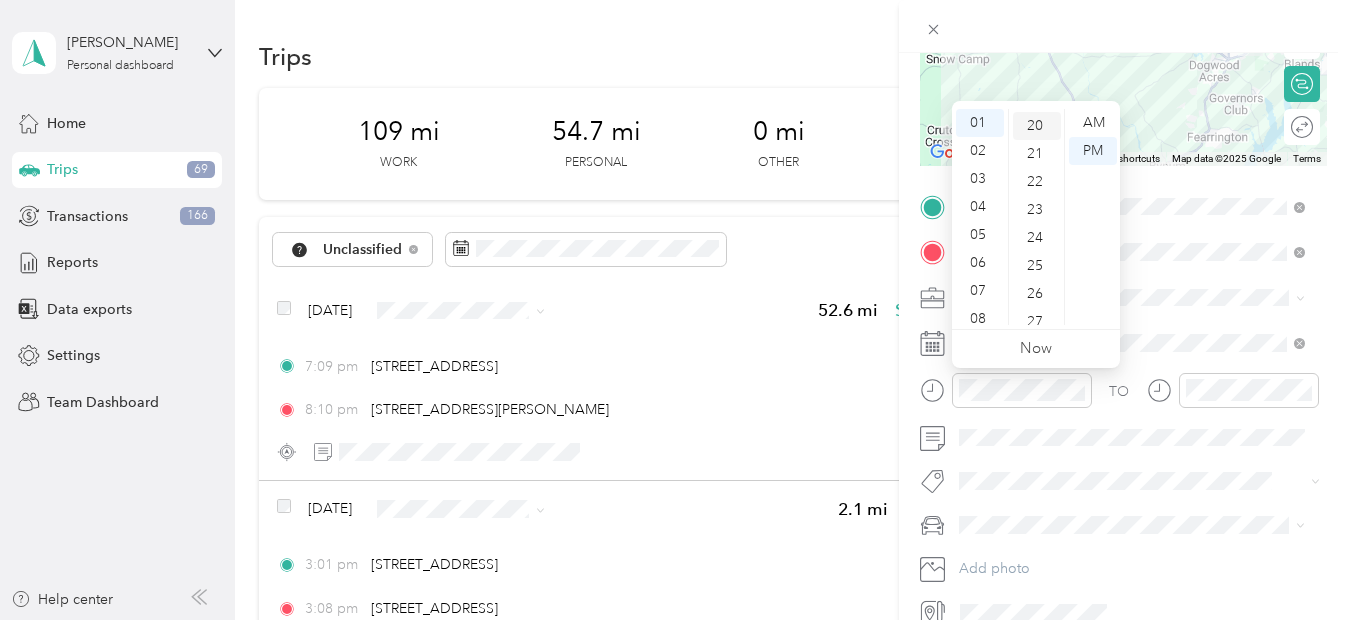 scroll, scrollTop: 560, scrollLeft: 0, axis: vertical 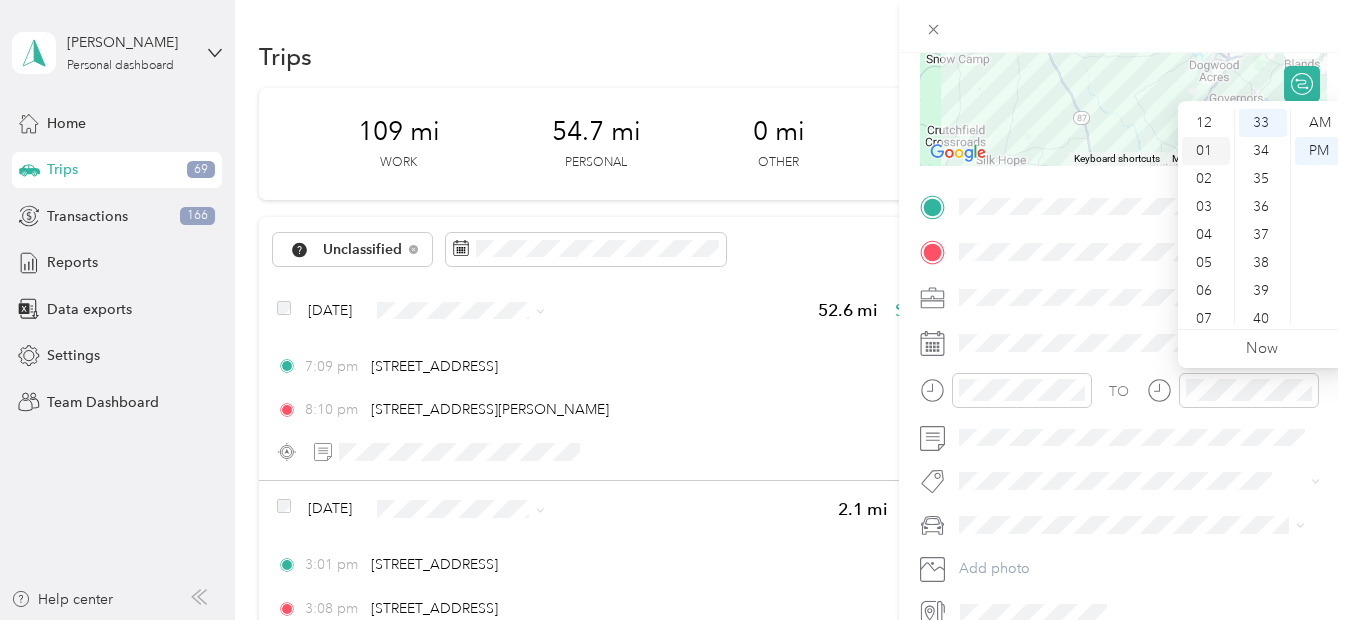 click on "01" at bounding box center [1206, 151] 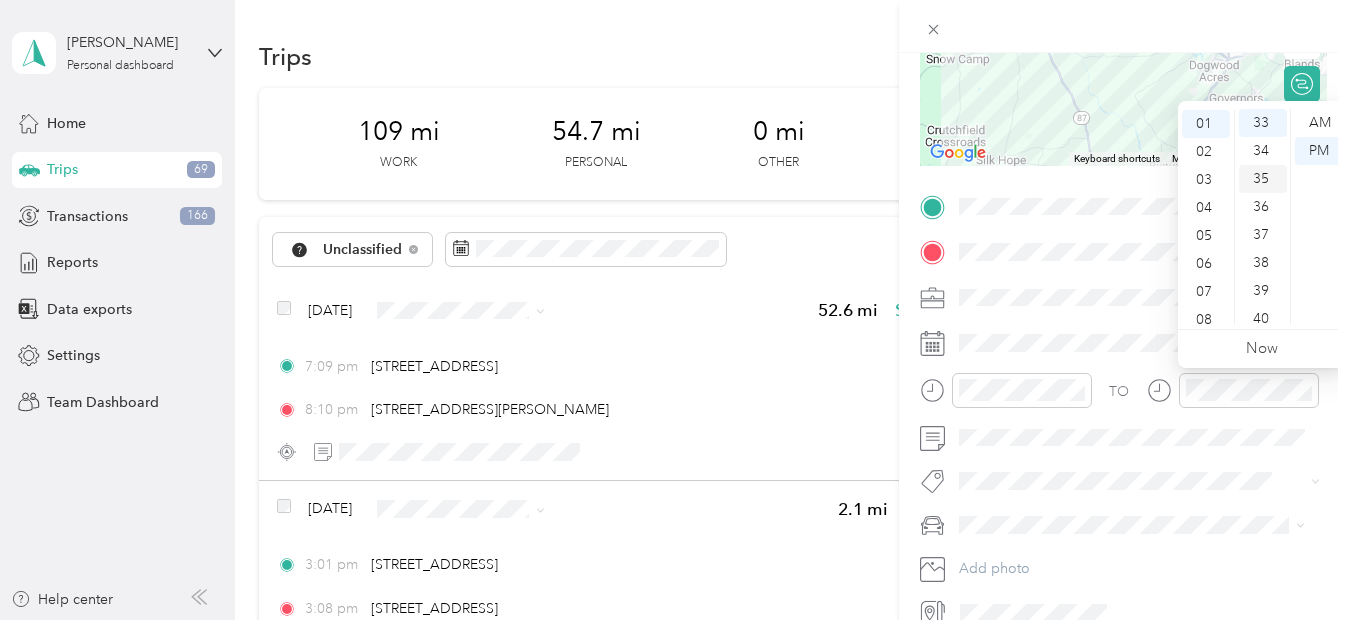 scroll, scrollTop: 28, scrollLeft: 0, axis: vertical 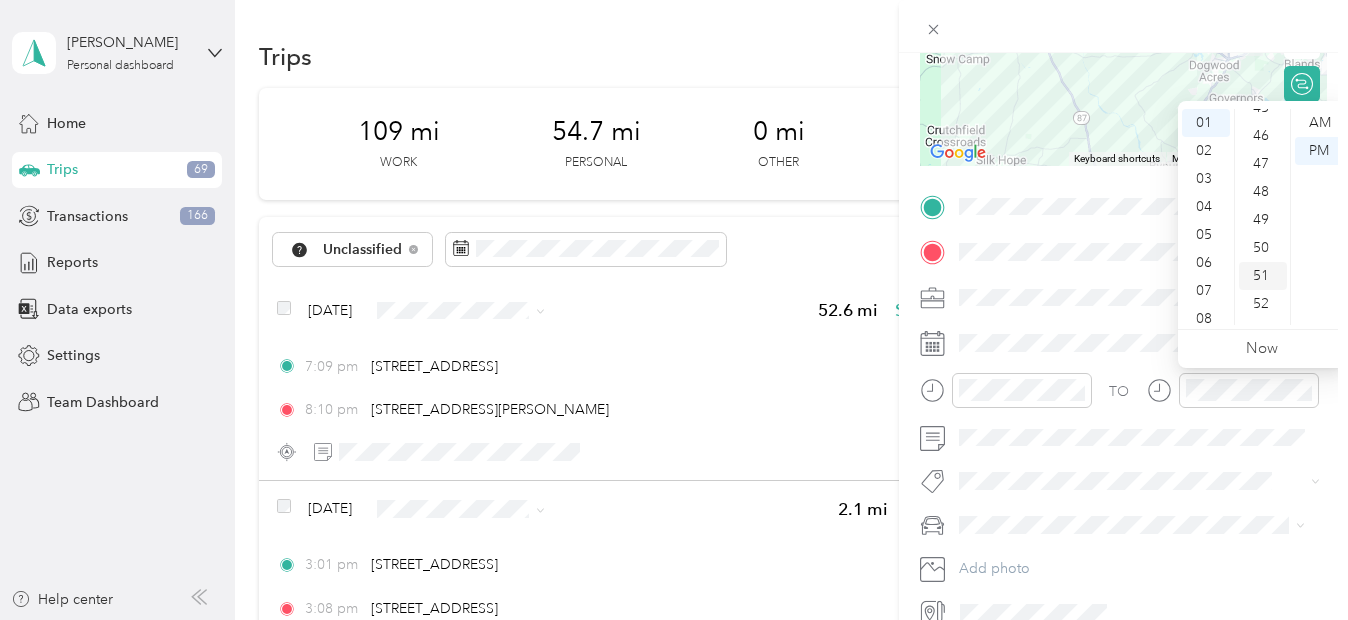 click on "51" at bounding box center (1263, 276) 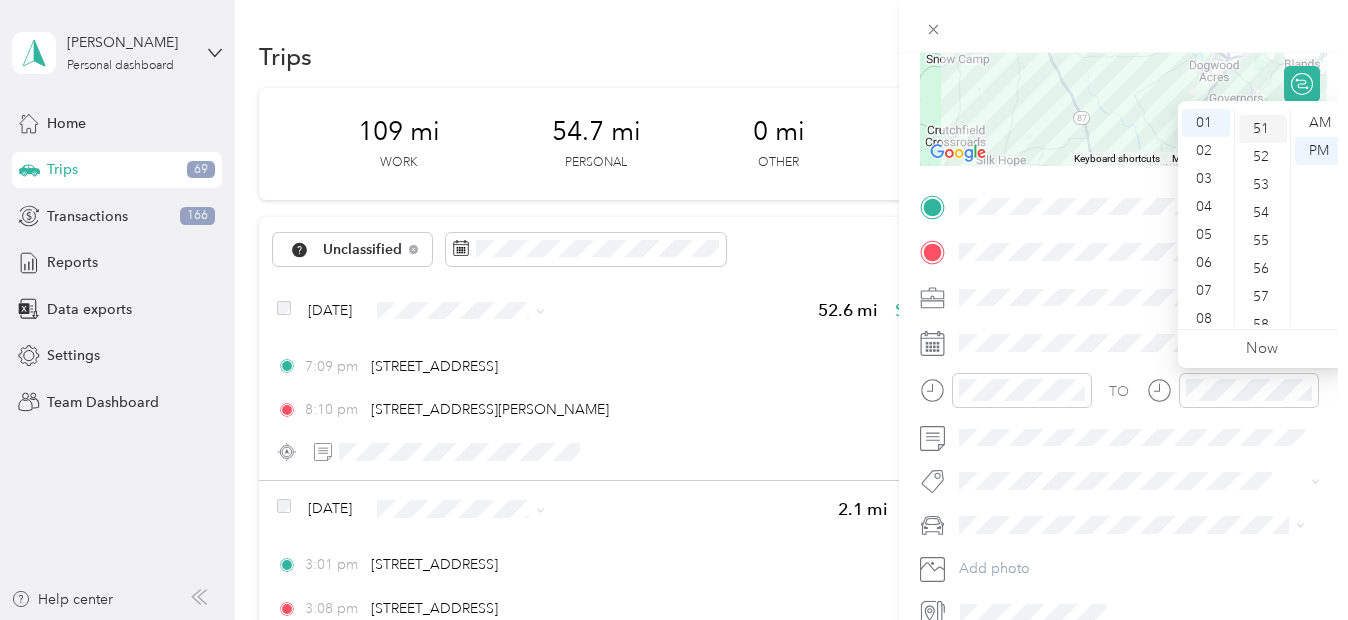 scroll, scrollTop: 1428, scrollLeft: 0, axis: vertical 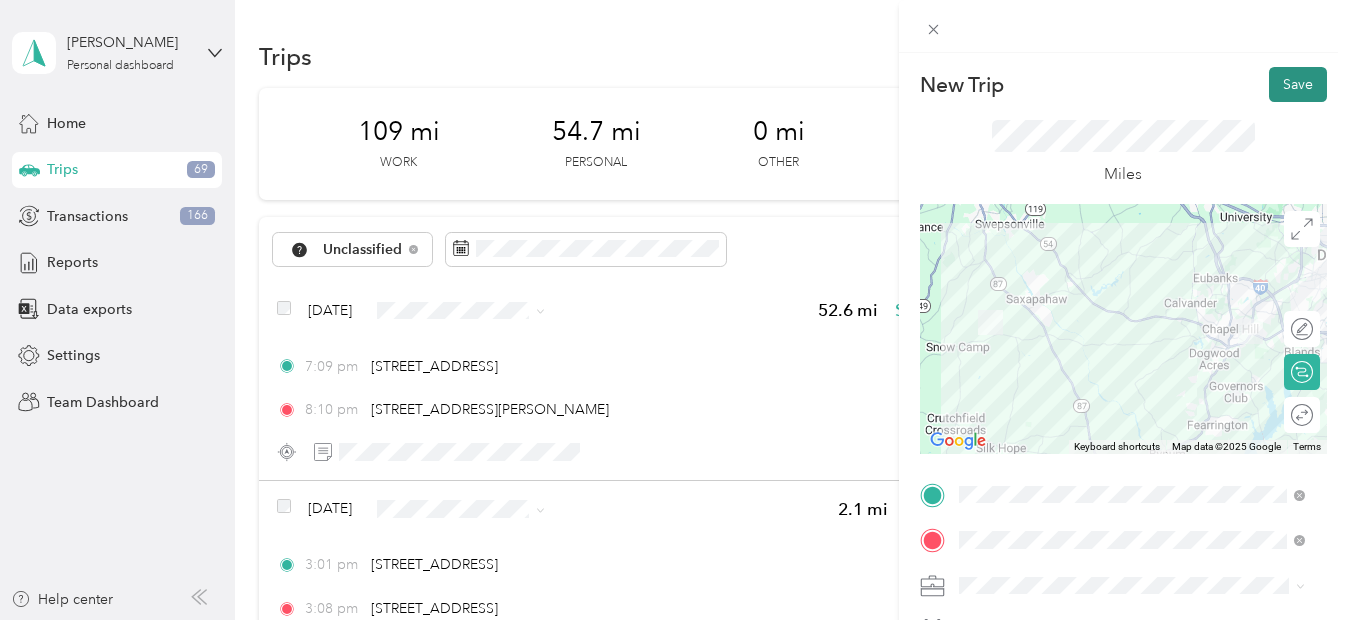 click on "Save" at bounding box center [1298, 84] 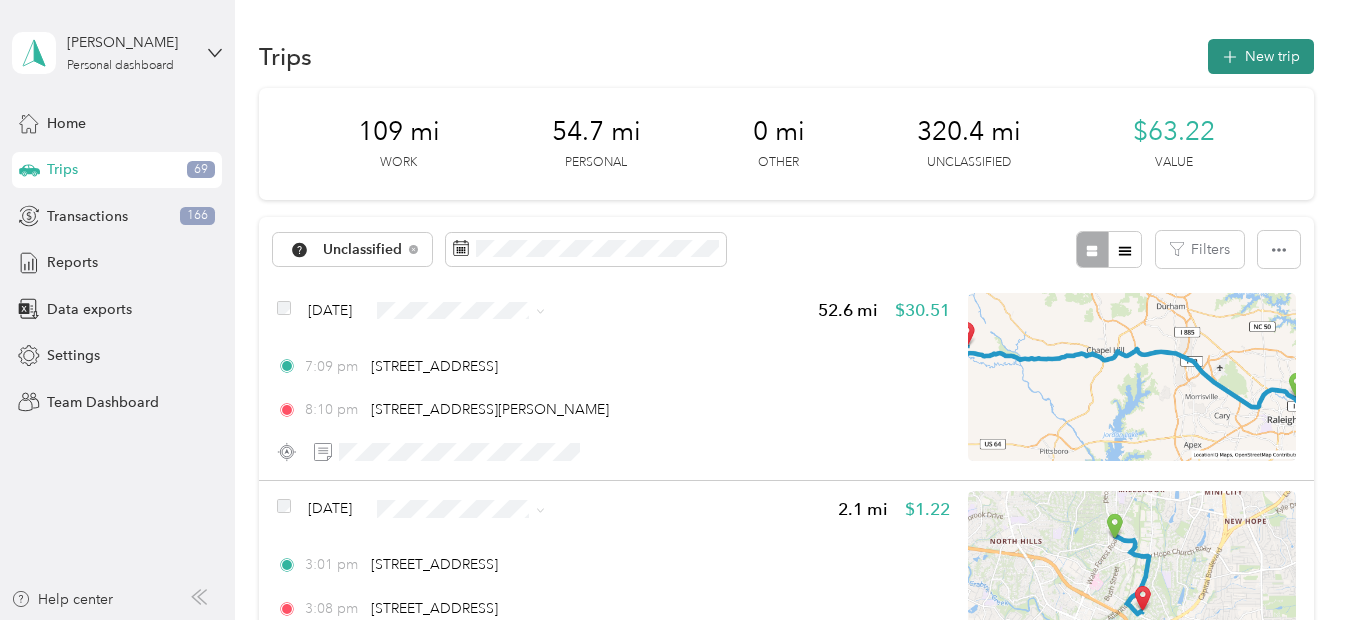 click on "New trip" at bounding box center (1261, 56) 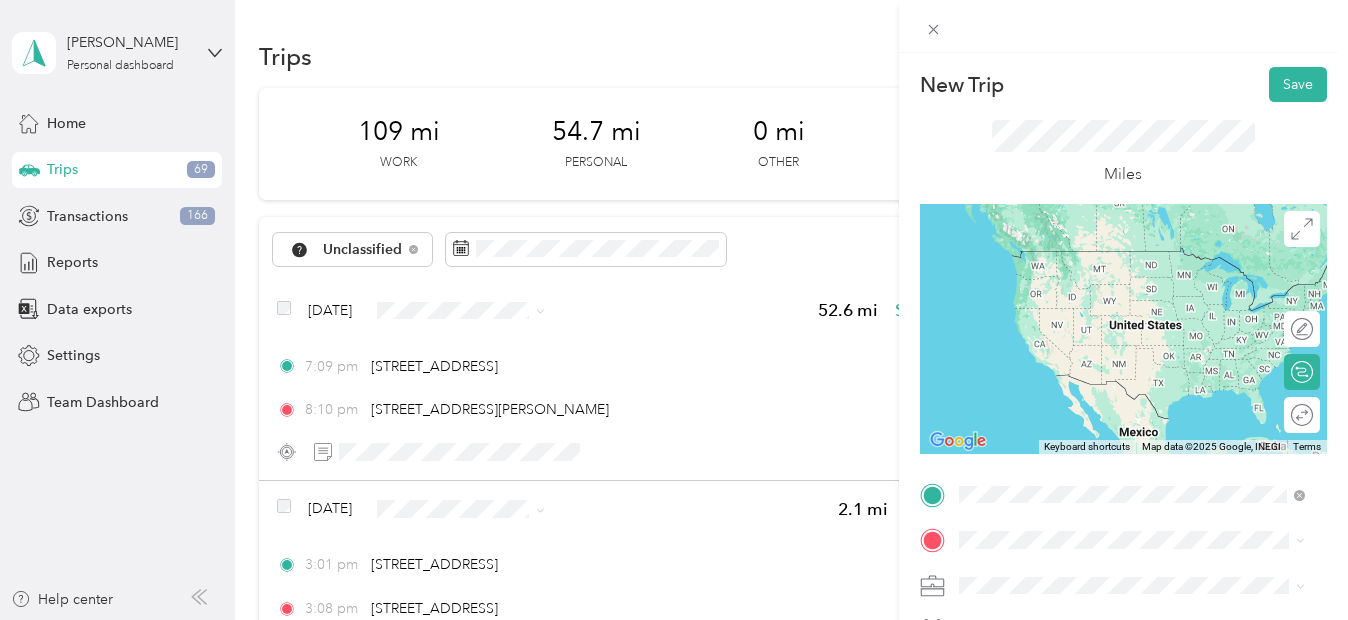 click on "[STREET_ADDRESS][US_STATE]" at bounding box center (1096, 251) 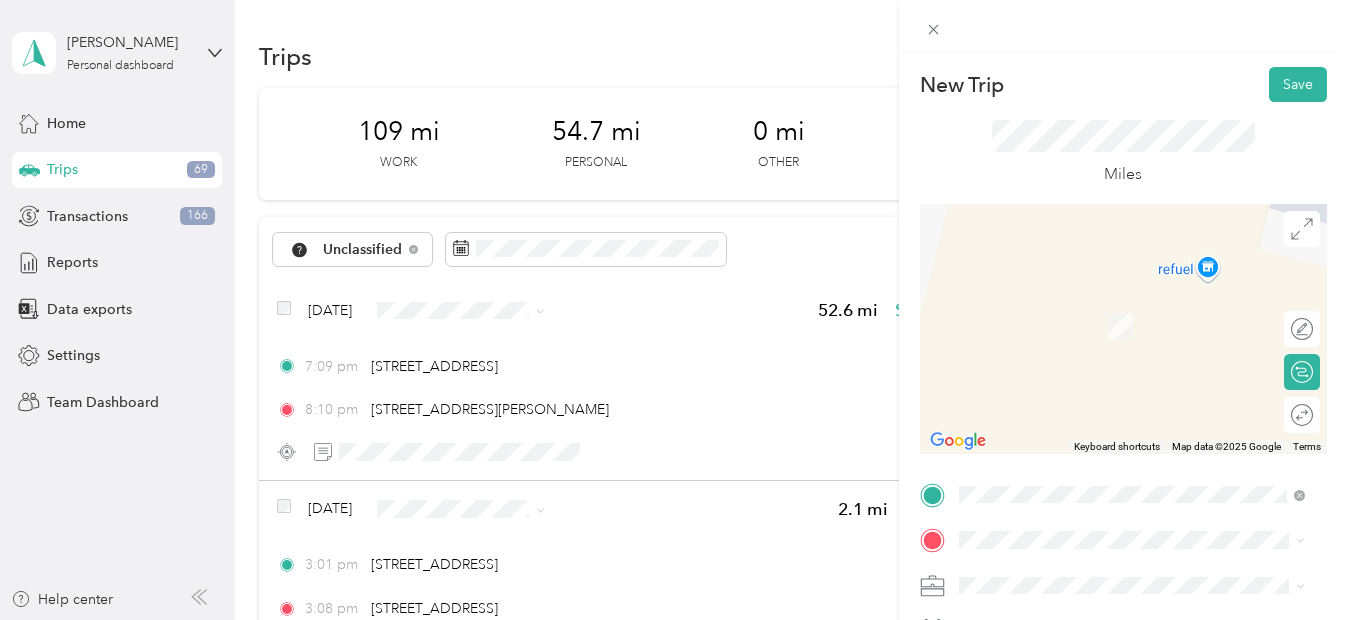 click on "[STREET_ADDRESS][US_STATE]" at bounding box center [1096, 288] 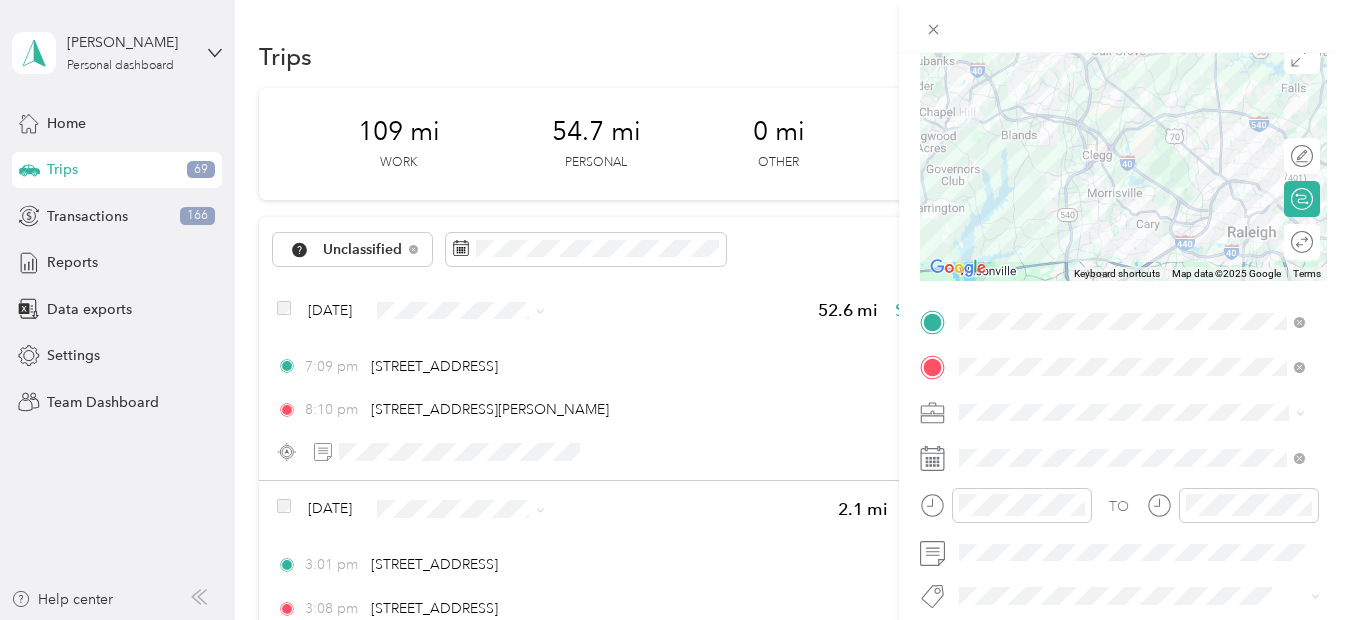 scroll, scrollTop: 211, scrollLeft: 0, axis: vertical 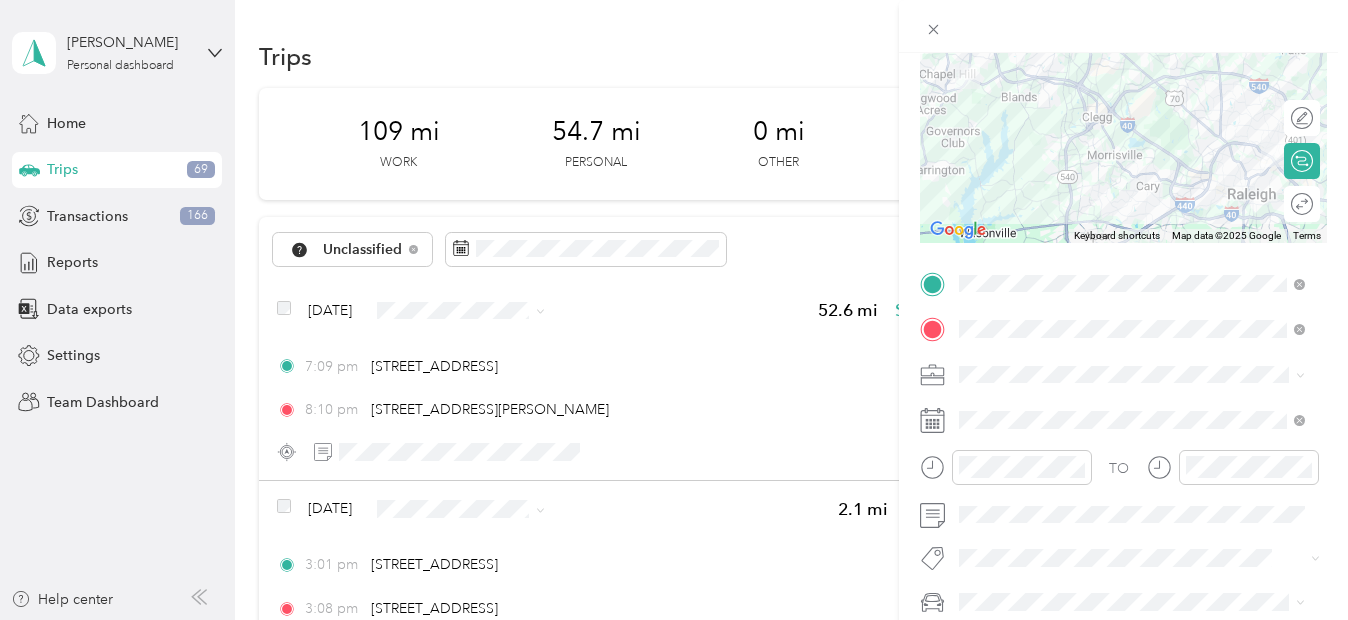 click at bounding box center [1139, 375] 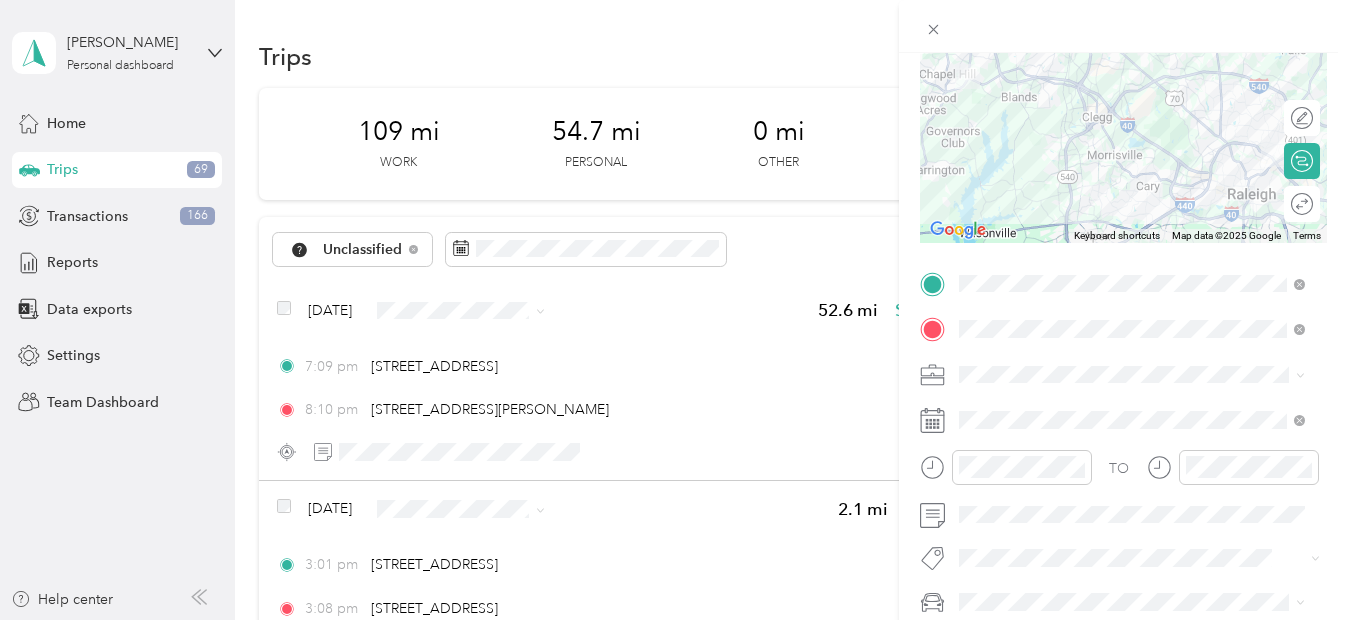 click on "Radio" at bounding box center (1132, 261) 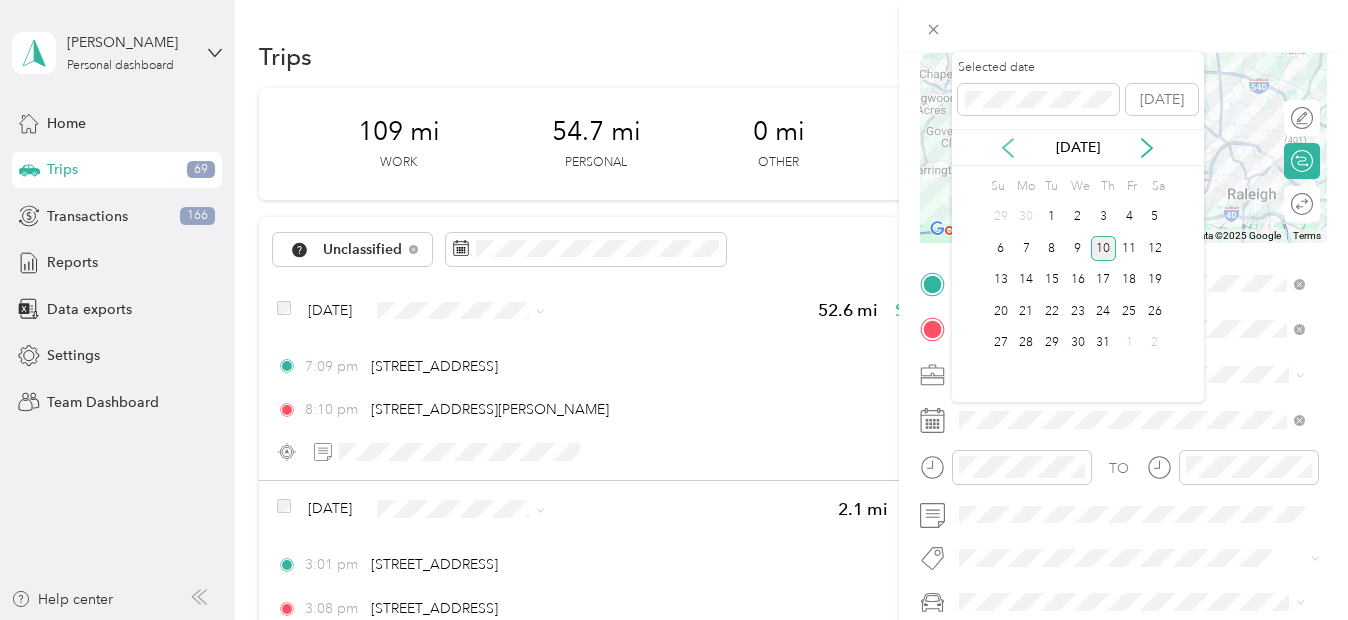 click 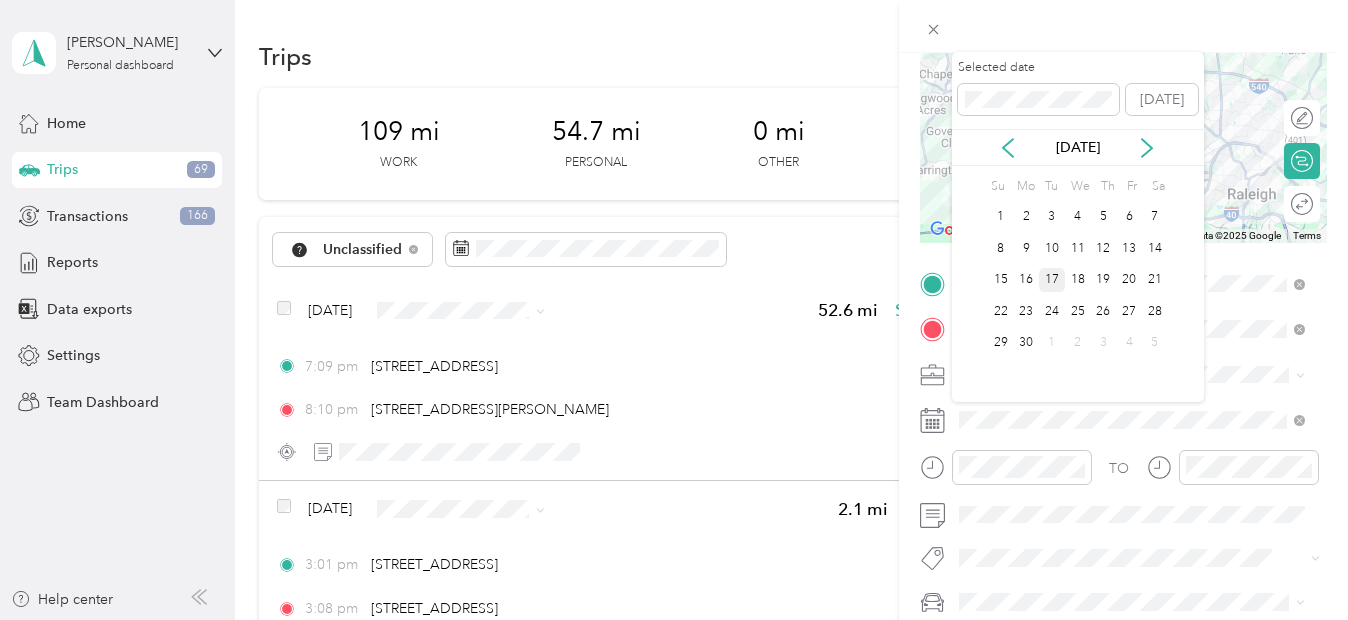 click on "17" at bounding box center [1052, 280] 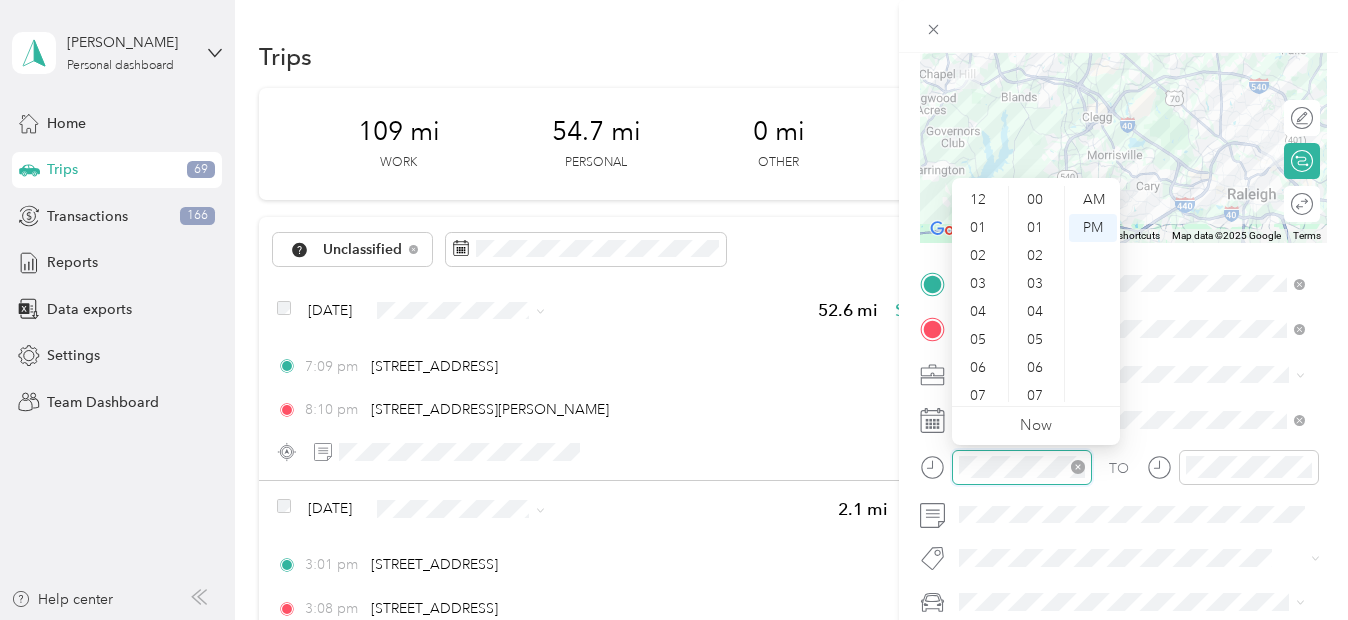 scroll, scrollTop: 952, scrollLeft: 0, axis: vertical 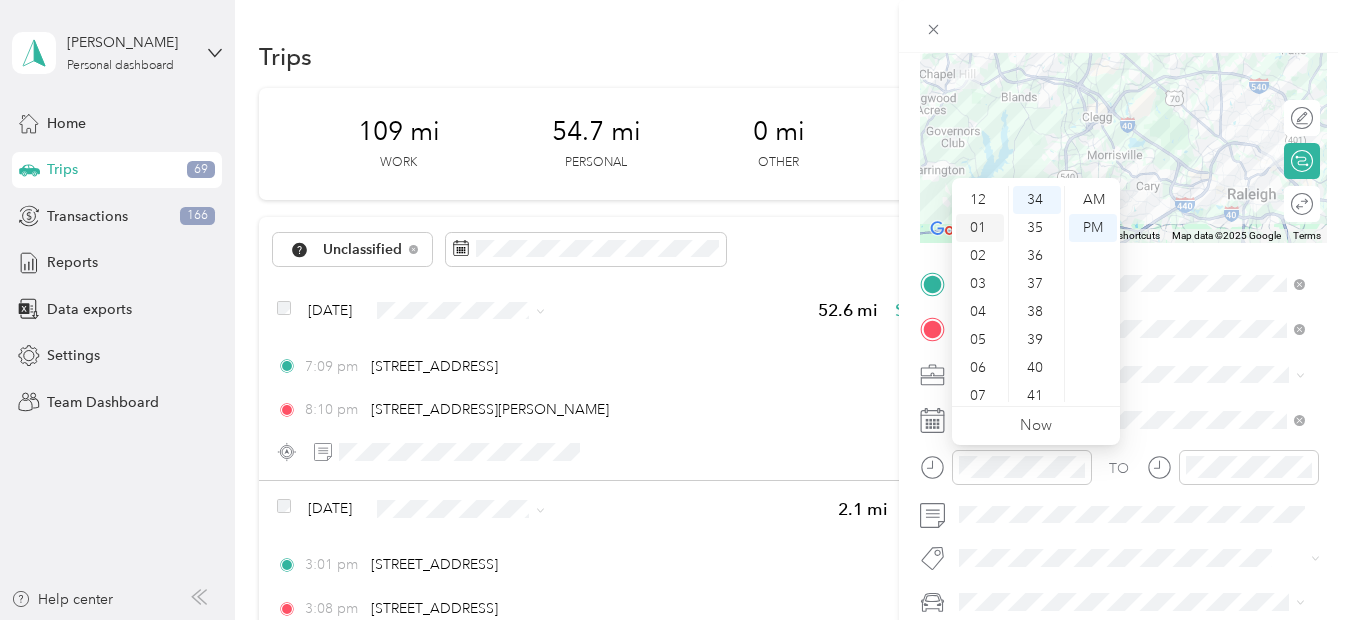 click on "01" at bounding box center [980, 228] 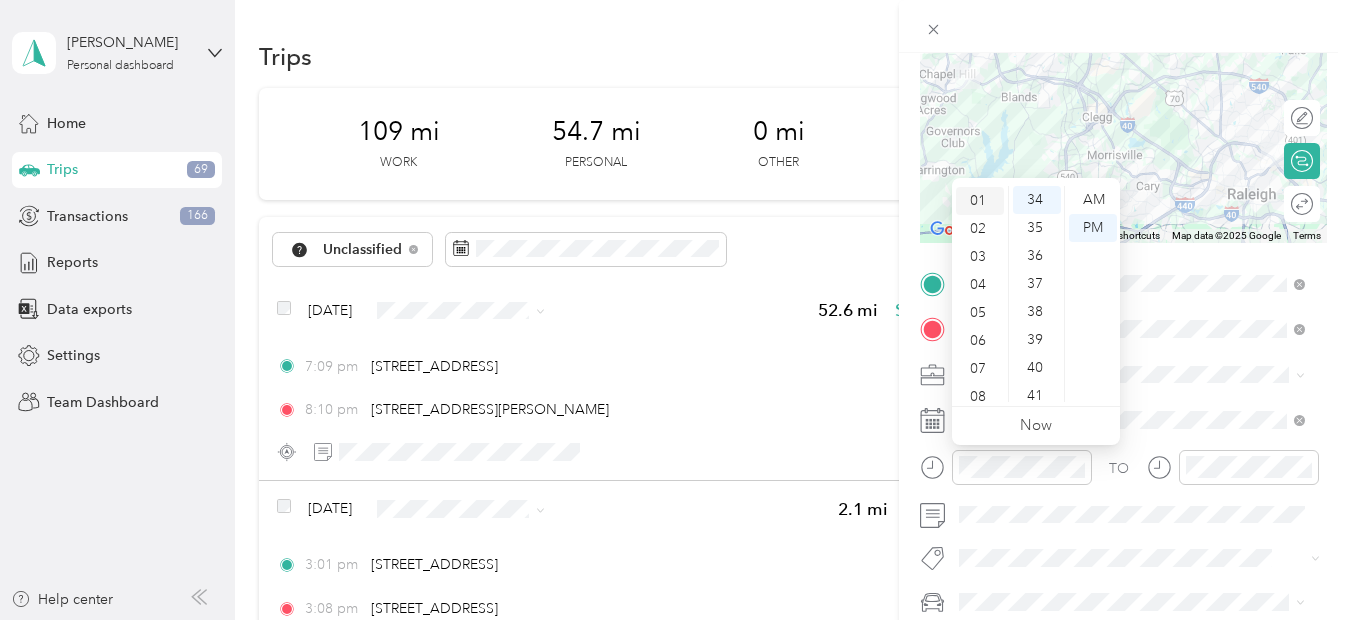 scroll, scrollTop: 28, scrollLeft: 0, axis: vertical 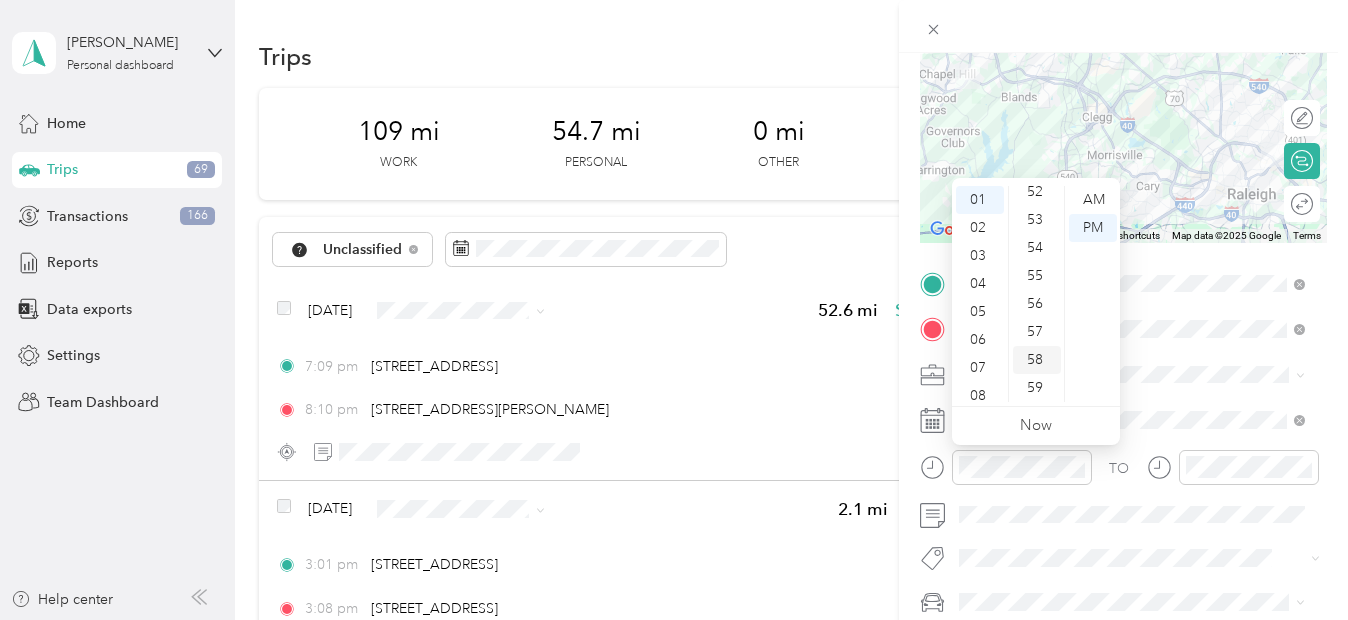click on "58" at bounding box center [1037, 360] 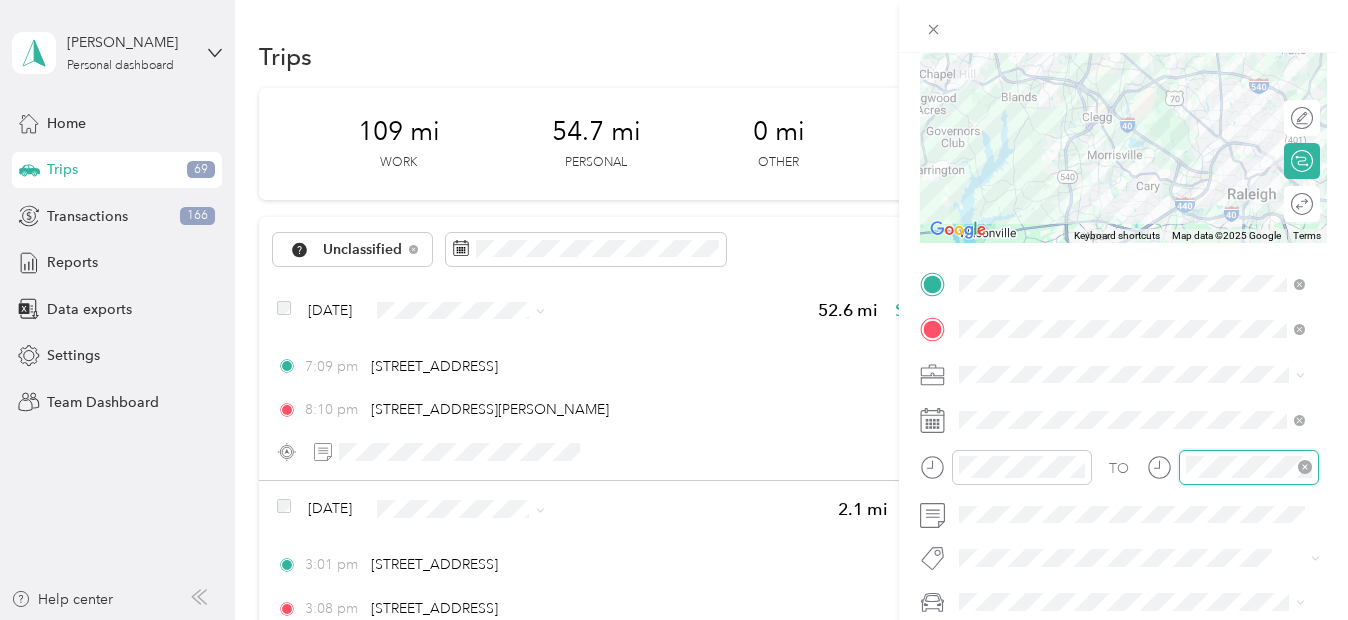 scroll, scrollTop: 120, scrollLeft: 0, axis: vertical 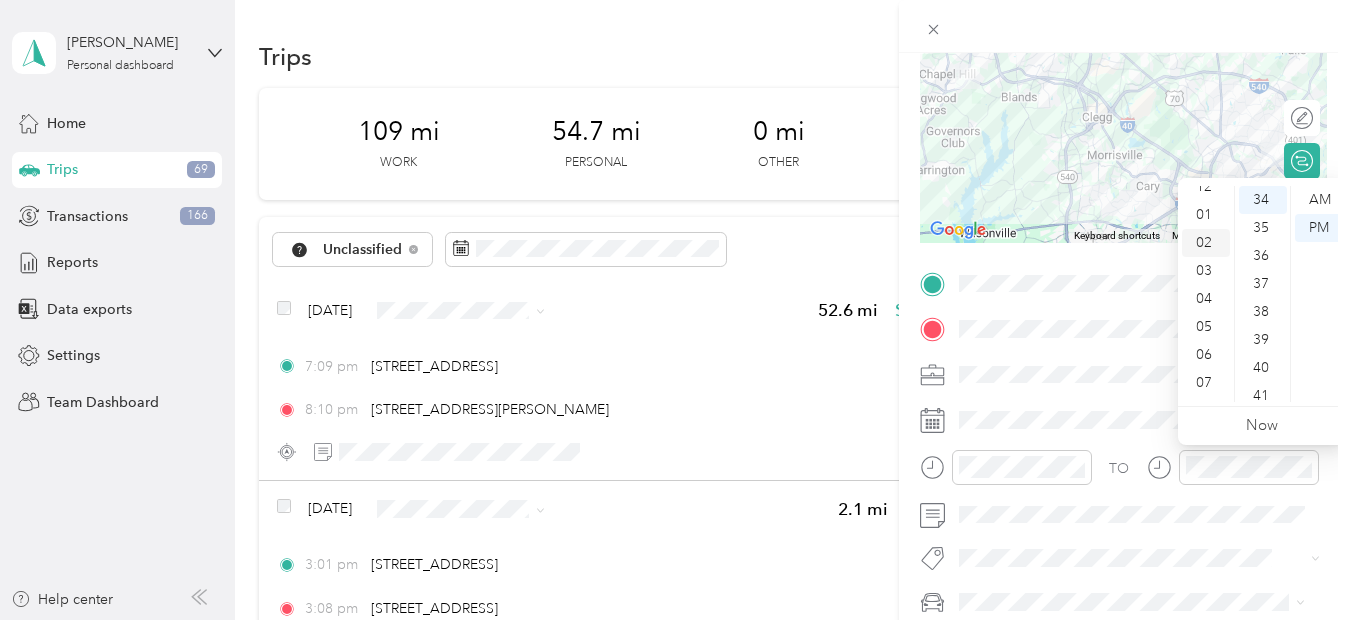 click on "02" at bounding box center (1206, 243) 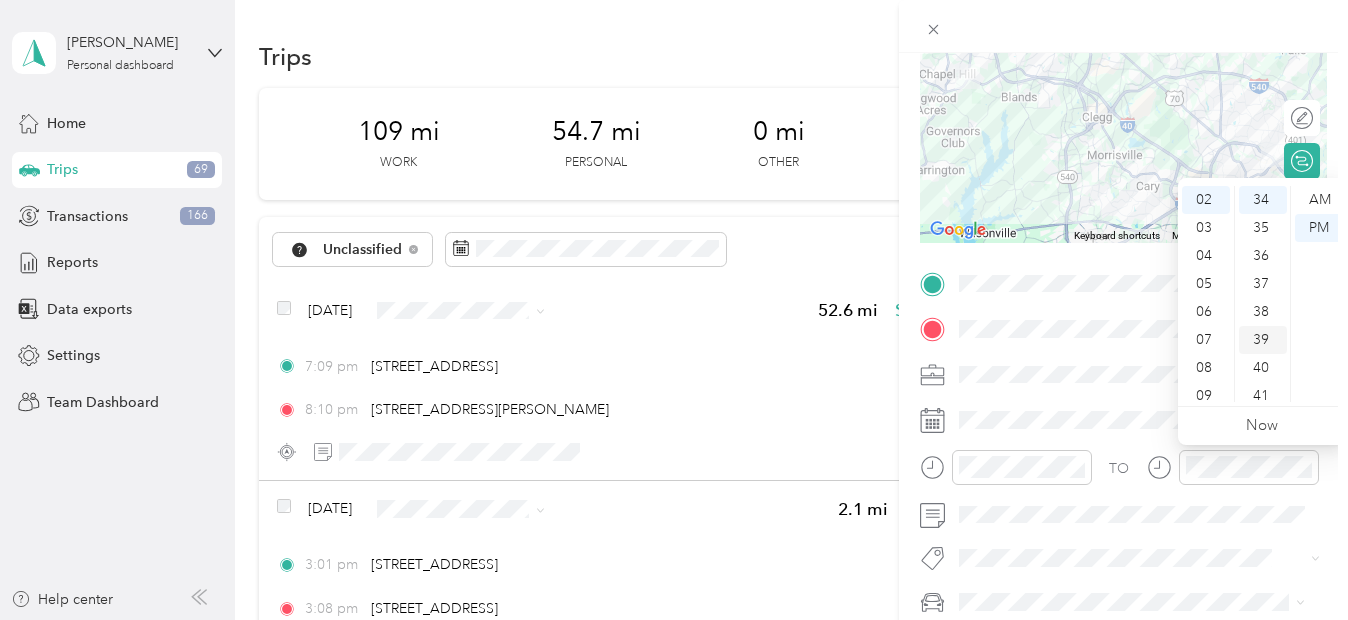 click on "39" at bounding box center (1263, 340) 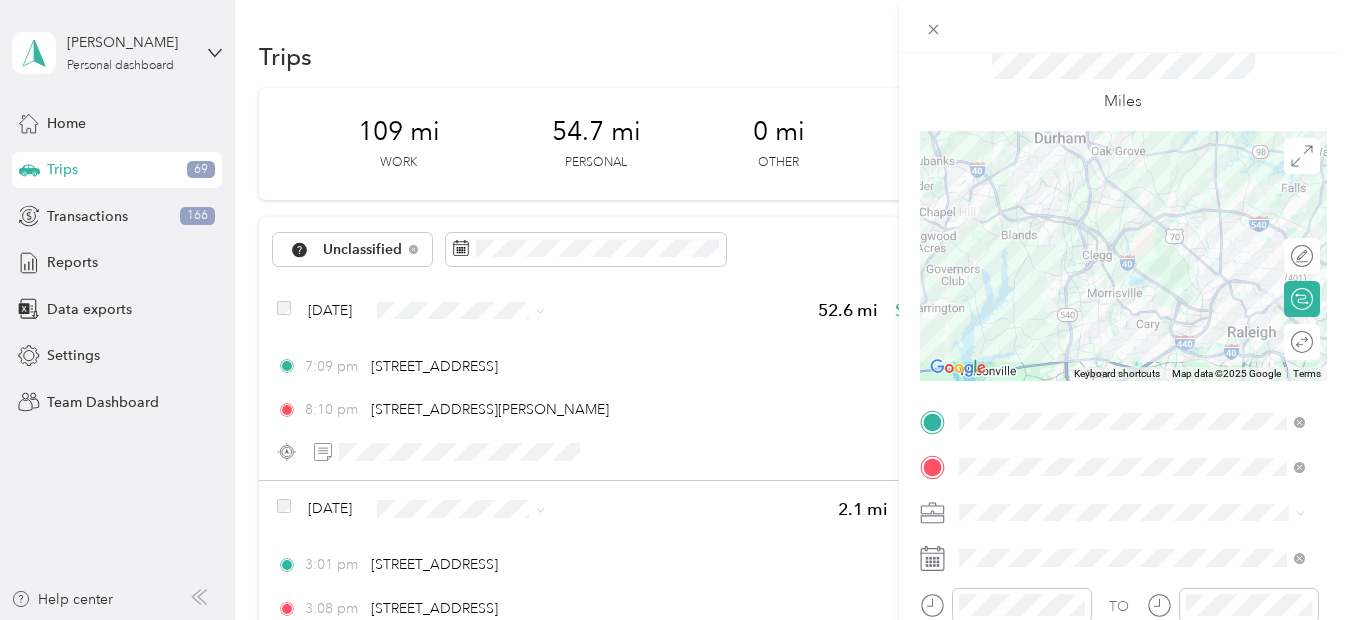 scroll, scrollTop: 0, scrollLeft: 0, axis: both 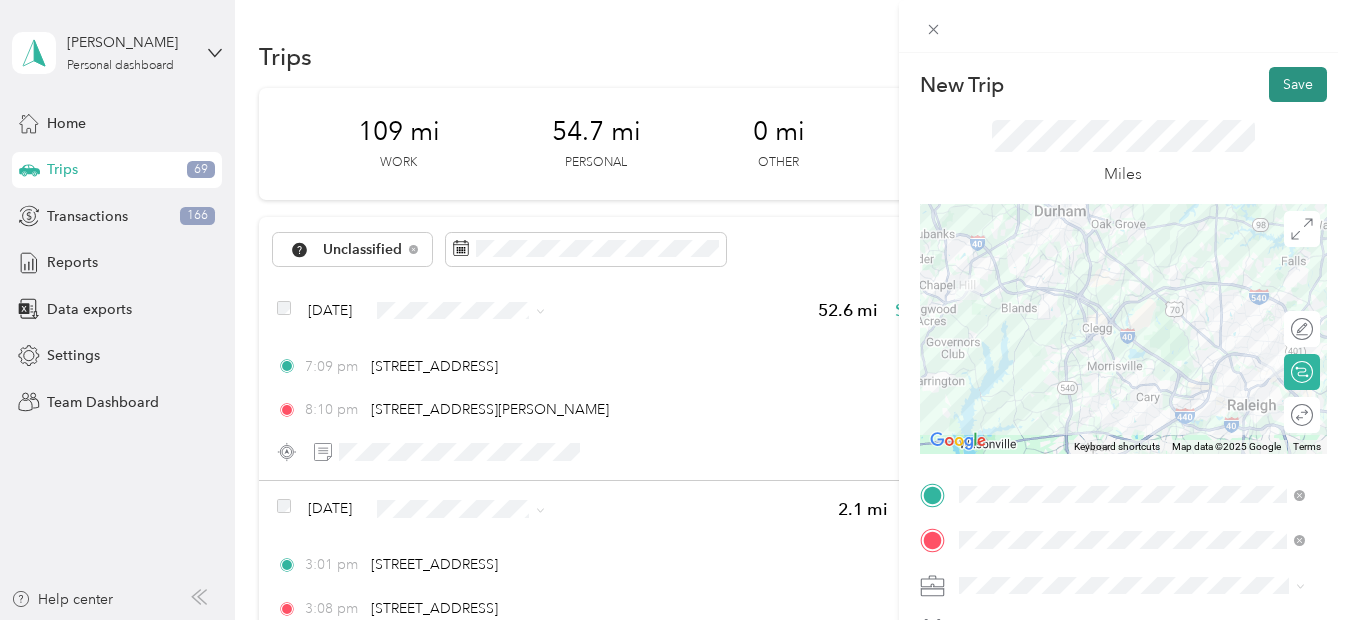 click on "Save" at bounding box center [1298, 84] 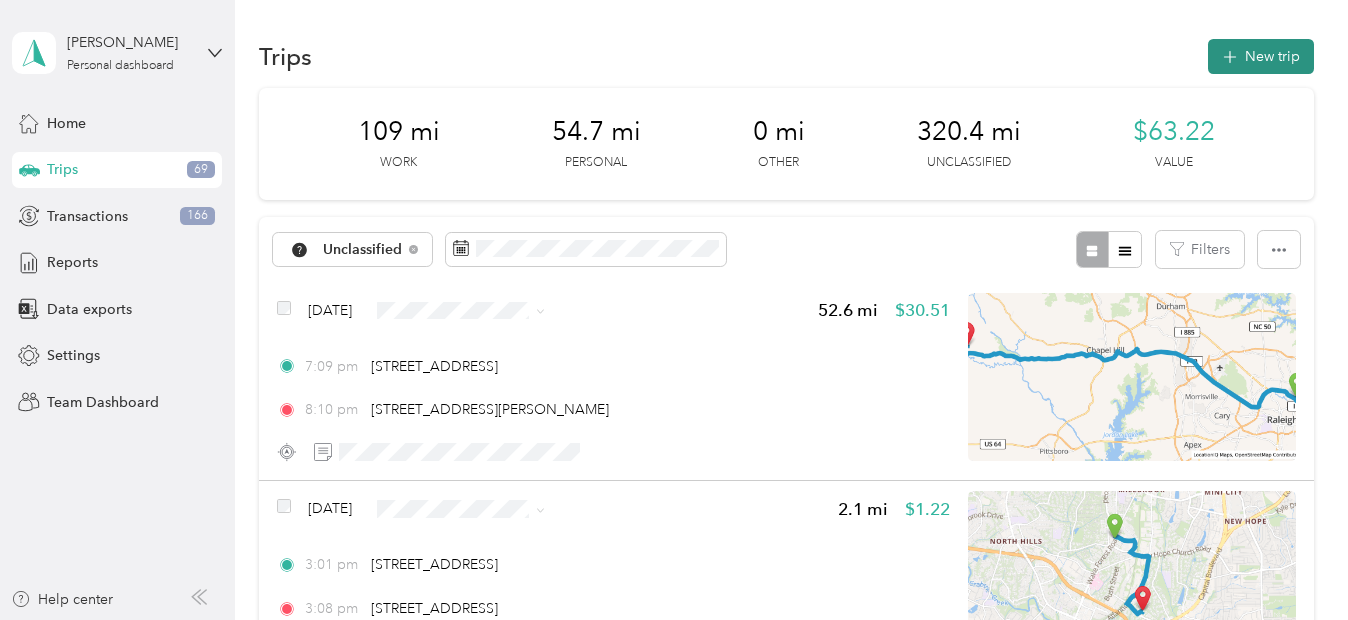 click on "New trip" at bounding box center [1261, 56] 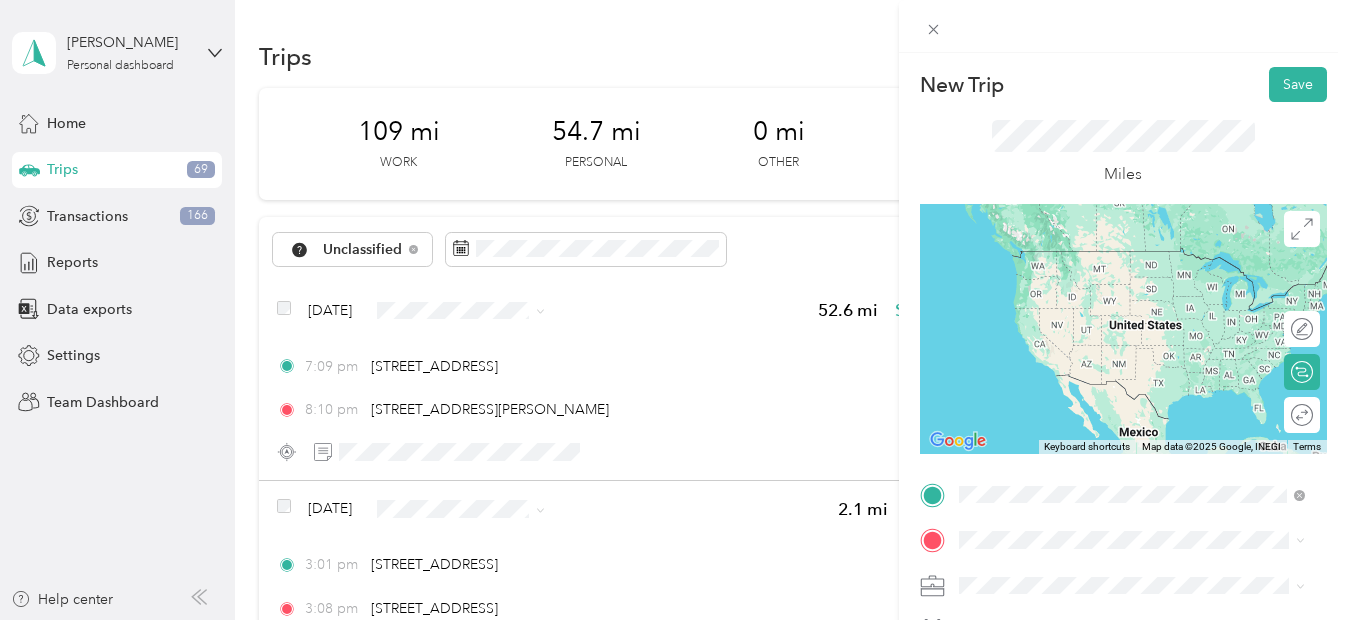 click on "[STREET_ADDRESS][US_STATE]" at bounding box center [1096, 251] 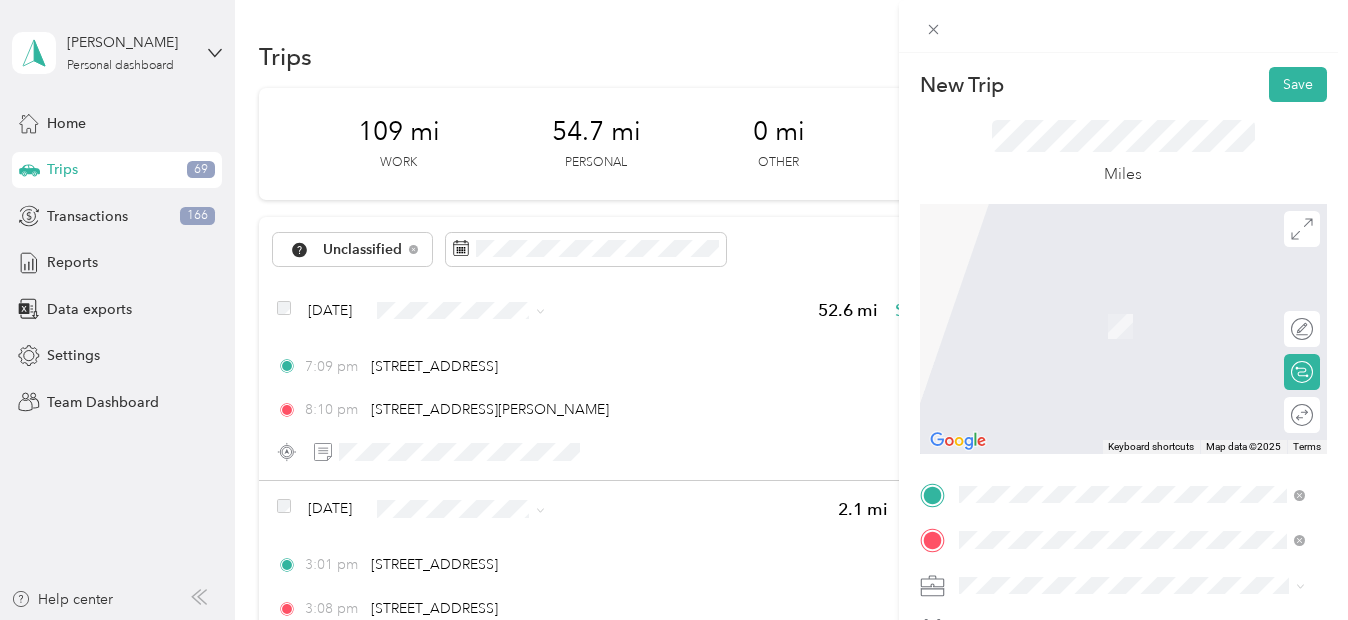 click on "[STREET_ADDRESS][US_STATE][US_STATE]" at bounding box center (1132, 297) 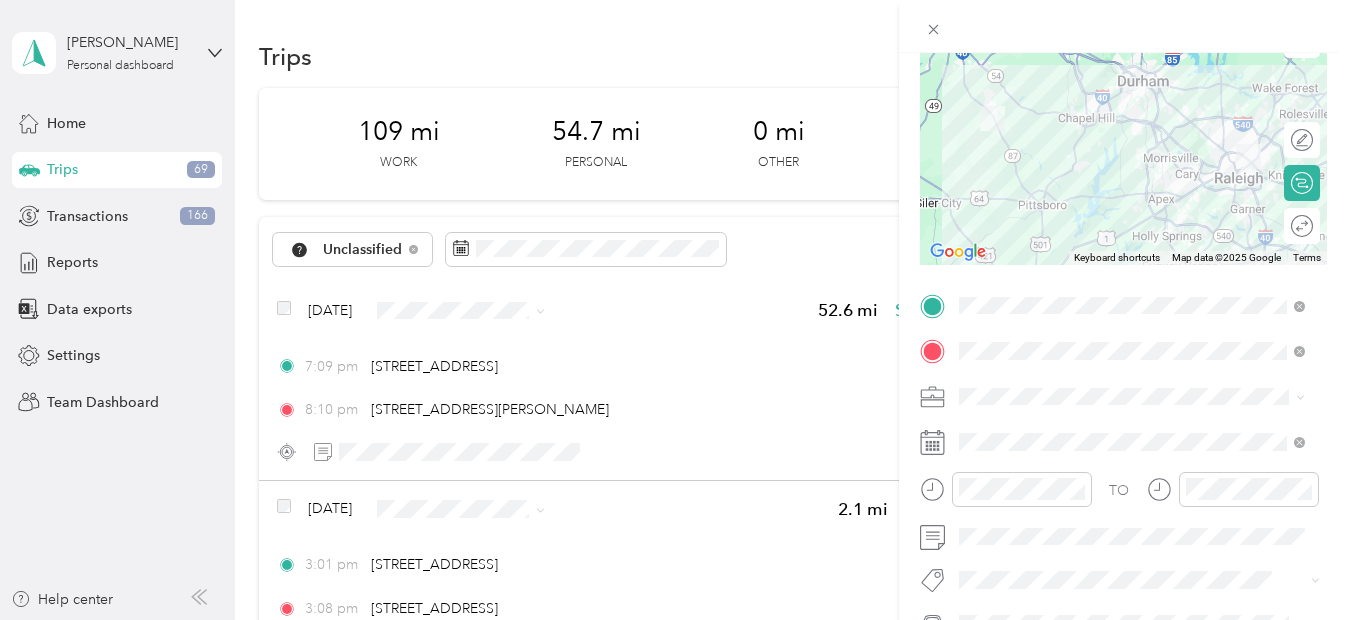 scroll, scrollTop: 218, scrollLeft: 0, axis: vertical 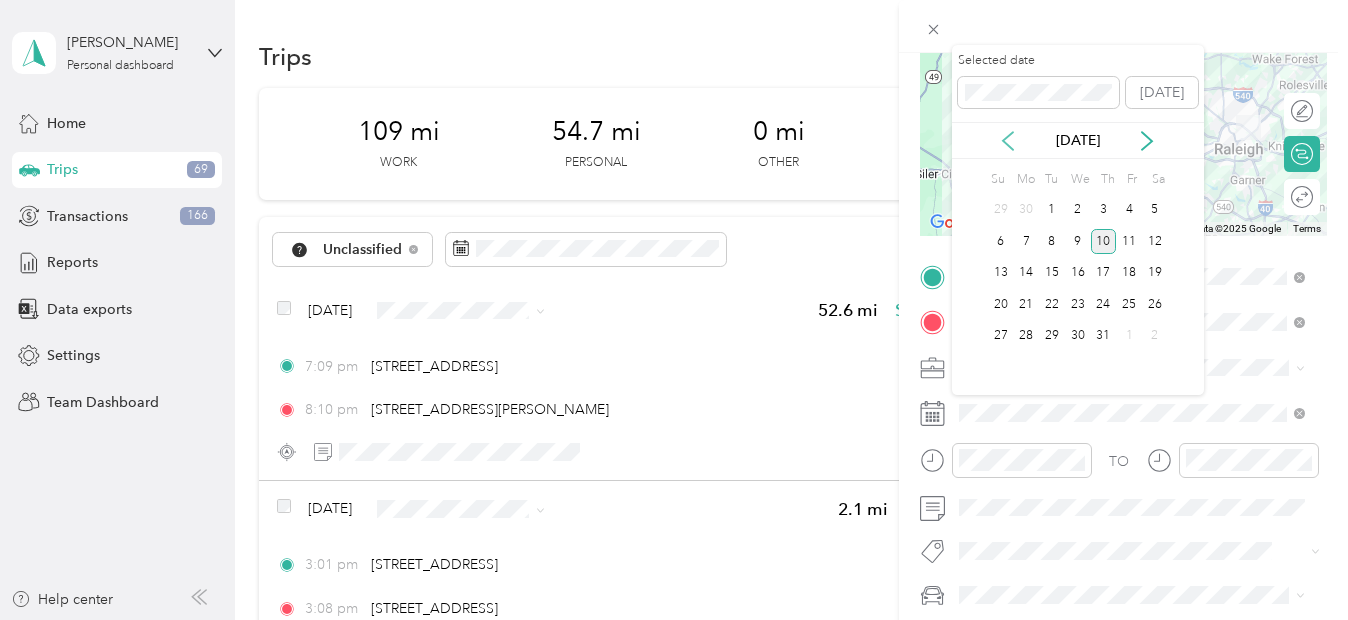click 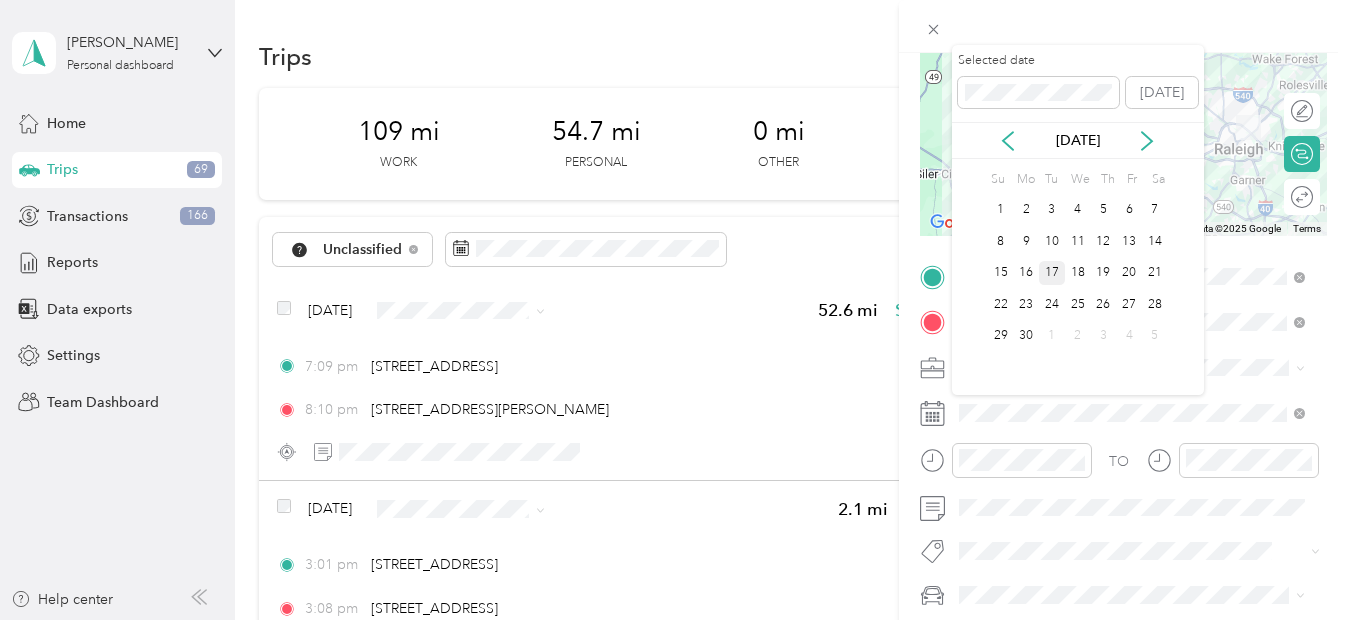 click on "17" at bounding box center [1052, 273] 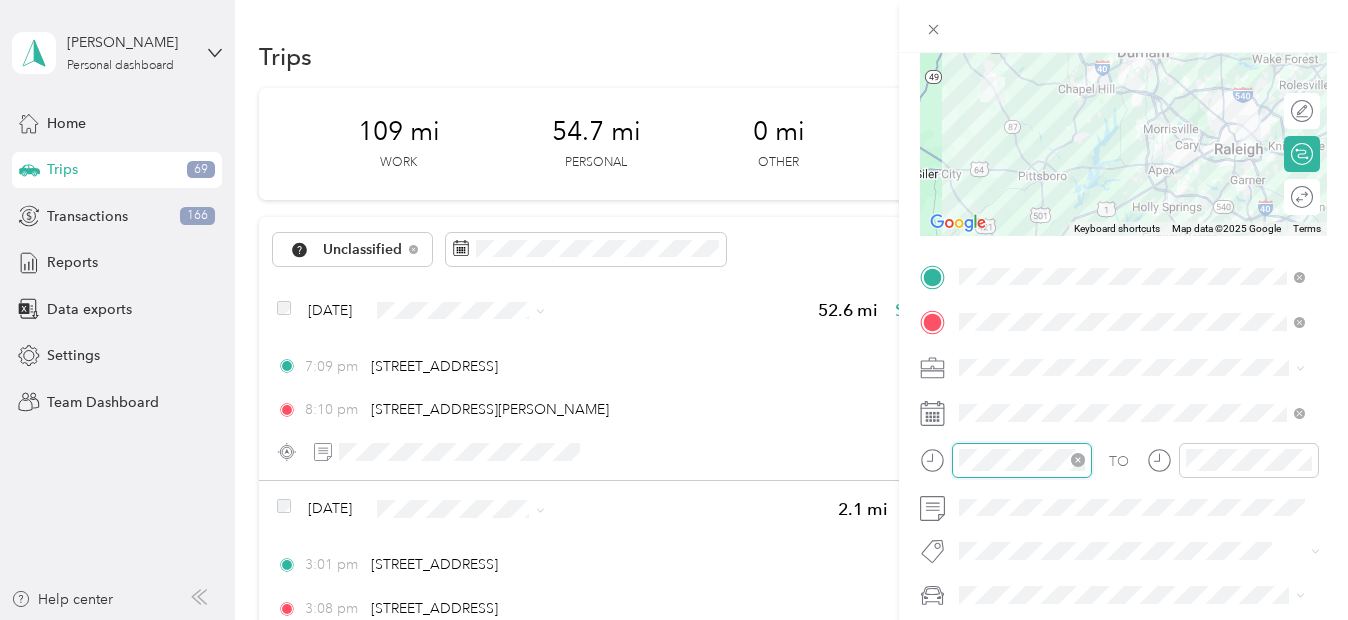 scroll, scrollTop: 120, scrollLeft: 0, axis: vertical 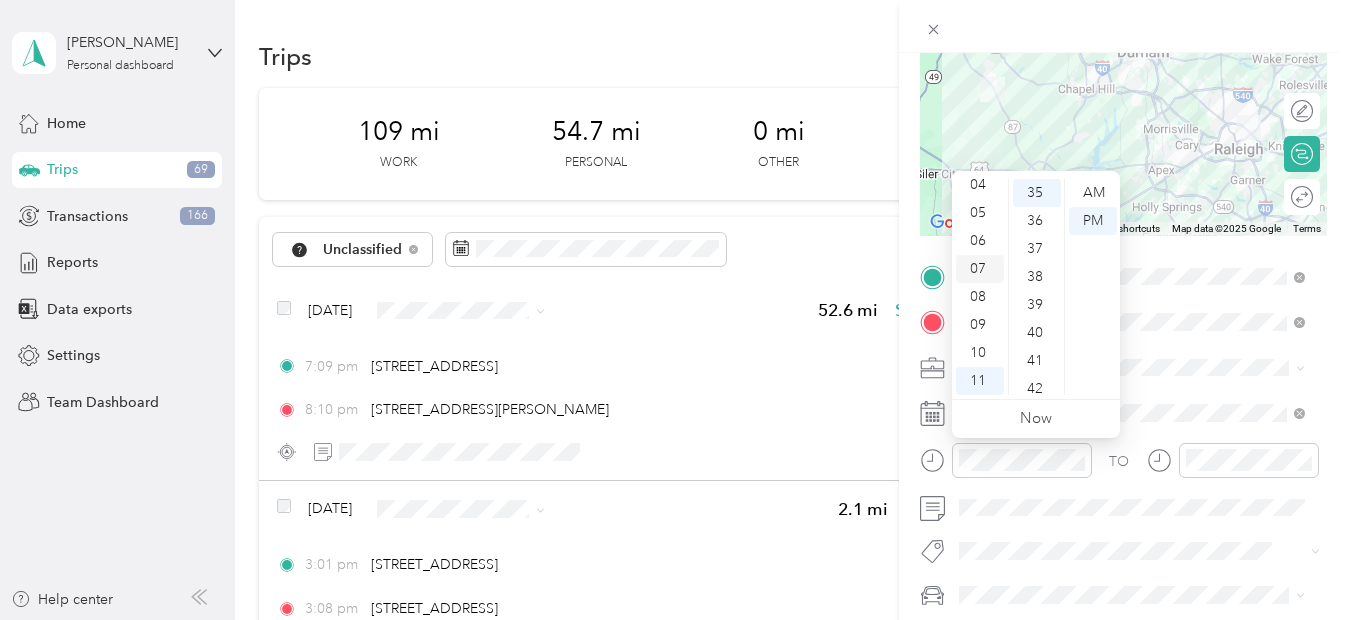click on "07" at bounding box center (980, 269) 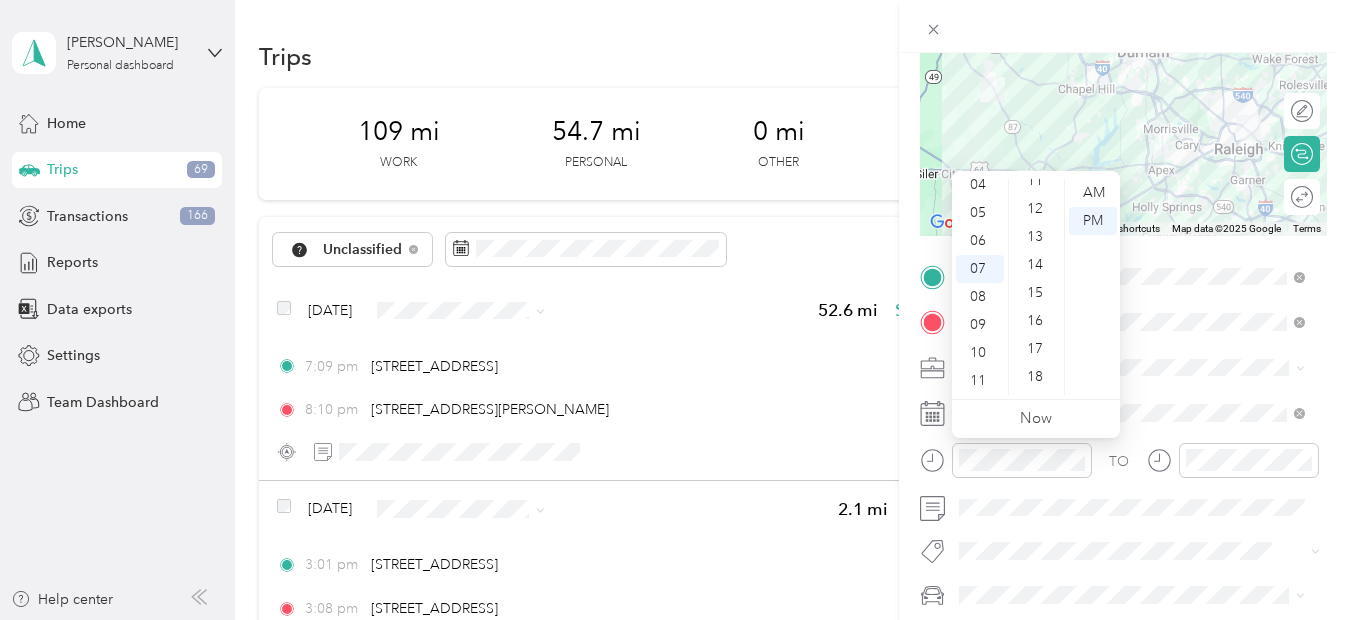 scroll, scrollTop: 0, scrollLeft: 0, axis: both 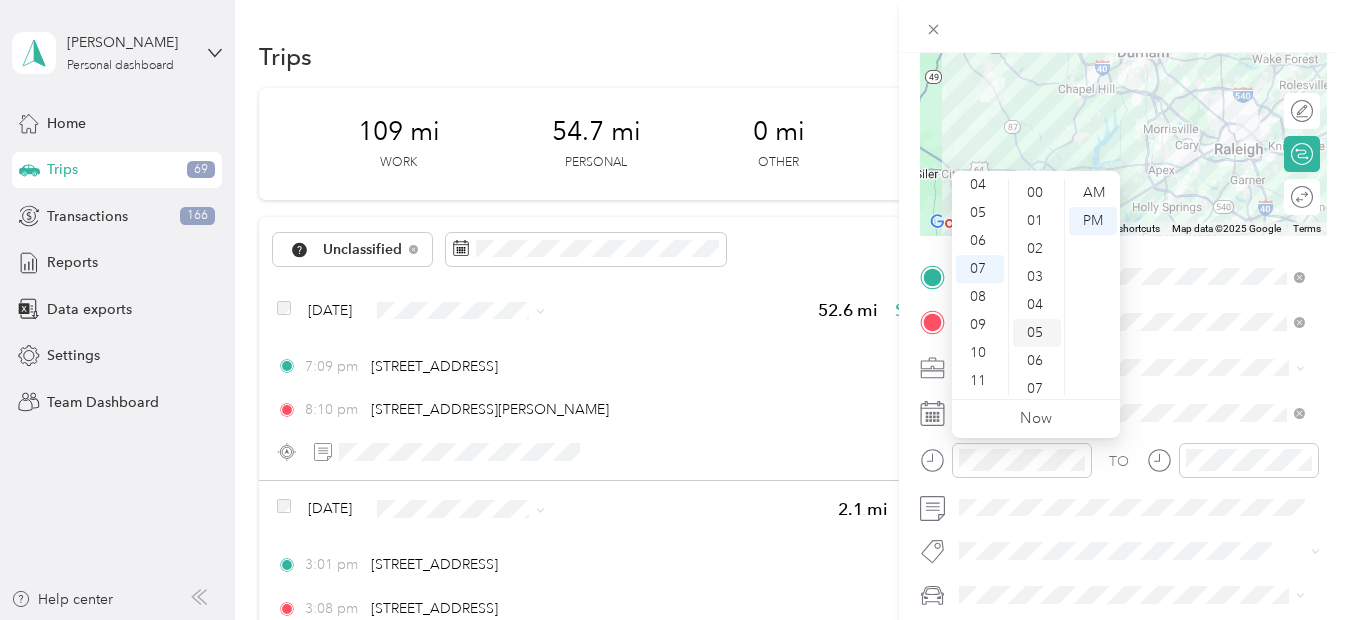click on "05" at bounding box center [1037, 333] 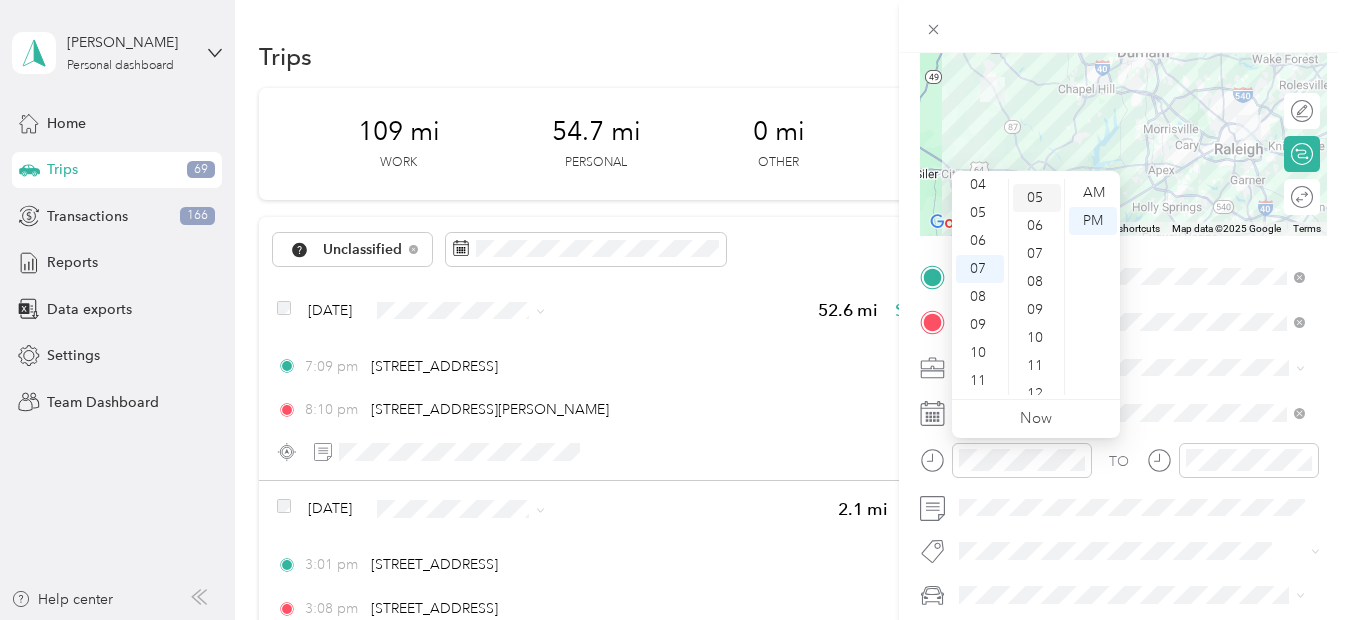 scroll, scrollTop: 140, scrollLeft: 0, axis: vertical 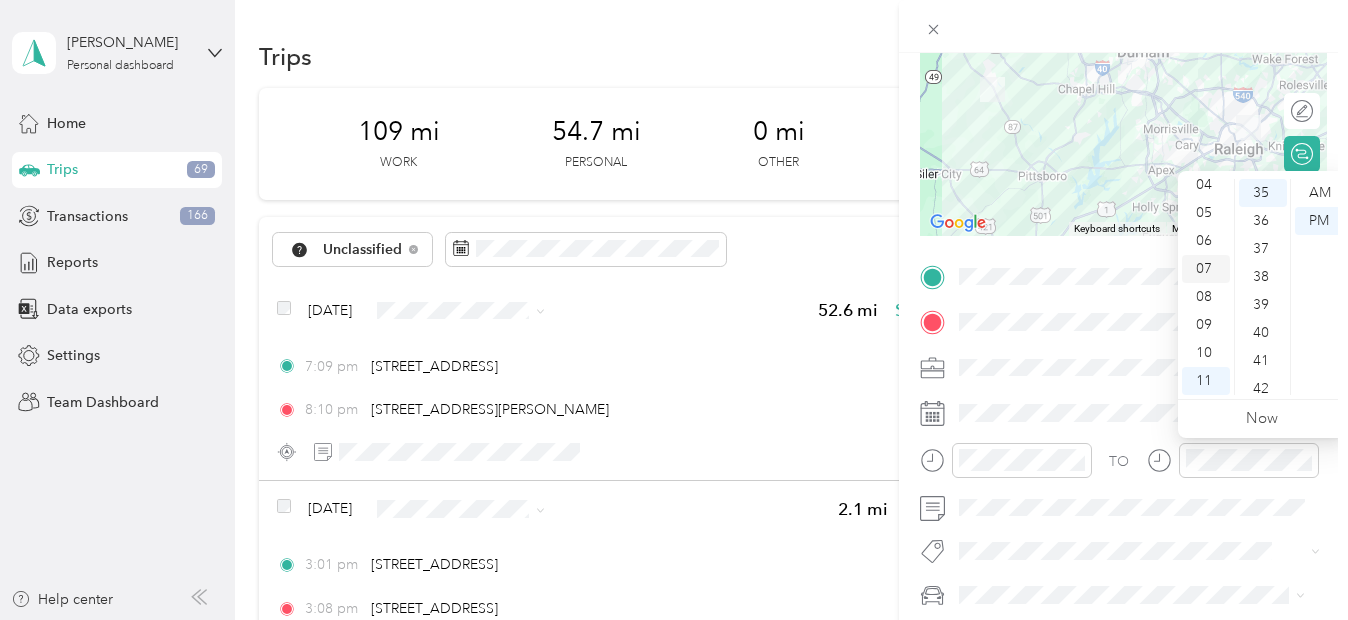 click on "07" at bounding box center (1206, 269) 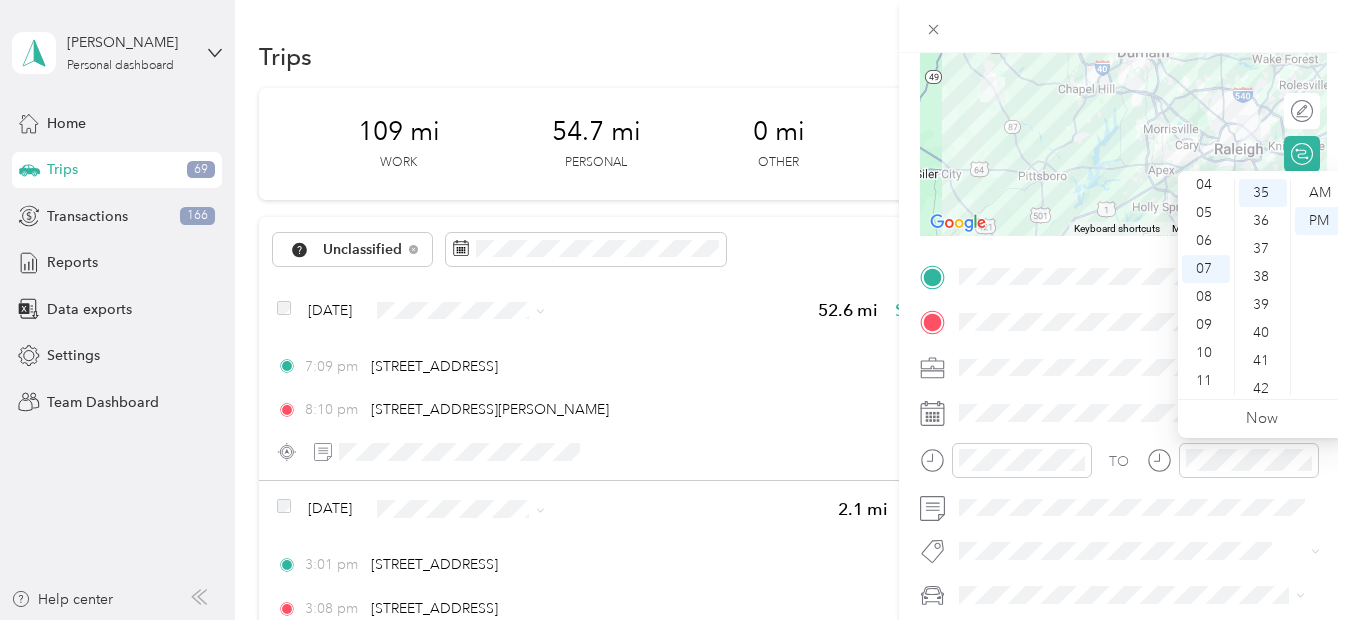 scroll, scrollTop: 1169, scrollLeft: 0, axis: vertical 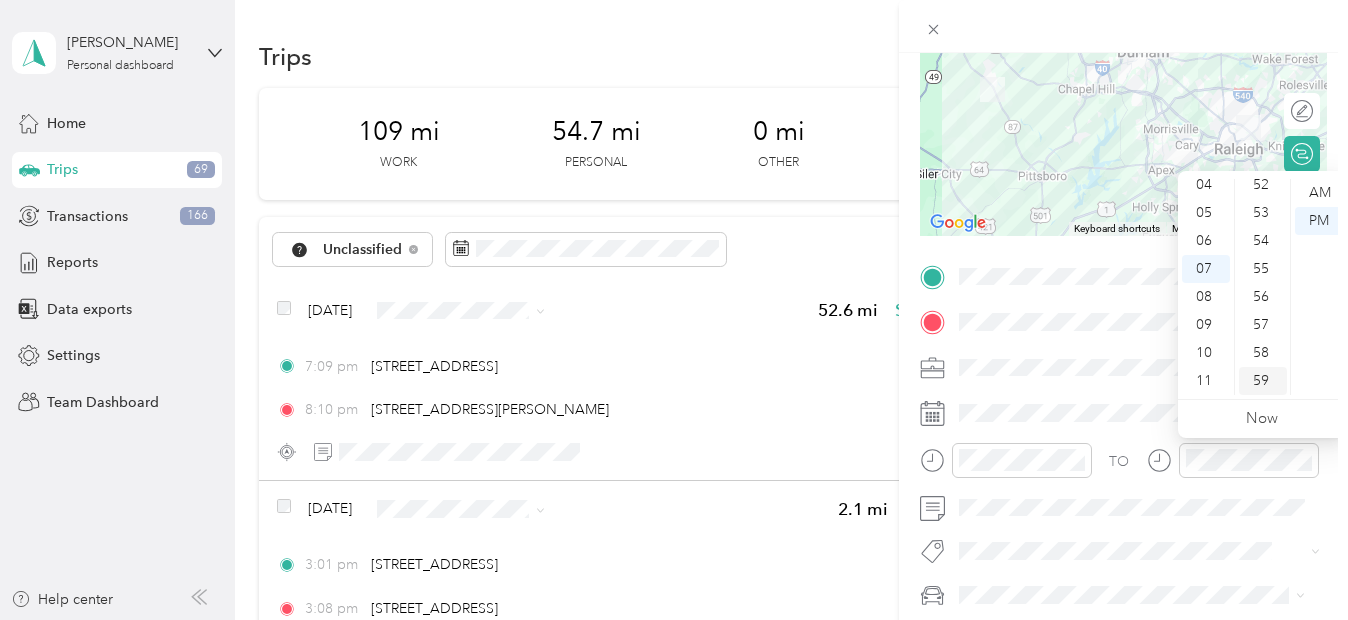 click on "59" at bounding box center [1263, 381] 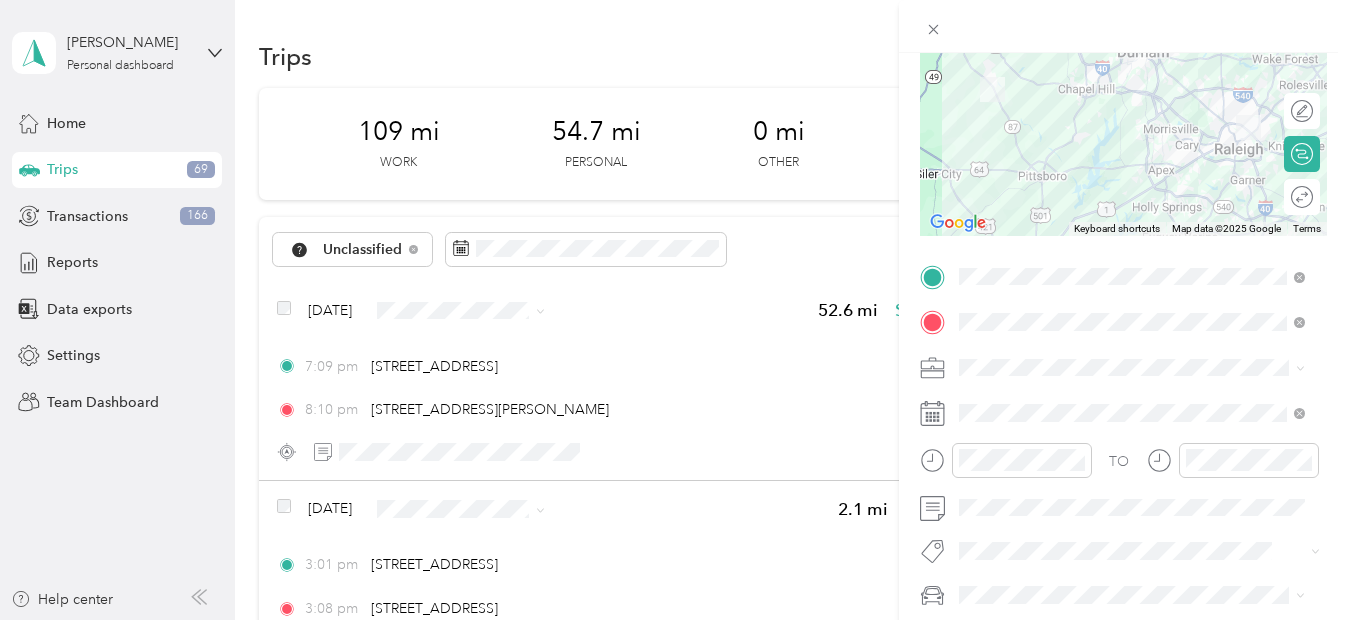 scroll, scrollTop: 0, scrollLeft: 0, axis: both 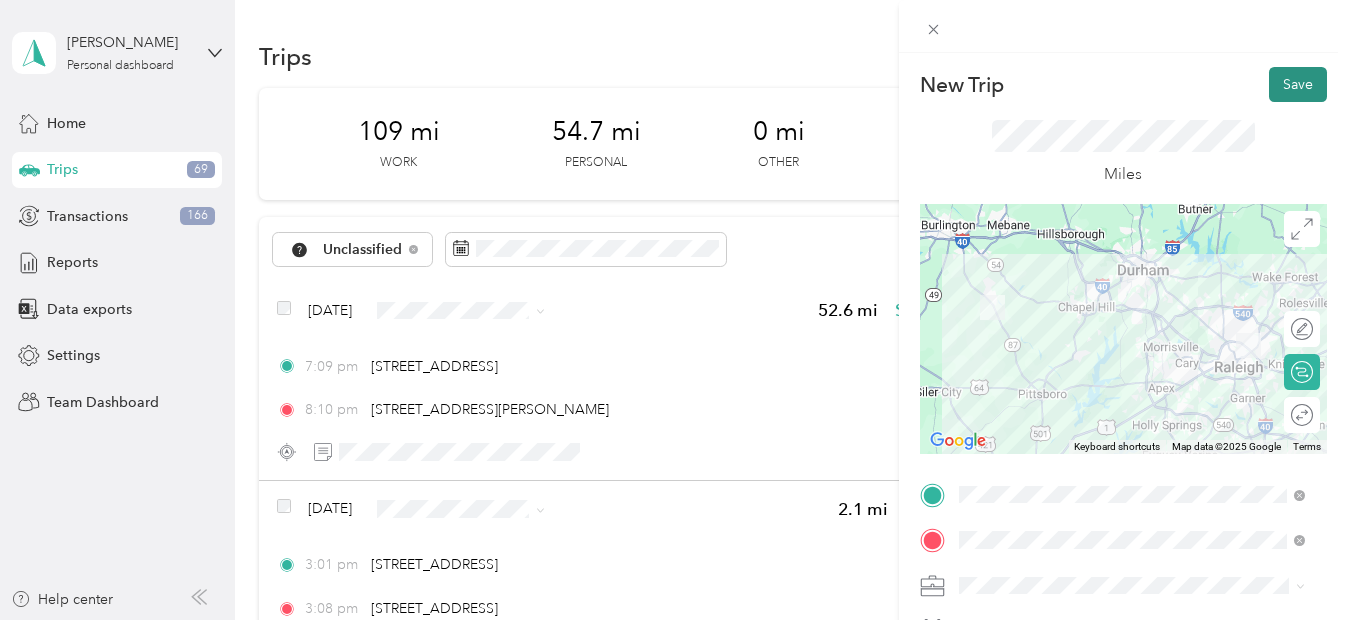 click on "Save" at bounding box center (1298, 84) 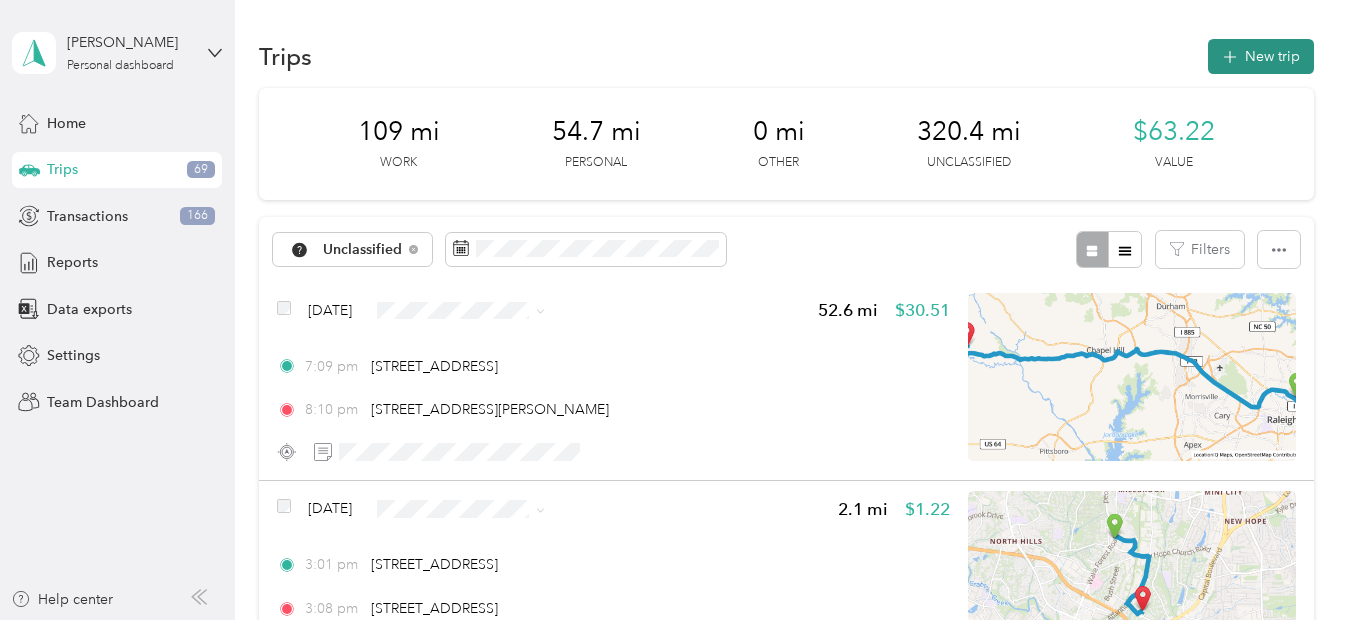 click on "New trip" at bounding box center (1261, 56) 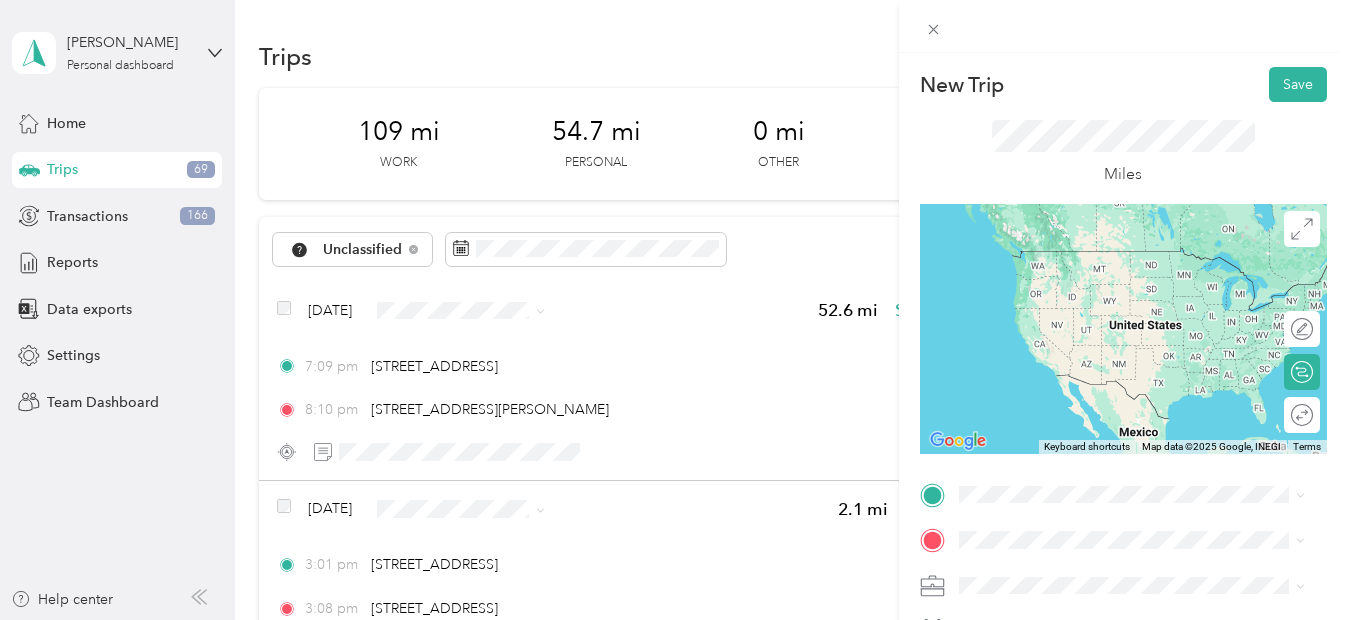 click on "[STREET_ADDRESS][US_STATE][US_STATE]" at bounding box center (1132, 249) 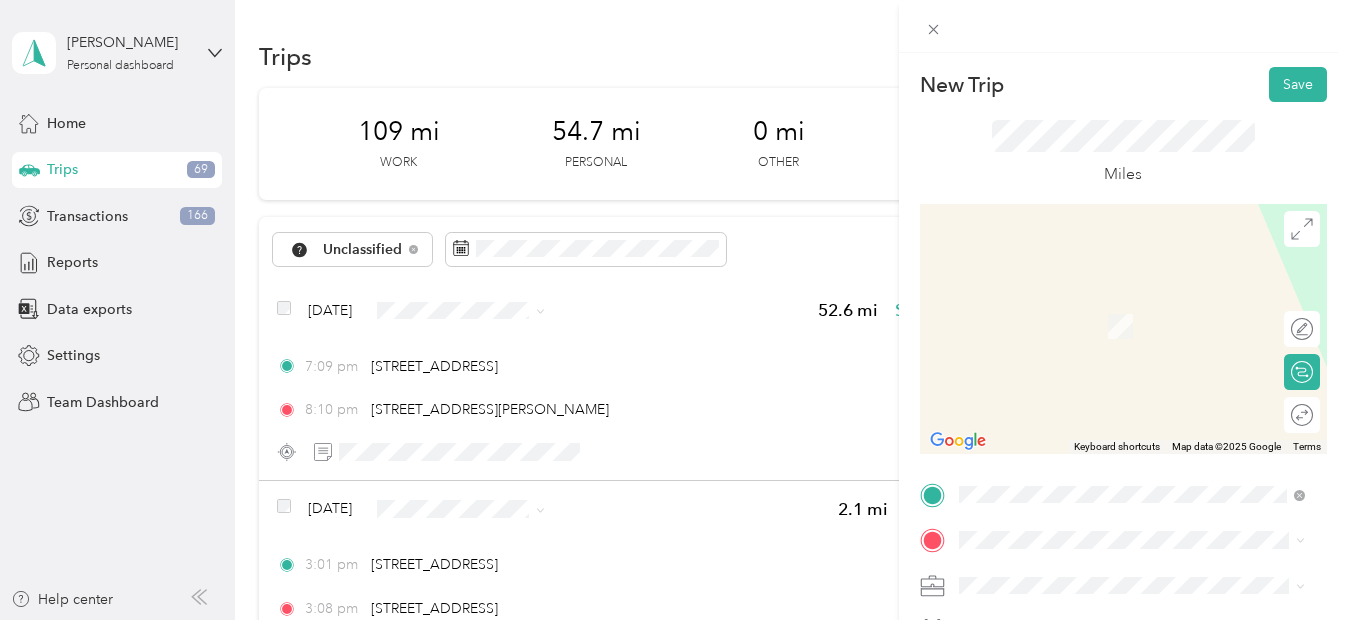 click on "[STREET_ADDRESS][PERSON_NAME][US_STATE]" at bounding box center [1147, 295] 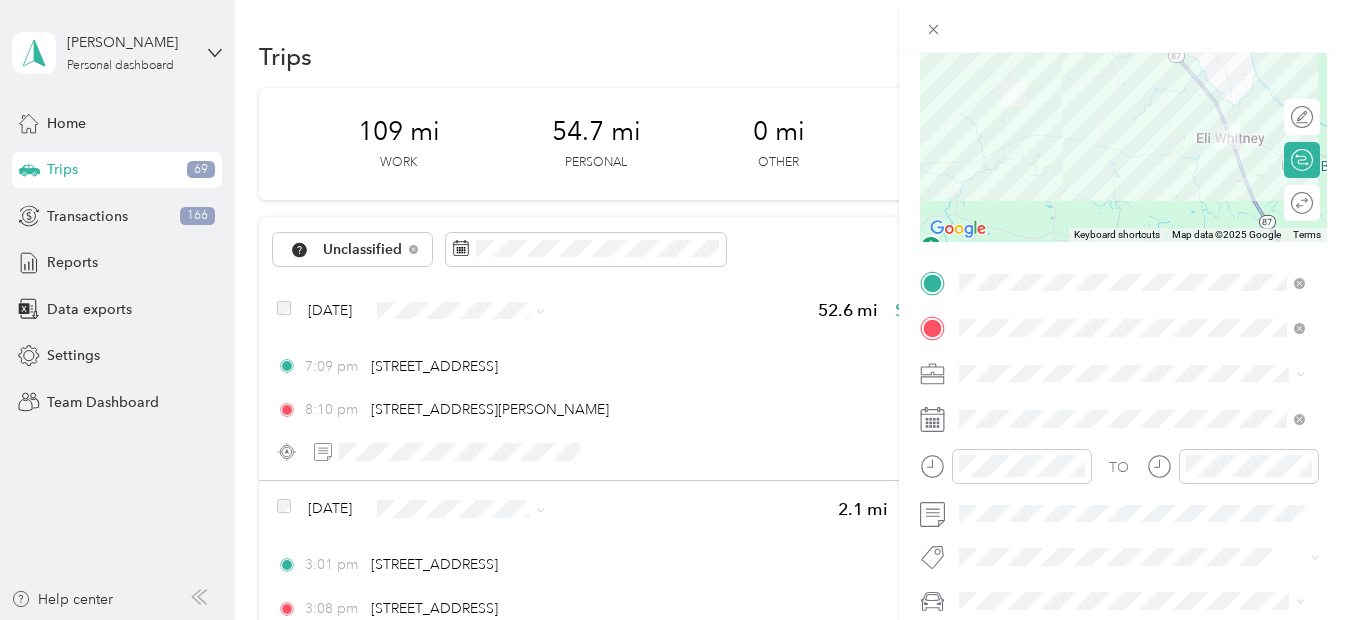 scroll, scrollTop: 228, scrollLeft: 0, axis: vertical 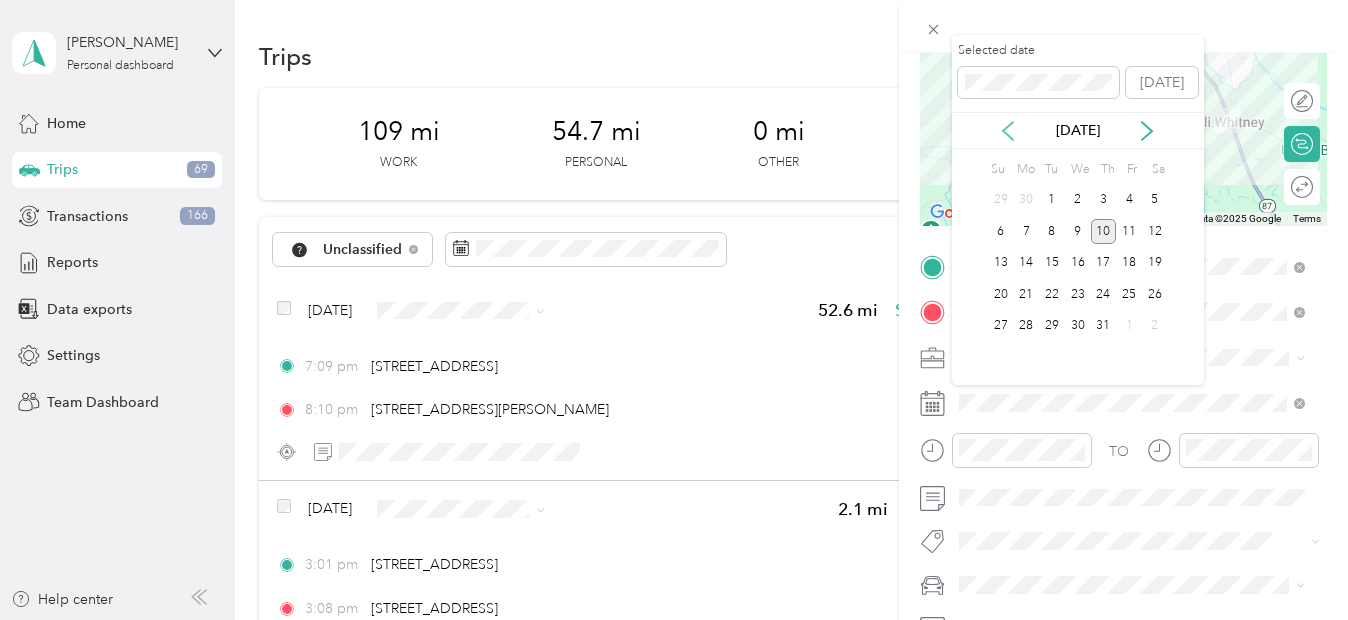 click 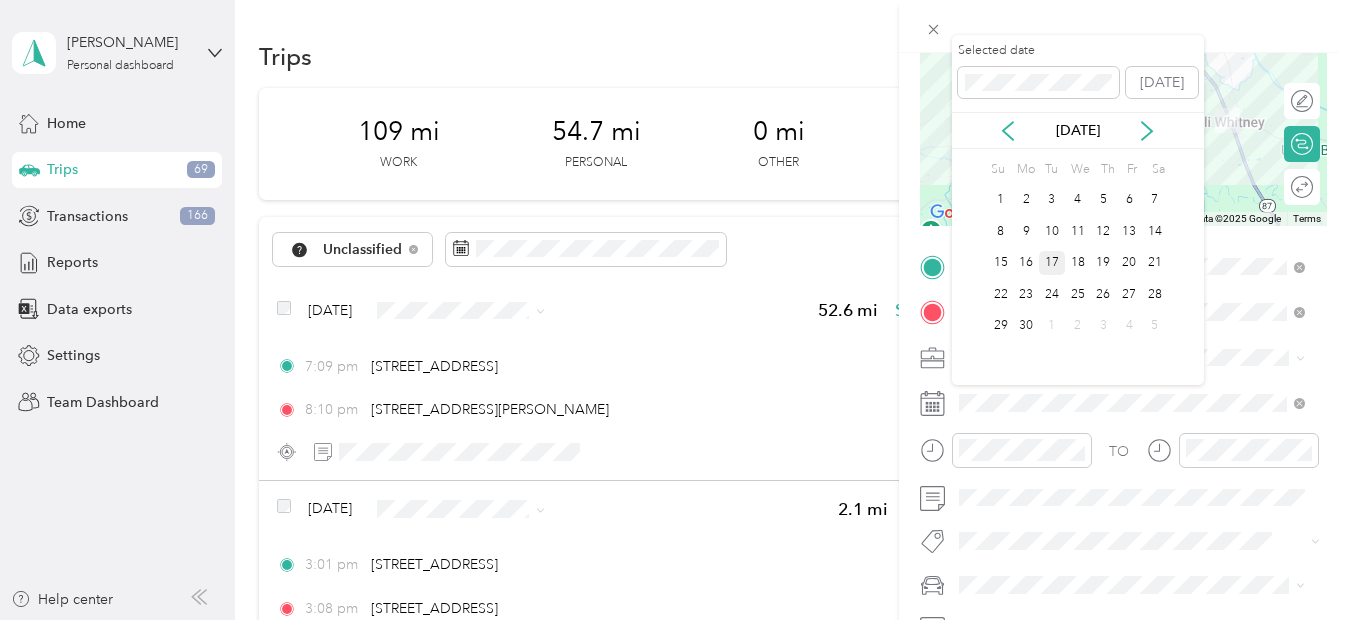 click on "17" at bounding box center [1052, 263] 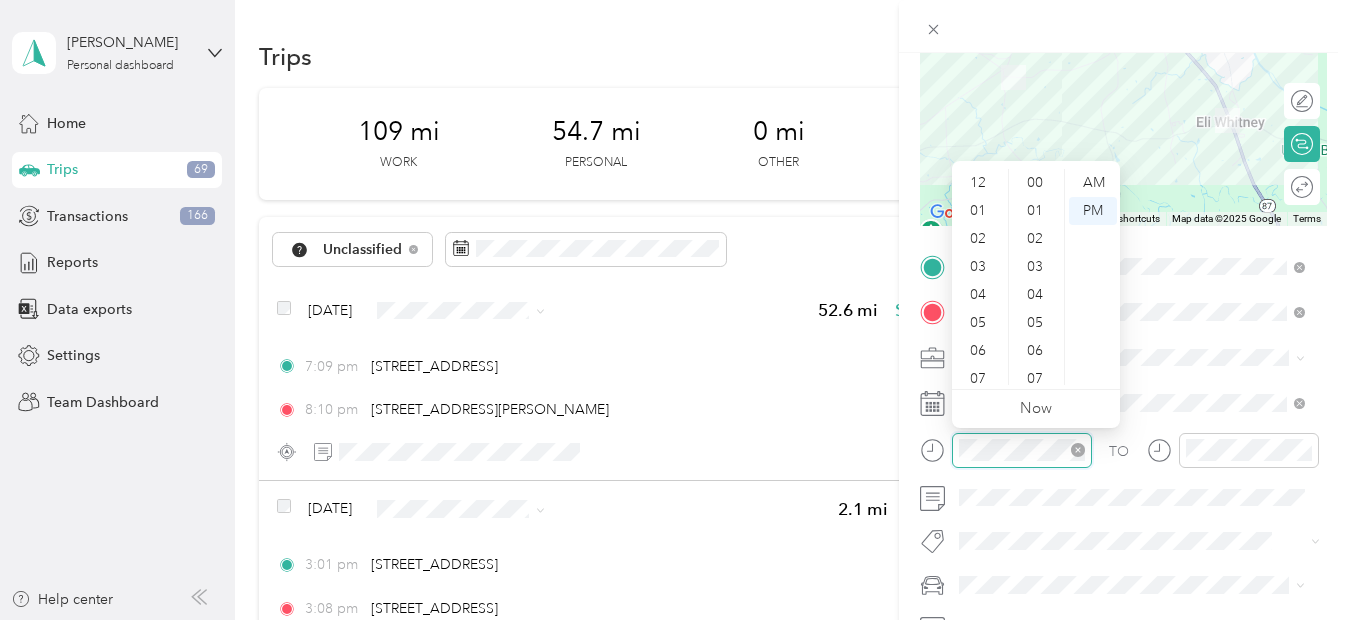 scroll, scrollTop: 1008, scrollLeft: 0, axis: vertical 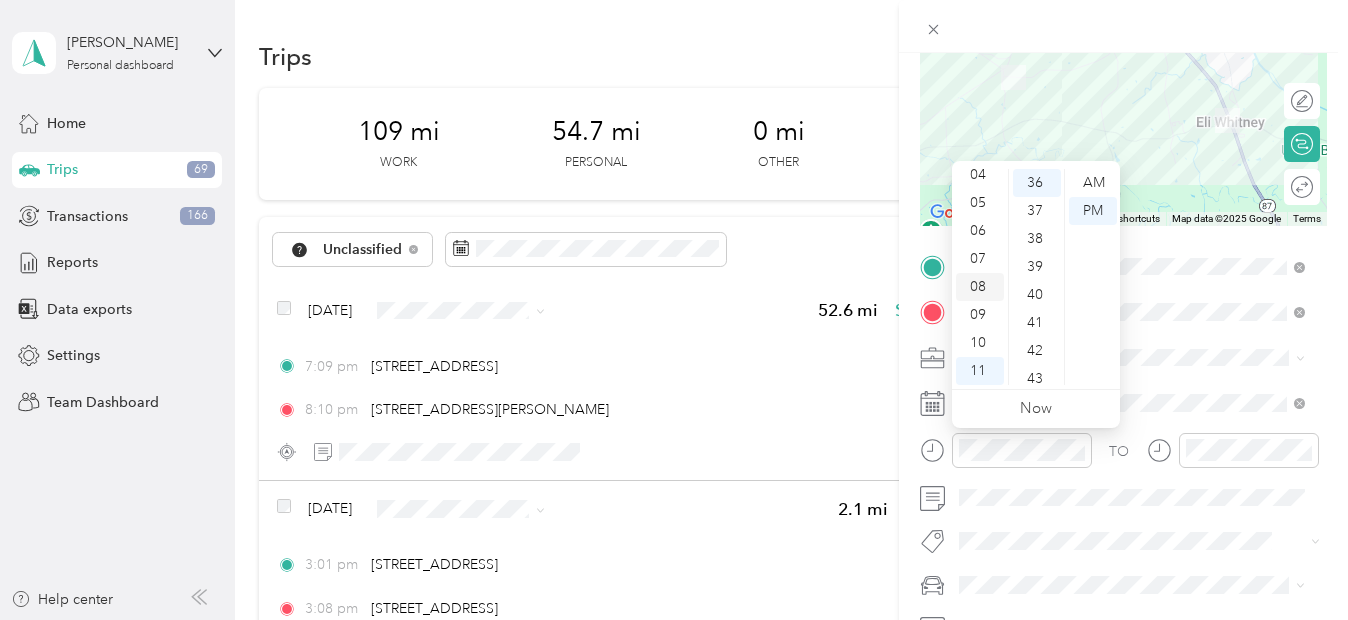 click on "08" at bounding box center (980, 287) 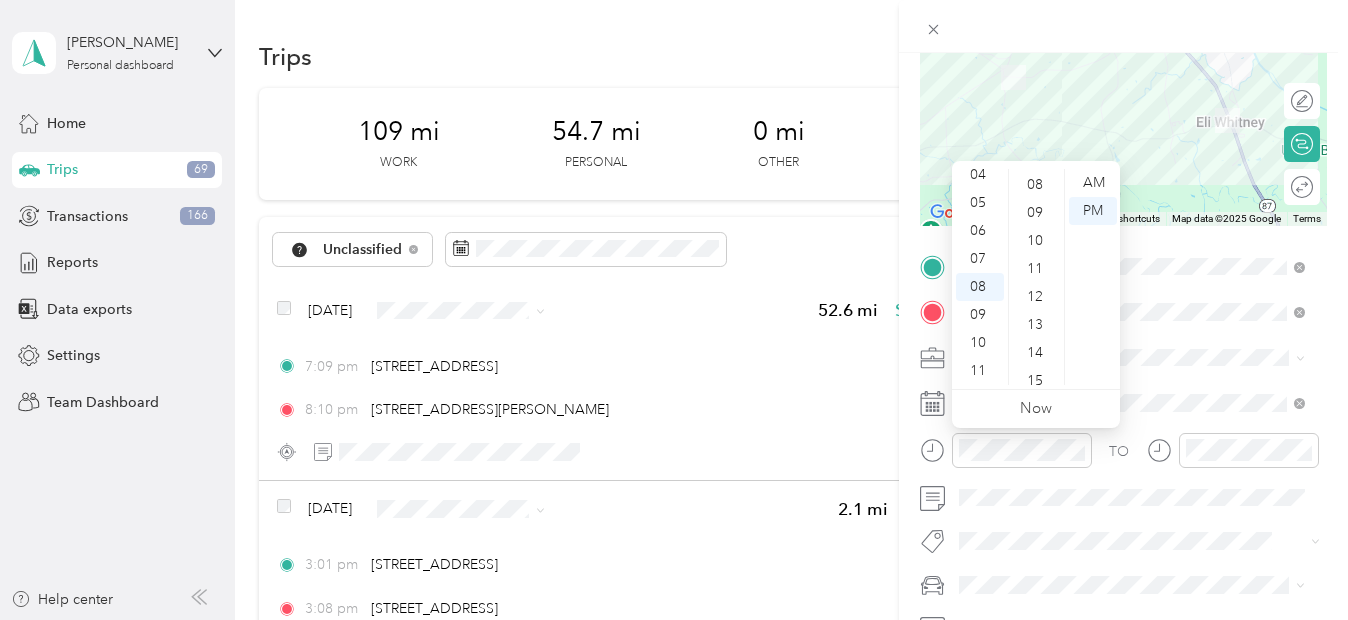 scroll, scrollTop: 204, scrollLeft: 0, axis: vertical 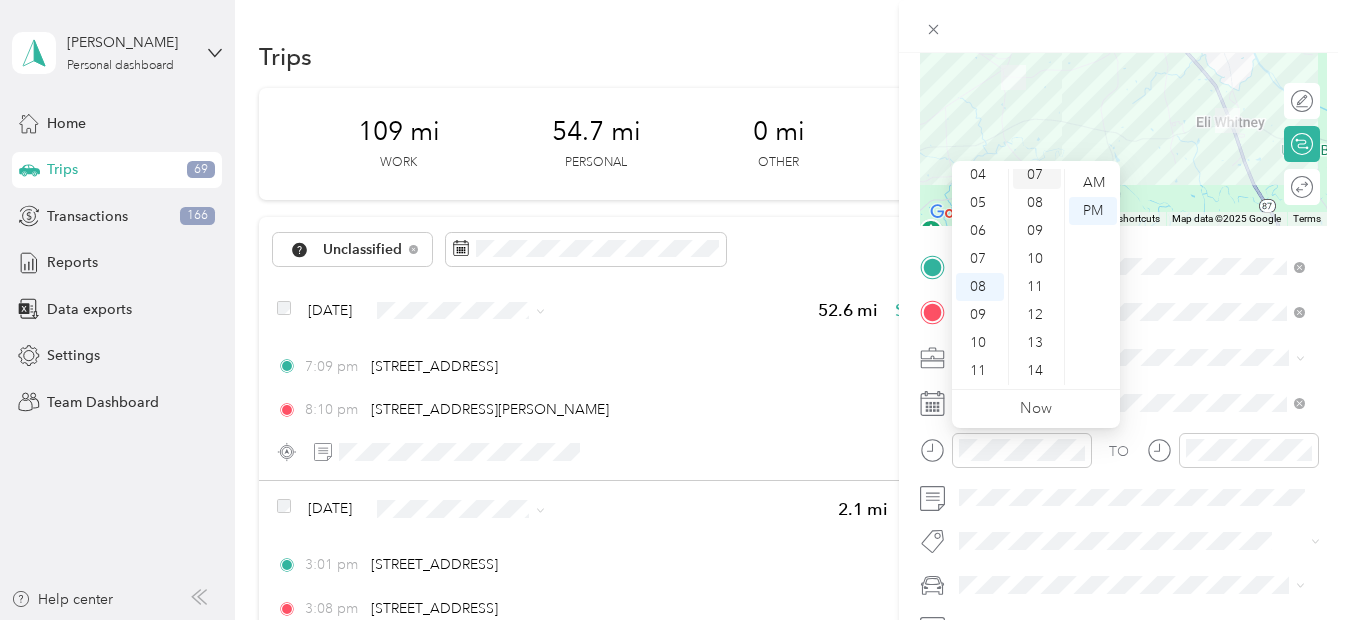 click on "07" at bounding box center [1037, 175] 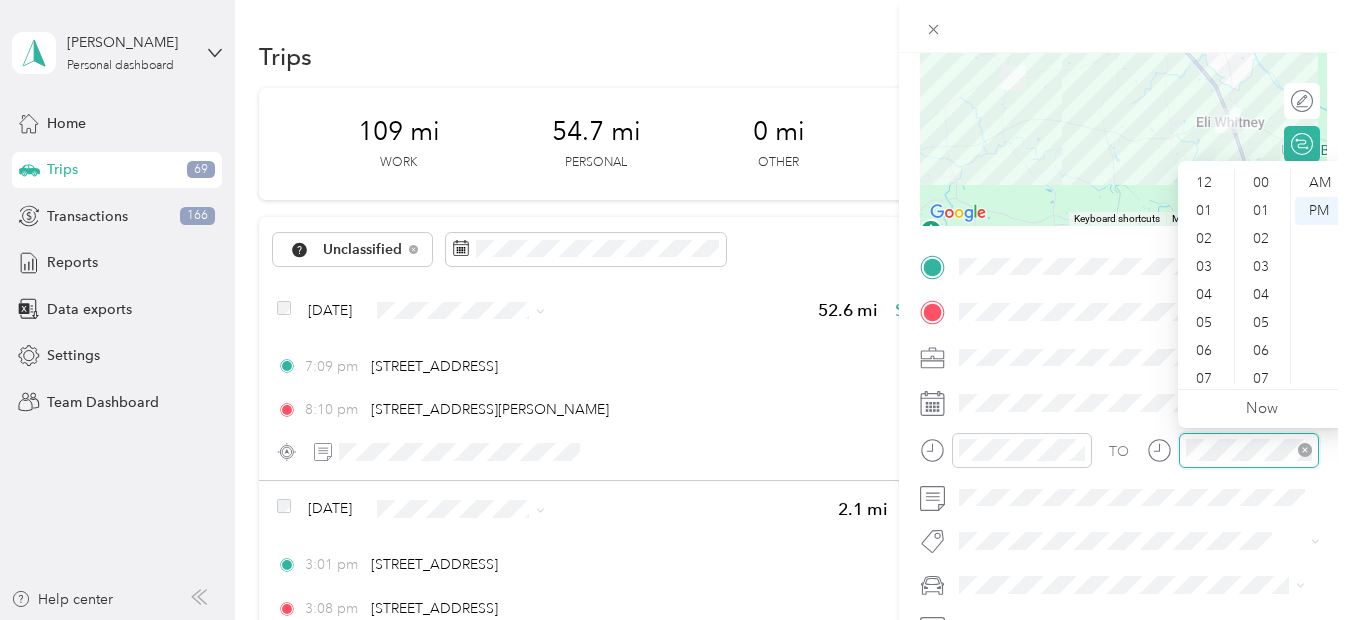scroll, scrollTop: 1008, scrollLeft: 0, axis: vertical 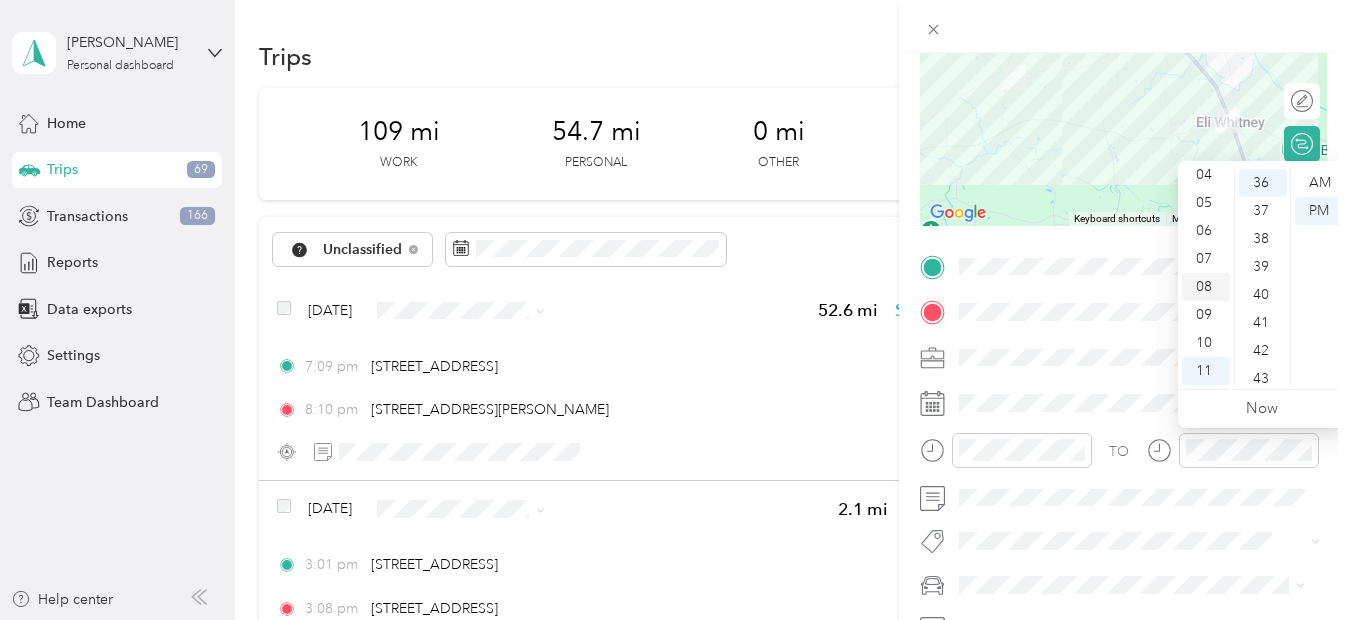 click on "08" at bounding box center (1206, 287) 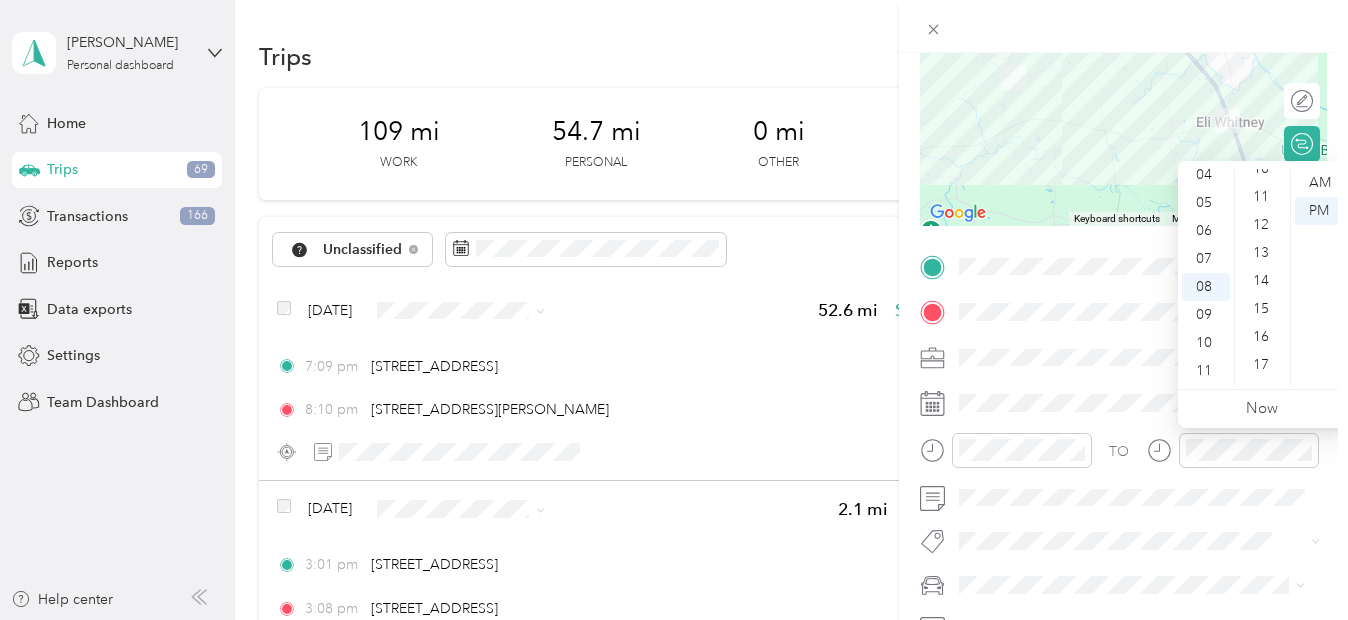 scroll, scrollTop: 285, scrollLeft: 0, axis: vertical 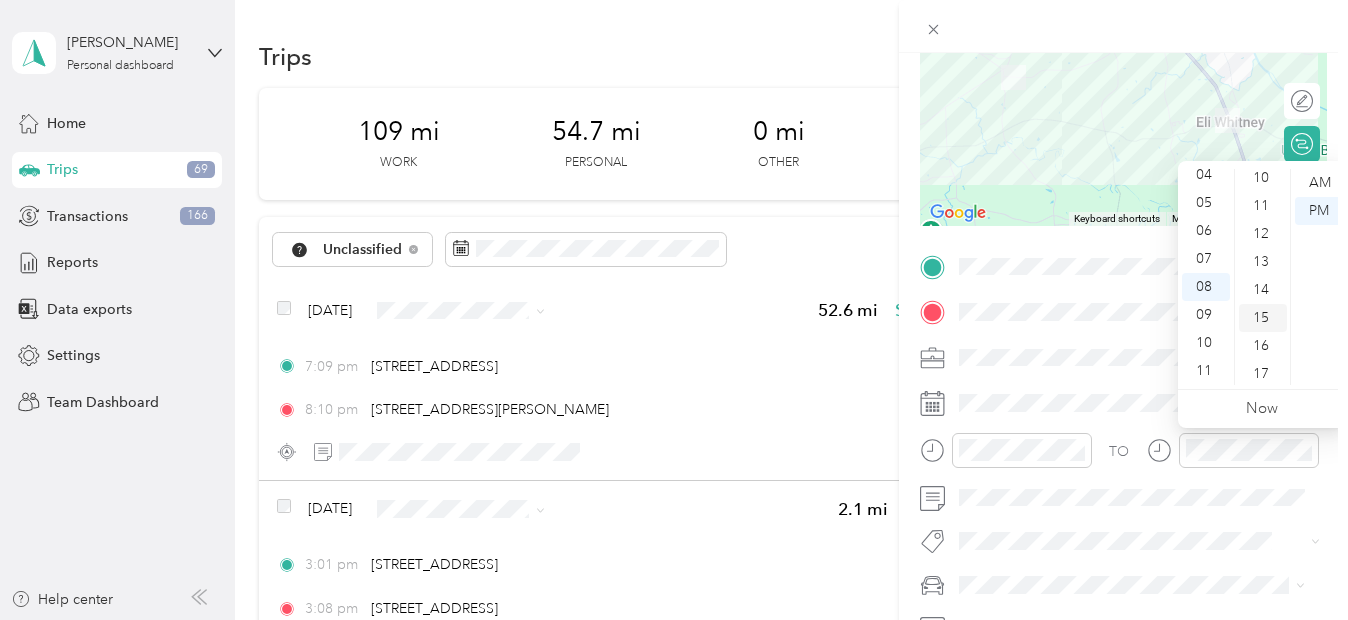 click on "15" at bounding box center [1263, 318] 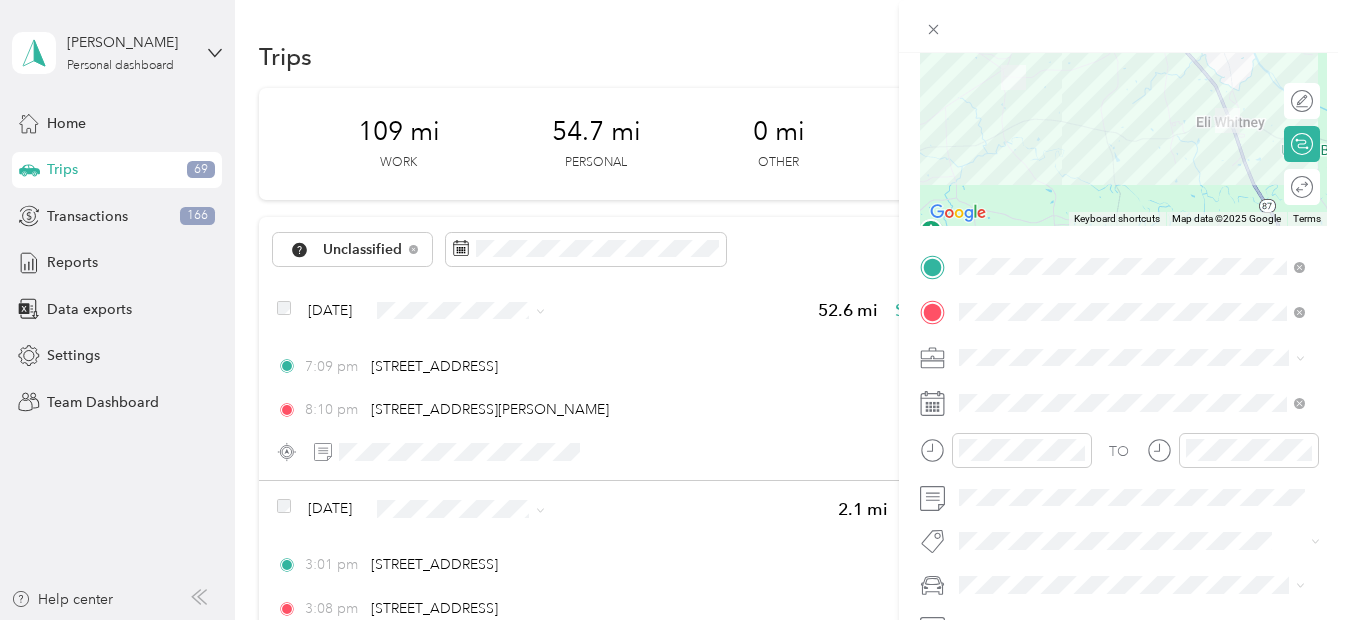 scroll, scrollTop: 0, scrollLeft: 0, axis: both 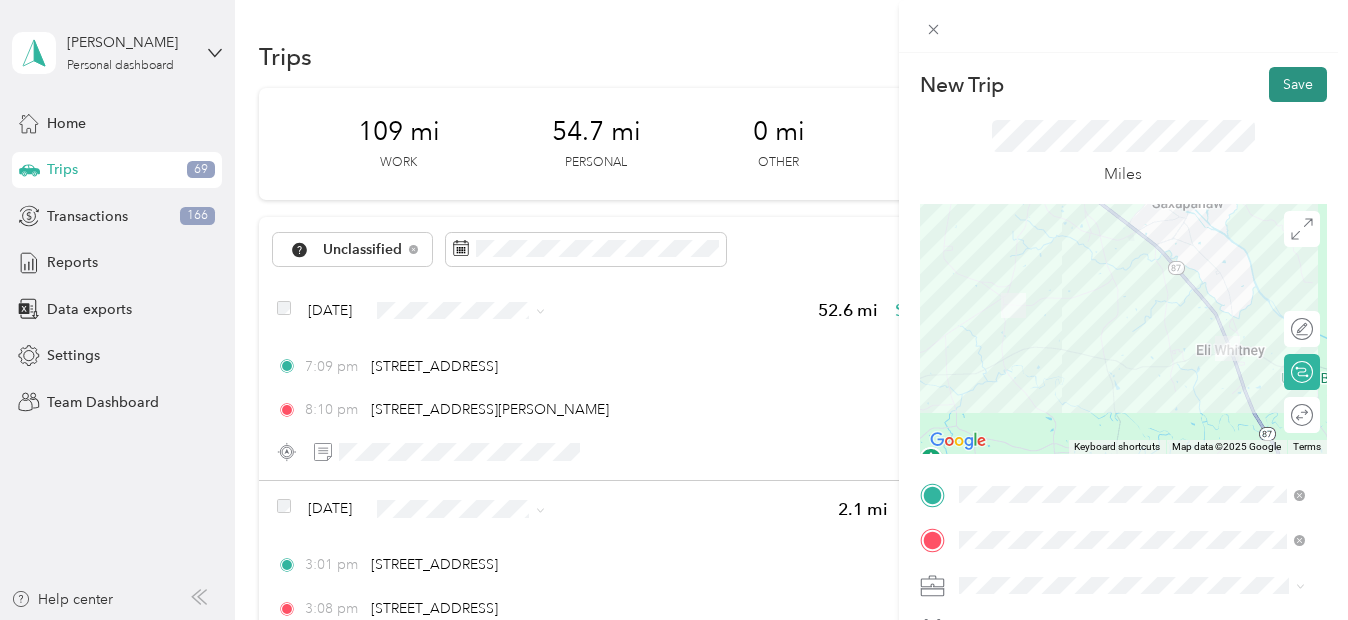 click on "Save" at bounding box center [1298, 84] 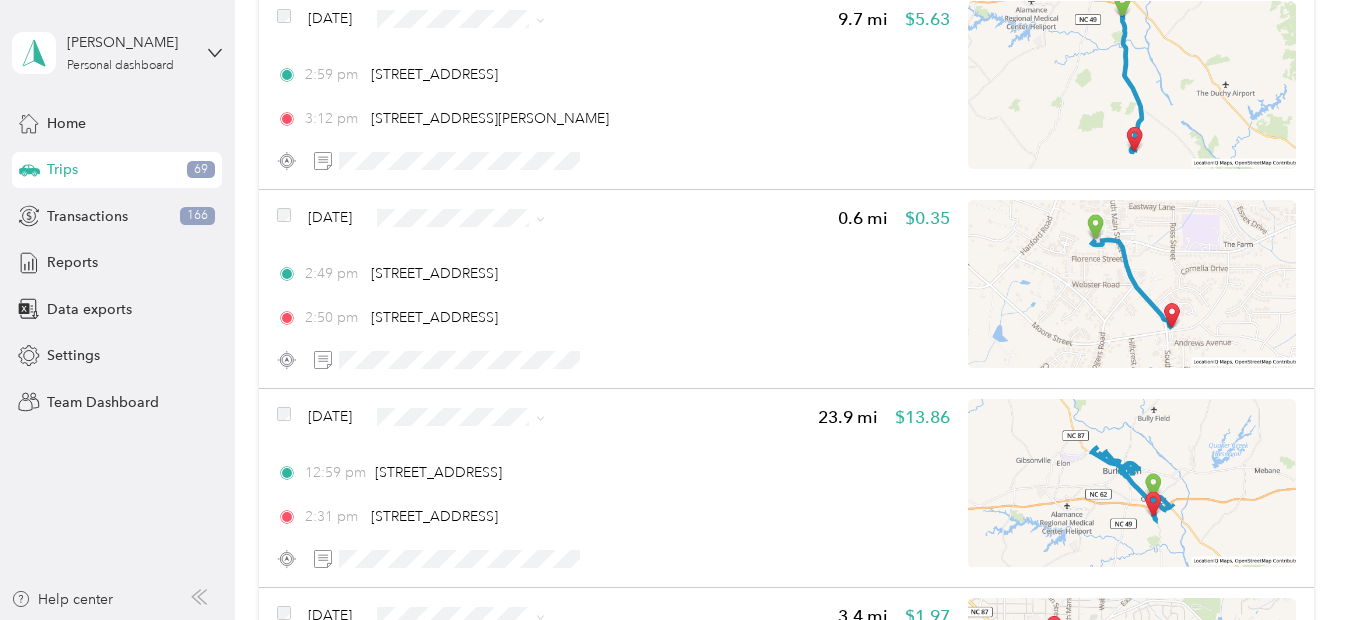 scroll, scrollTop: 2293, scrollLeft: 0, axis: vertical 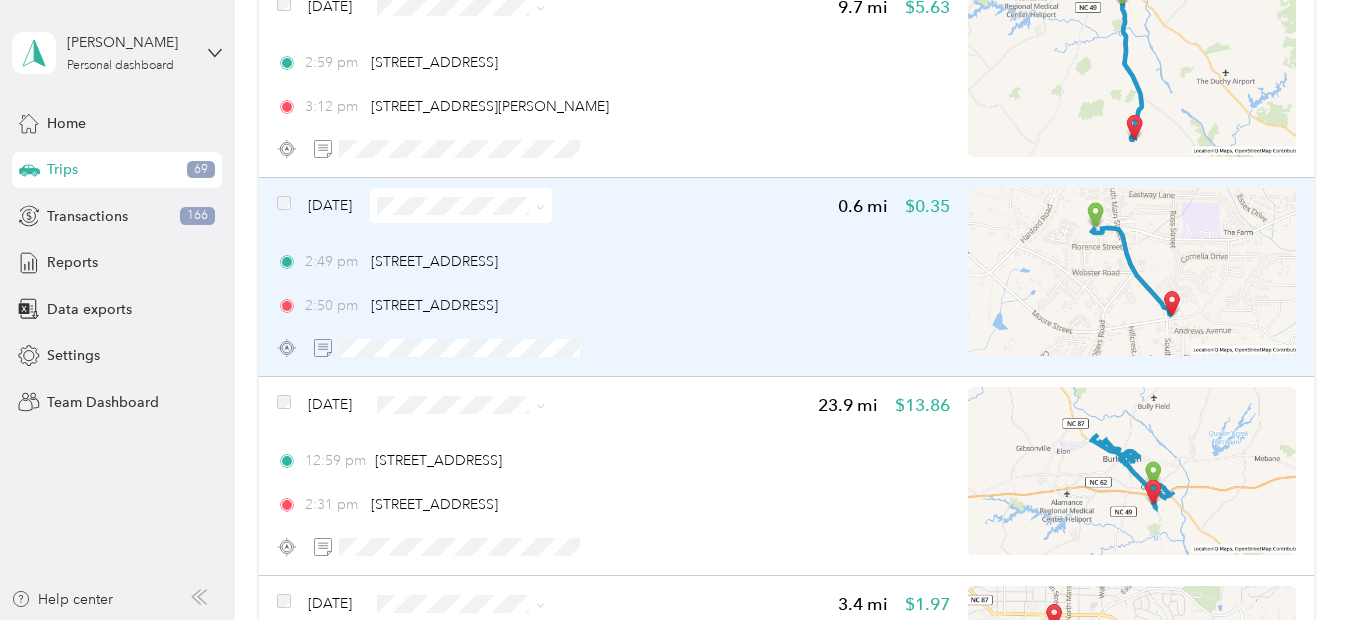 click on "[DATE]" at bounding box center (414, 205) 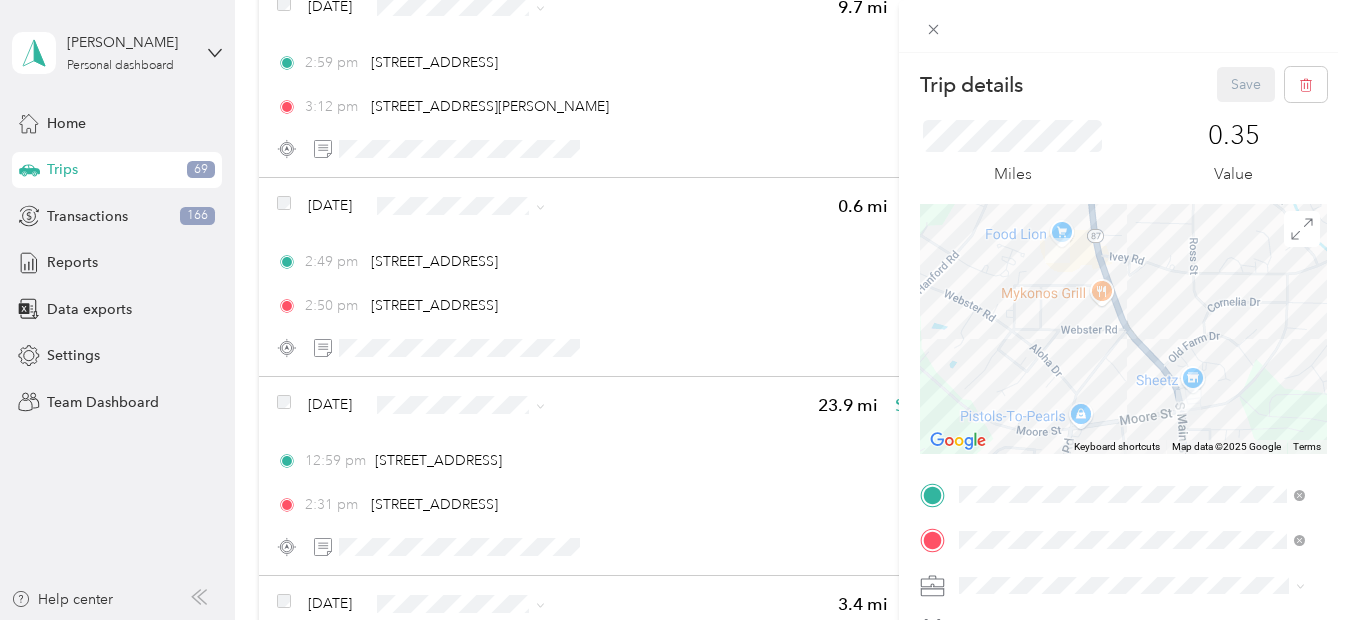 click on "Trip details Save This trip cannot be edited because it is either under review, approved, or paid. Contact your Team Manager to edit it. Miles 0.35 Value  To navigate the map with touch gestures double-tap and hold your finger on the map, then drag the map. ← Move left → Move right ↑ Move up ↓ Move down + Zoom in - Zoom out Home Jump left by 75% End Jump right by 75% Page Up Jump up by 75% Page Down Jump down by 75% Keyboard shortcuts Map Data Map data ©2025 Google Map data ©2025 Google 200 m  Click to toggle between metric and imperial units Terms Report a map error TO Add photo" at bounding box center (674, 310) 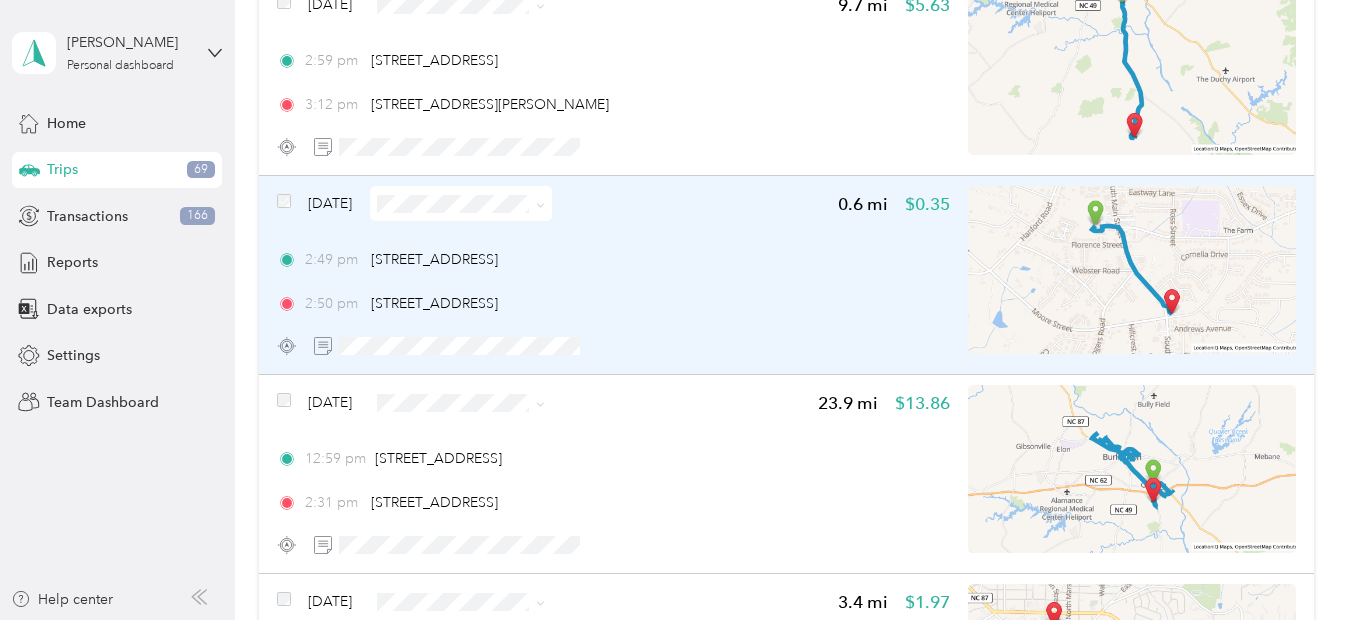 scroll, scrollTop: 2291, scrollLeft: 0, axis: vertical 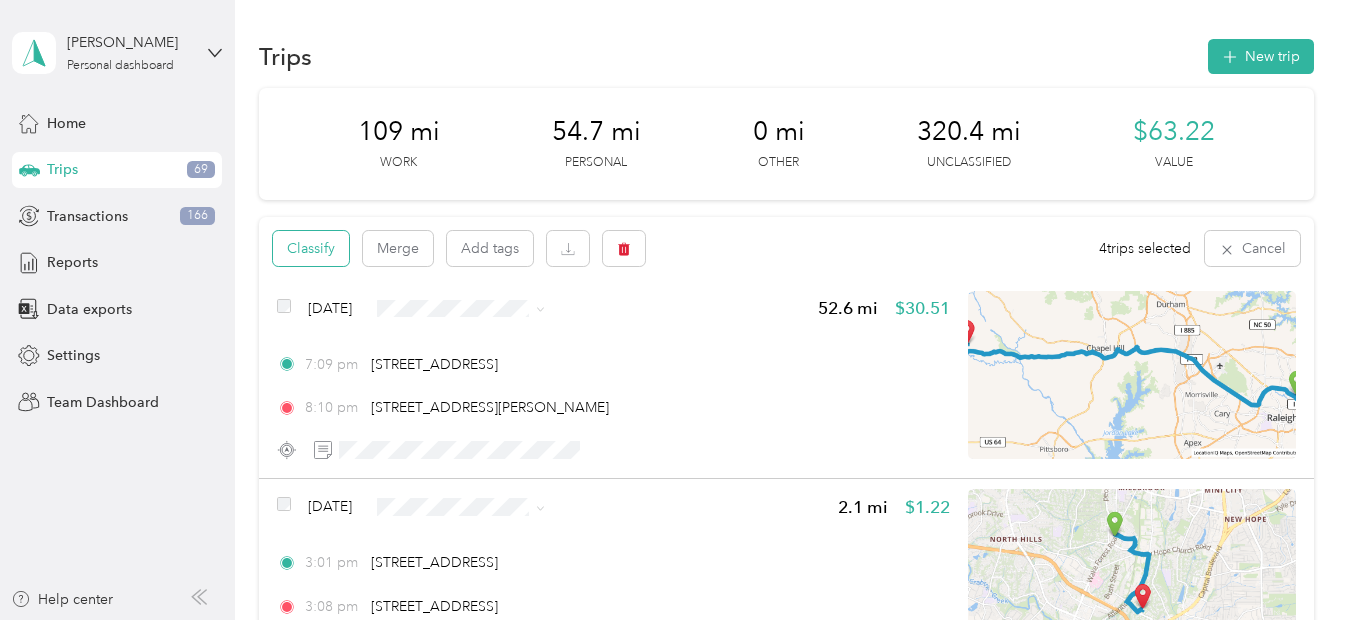 click on "Classify" at bounding box center (311, 248) 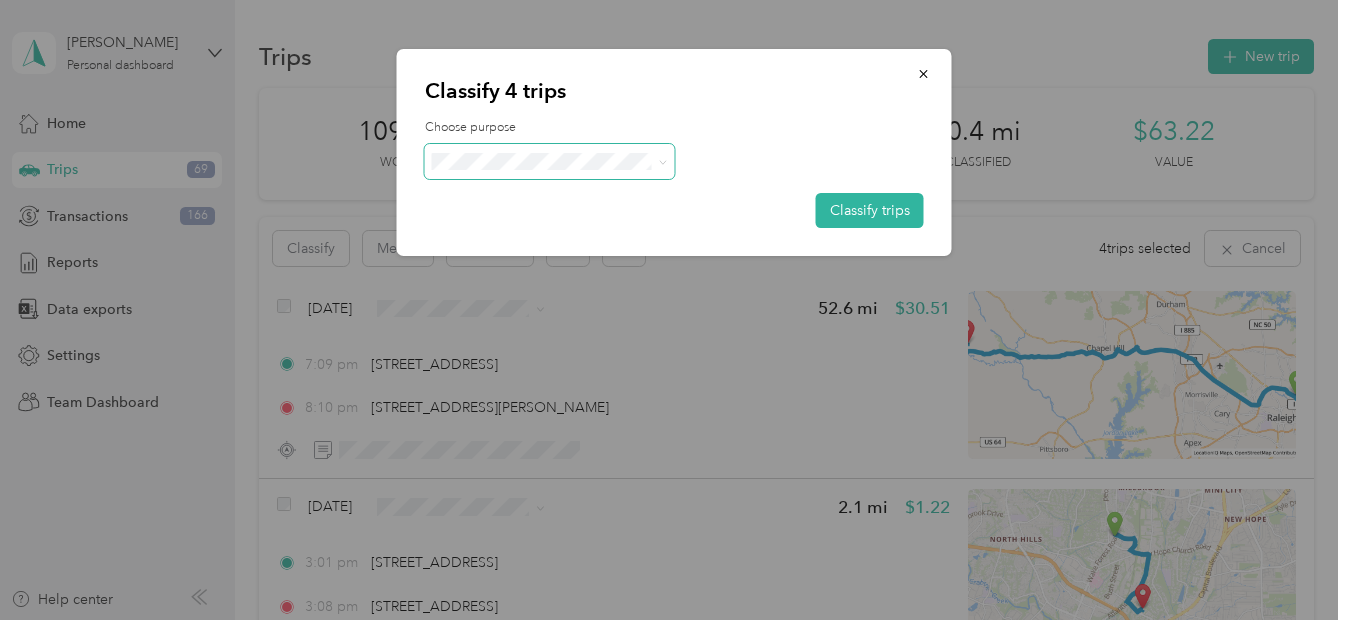 click at bounding box center (550, 161) 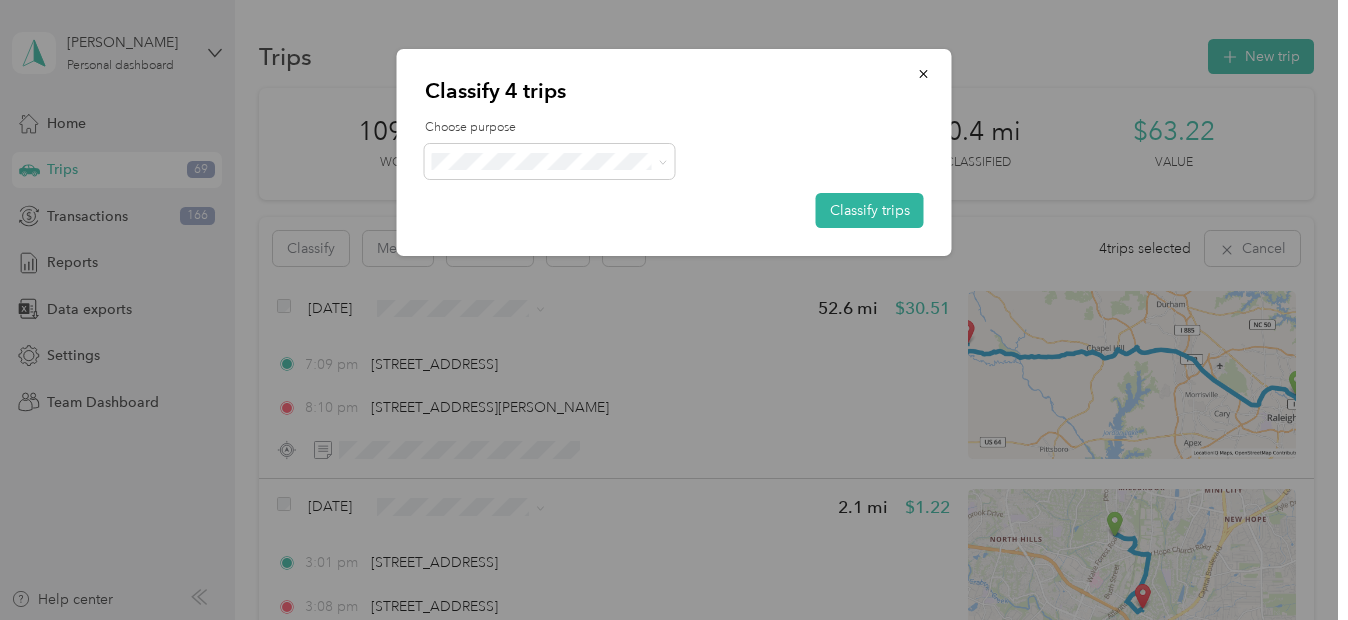 click on "Work Personal I9 Sports Announcing Doordash Radio Other Charity Medical Moving Commute" at bounding box center (550, 317) 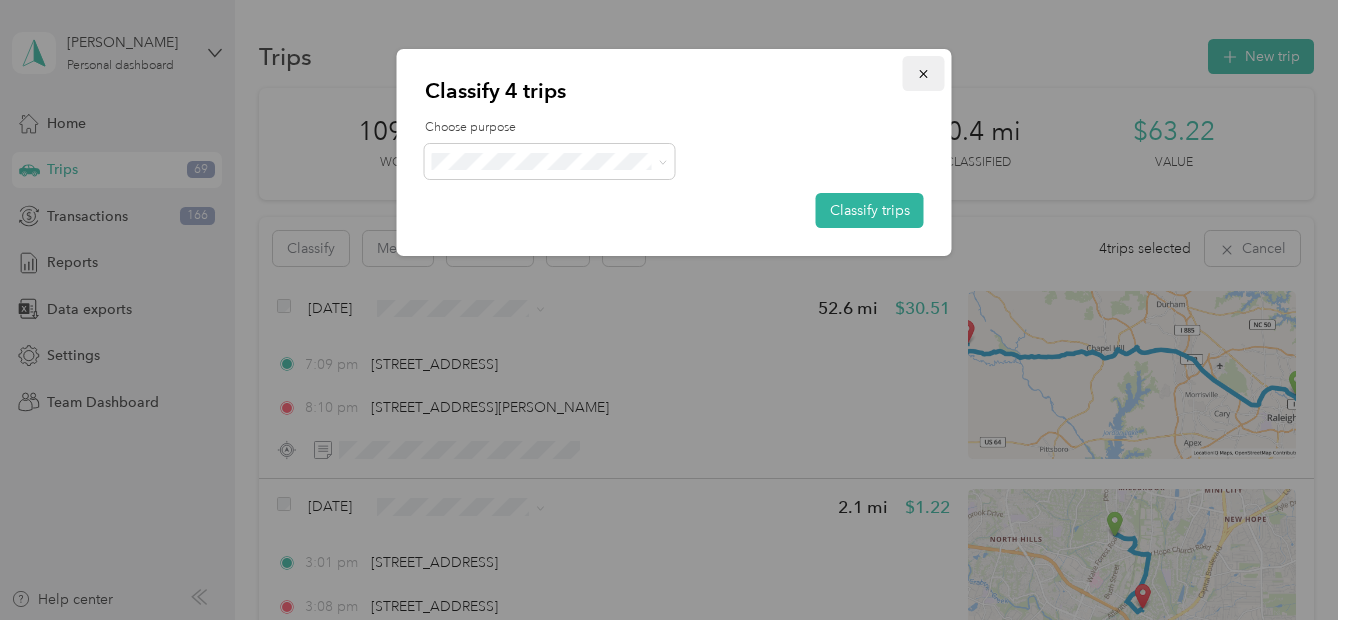 click 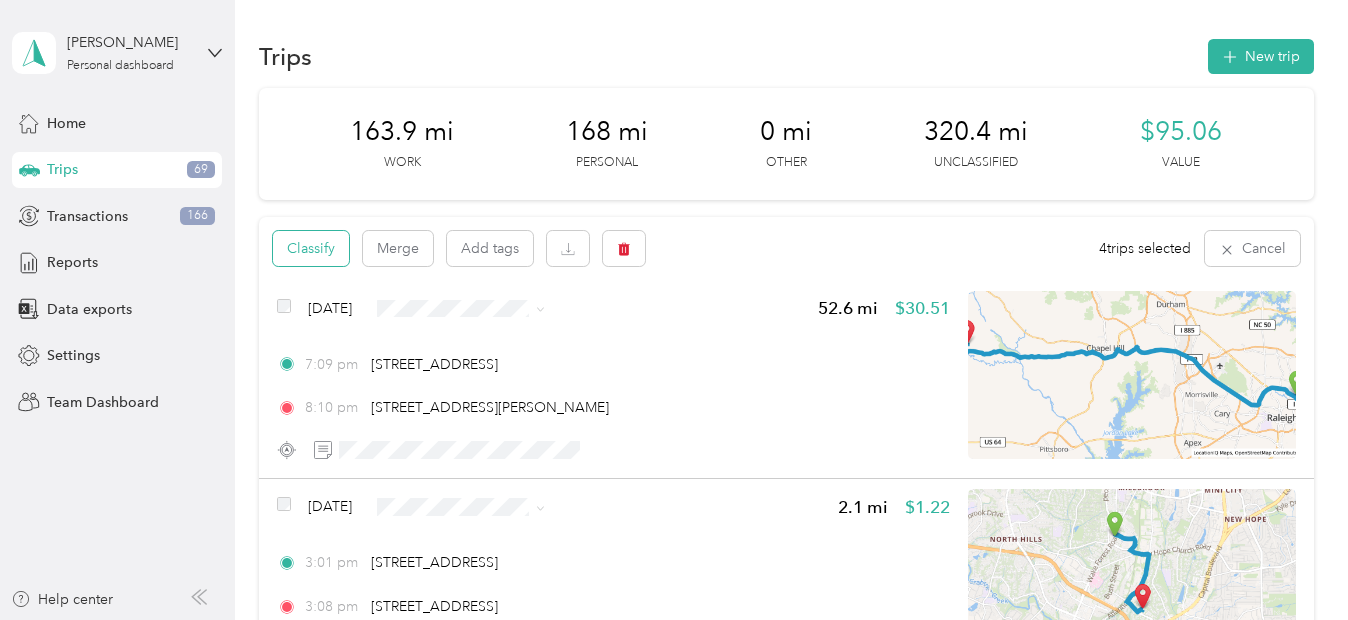 click on "Classify" at bounding box center [311, 248] 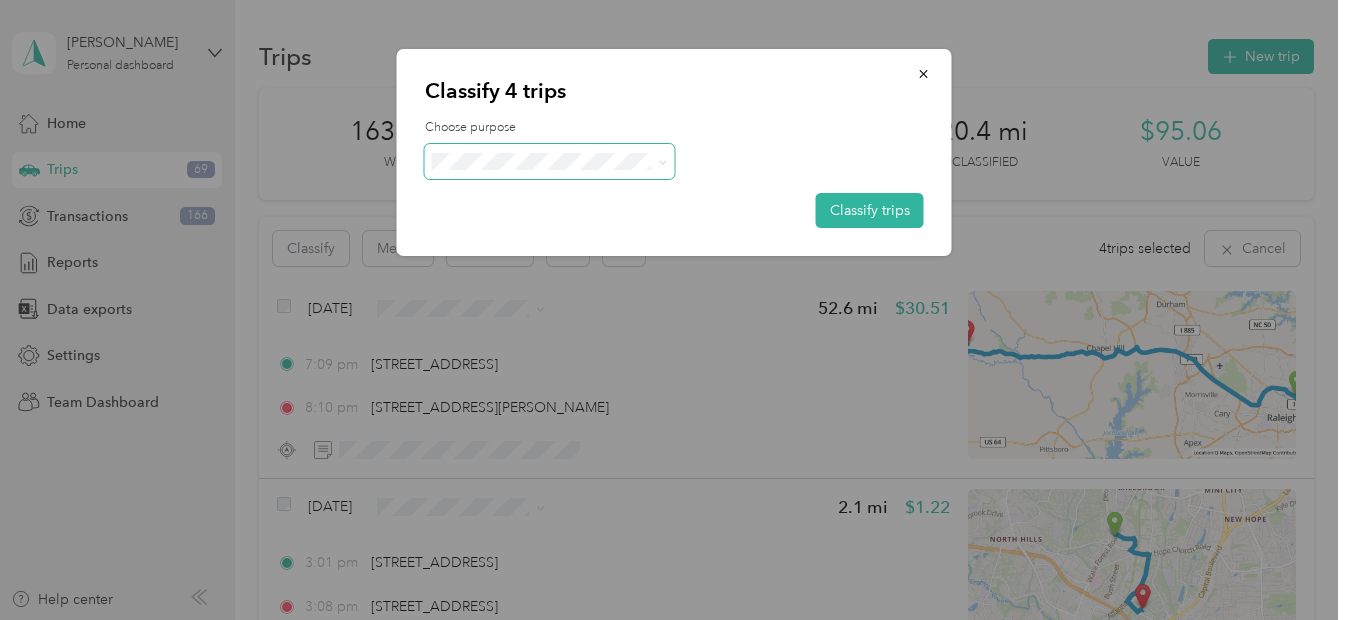 click at bounding box center (550, 161) 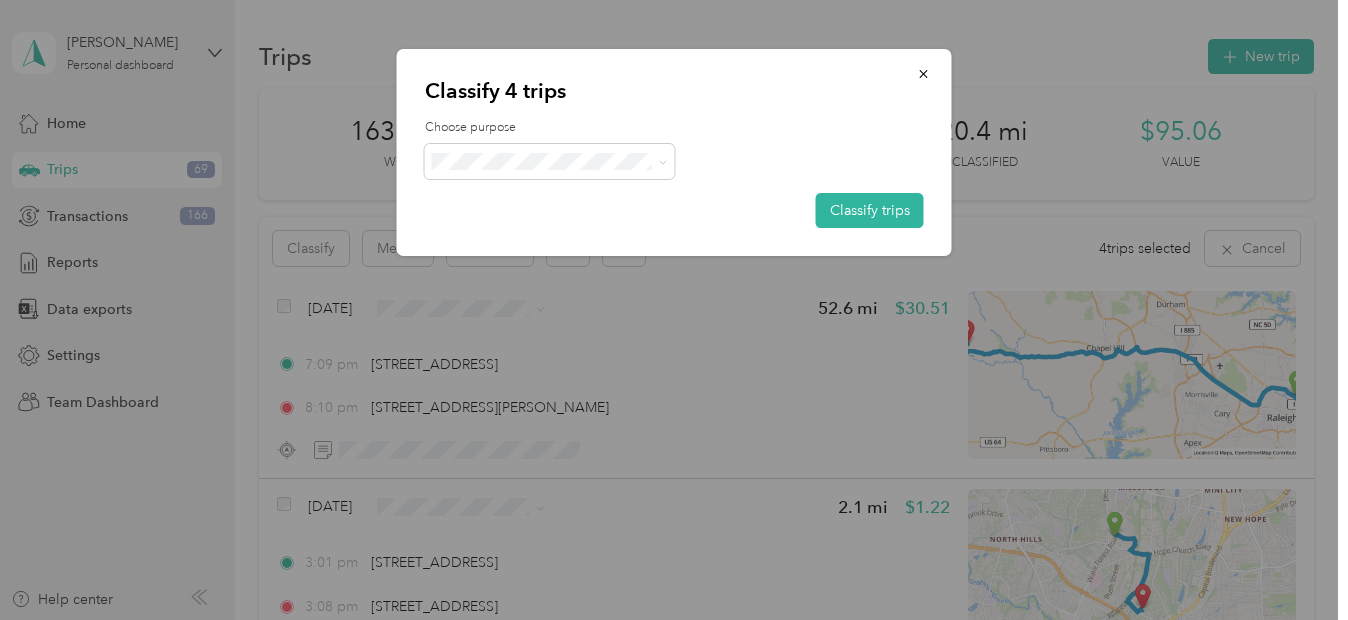 click on "Doordash" at bounding box center [567, 333] 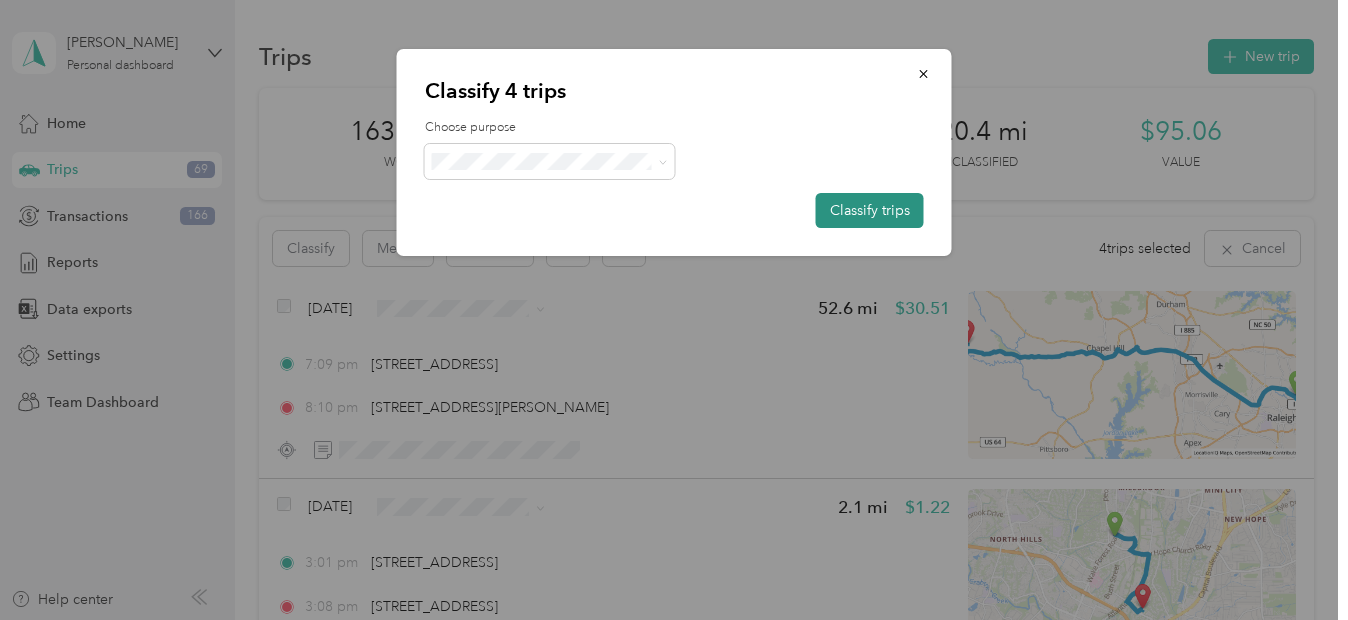 click on "Classify trips" at bounding box center [870, 210] 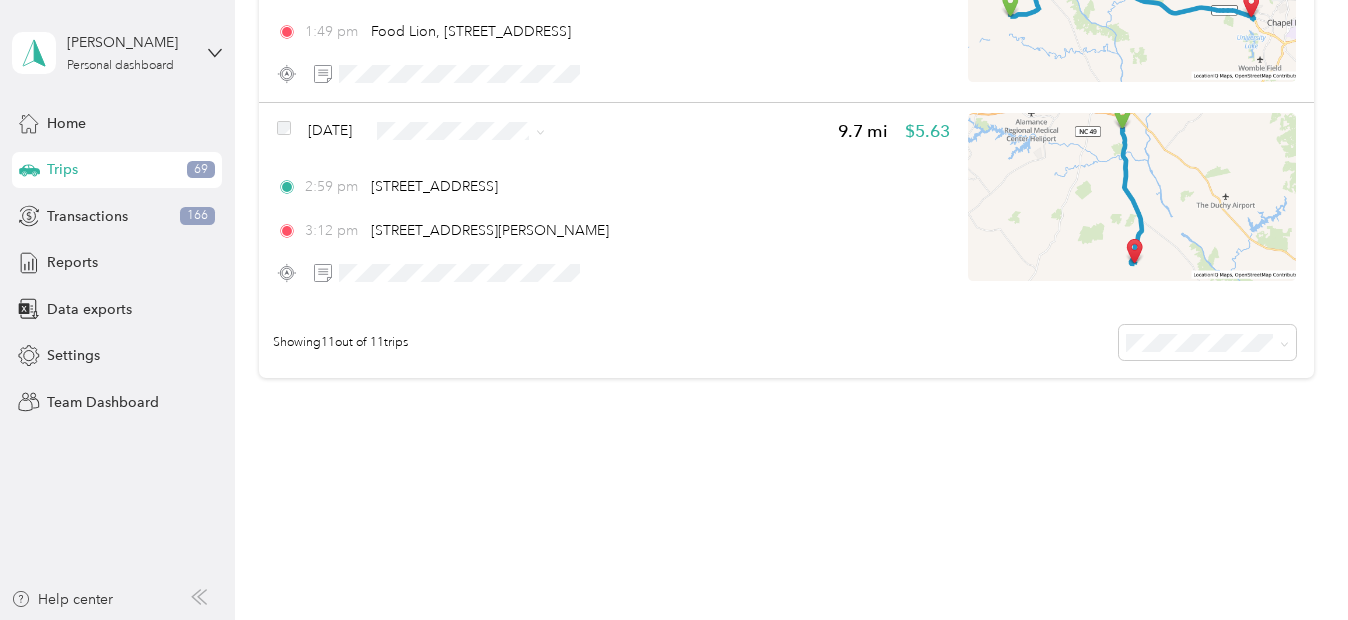 scroll, scrollTop: 2203, scrollLeft: 0, axis: vertical 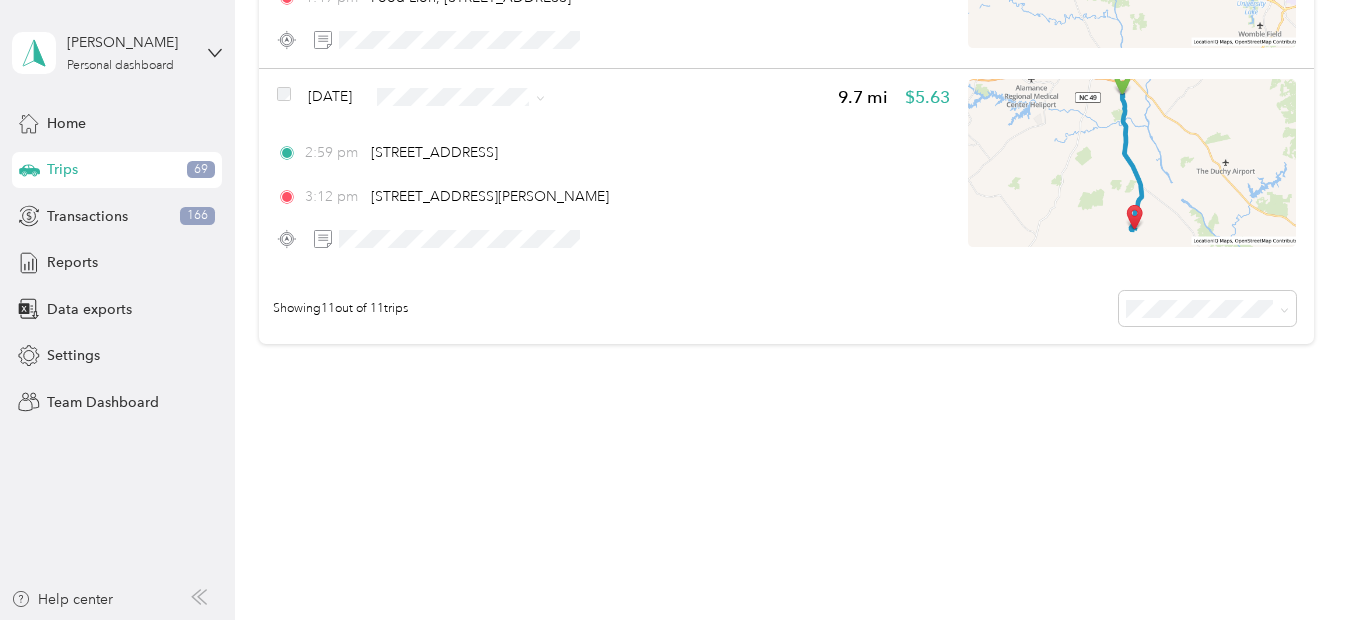 click on "Personal" at bounding box center [498, 164] 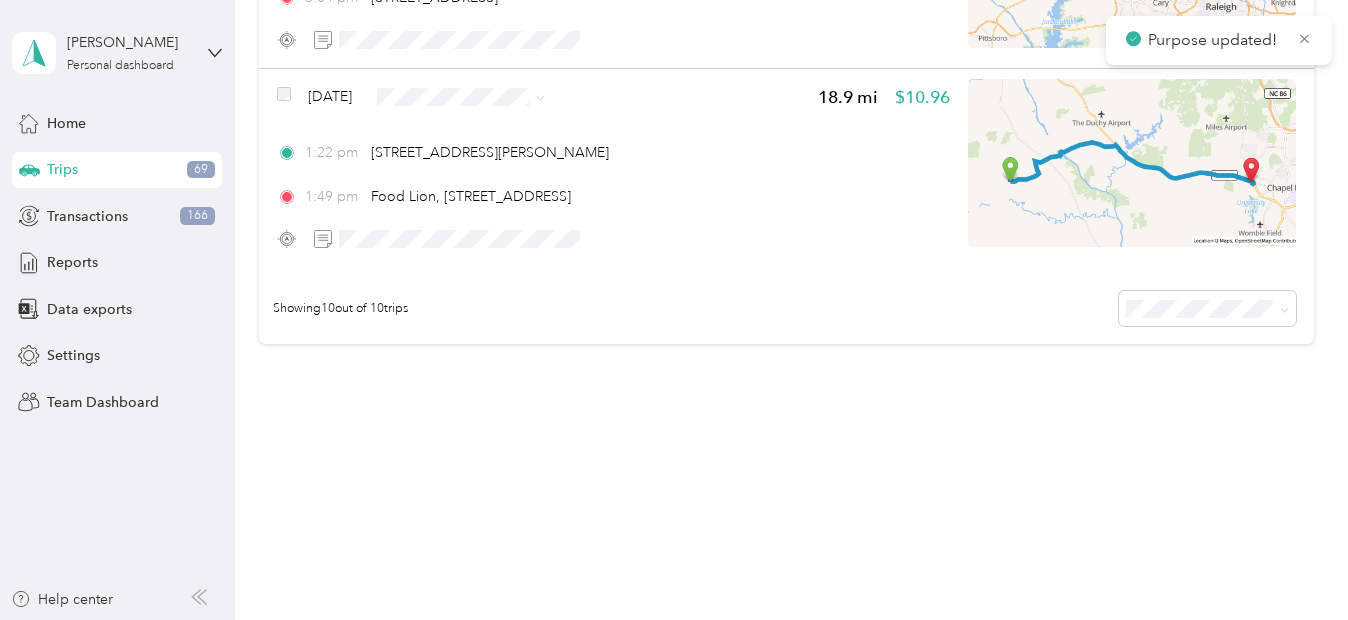 scroll, scrollTop: 2004, scrollLeft: 0, axis: vertical 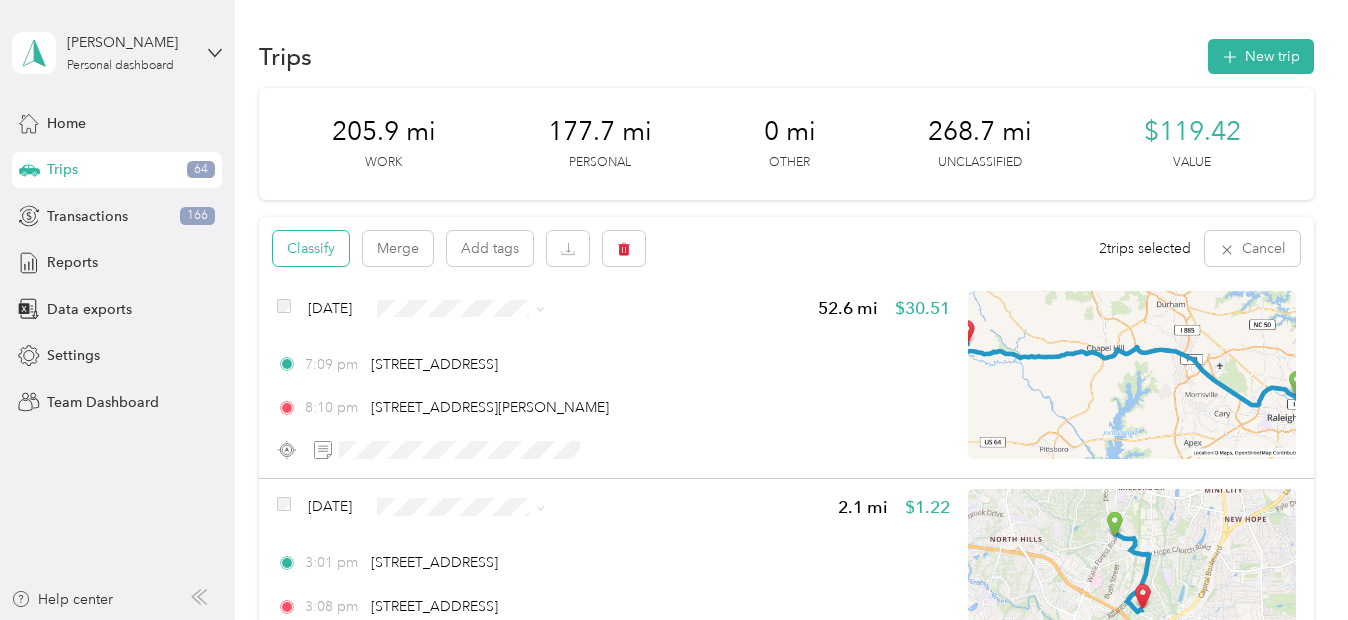 click on "Classify" at bounding box center [311, 248] 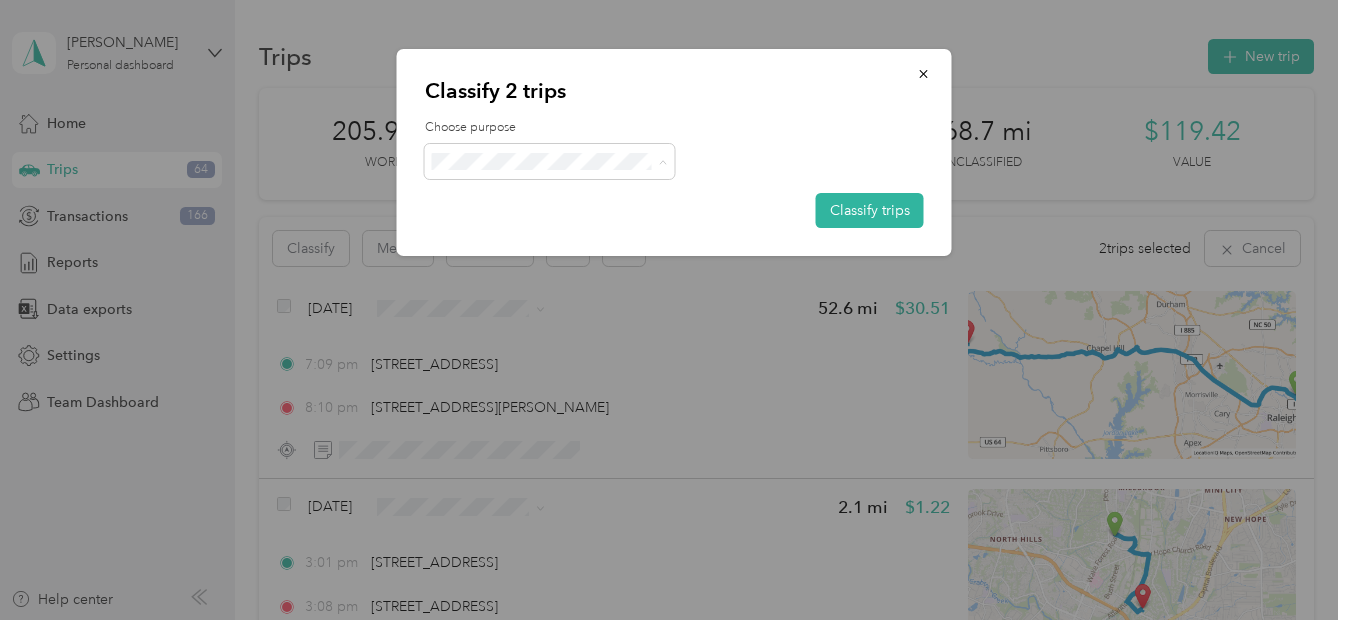 click on "Radio" at bounding box center [550, 373] 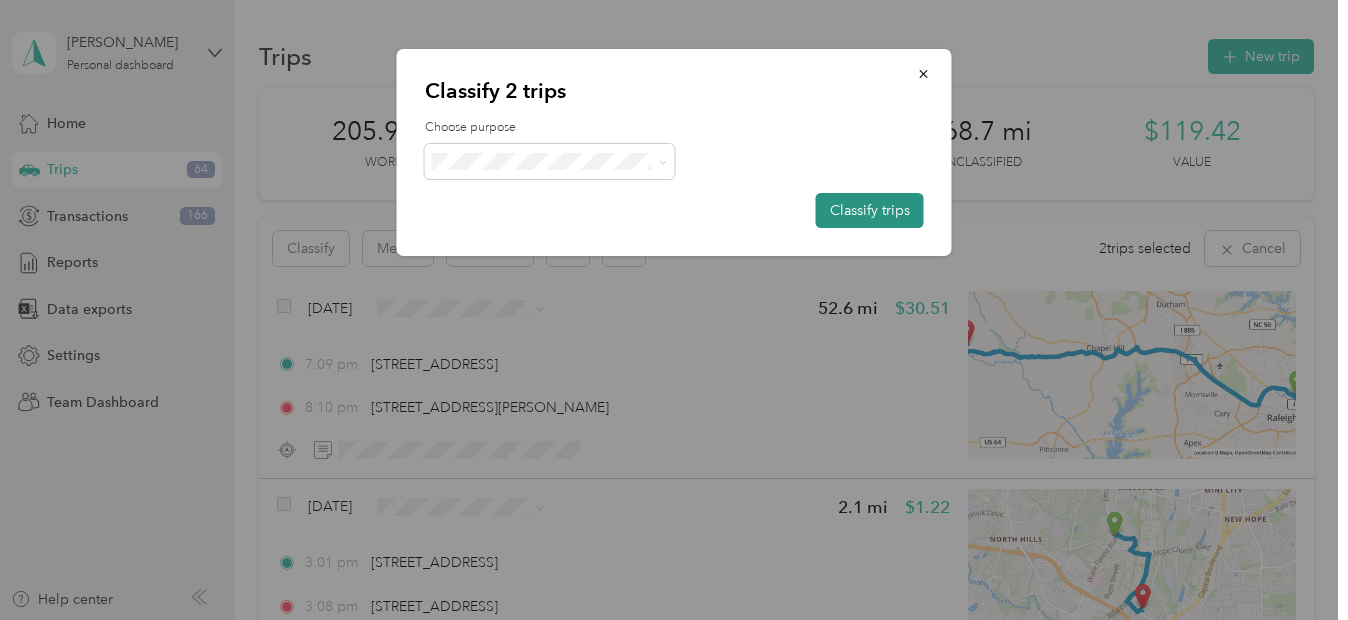 click on "Classify trips" at bounding box center (870, 210) 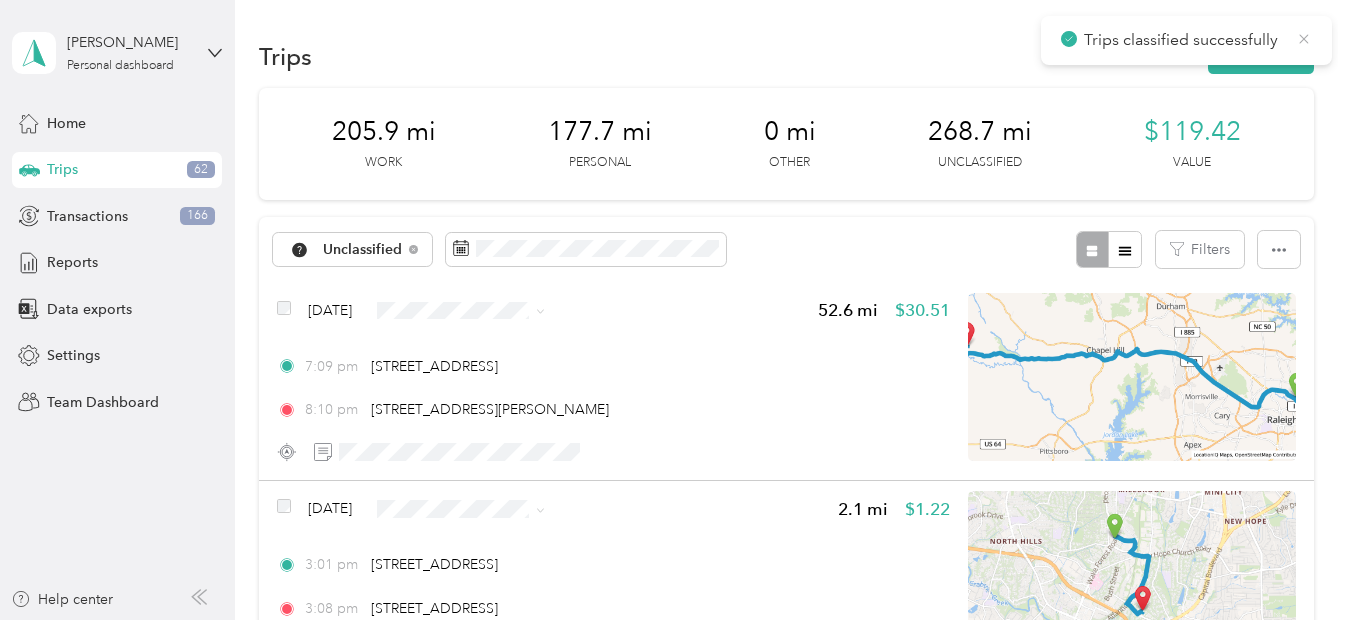 click 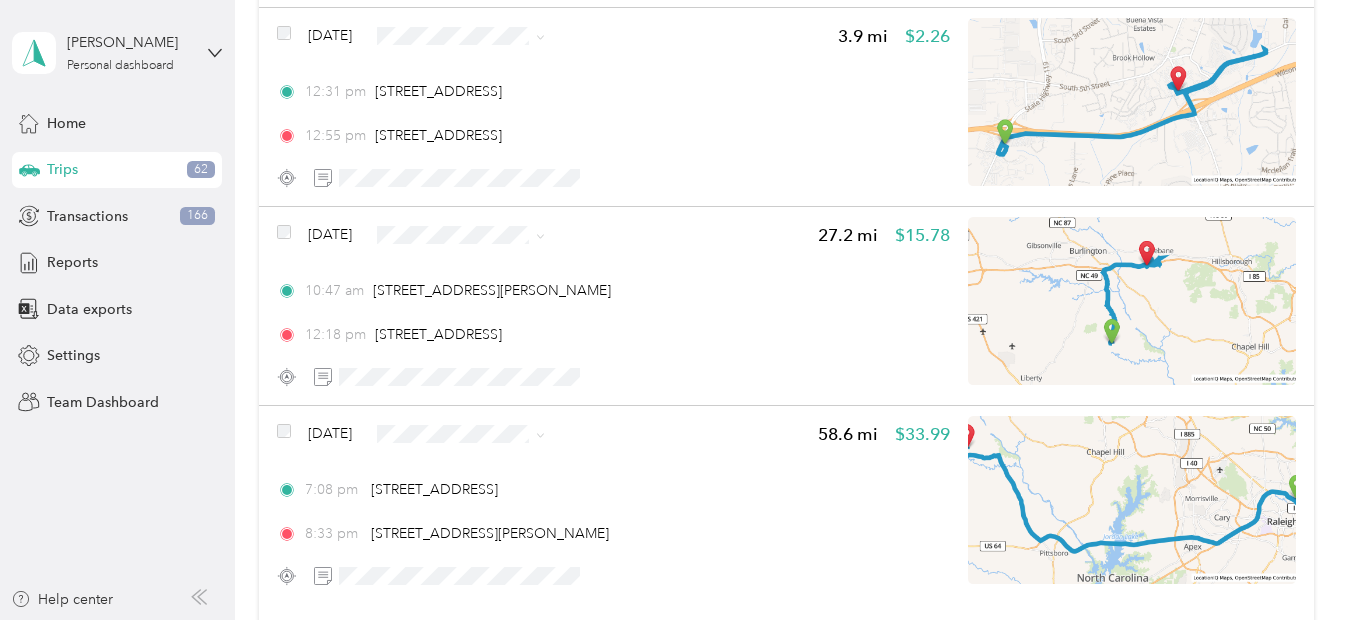scroll, scrollTop: 1606, scrollLeft: 0, axis: vertical 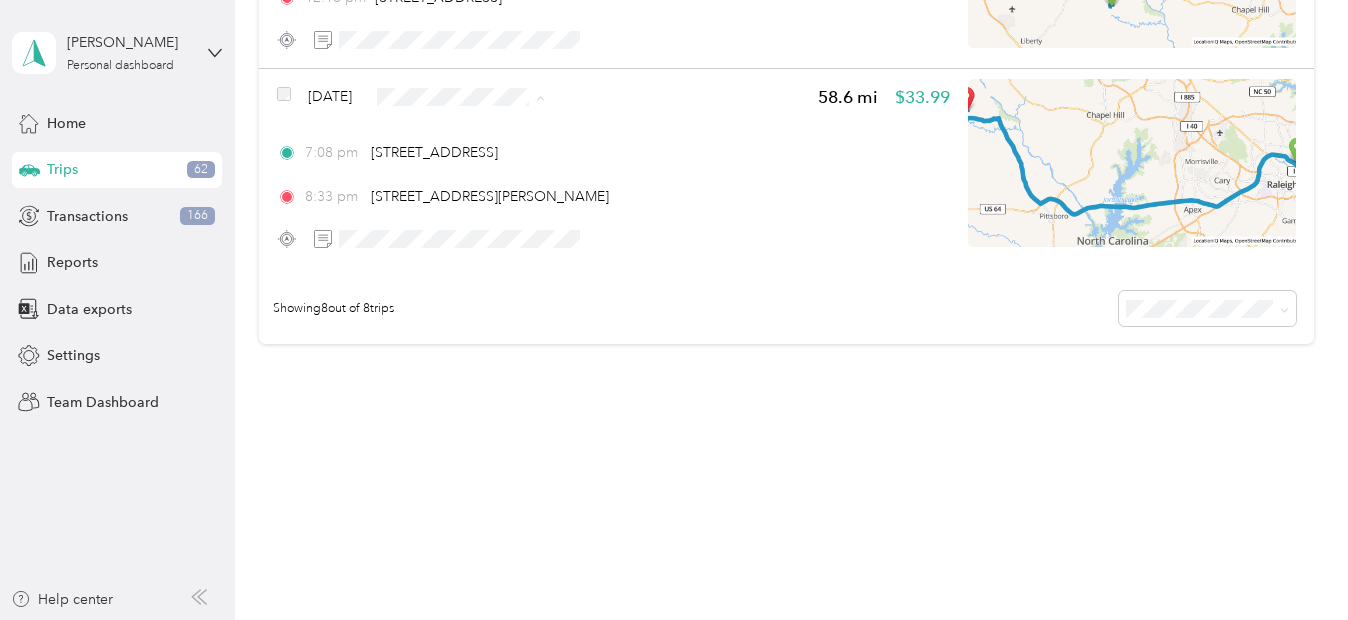 click on "Personal" at bounding box center (516, 168) 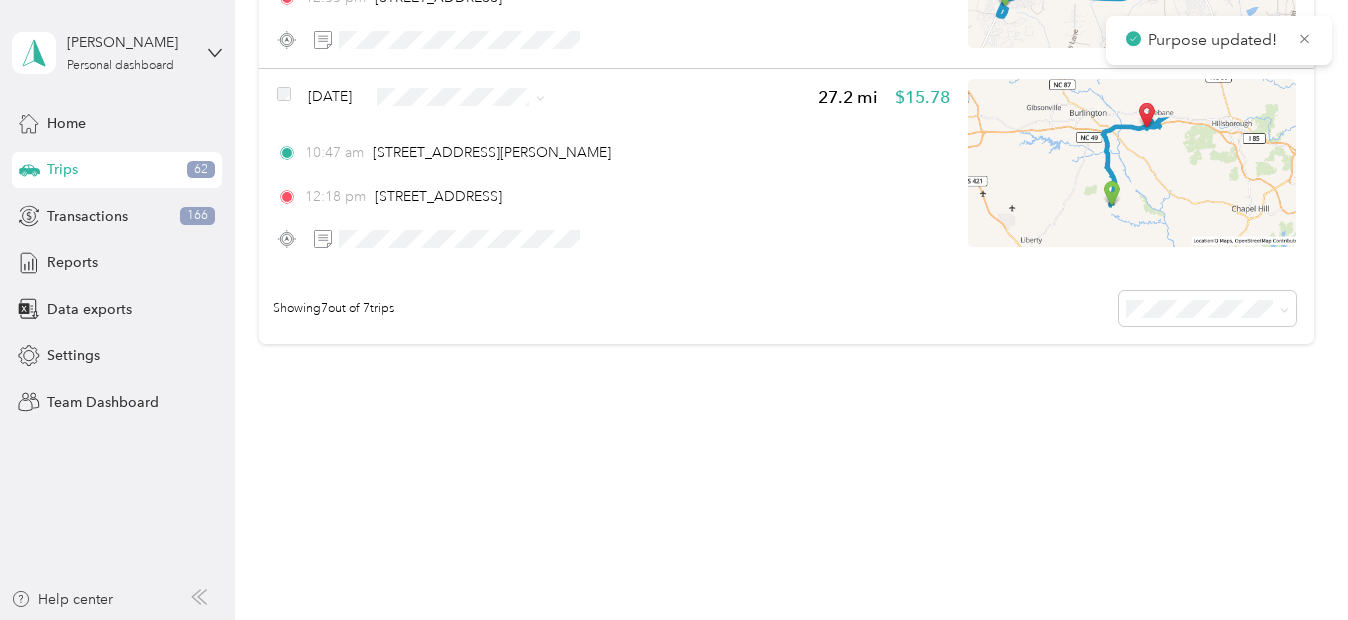 scroll, scrollTop: 1407, scrollLeft: 0, axis: vertical 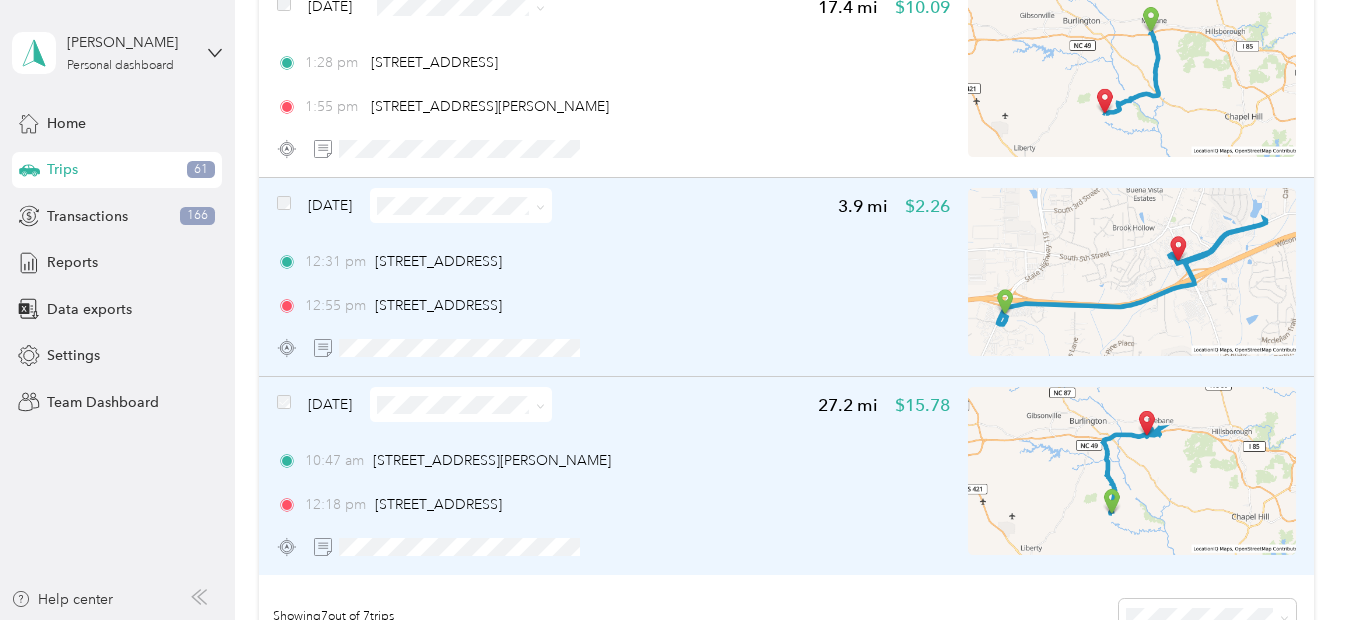 click on "[DATE]" at bounding box center [414, 205] 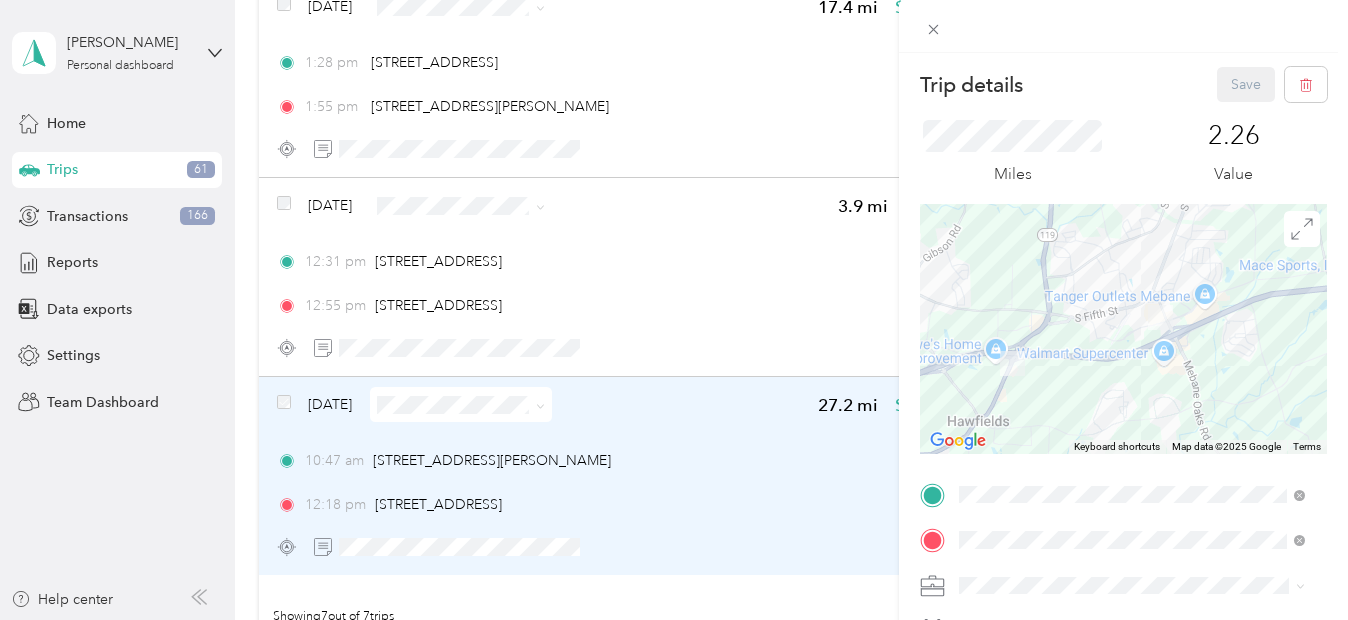 click on "Trip details Save This trip cannot be edited because it is either under review, approved, or paid. Contact your Team Manager to edit it. Miles 2.26 Value  To navigate the map with touch gestures double-tap and hold your finger on the map, then drag the map. ← Move left → Move right ↑ Move up ↓ Move down + Zoom in - Zoom out Home Jump left by 75% End Jump right by 75% Page Up Jump up by 75% Page Down Jump down by 75% Keyboard shortcuts Map Data Map data ©2025 Google Map data ©2025 Google 1 km  Click to toggle between metric and imperial units Terms Report a map error TO Add photo" at bounding box center (674, 310) 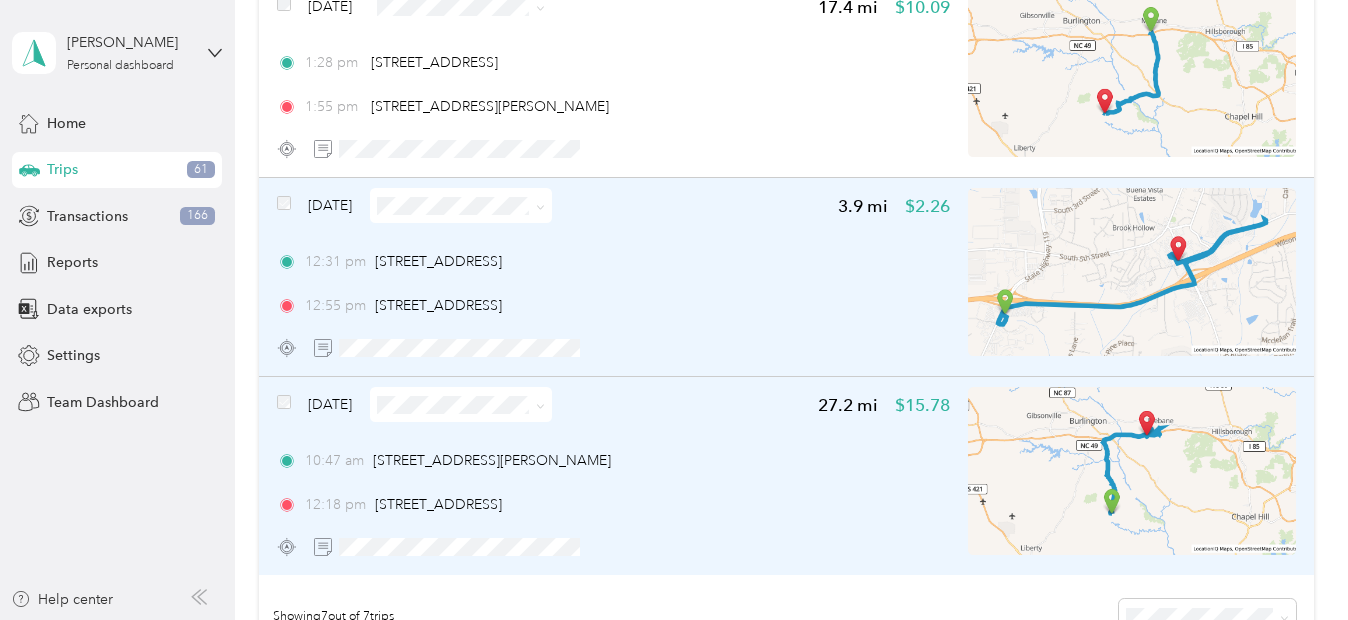 scroll, scrollTop: 0, scrollLeft: 0, axis: both 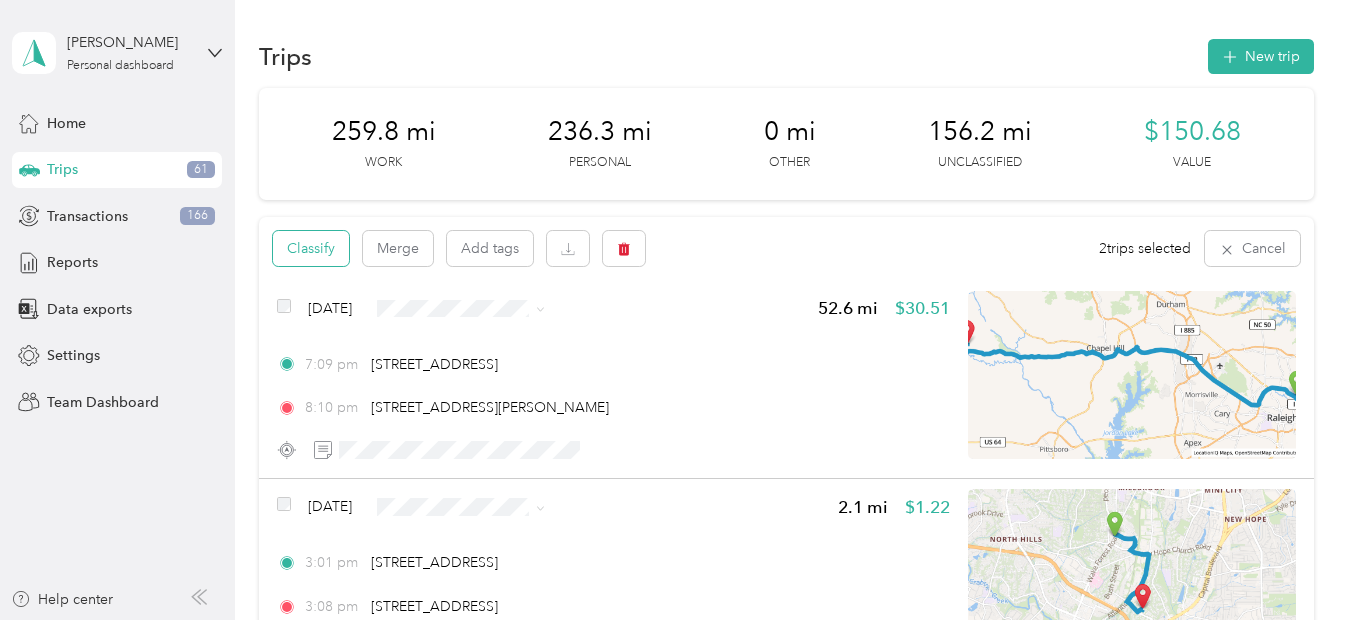 click on "Classify" at bounding box center (311, 248) 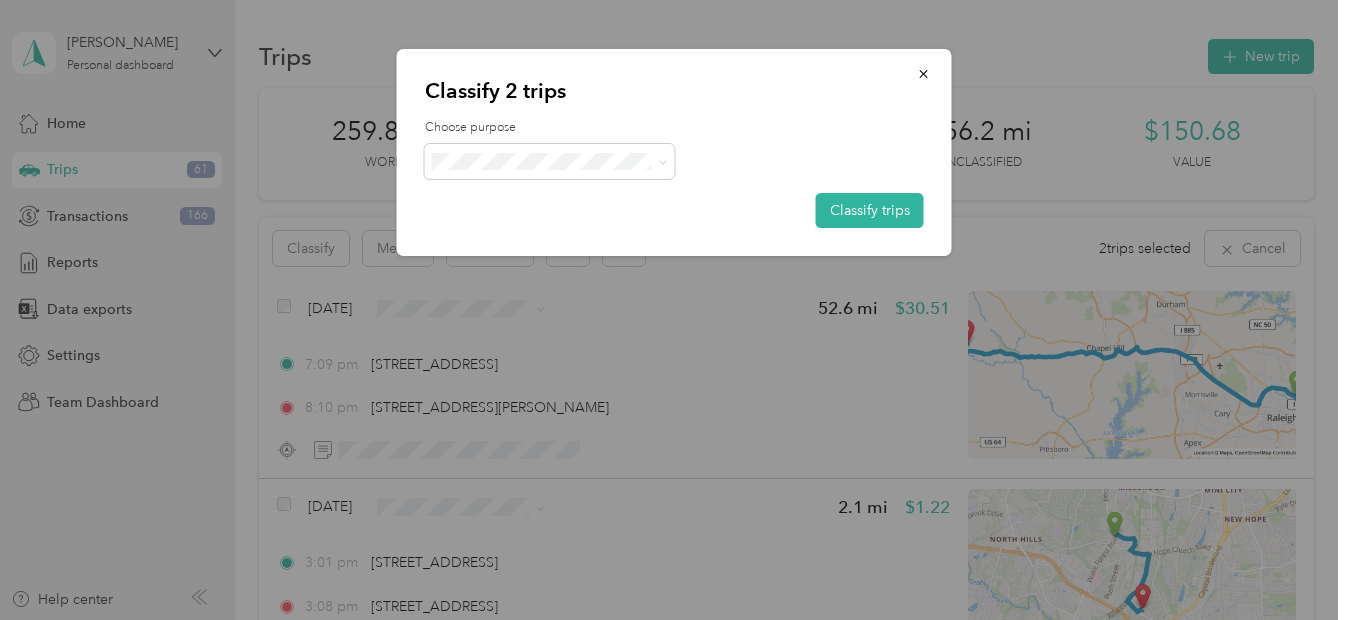 click on "Doordash" at bounding box center [550, 332] 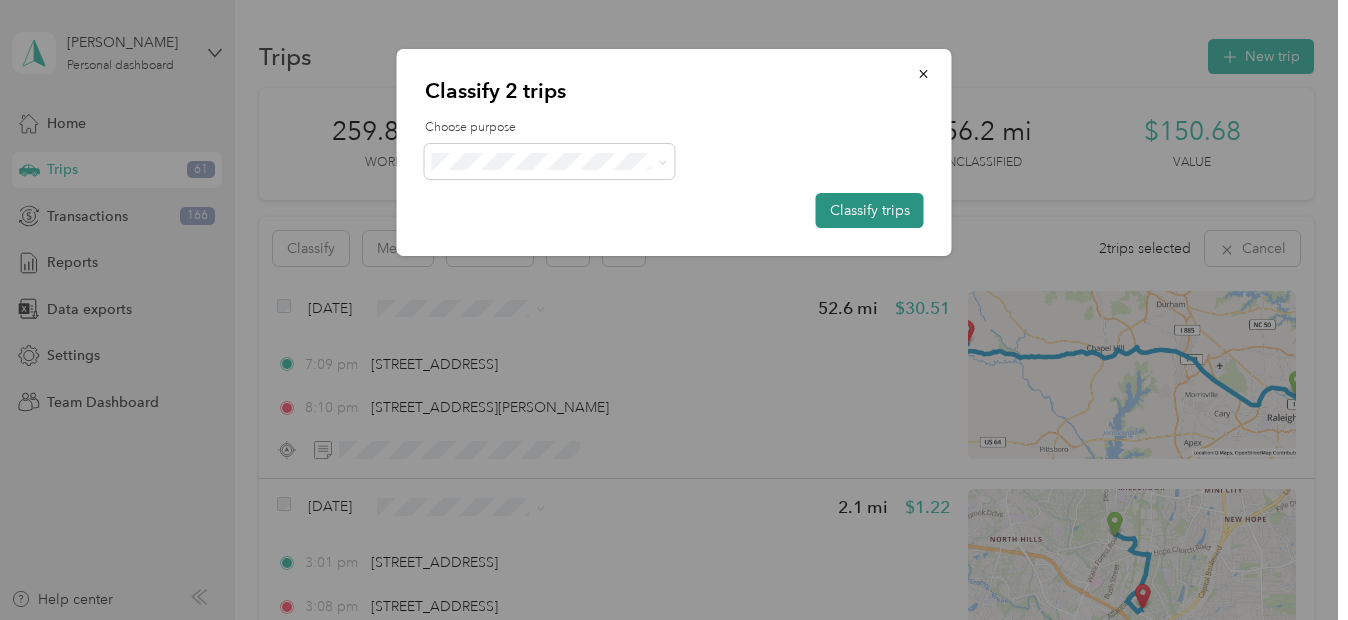 click on "Classify trips" at bounding box center (870, 210) 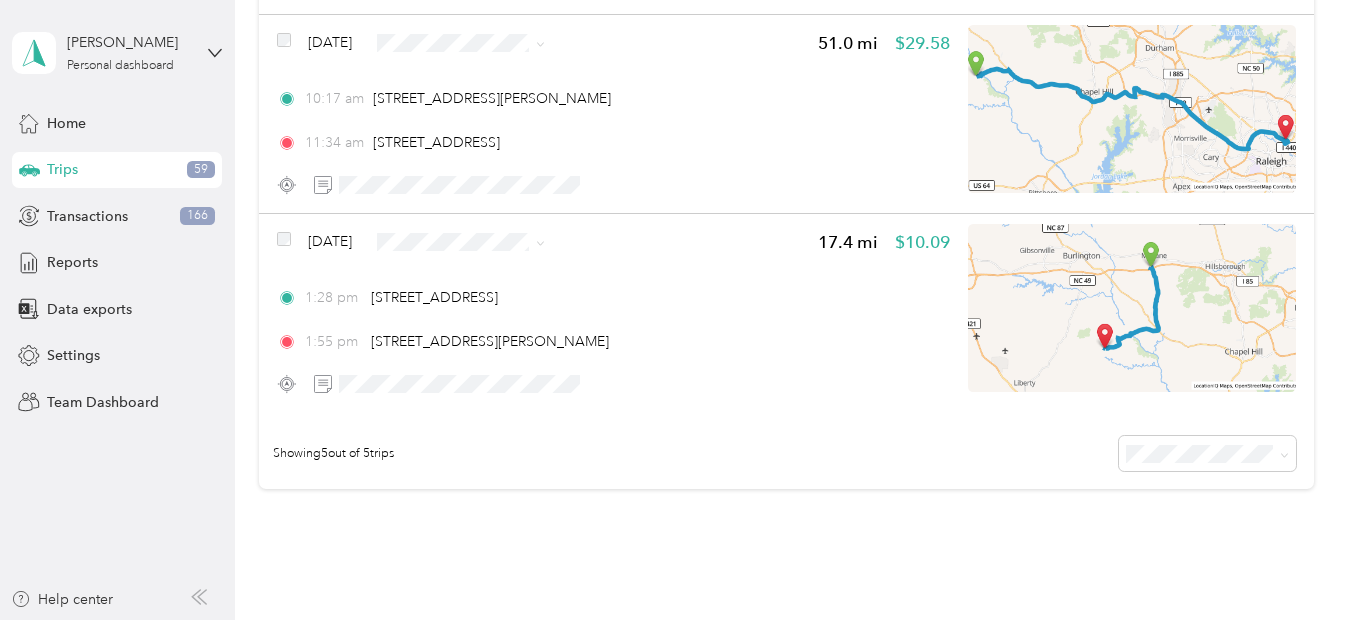 scroll, scrollTop: 1009, scrollLeft: 0, axis: vertical 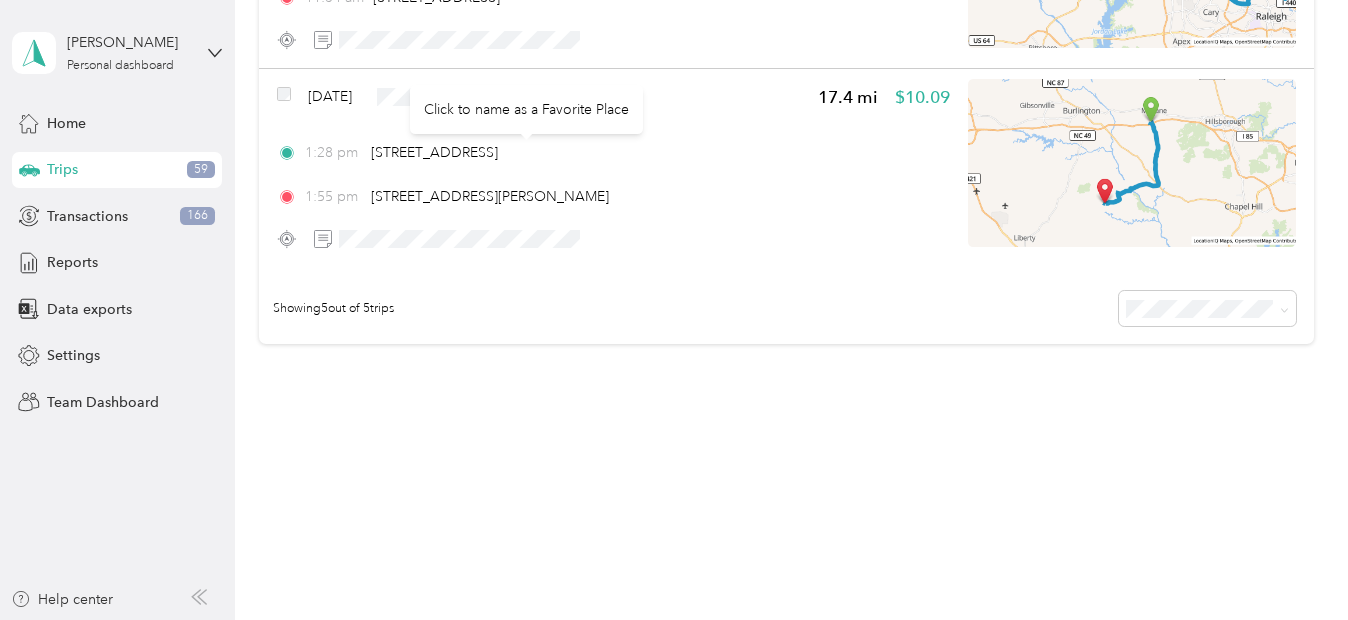 click on "Click to name as a Favorite Place" at bounding box center [526, 109] 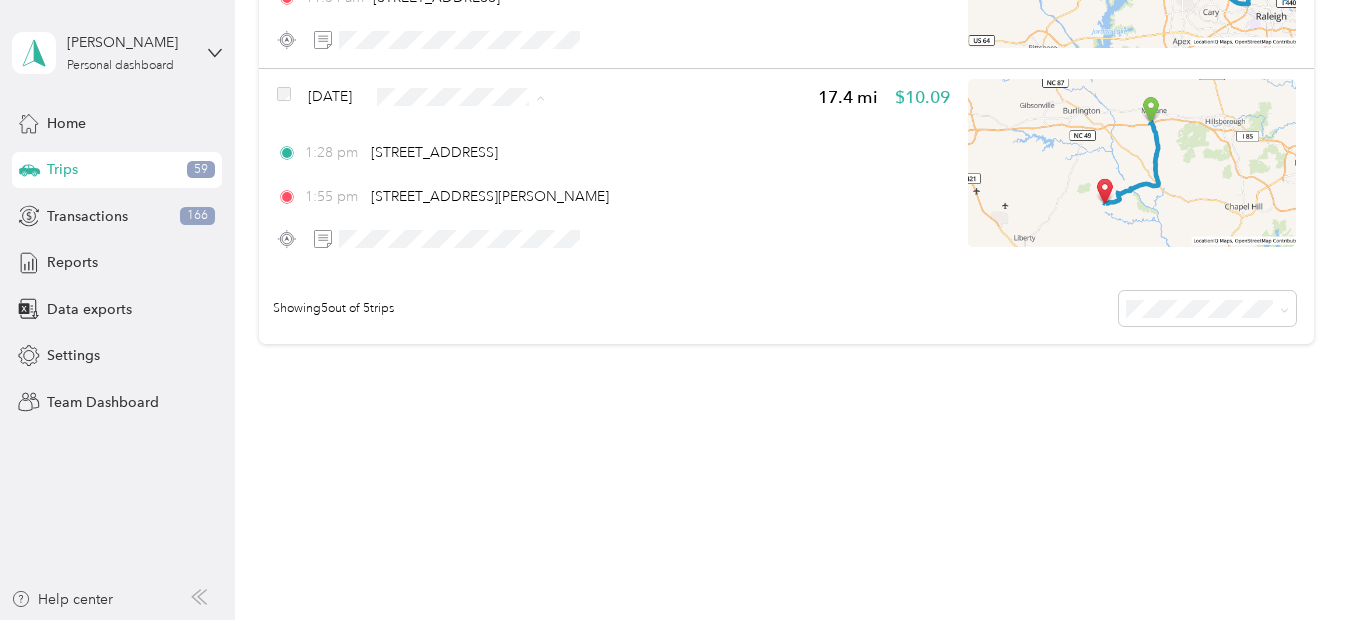 click on "Personal" at bounding box center (516, 168) 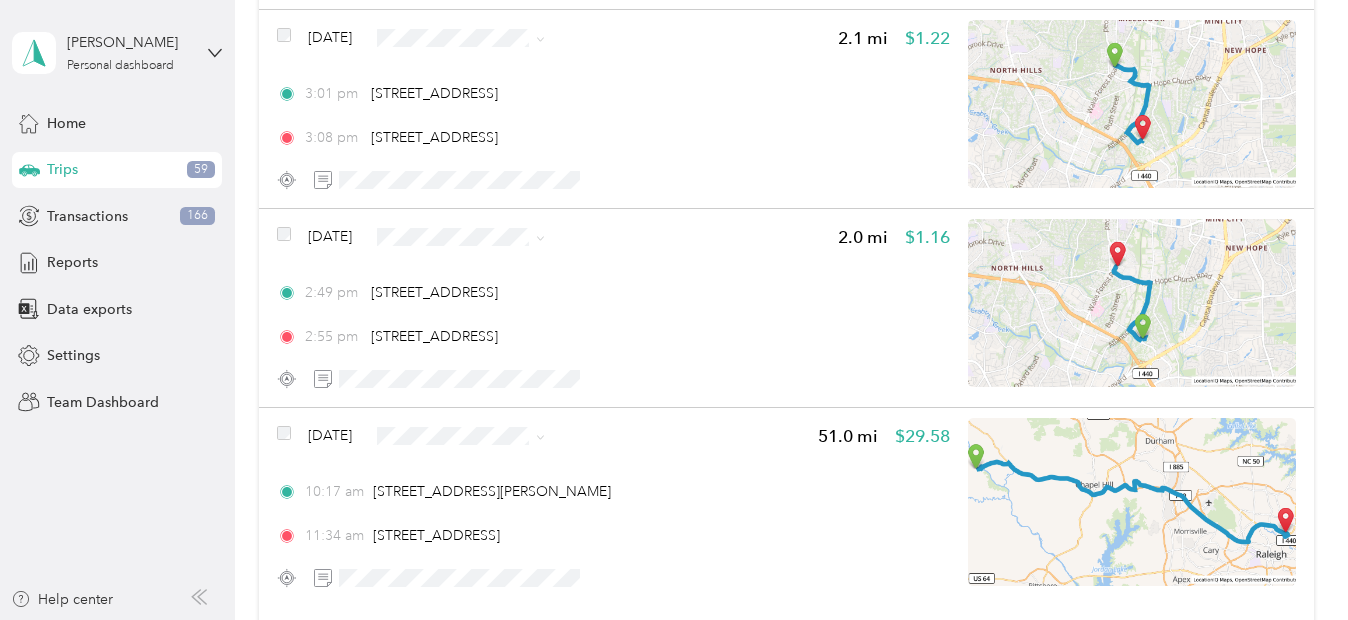 scroll, scrollTop: 469, scrollLeft: 0, axis: vertical 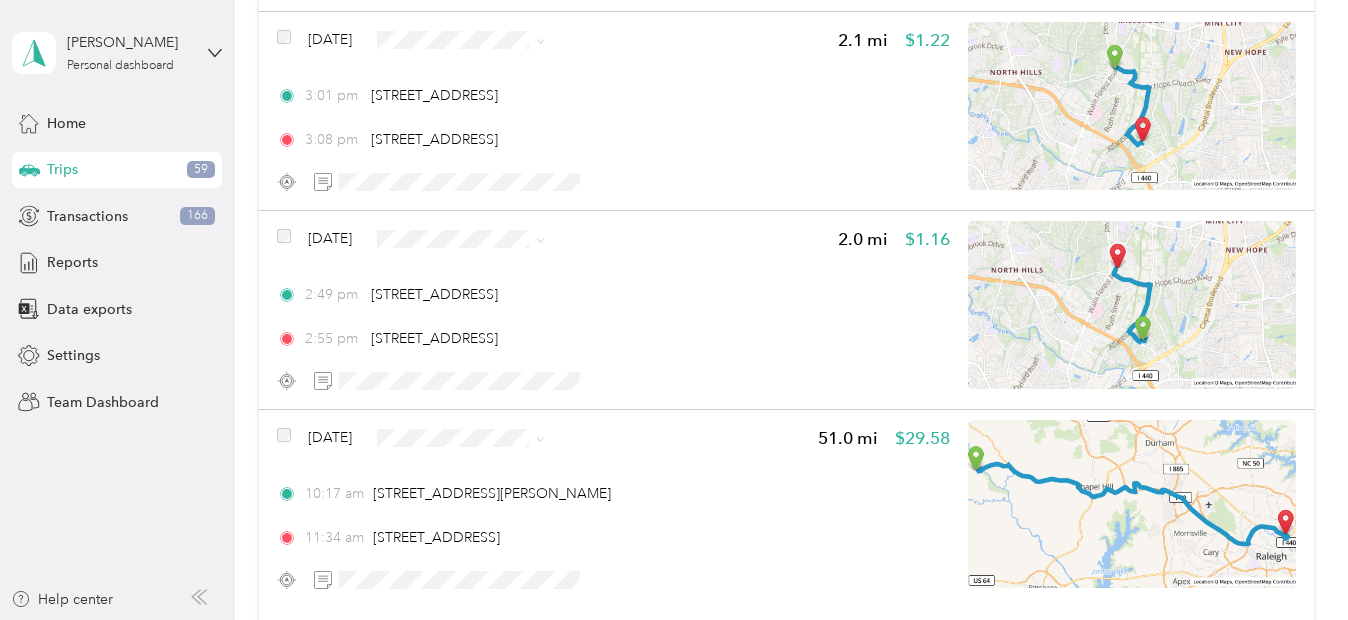 click on "Radio" at bounding box center [516, 330] 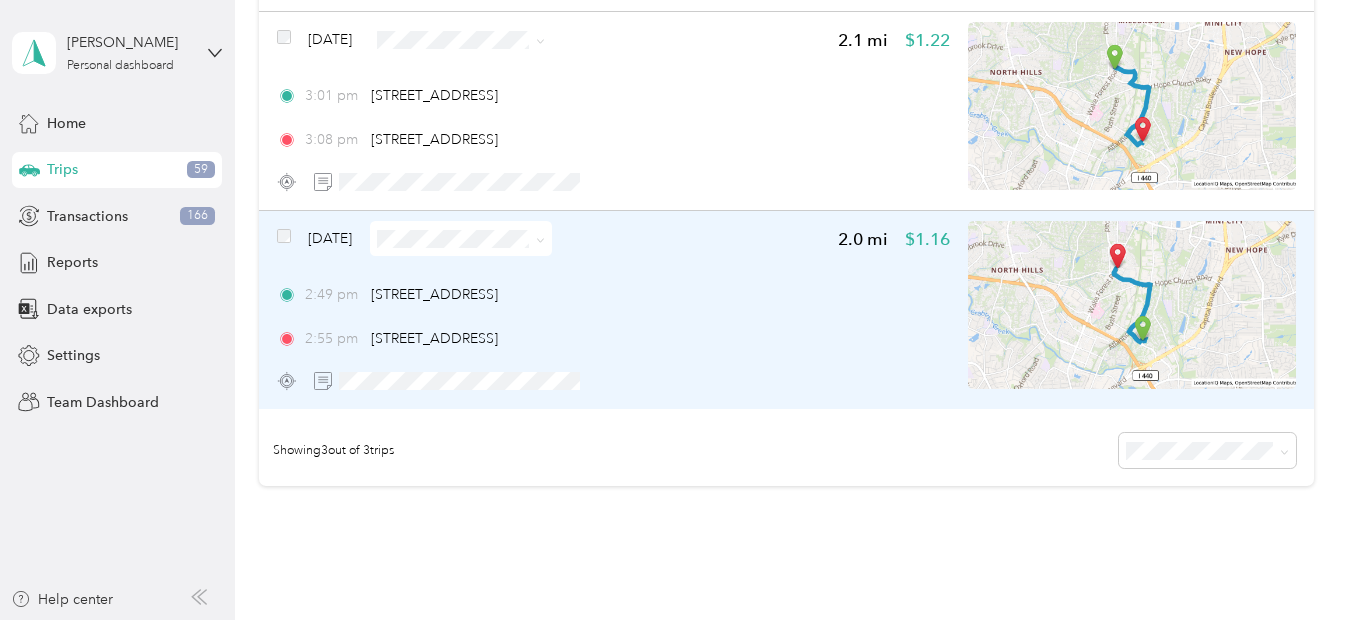 click at bounding box center [461, 238] 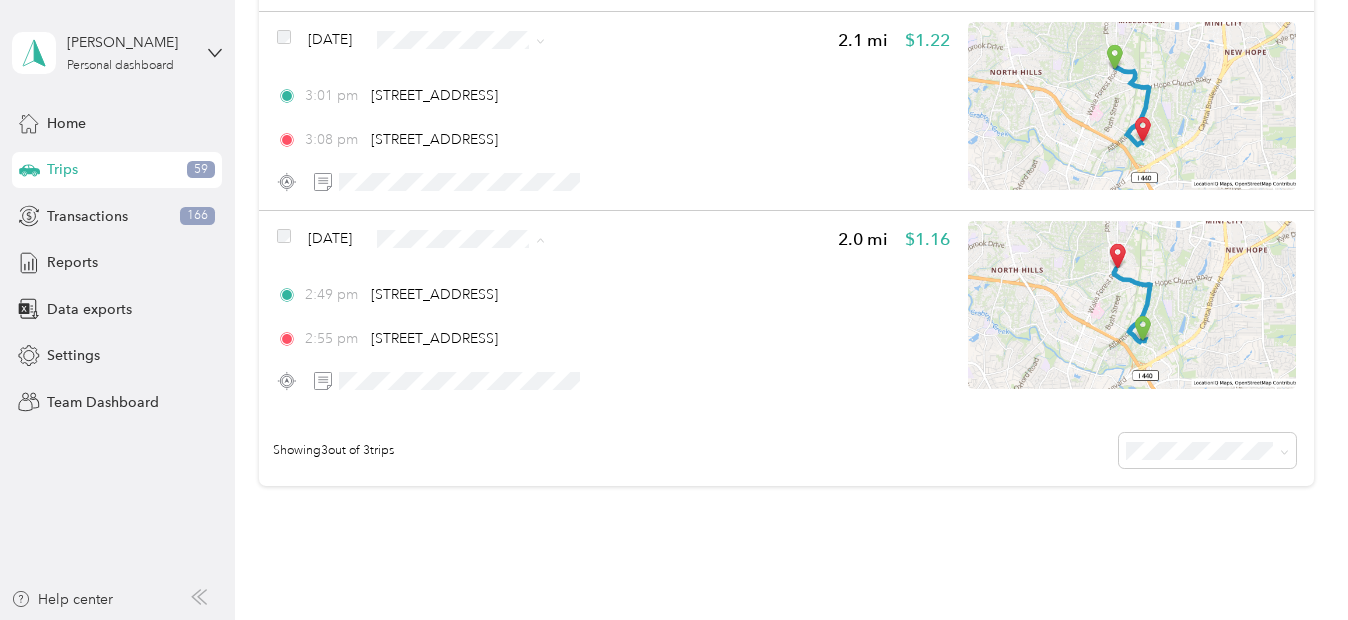 click on "Personal" at bounding box center [516, 310] 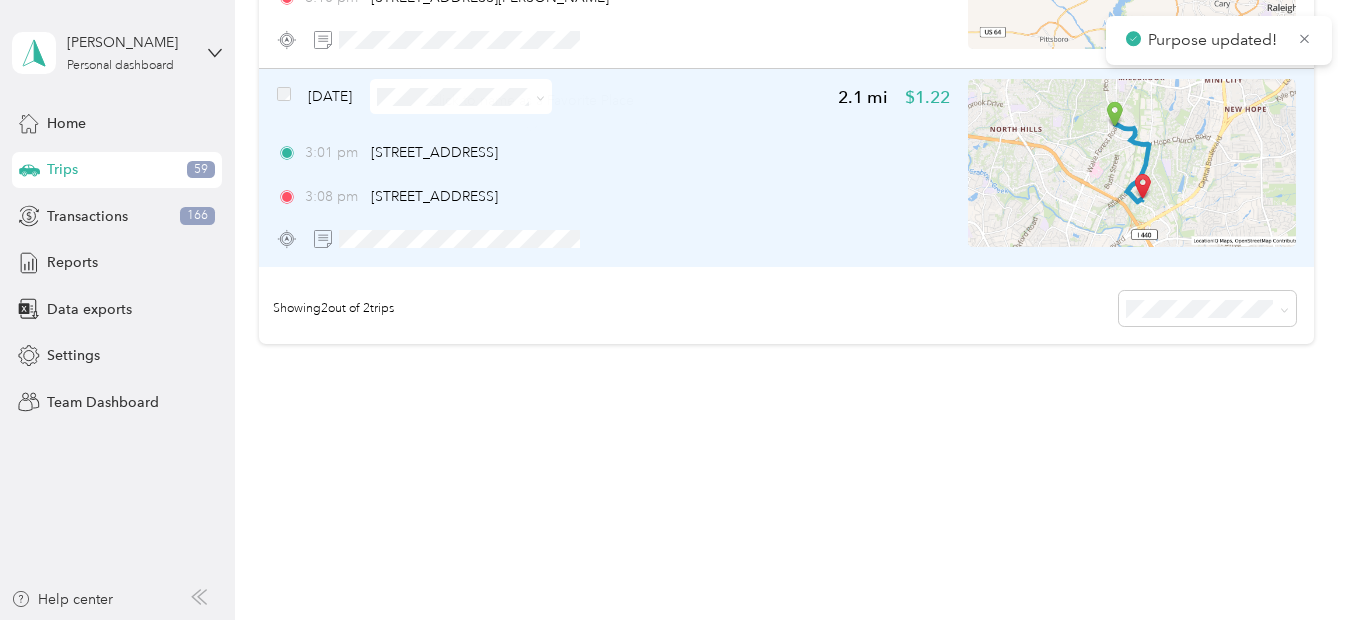 scroll, scrollTop: 412, scrollLeft: 0, axis: vertical 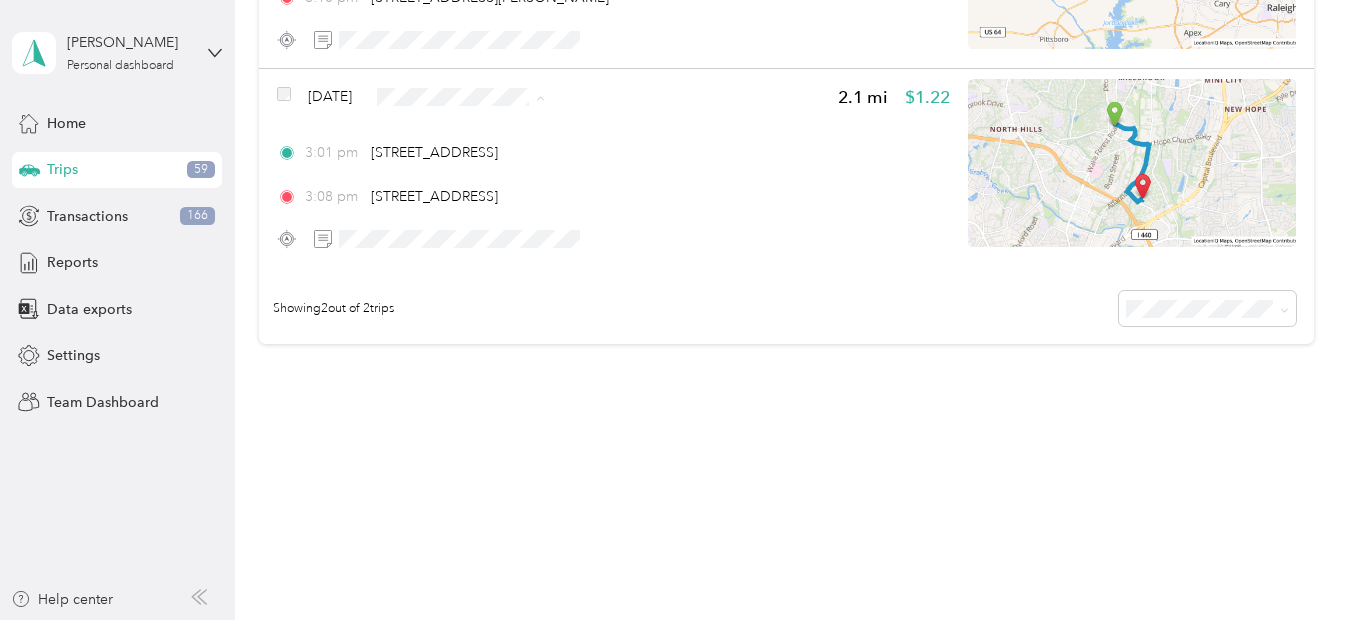 click on "Radio" at bounding box center [516, 308] 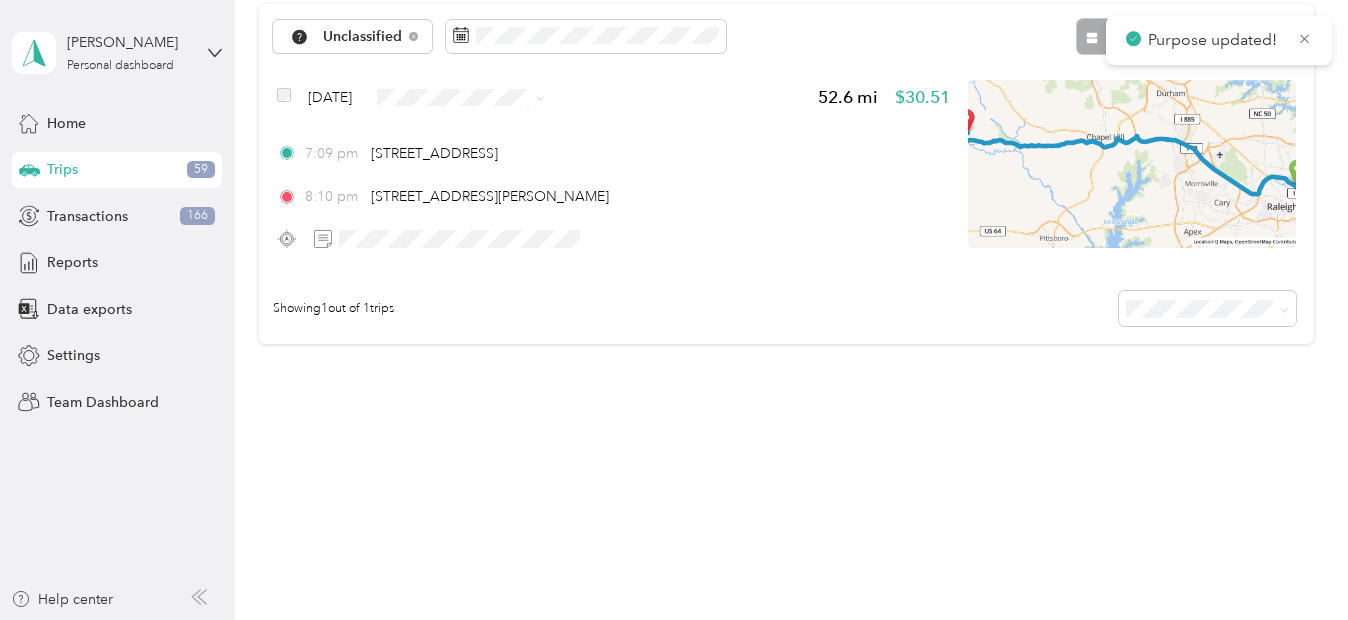 scroll, scrollTop: 213, scrollLeft: 0, axis: vertical 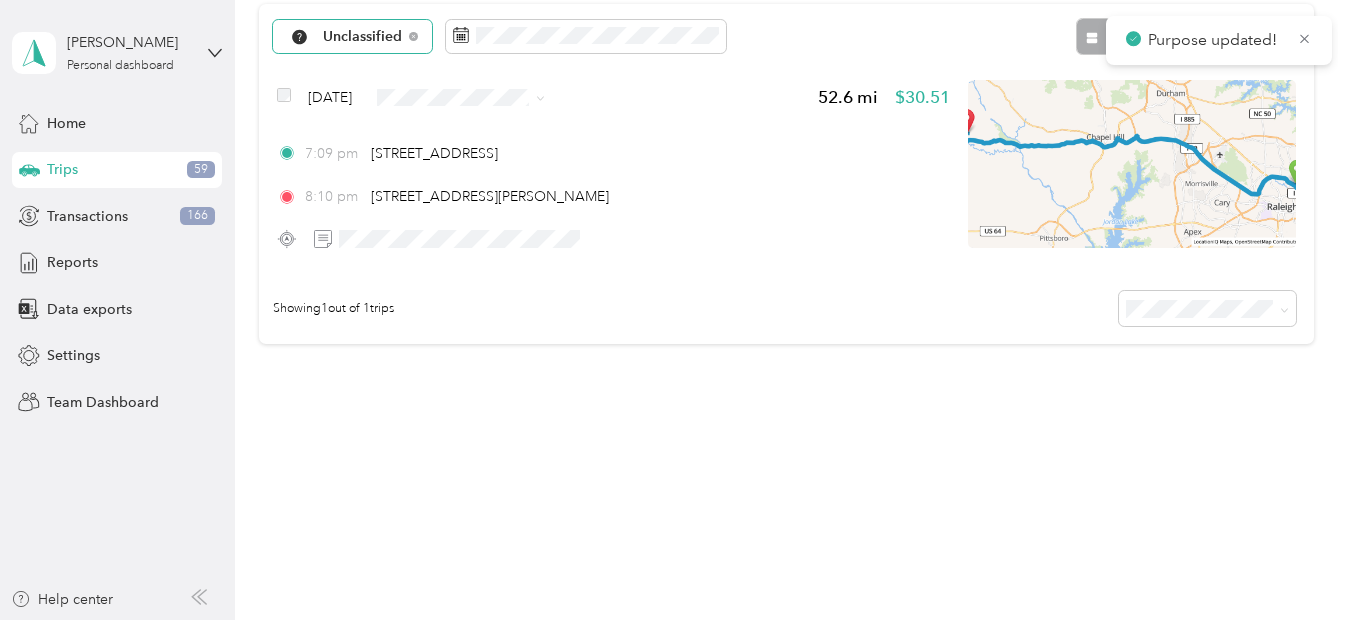 click on "Unclassified" at bounding box center (363, 37) 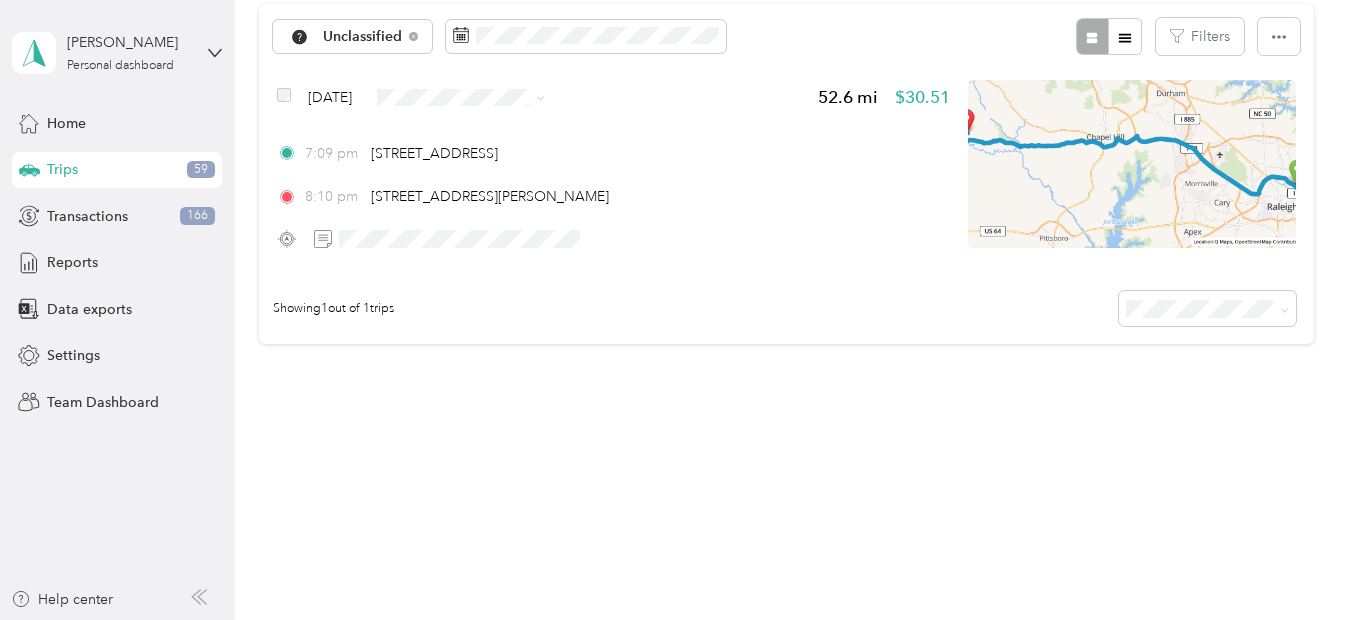 click on "Personal" at bounding box center [375, 177] 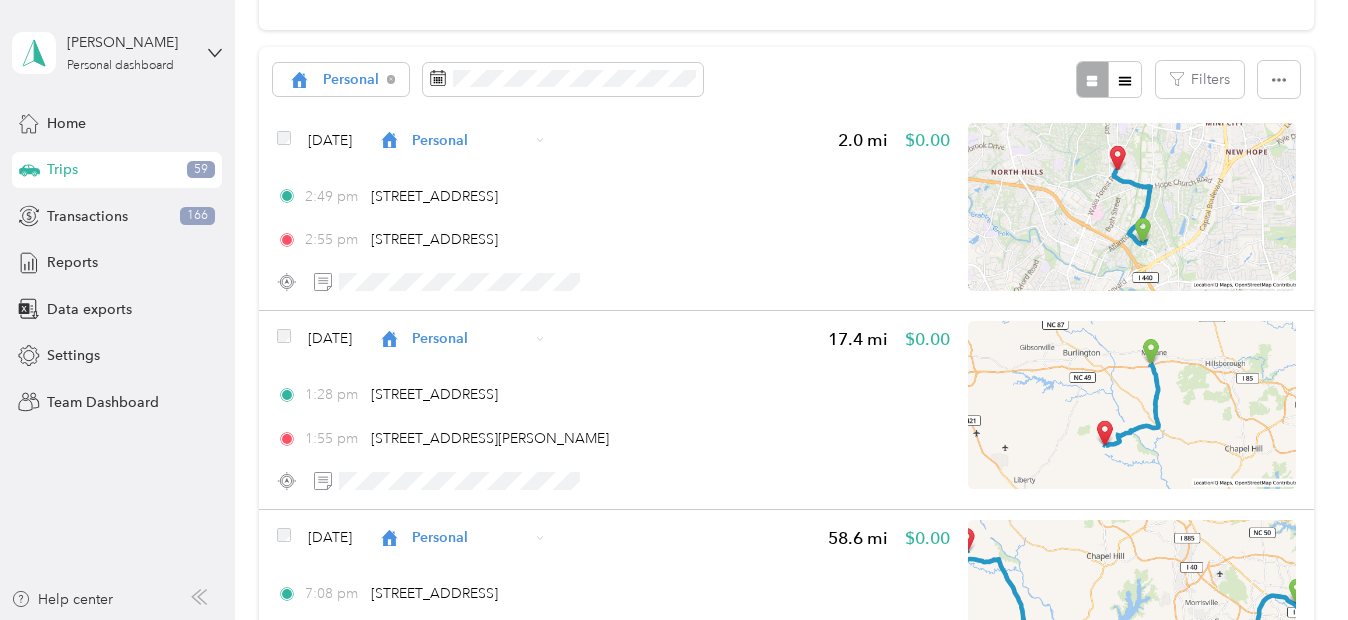 scroll, scrollTop: 213, scrollLeft: 0, axis: vertical 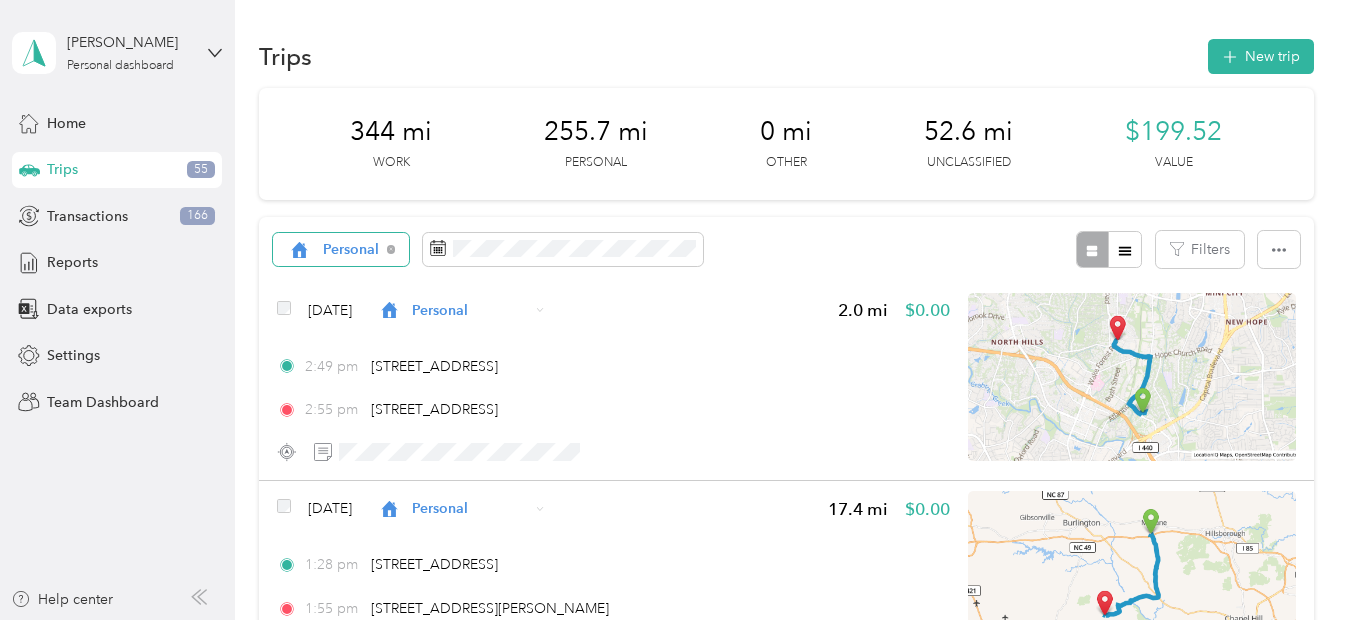 click on "Personal" at bounding box center (333, 250) 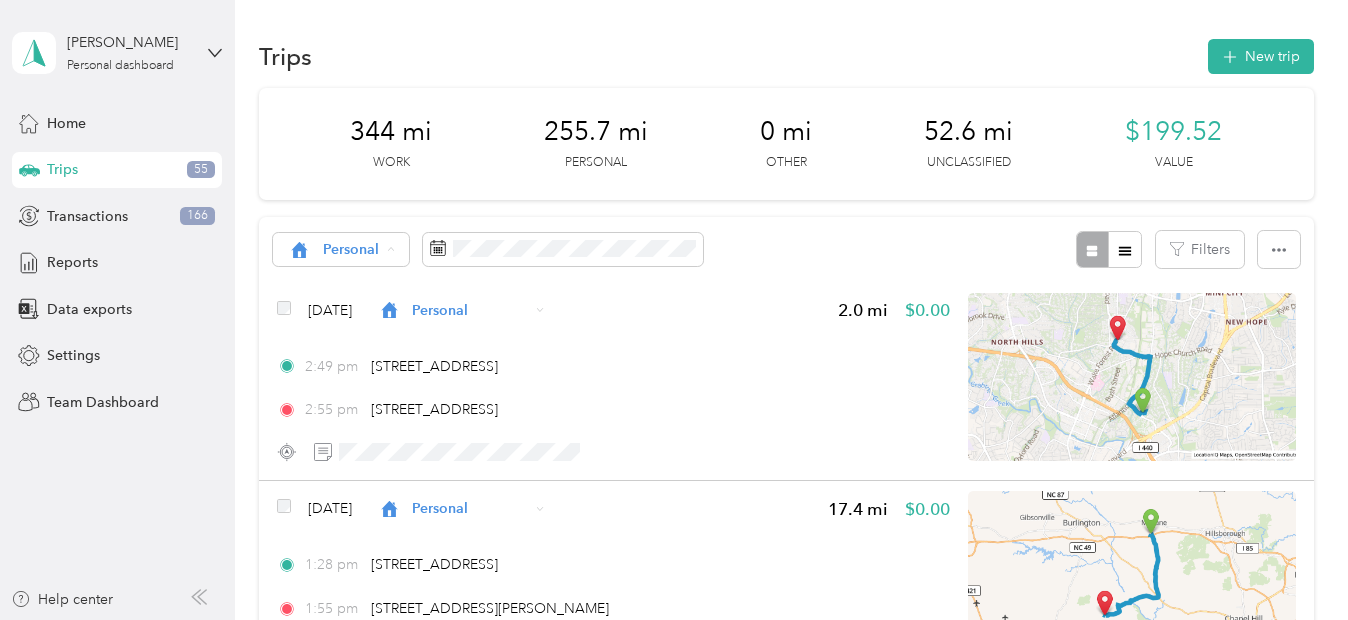 click on "Unclassified" at bounding box center (346, 320) 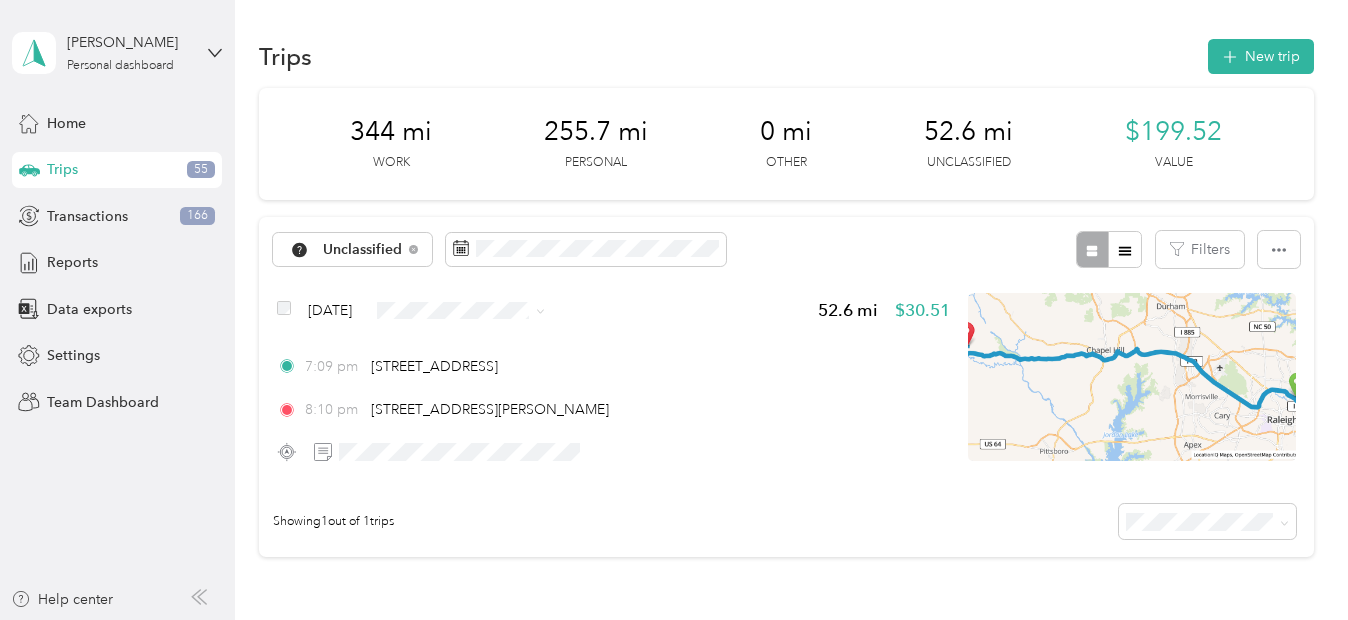 click on "Personal" at bounding box center (498, 376) 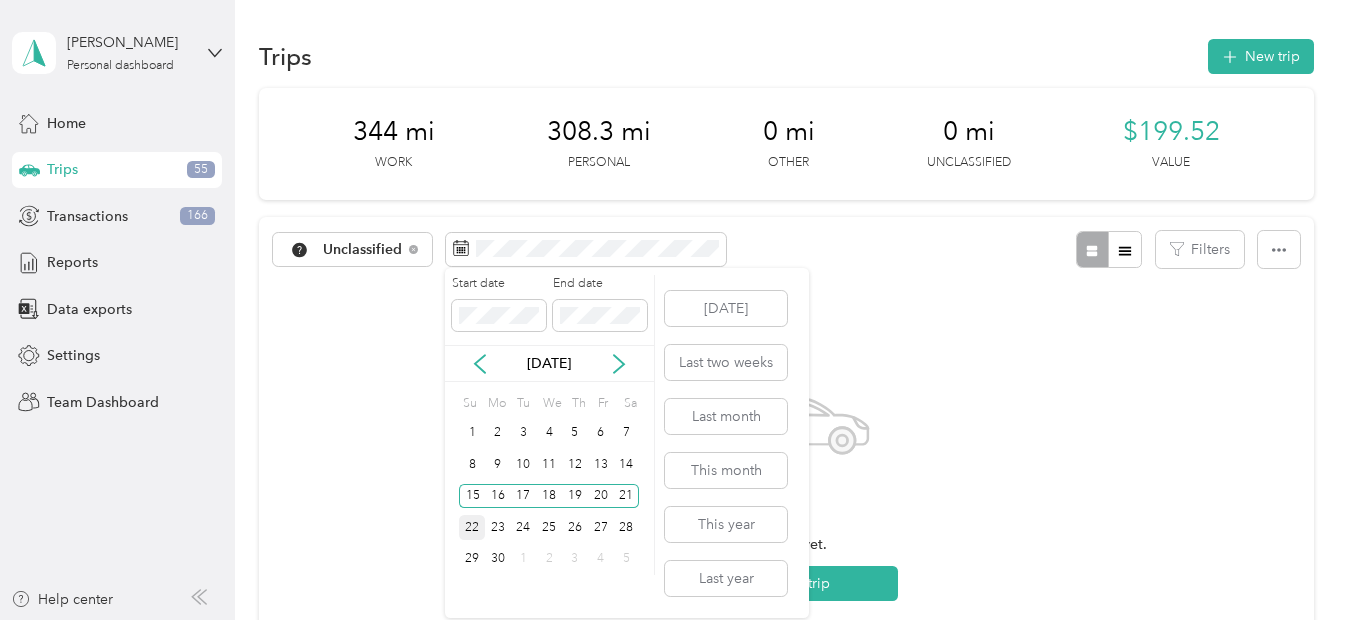 click on "22" at bounding box center [472, 527] 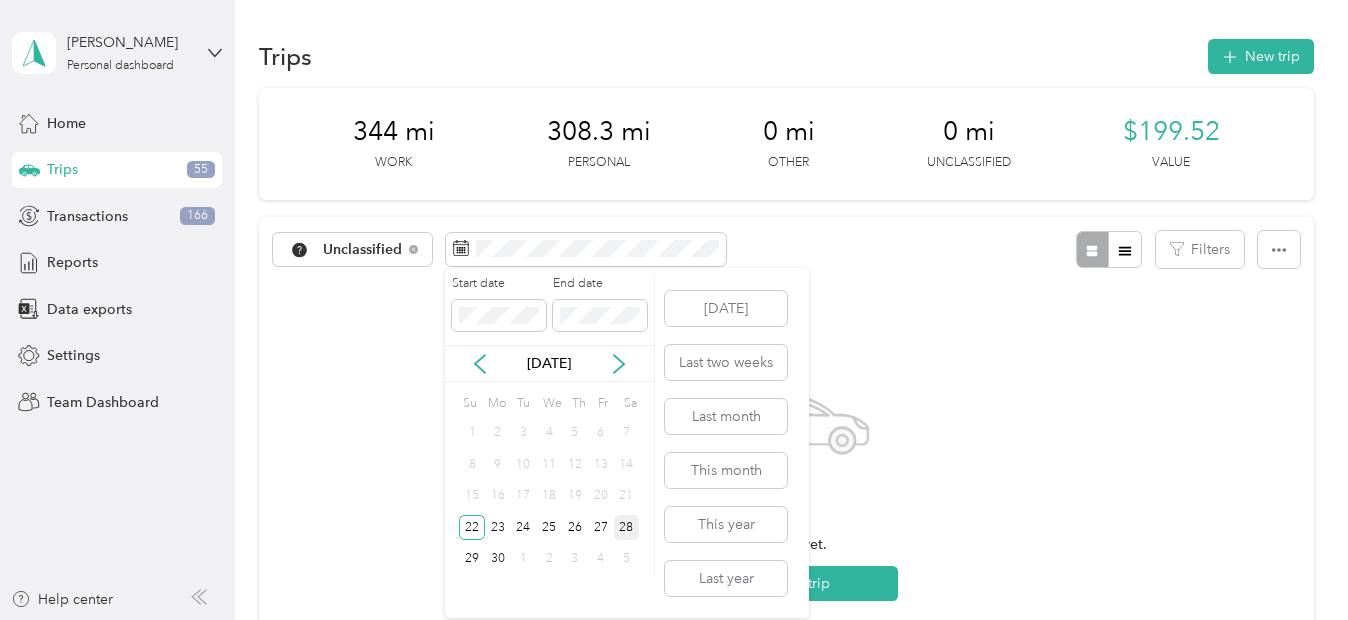 click on "28" at bounding box center [627, 527] 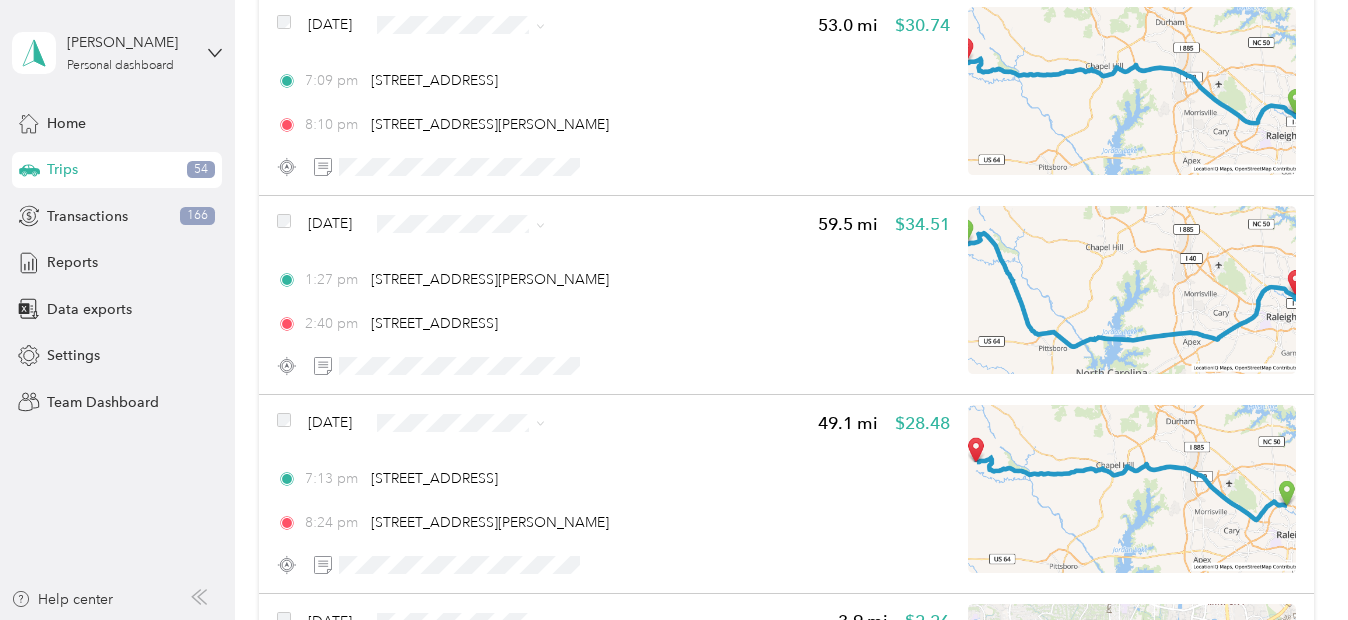 scroll, scrollTop: 3795, scrollLeft: 0, axis: vertical 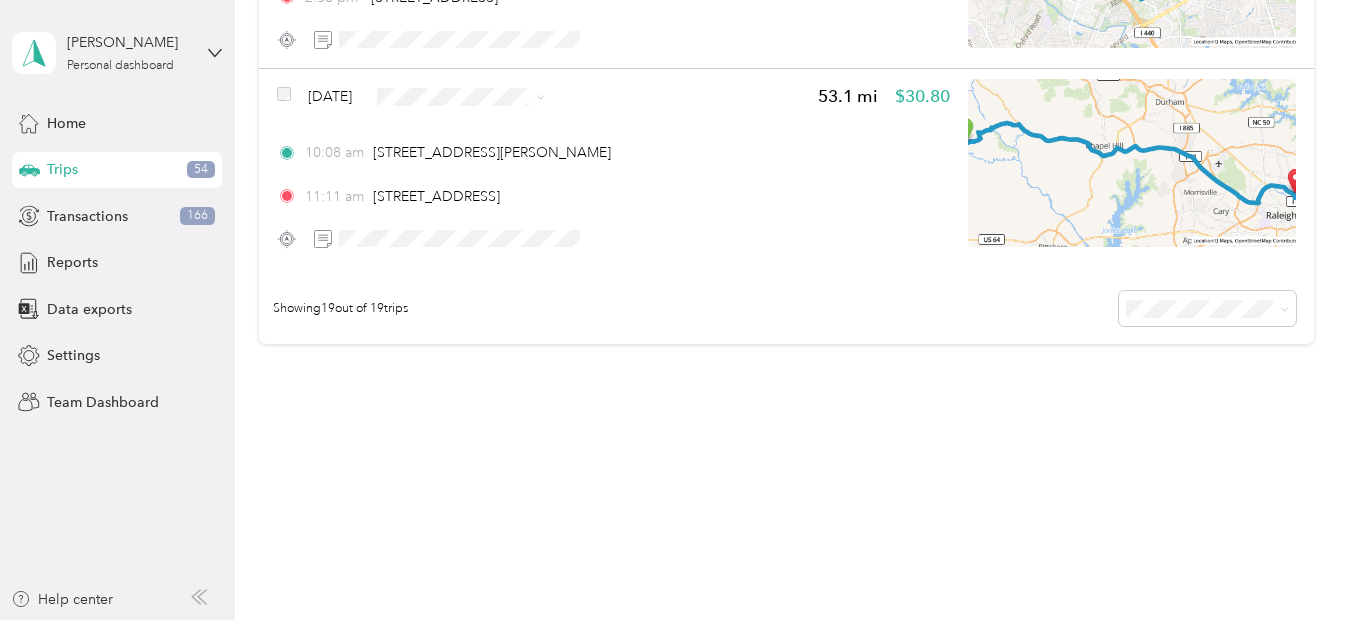 click on "Radio" at bounding box center [498, 299] 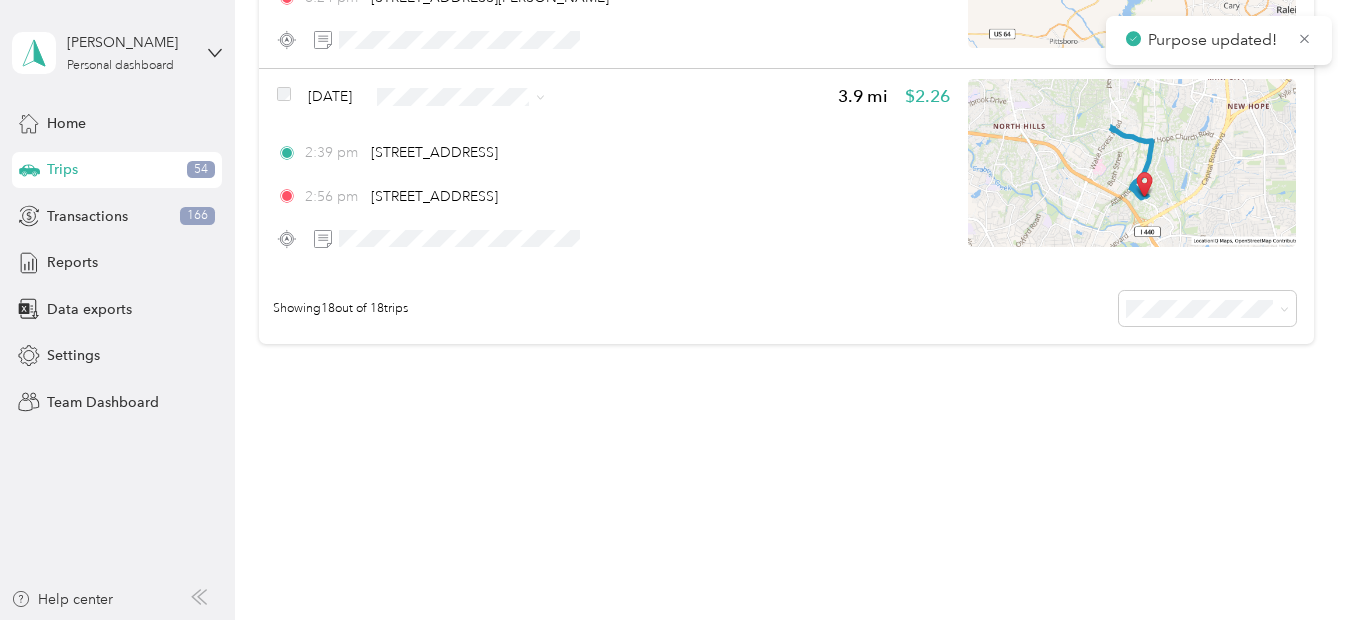 scroll, scrollTop: 3596, scrollLeft: 0, axis: vertical 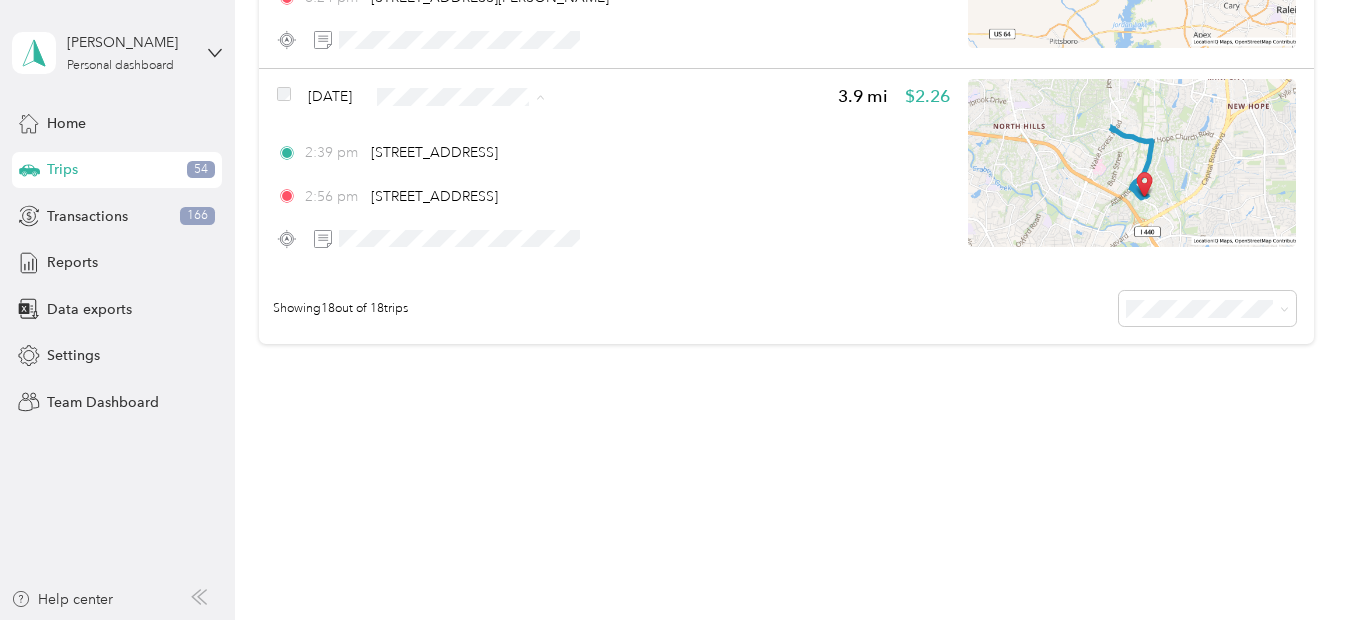 click on "Radio" at bounding box center (516, 308) 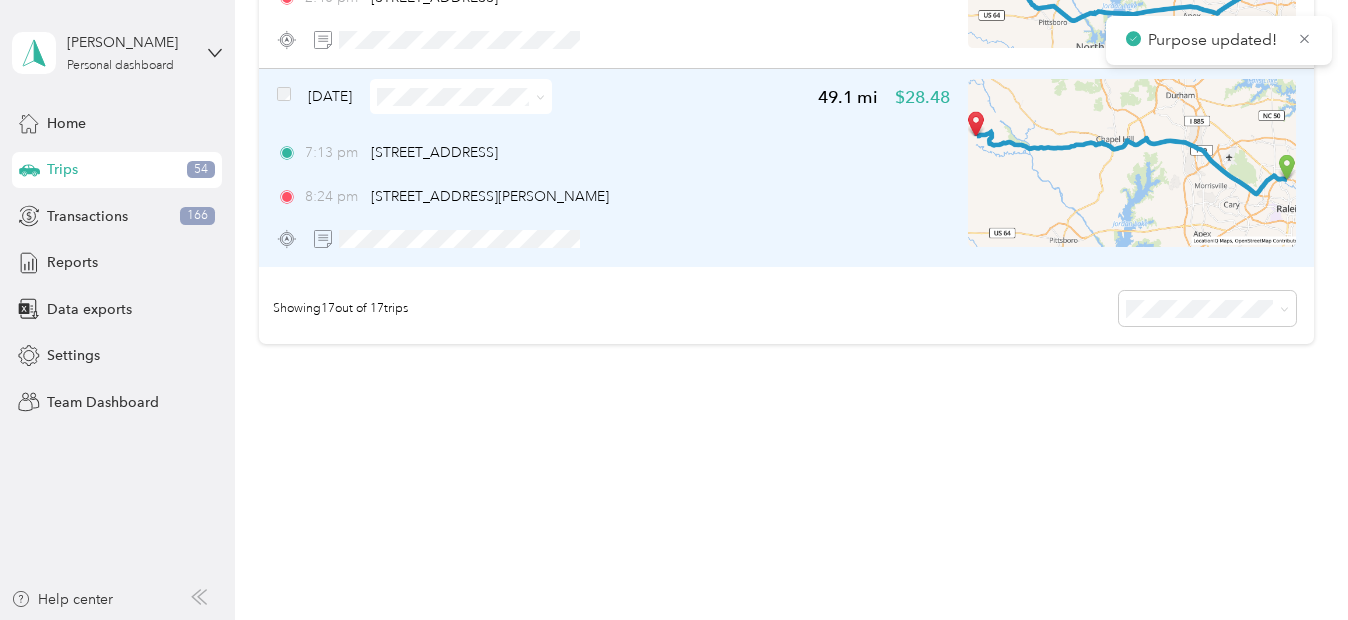 scroll, scrollTop: 3397, scrollLeft: 0, axis: vertical 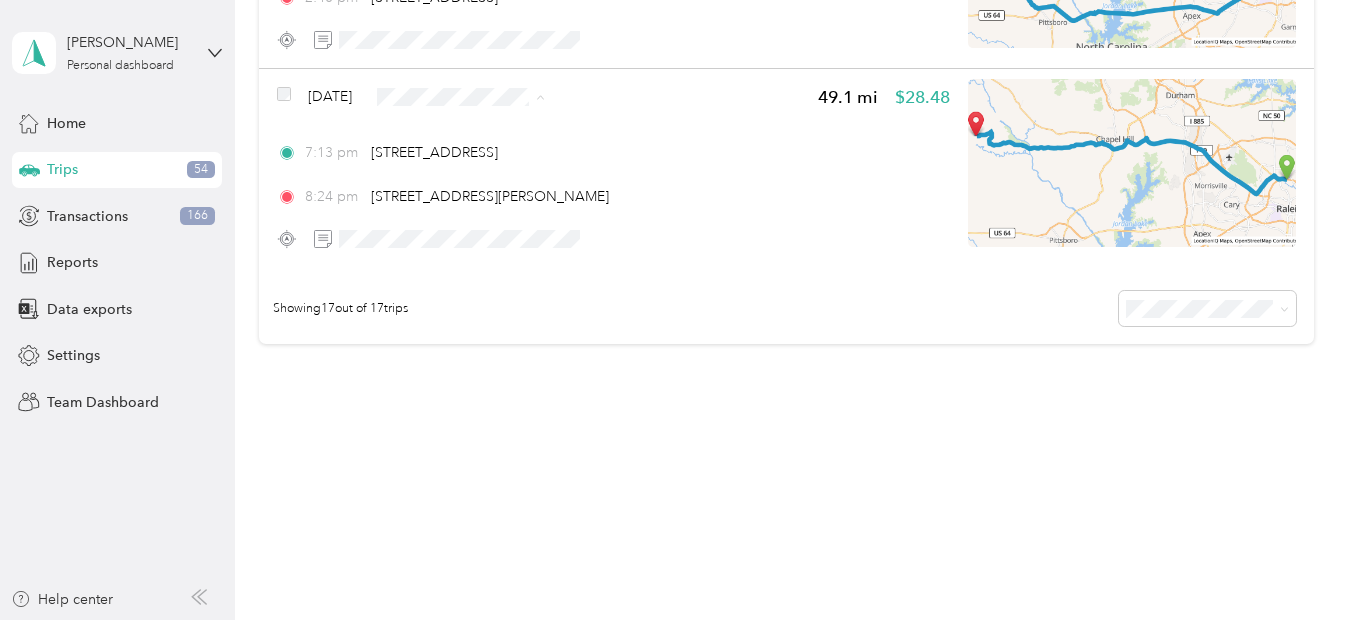 click on "Personal" at bounding box center [516, 168] 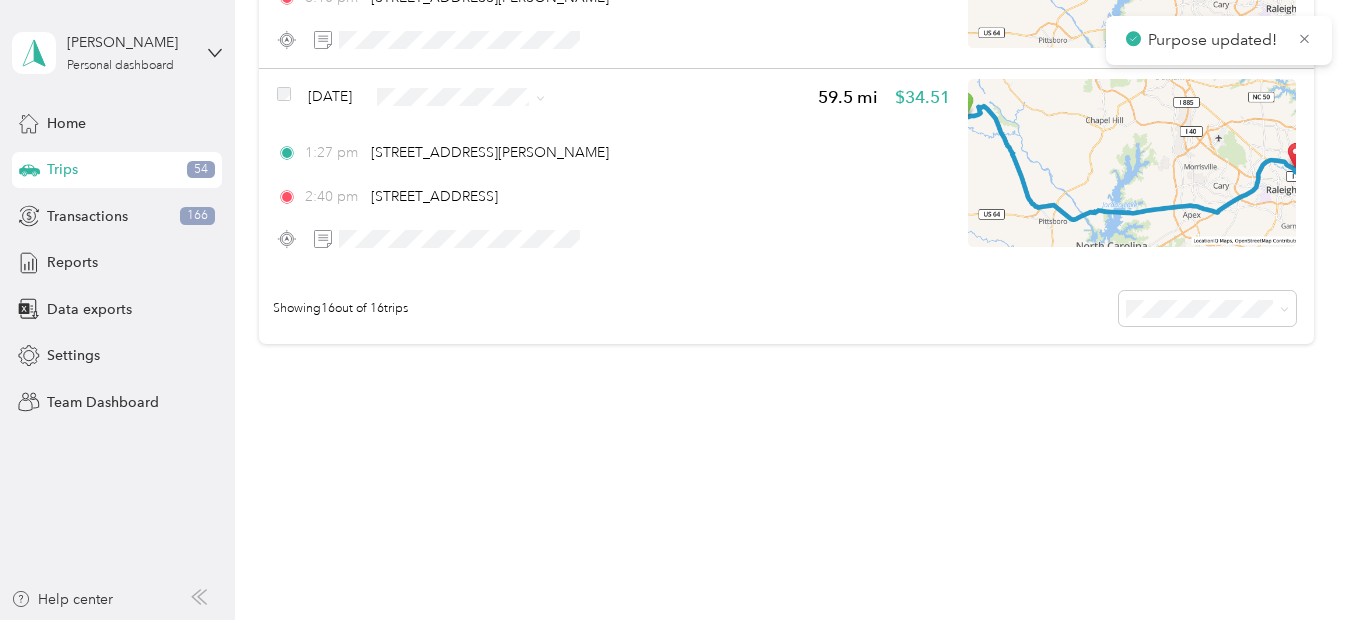 scroll, scrollTop: 3198, scrollLeft: 0, axis: vertical 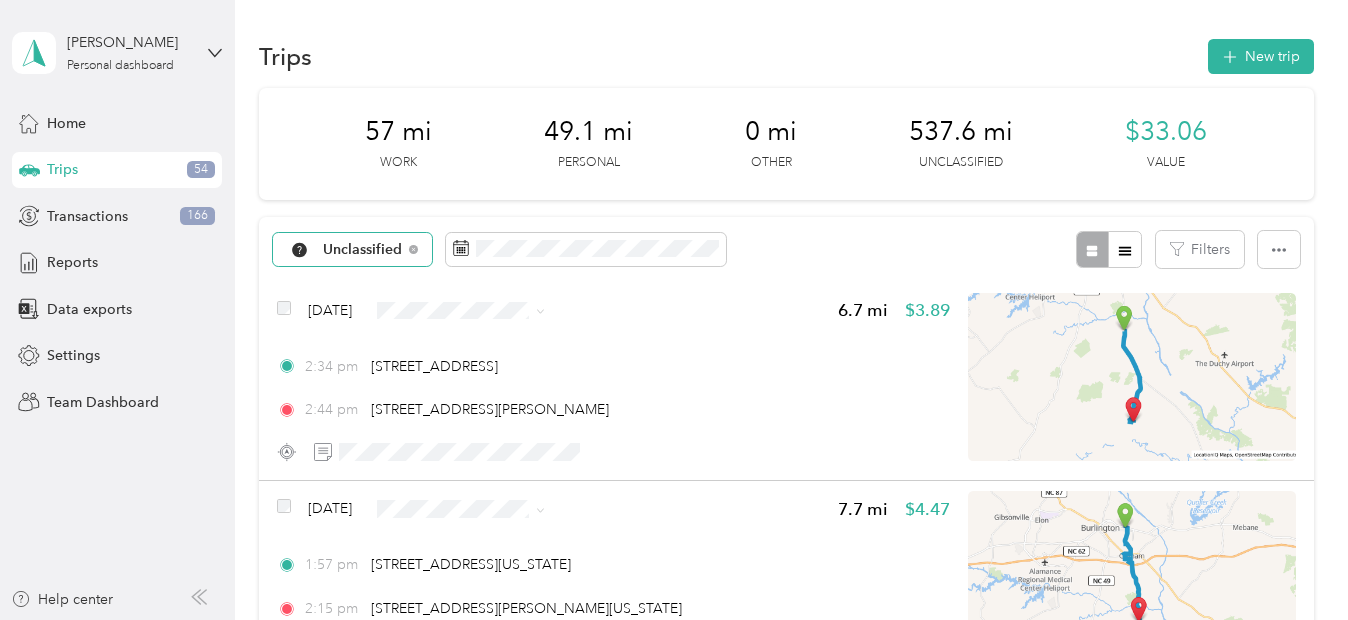 click on "Unclassified" at bounding box center (363, 250) 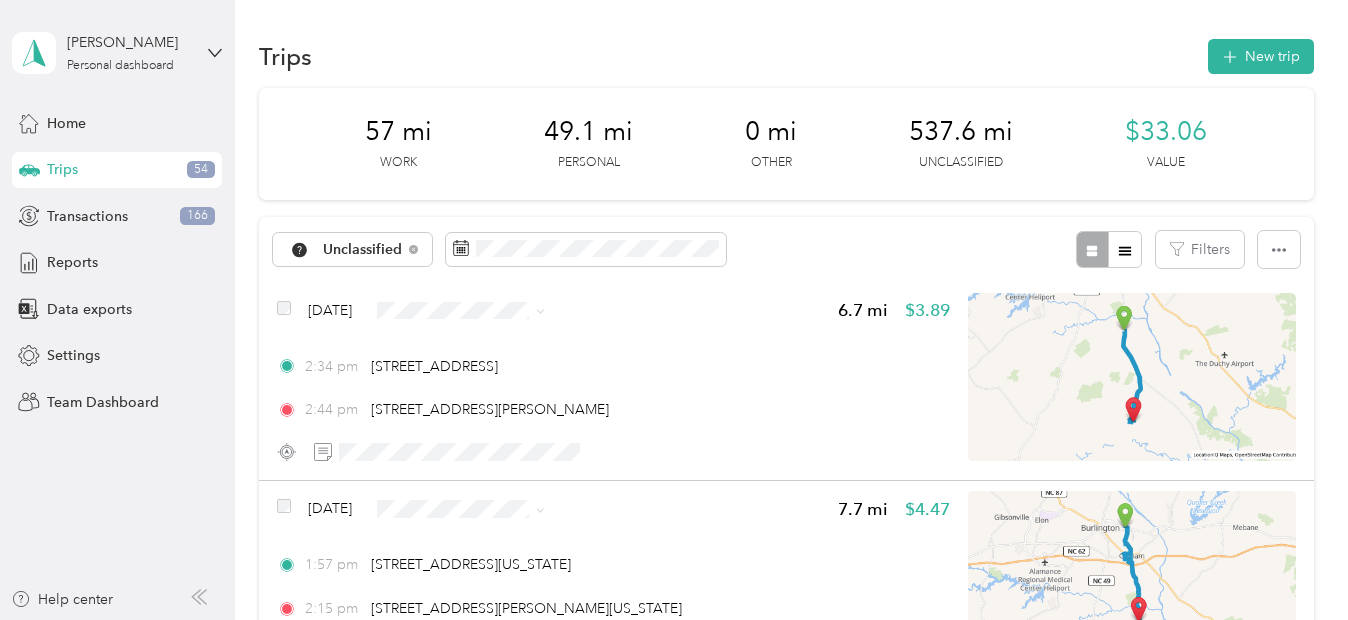 click on "All purposes" at bounding box center [375, 278] 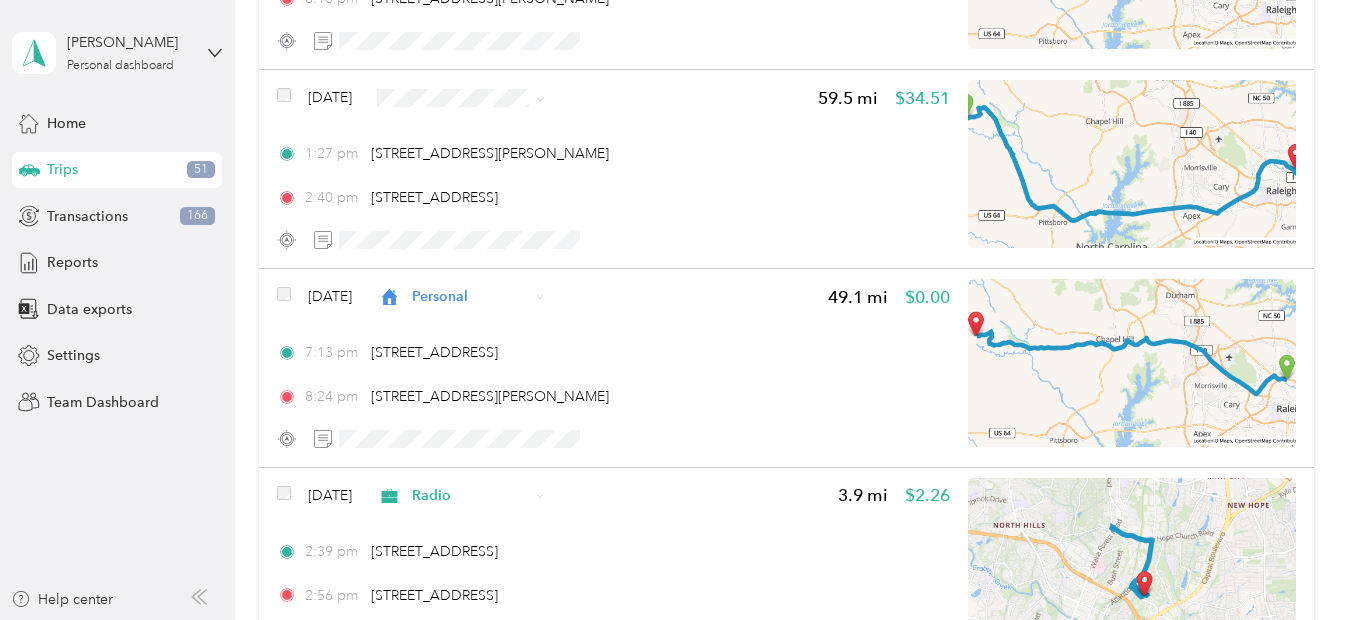 scroll, scrollTop: 3167, scrollLeft: 0, axis: vertical 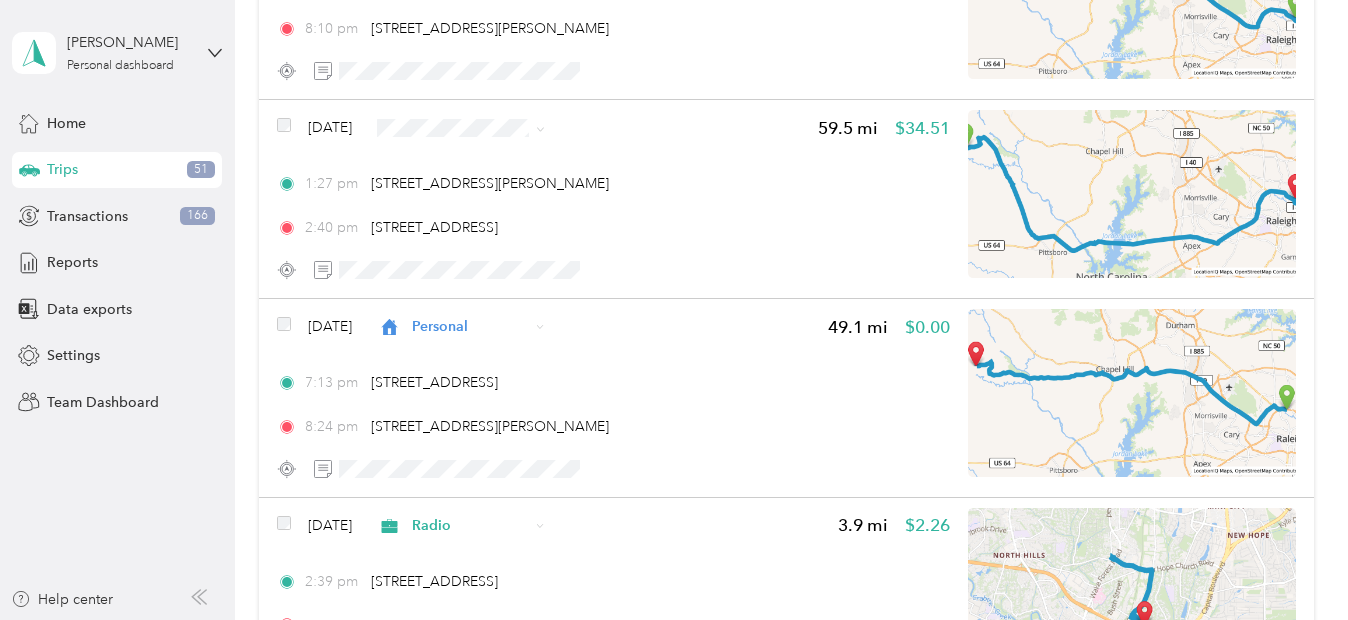 click on "Radio" at bounding box center [516, 330] 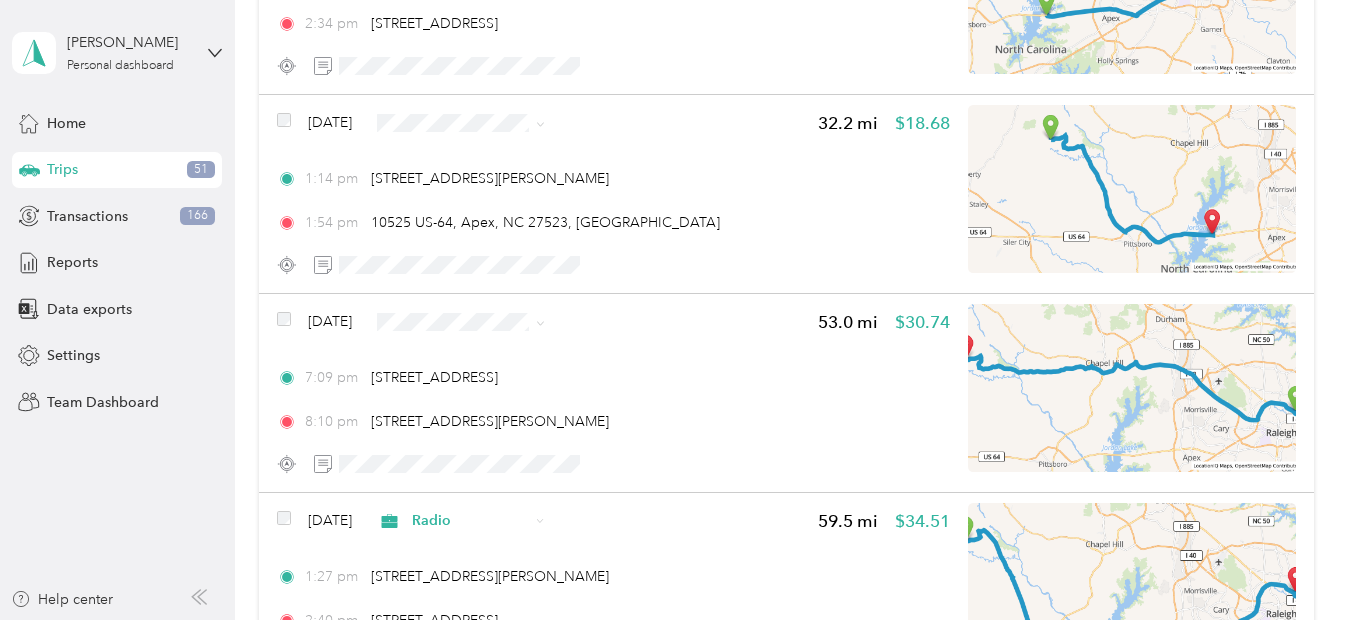 scroll, scrollTop: 2759, scrollLeft: 0, axis: vertical 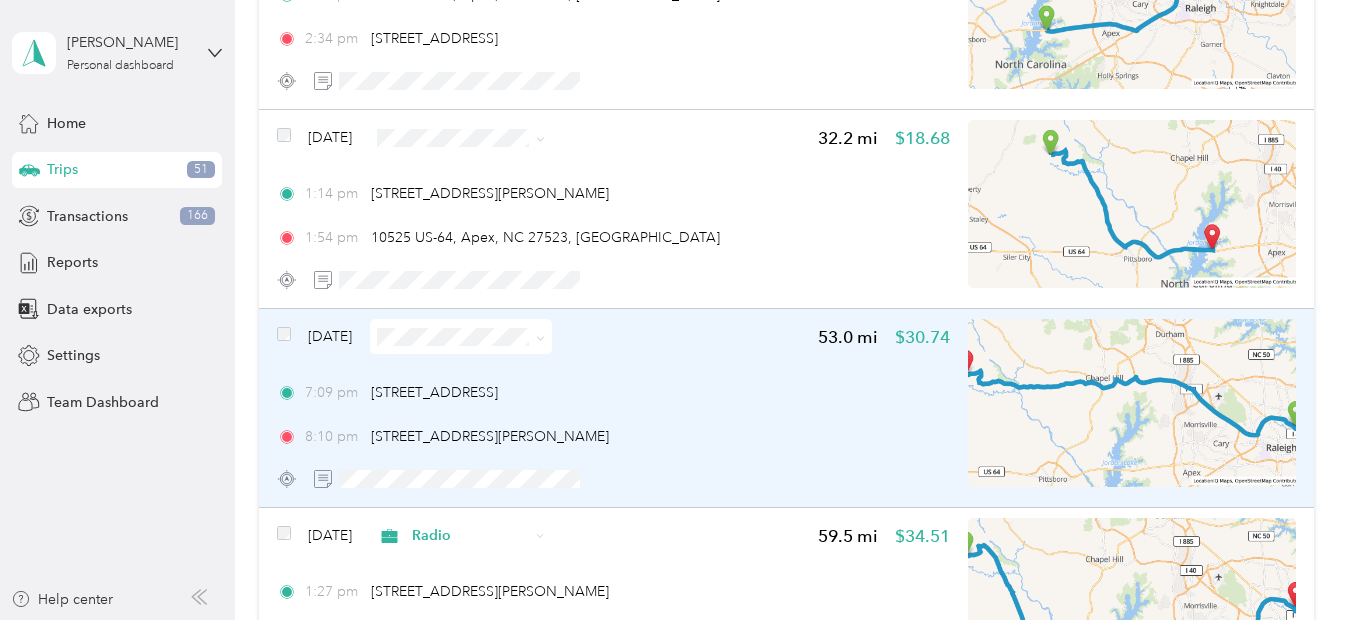 click on "Personal" at bounding box center (498, 83) 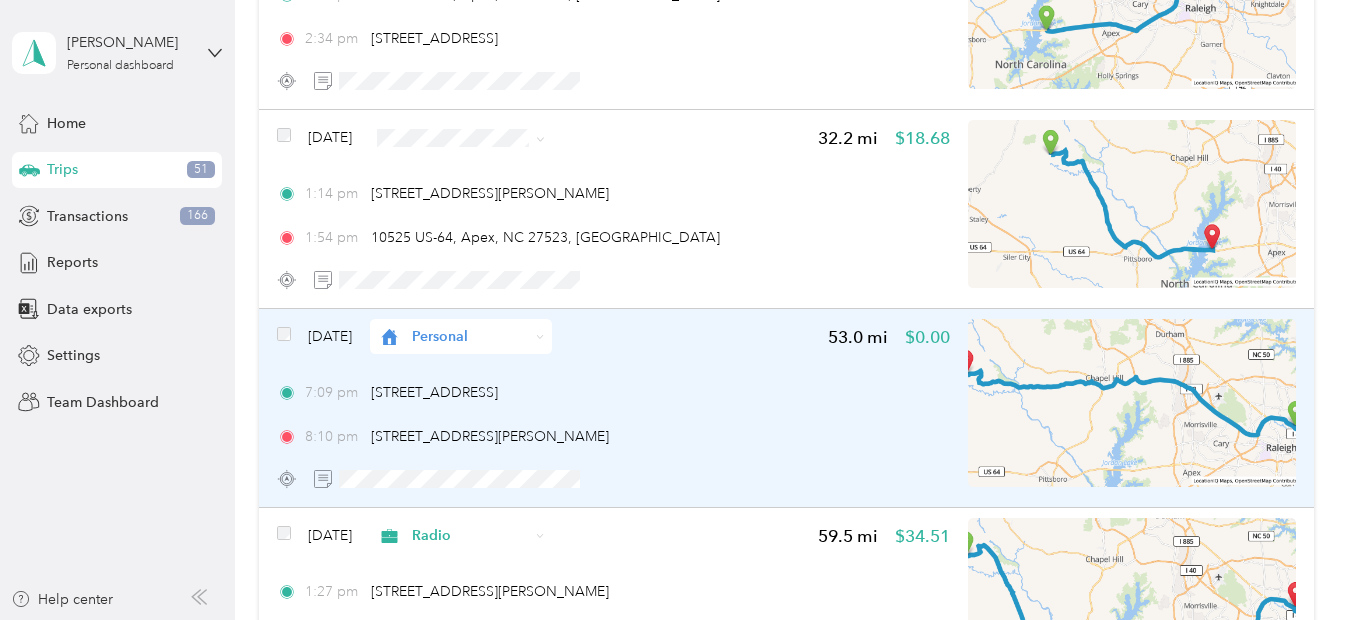 click on "Radio" at bounding box center [498, 338] 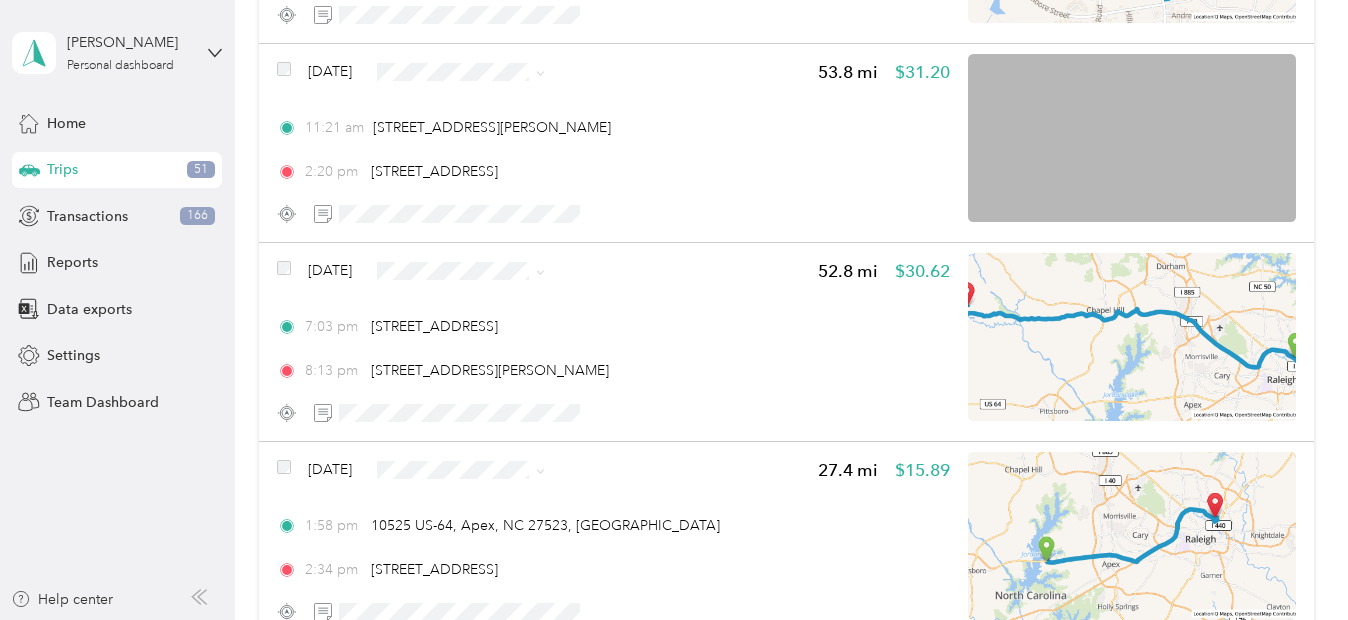 scroll, scrollTop: 2235, scrollLeft: 0, axis: vertical 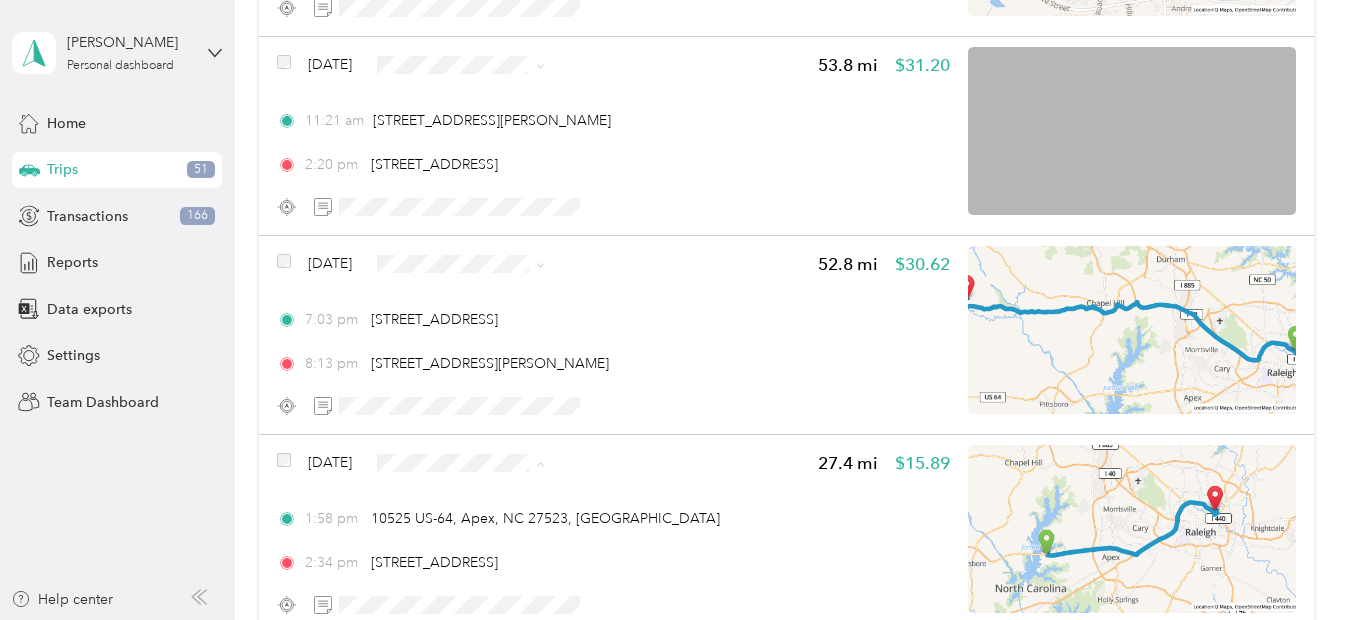 click on "Radio" at bounding box center [498, 355] 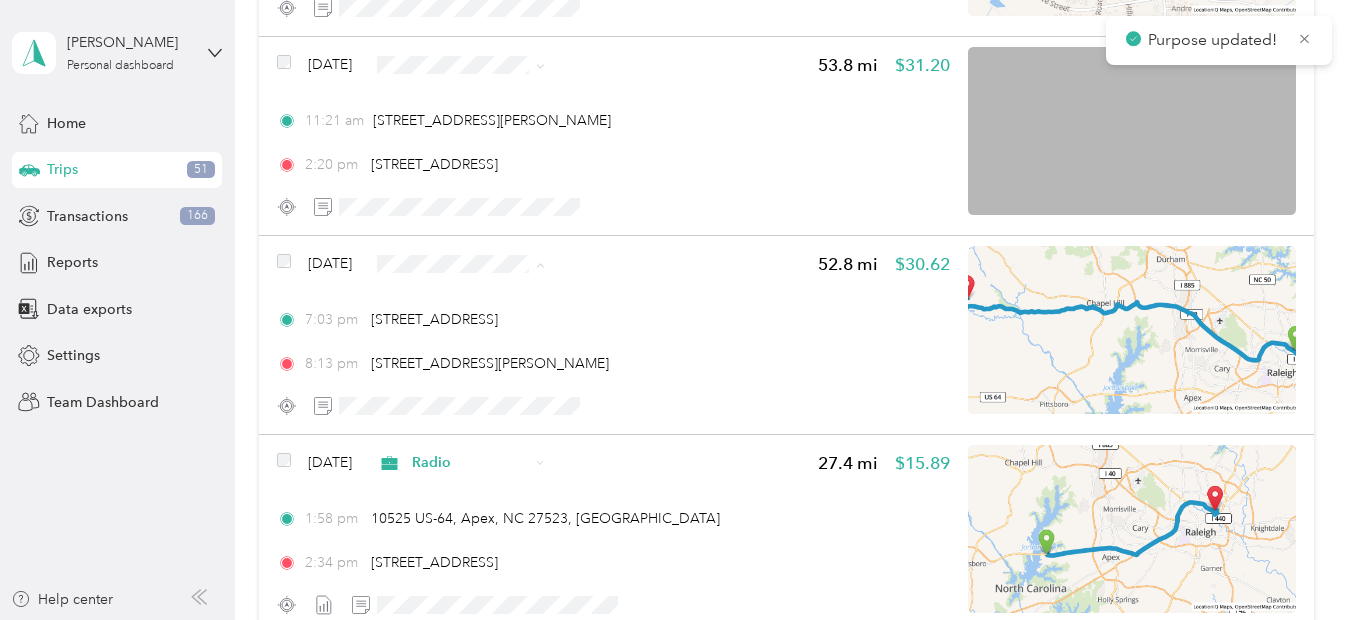 click on "Personal" at bounding box center (516, 335) 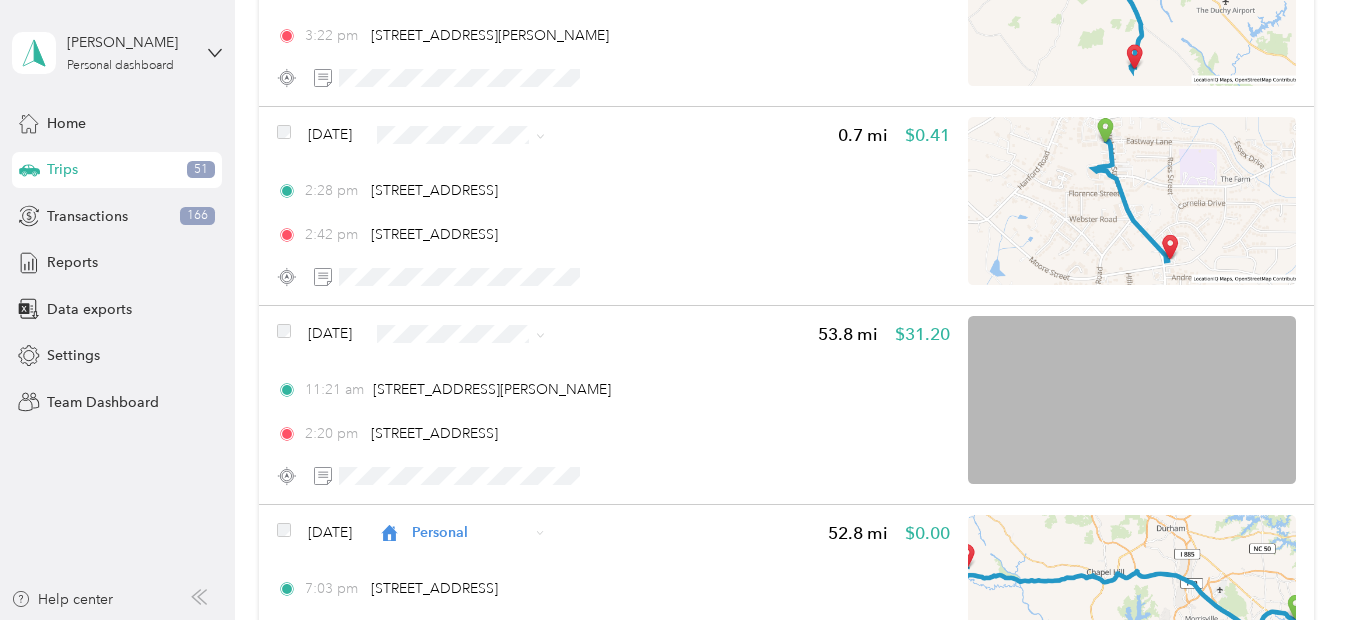 scroll, scrollTop: 1943, scrollLeft: 0, axis: vertical 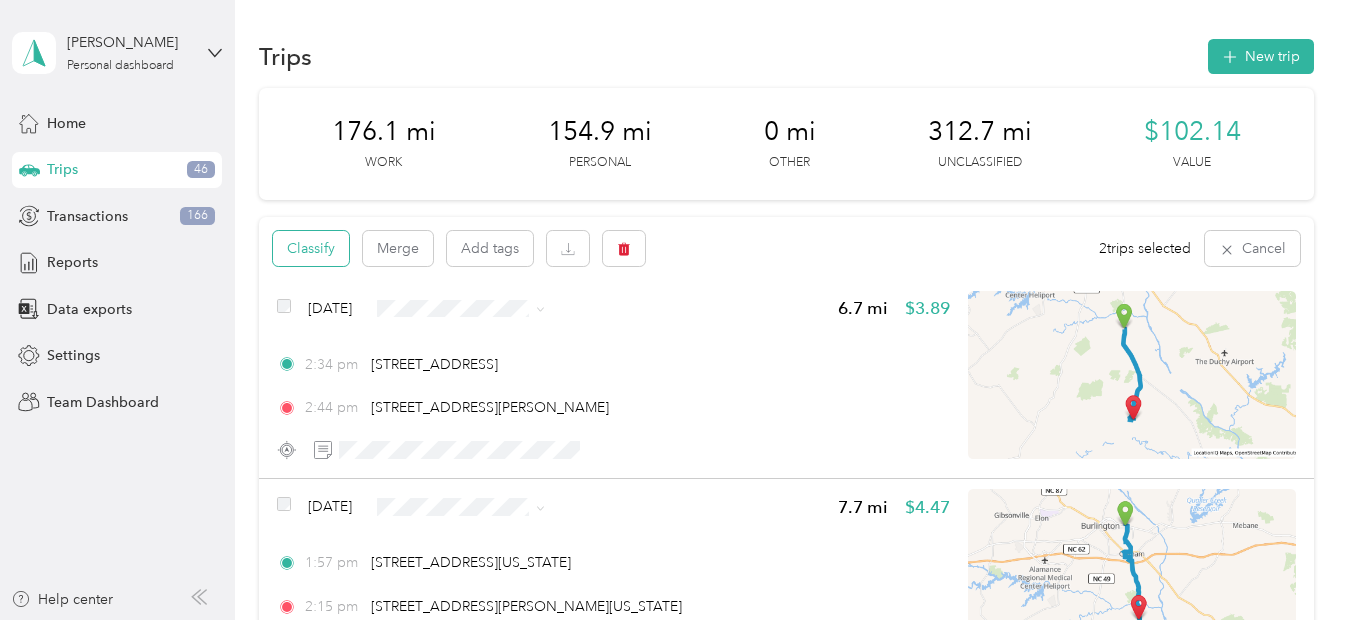 click on "Classify" at bounding box center (311, 248) 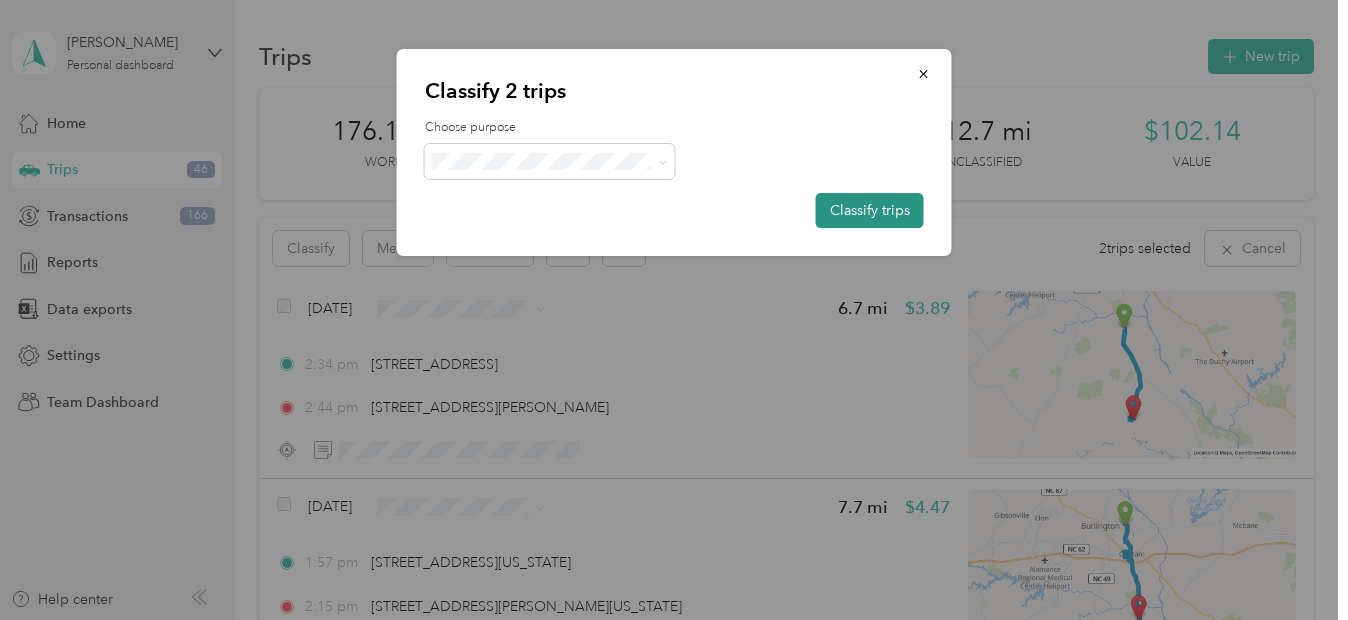 click on "Classify trips" at bounding box center [870, 210] 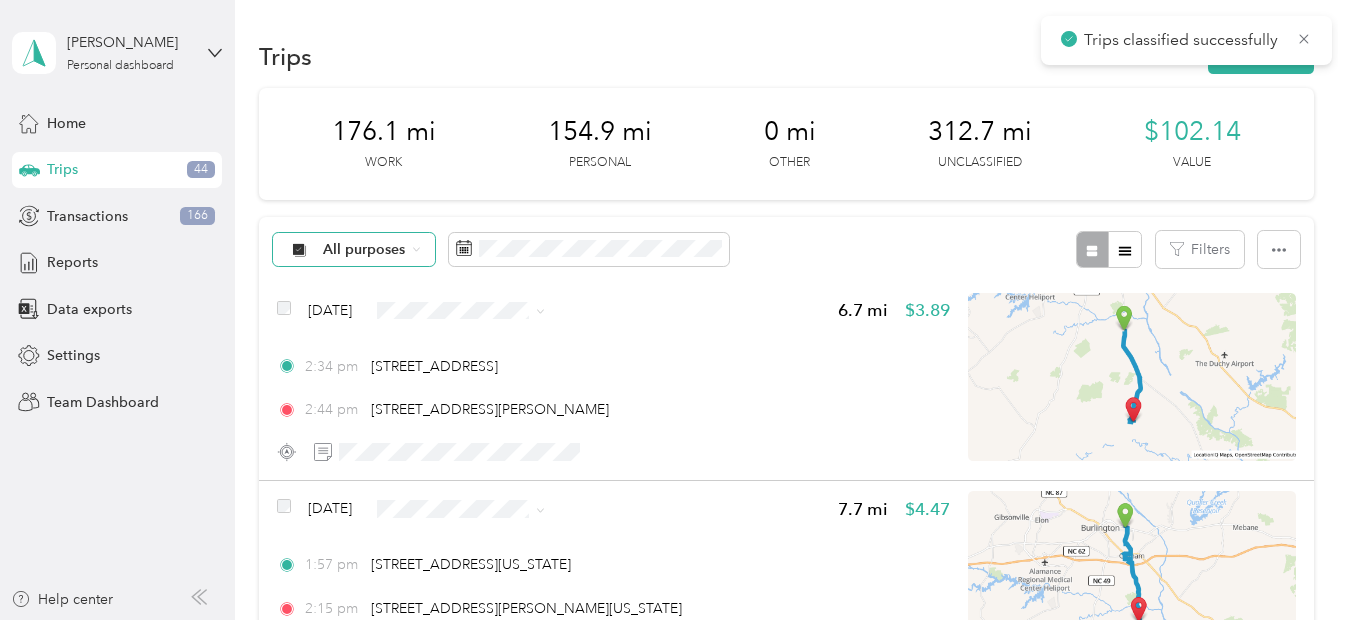 click on "All purposes" at bounding box center [364, 250] 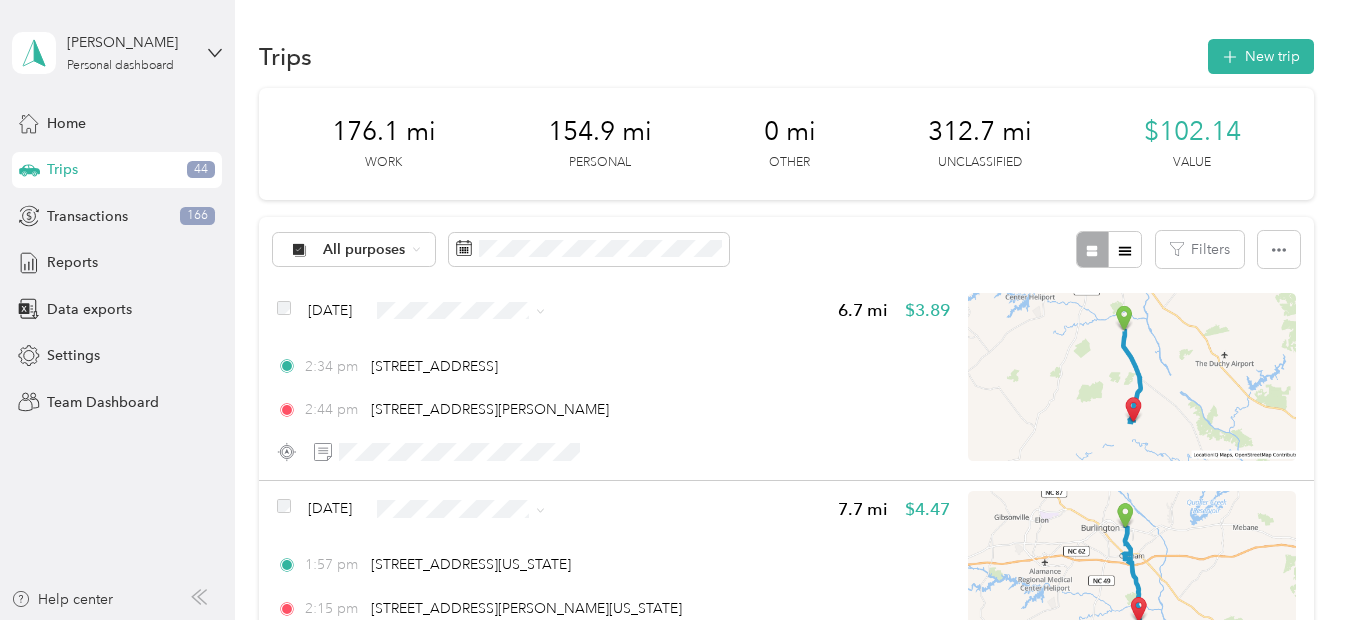 click on "Unclassified" at bounding box center (353, 310) 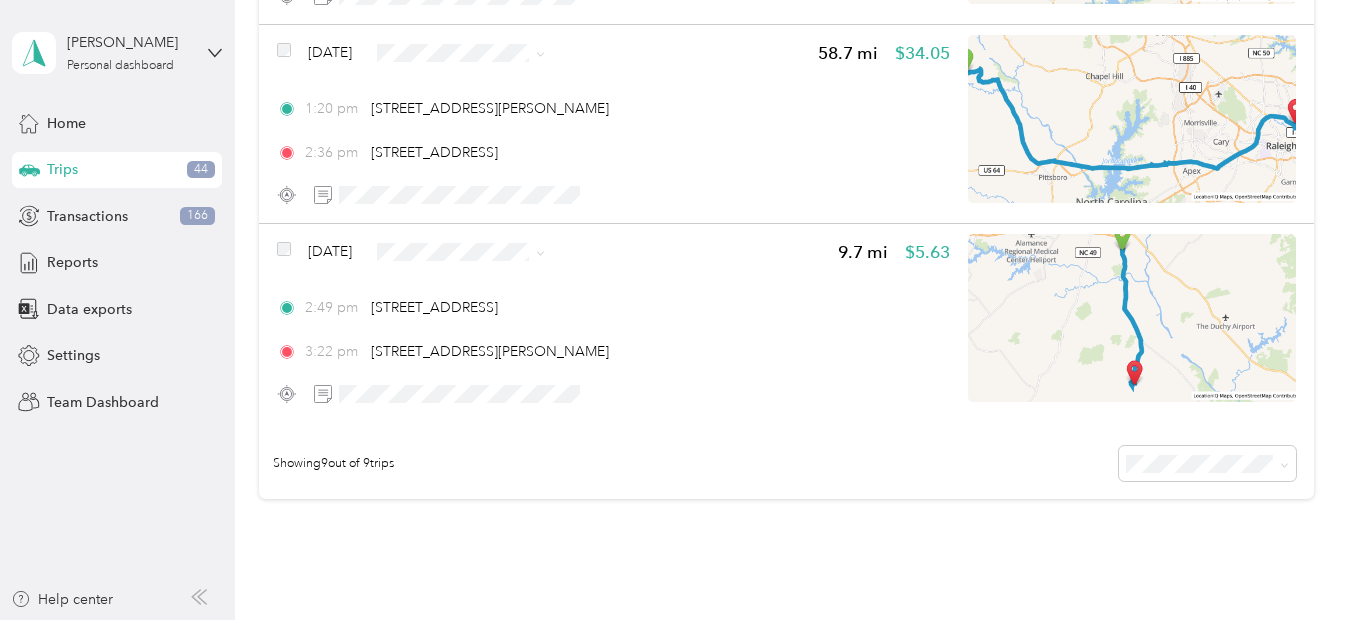 scroll, scrollTop: 1607, scrollLeft: 0, axis: vertical 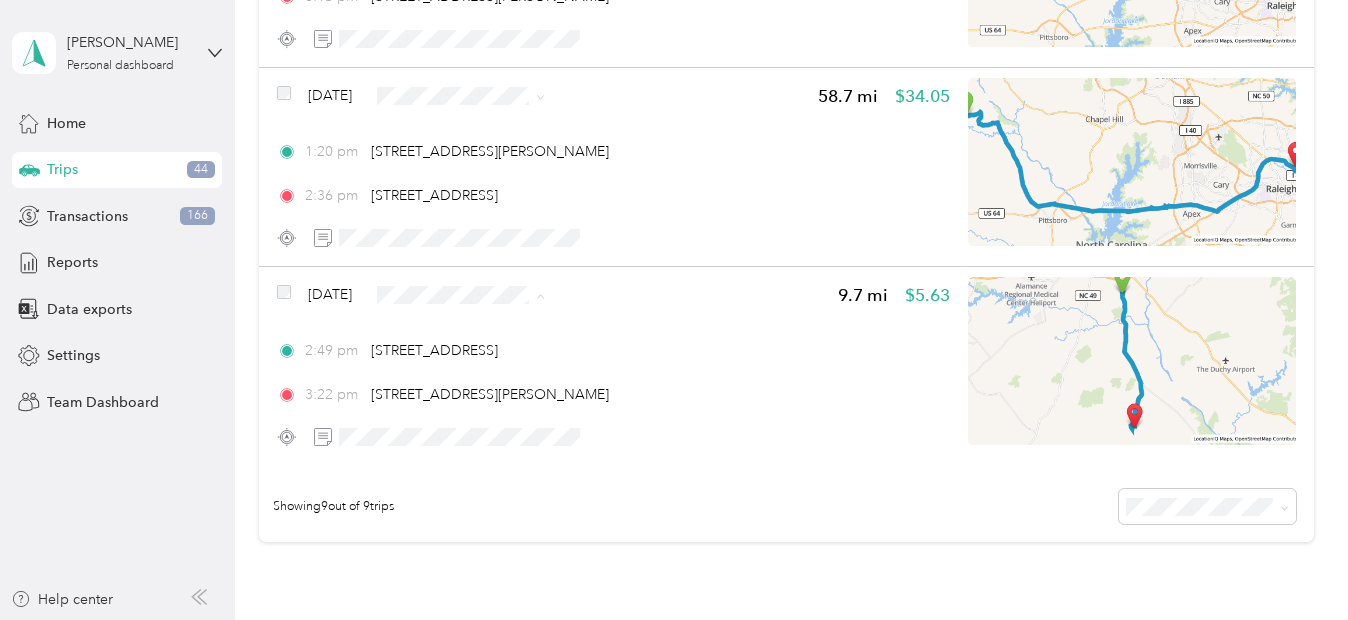 click on "Personal" at bounding box center (498, 366) 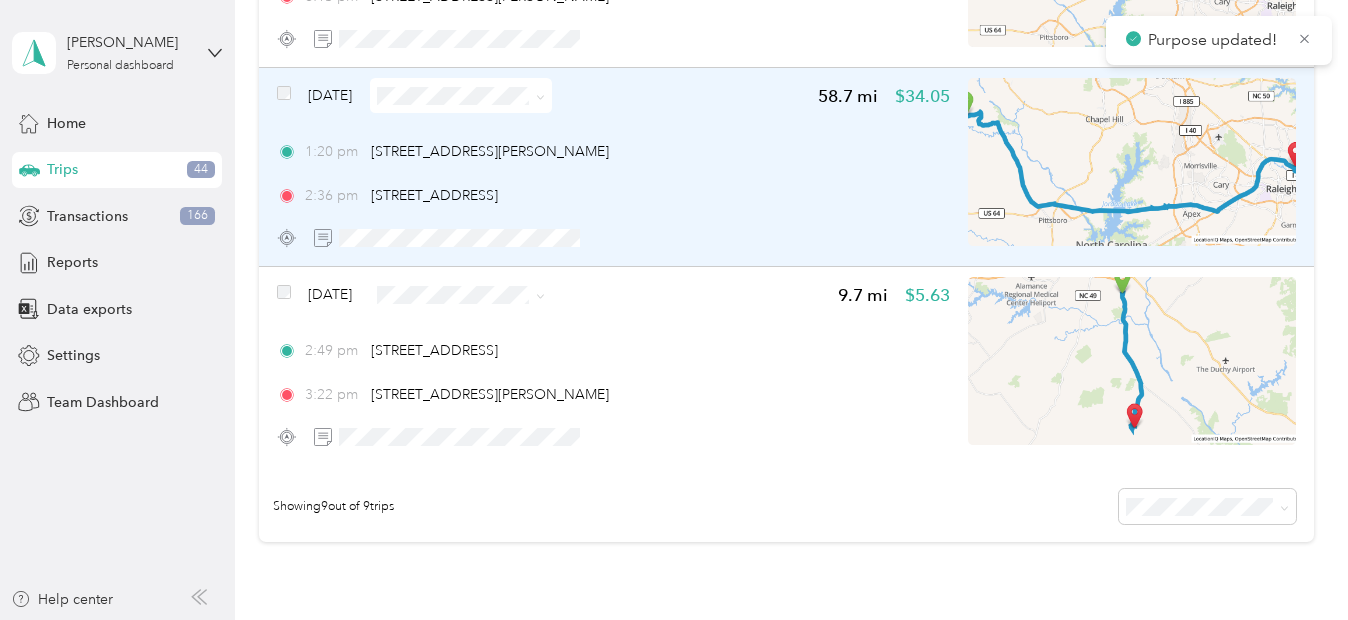 scroll, scrollTop: 1606, scrollLeft: 0, axis: vertical 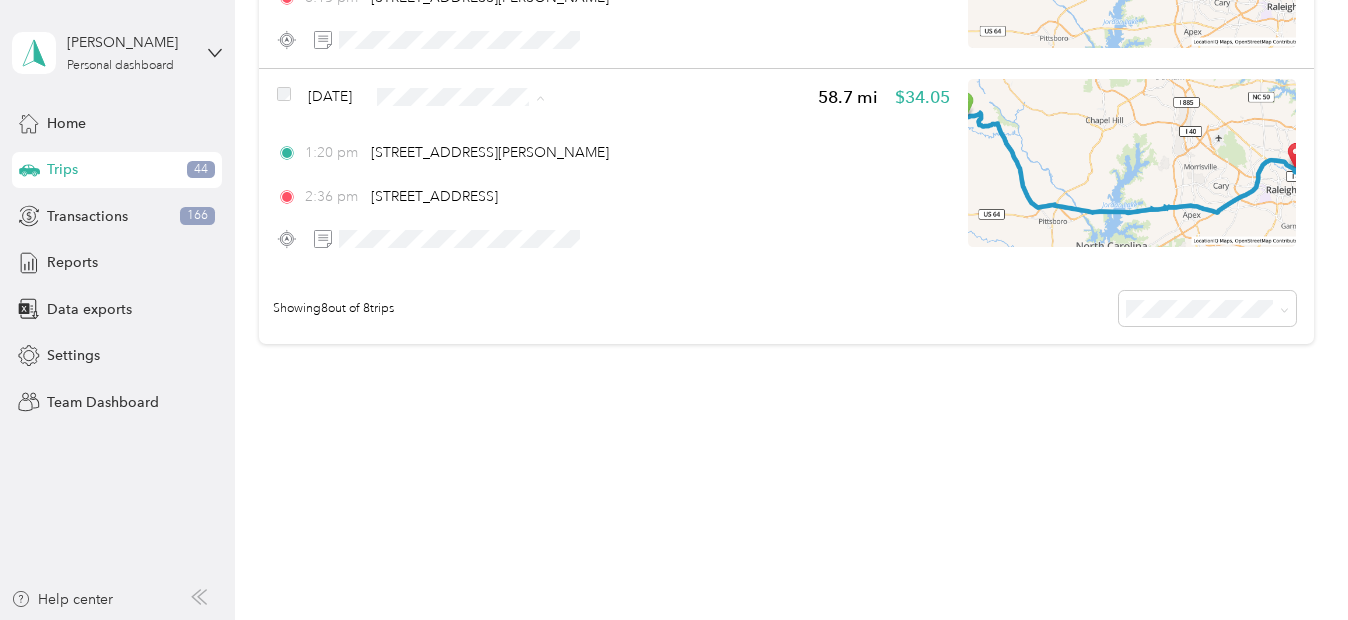 click on "Radio" at bounding box center (516, 308) 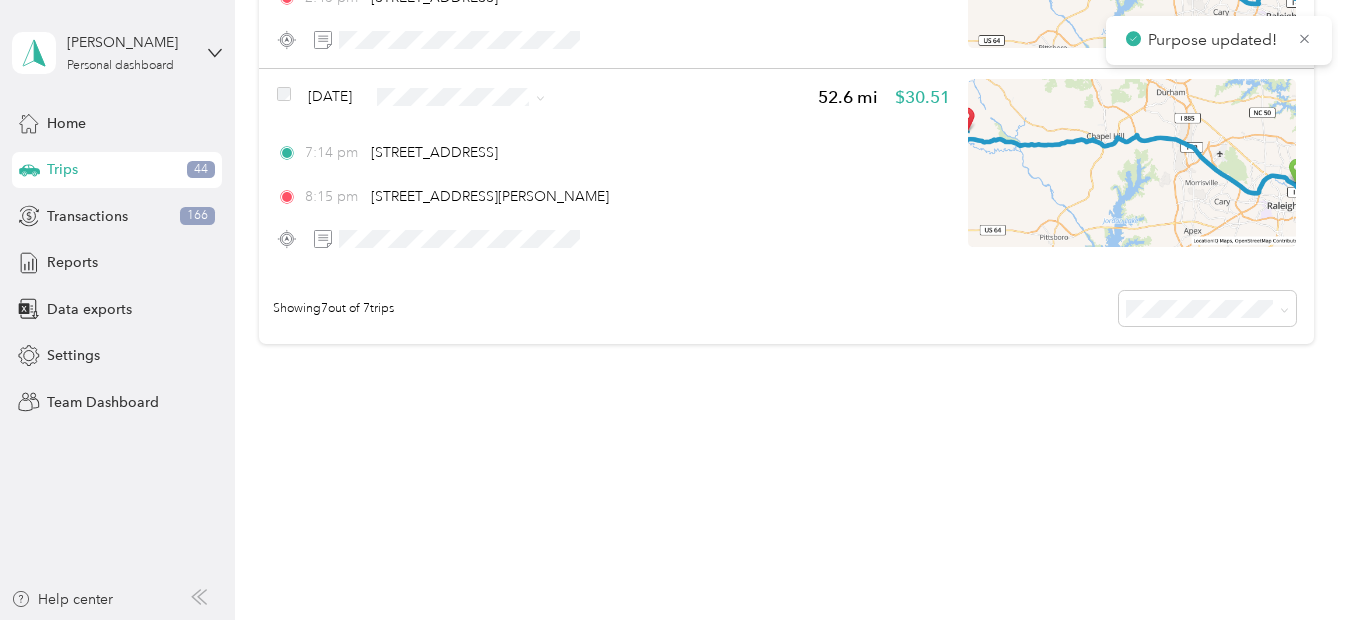 scroll, scrollTop: 1407, scrollLeft: 0, axis: vertical 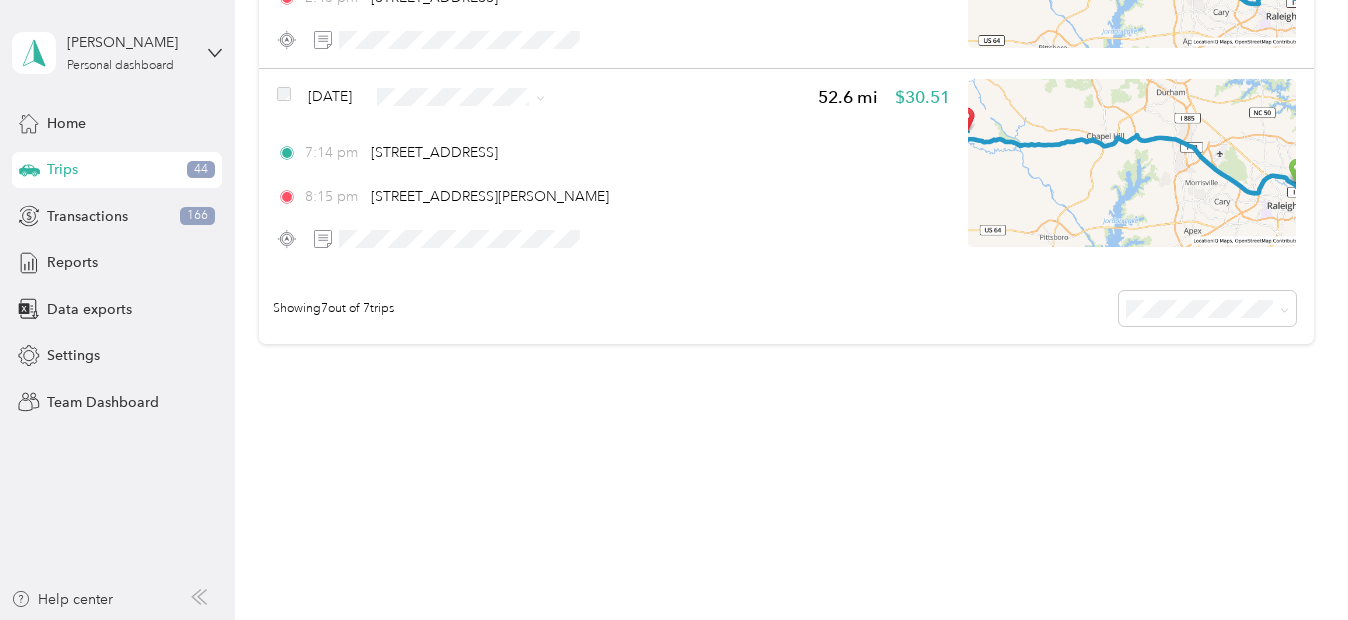 click on "Personal" at bounding box center (516, 168) 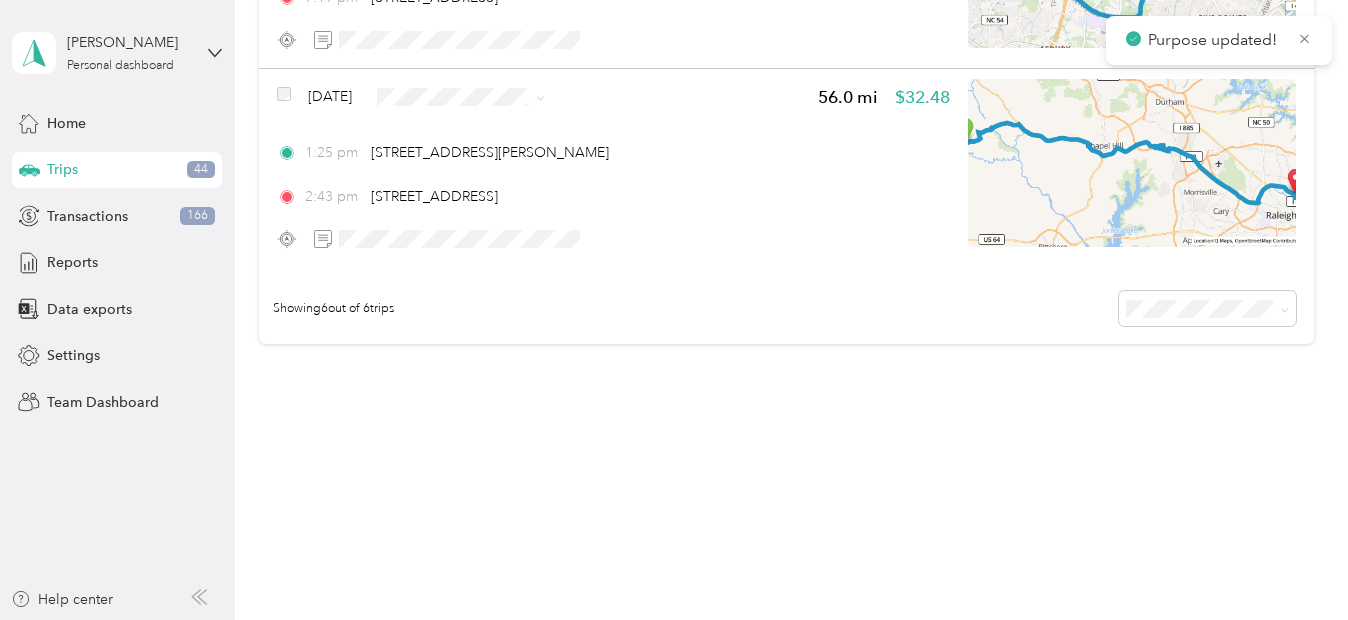 scroll, scrollTop: 1208, scrollLeft: 0, axis: vertical 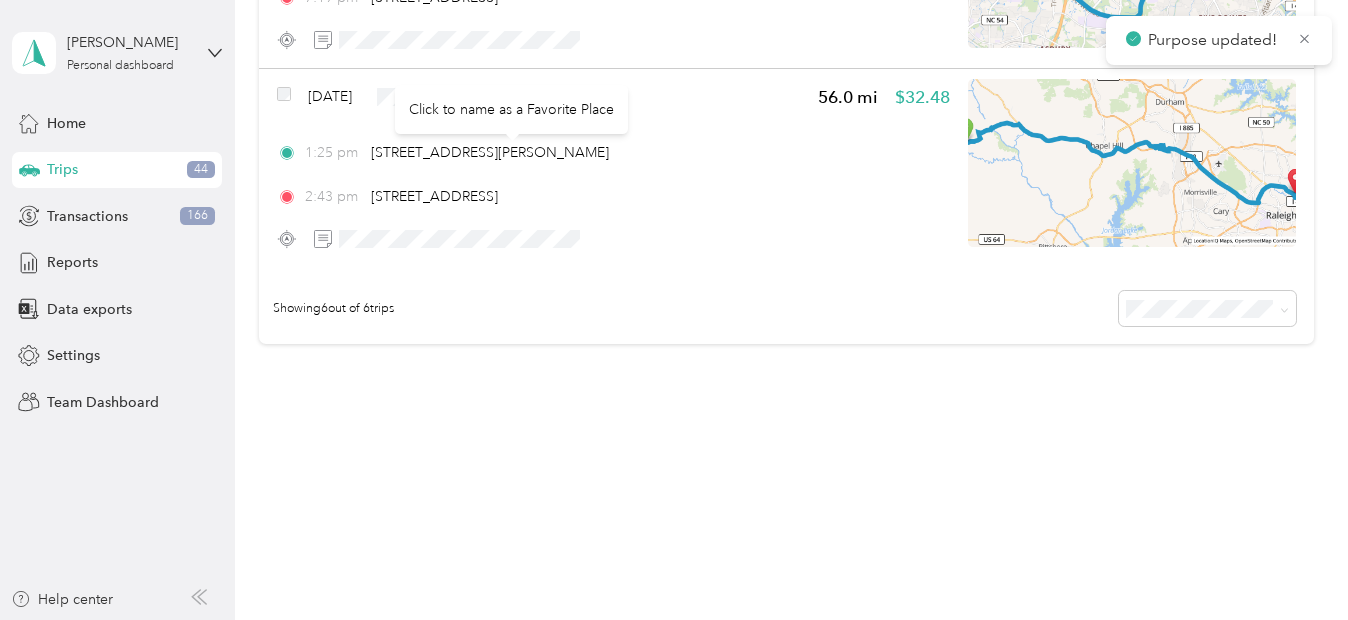 click on "Click to name as a Favorite Place" at bounding box center (511, 109) 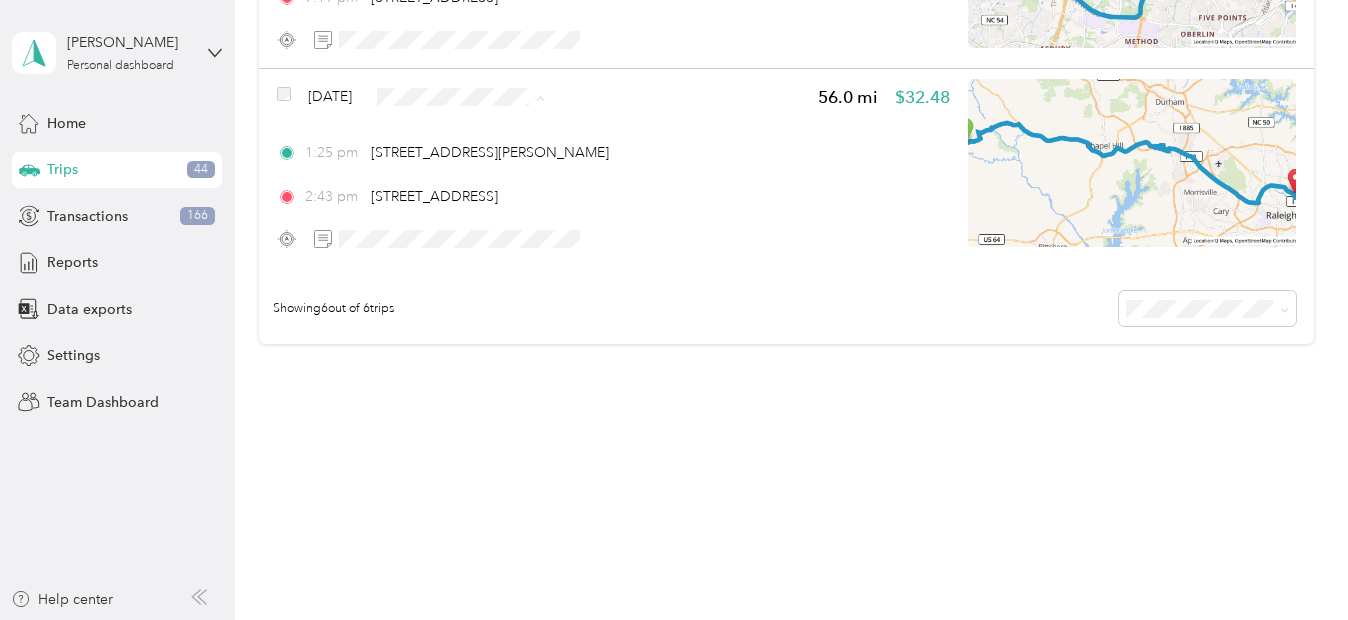 click on "Radio" at bounding box center [516, 308] 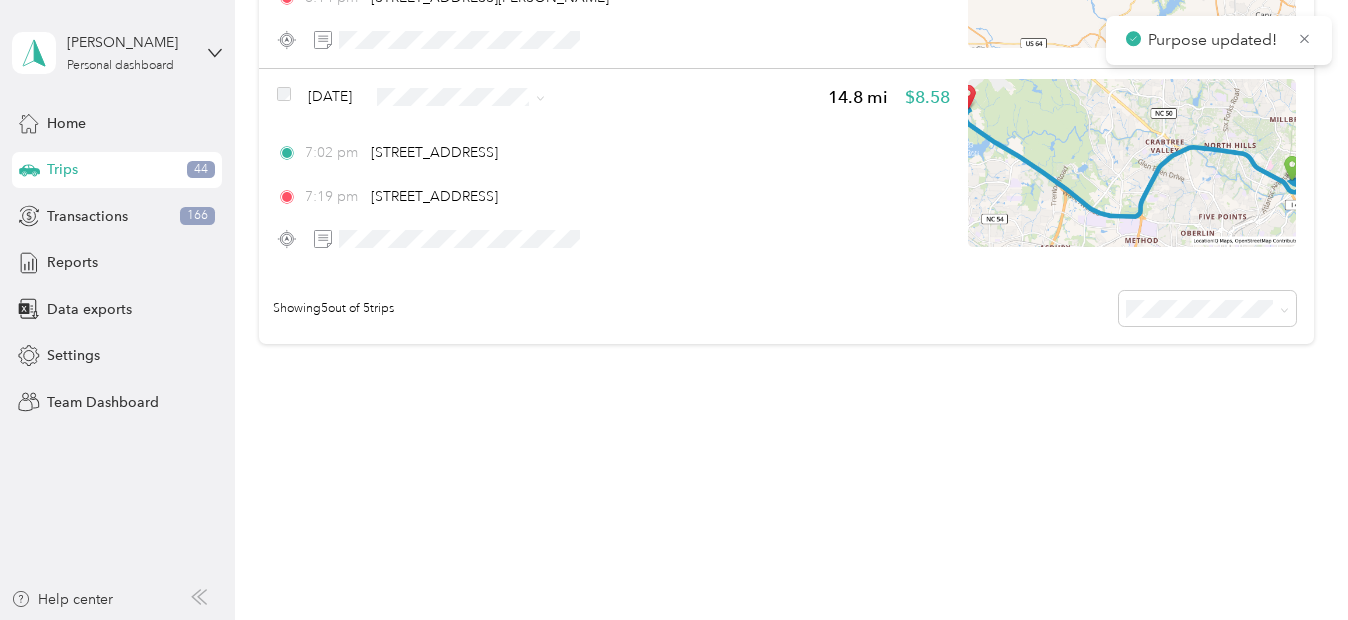 scroll, scrollTop: 1009, scrollLeft: 0, axis: vertical 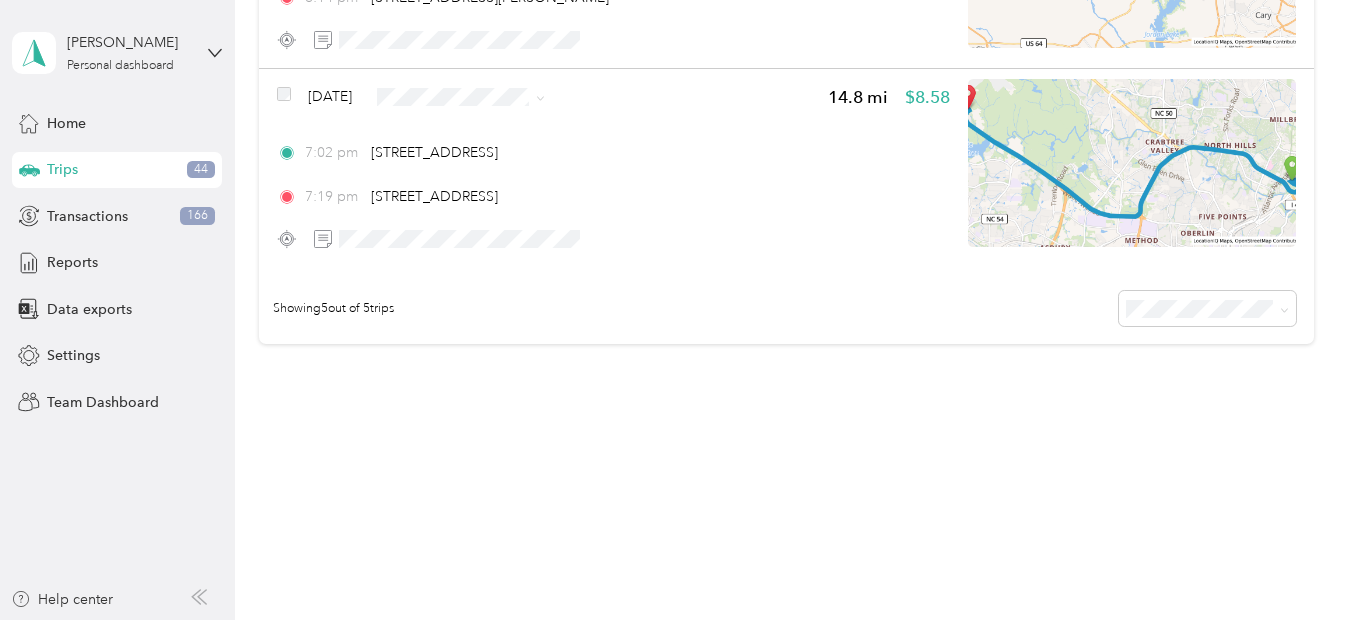 click on "Personal" at bounding box center [516, 165] 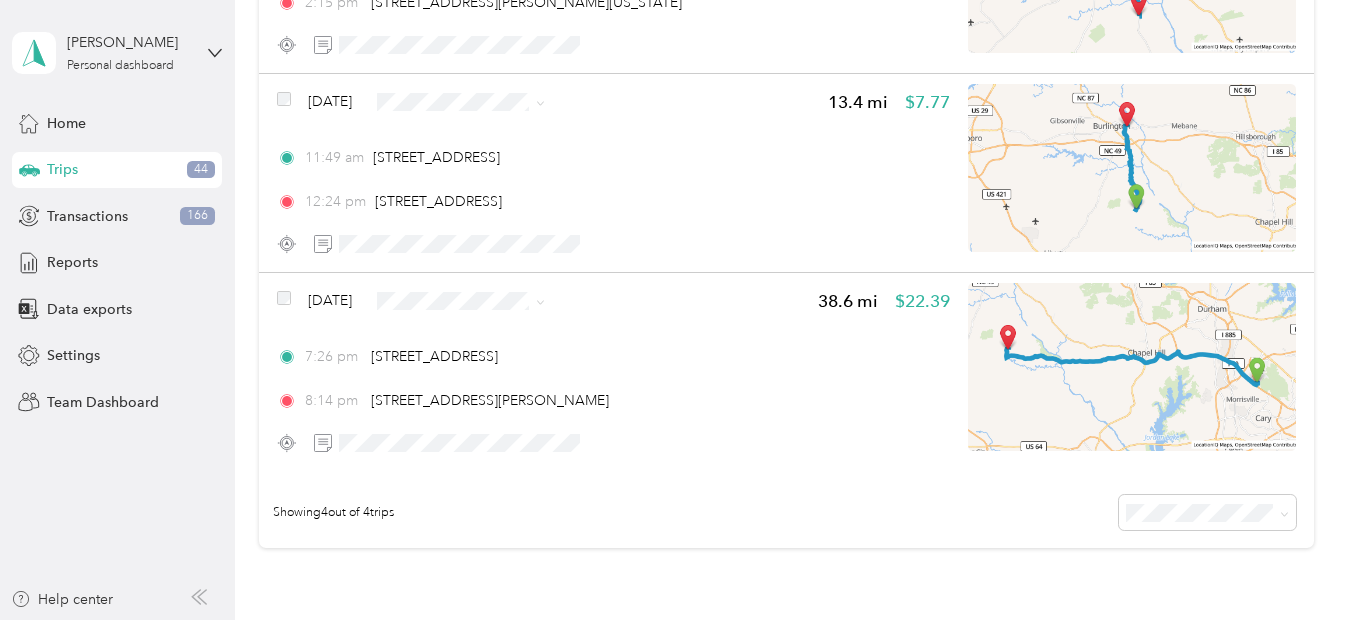 scroll, scrollTop: 603, scrollLeft: 0, axis: vertical 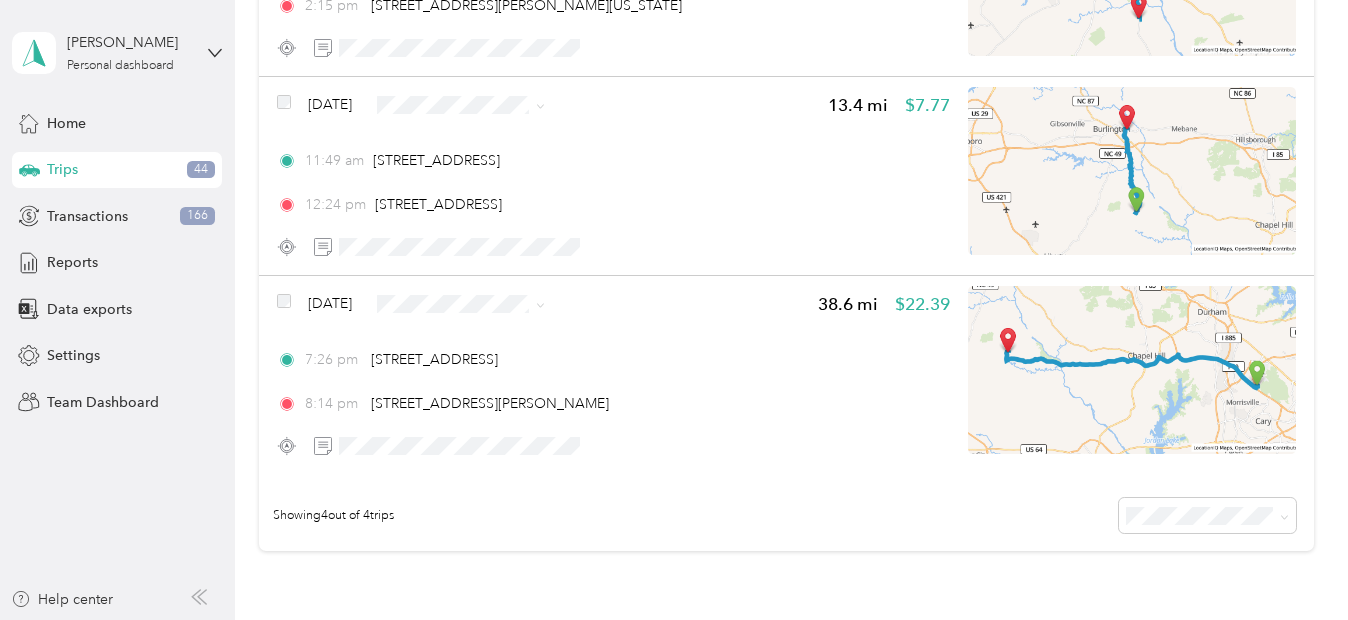 click on "Personal" at bounding box center (516, 370) 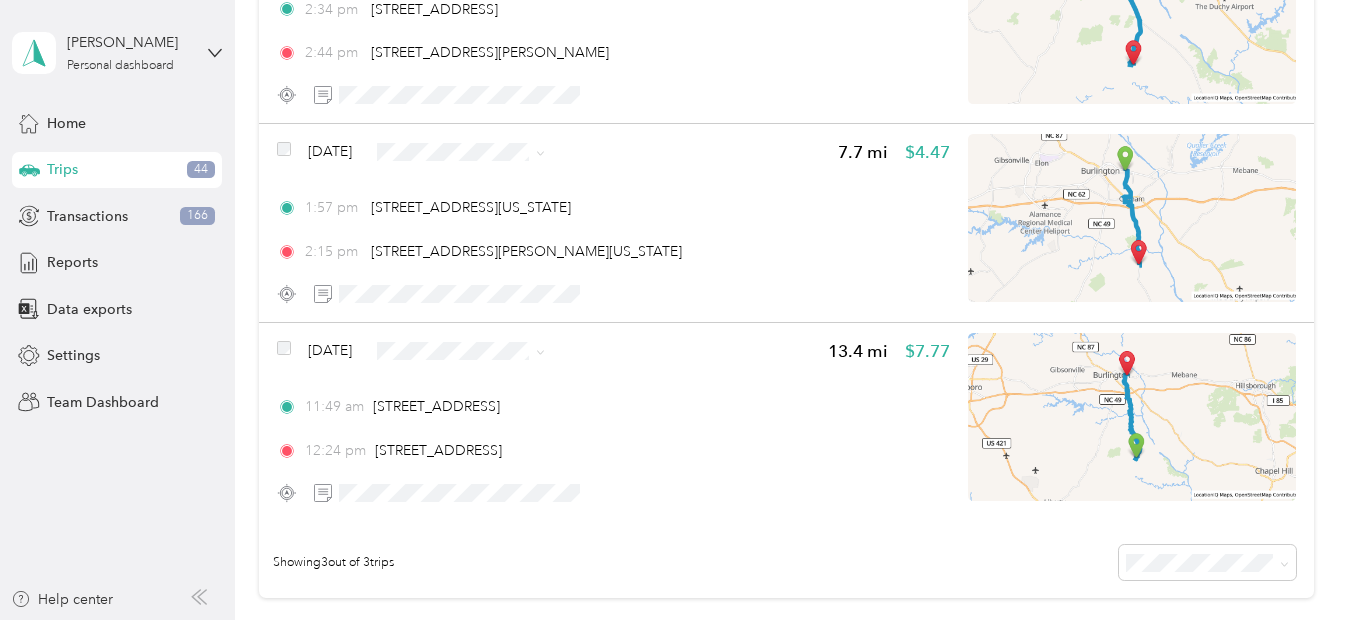 scroll, scrollTop: 353, scrollLeft: 0, axis: vertical 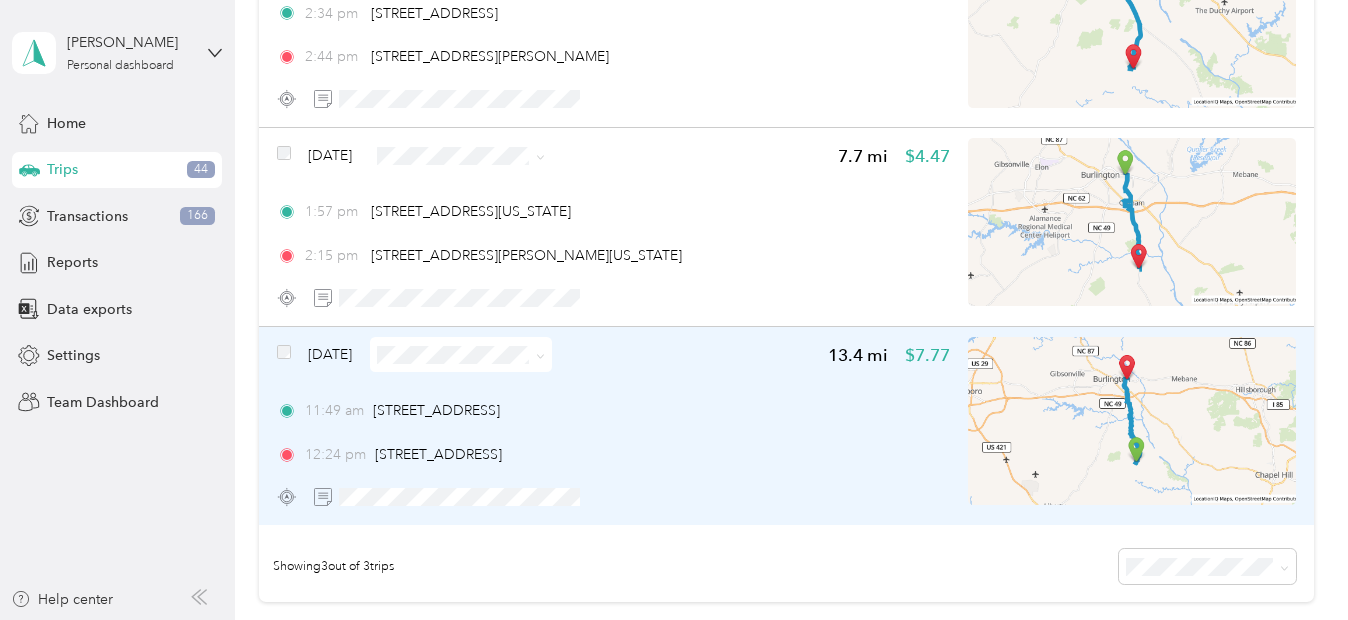 click on "[DATE]" at bounding box center (414, 354) 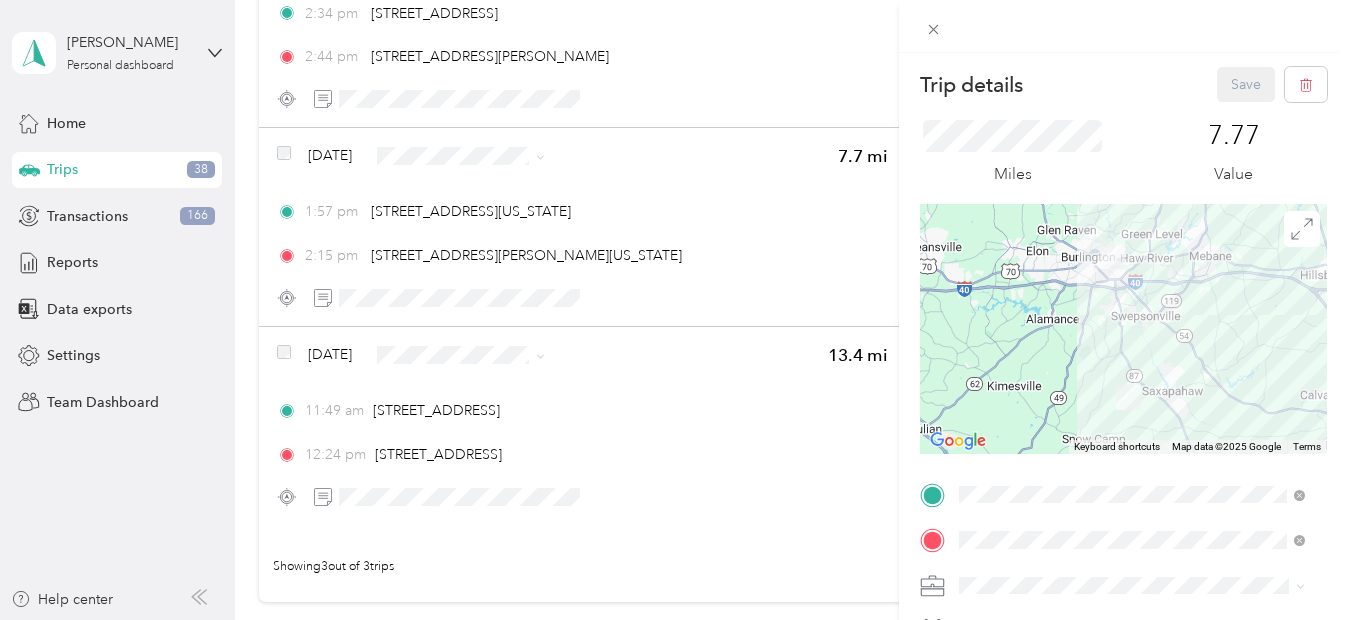 click on "Trip details Save This trip cannot be edited because it is either under review, approved, or paid. Contact your Team Manager to edit it. Miles 7.77 Value  To navigate the map with touch gestures double-tap and hold your finger on the map, then drag the map. ← Move left → Move right ↑ Move up ↓ Move down + Zoom in - Zoom out Home Jump left by 75% End Jump right by 75% Page Up Jump up by 75% Page Down Jump down by 75% Keyboard shortcuts Map Data Map data ©2025 Google Map data ©2025 Google 5 km  Click to toggle between metric and imperial units Terms Report a map error TO Add photo" at bounding box center (674, 310) 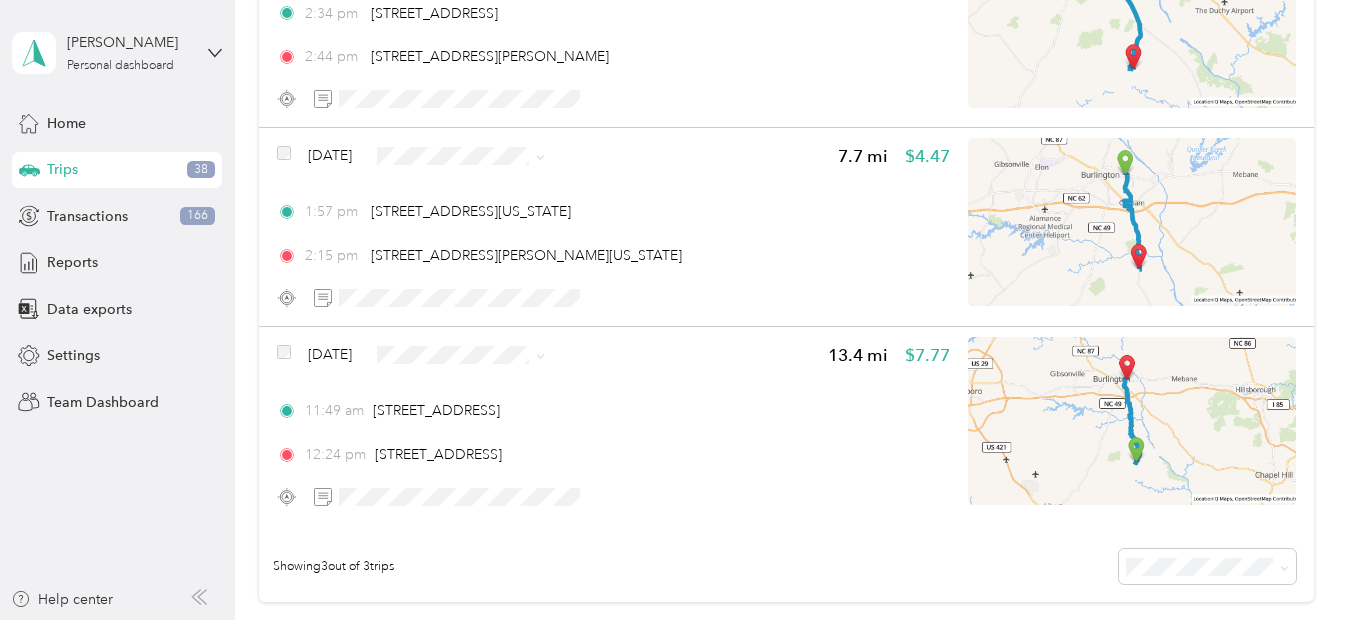 scroll, scrollTop: 351, scrollLeft: 0, axis: vertical 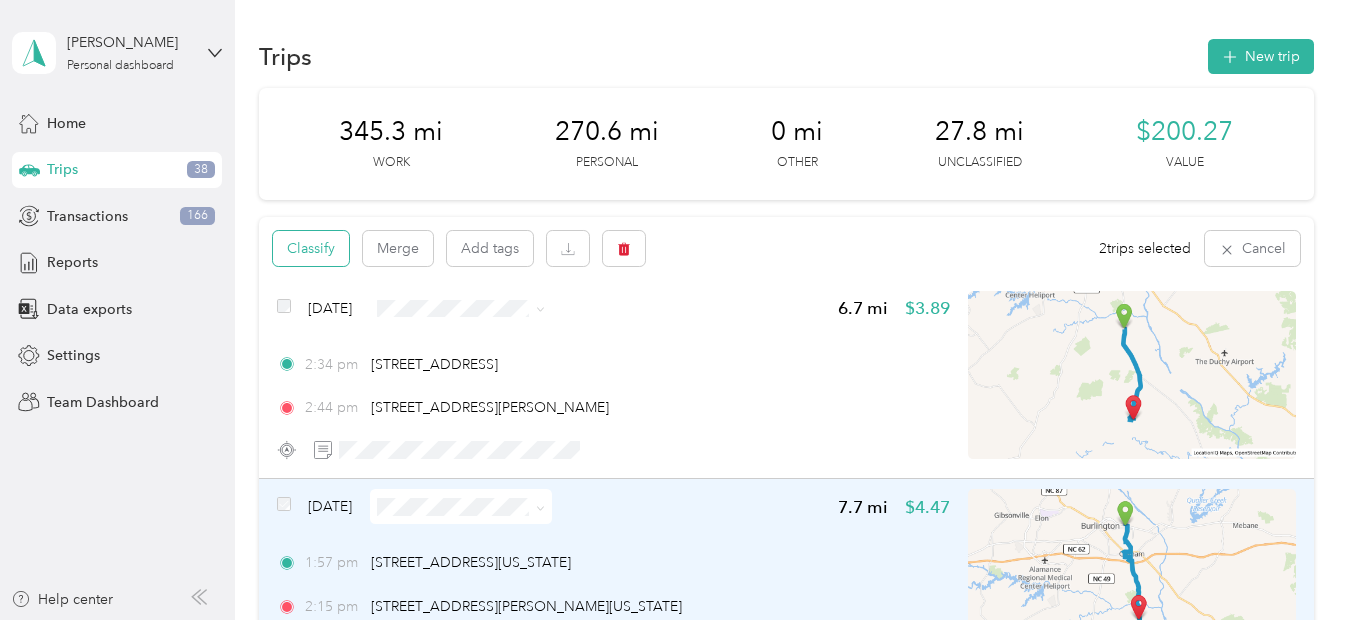 click on "Classify" at bounding box center (311, 248) 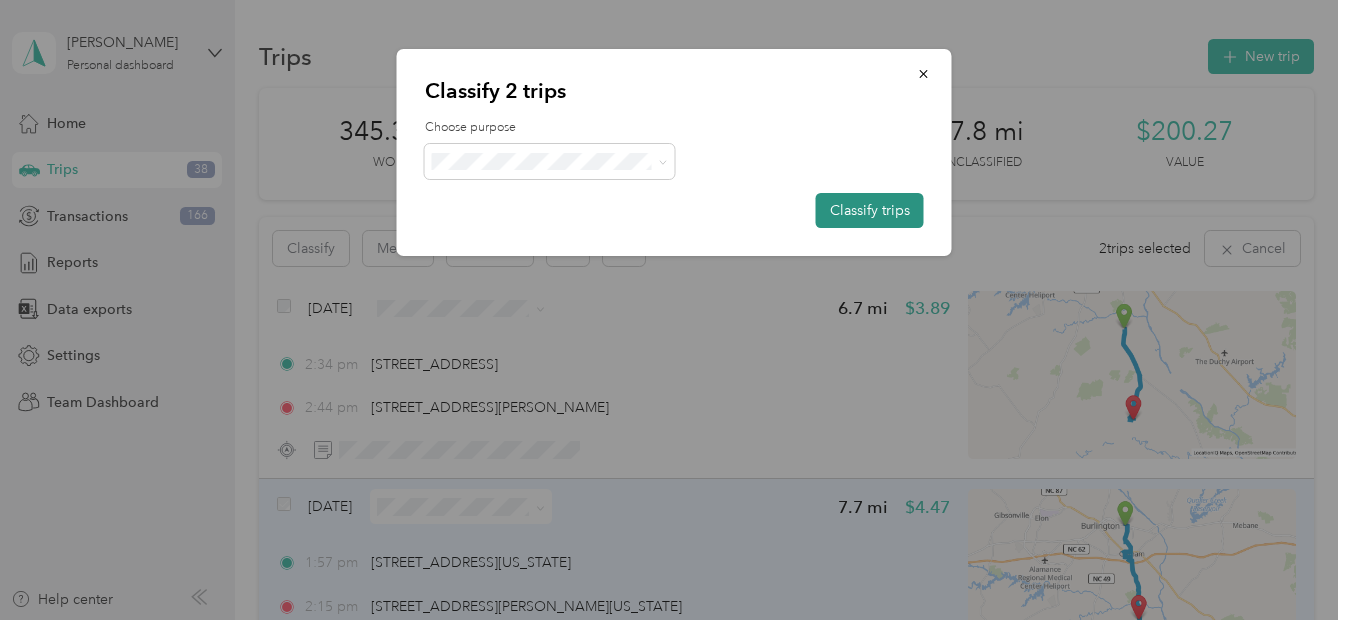 click on "Classify trips" at bounding box center (870, 210) 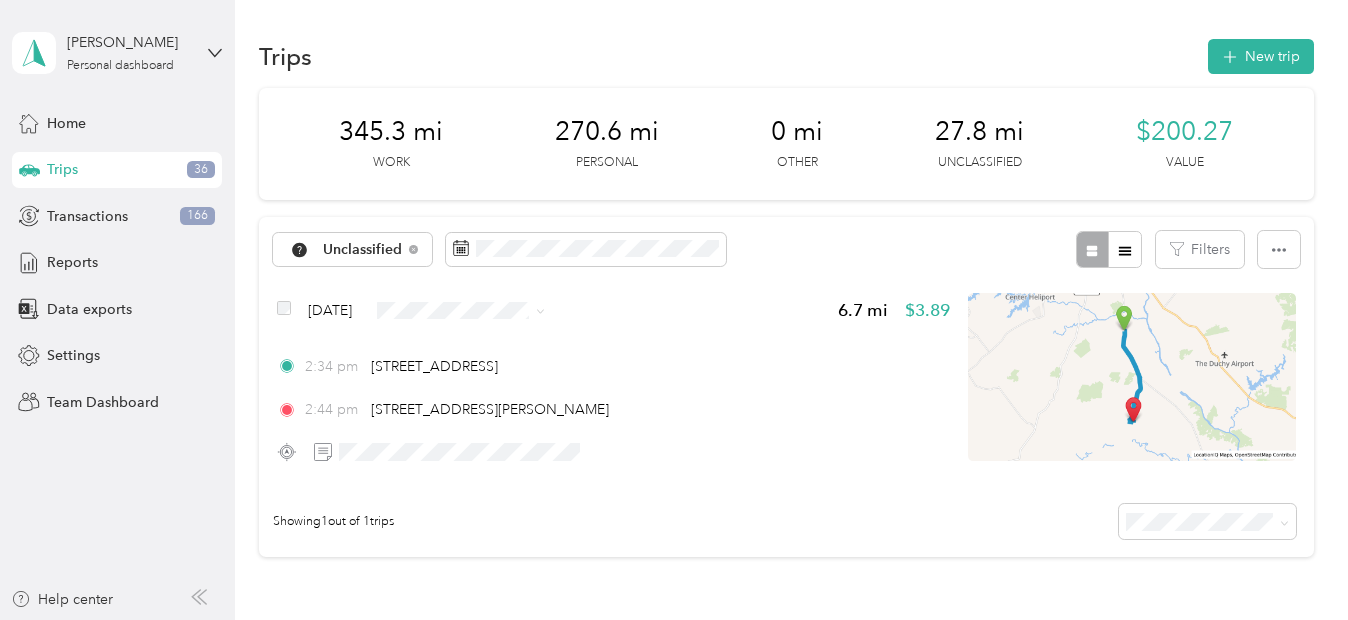 click on "Personal" at bounding box center (498, 382) 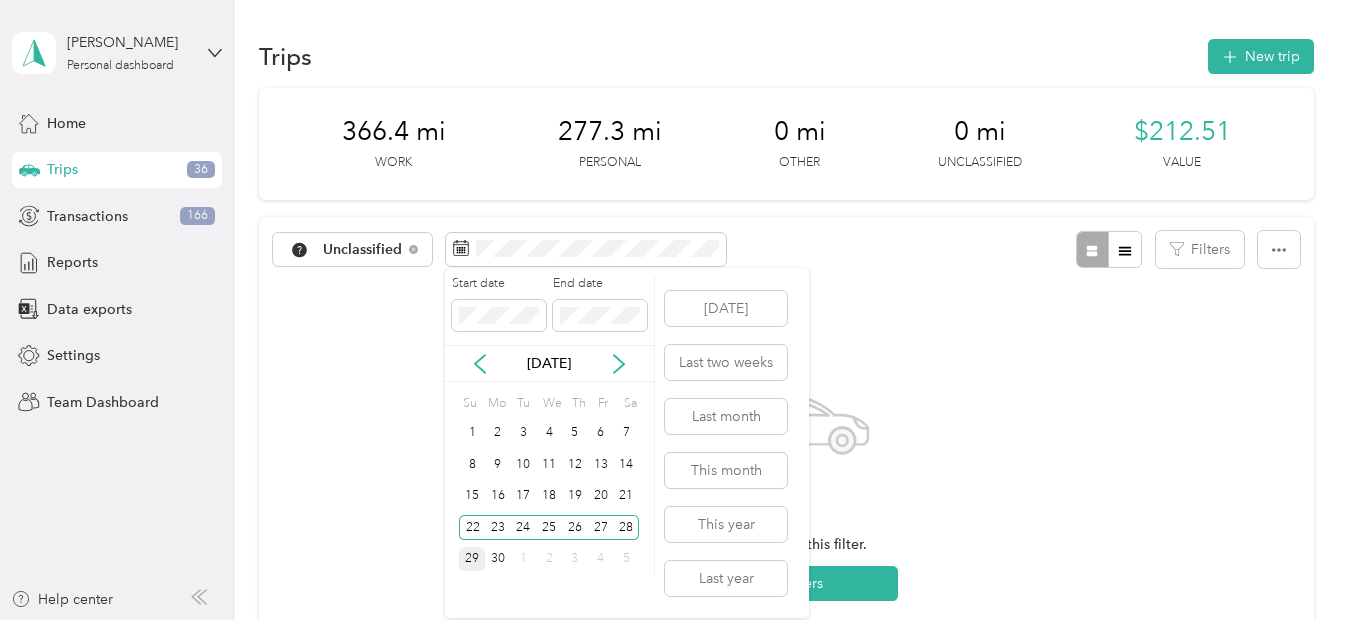 click on "29" at bounding box center [472, 559] 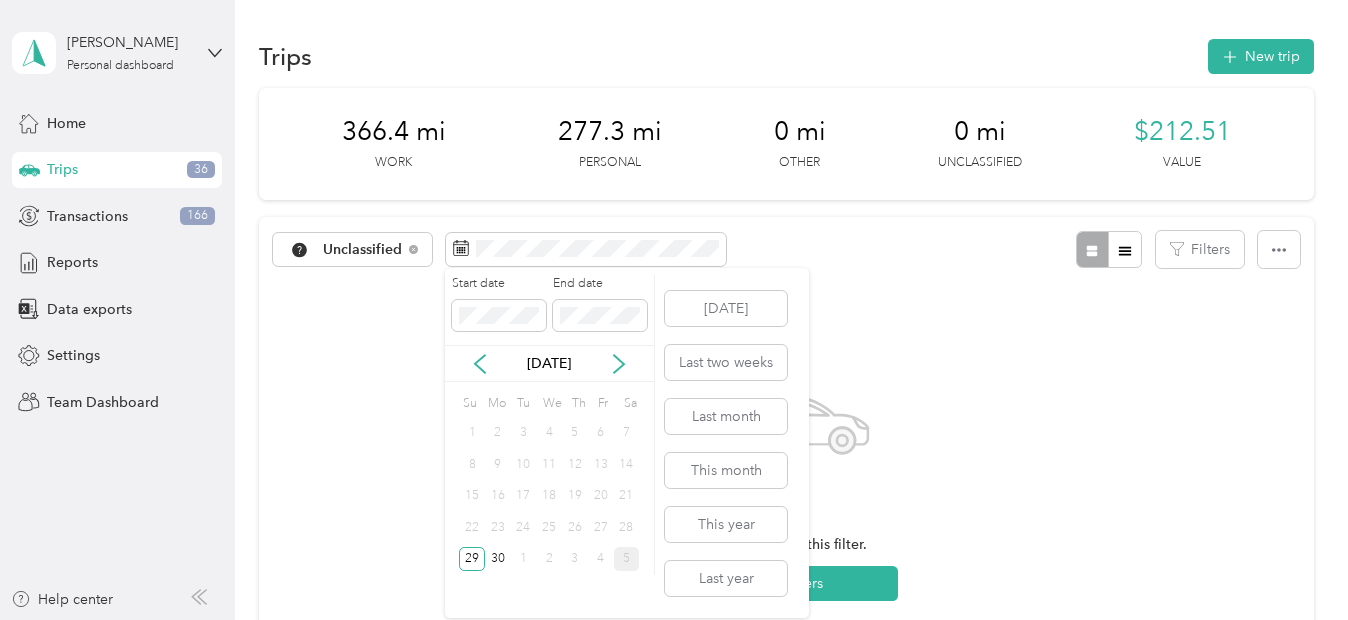 click on "5" at bounding box center [627, 559] 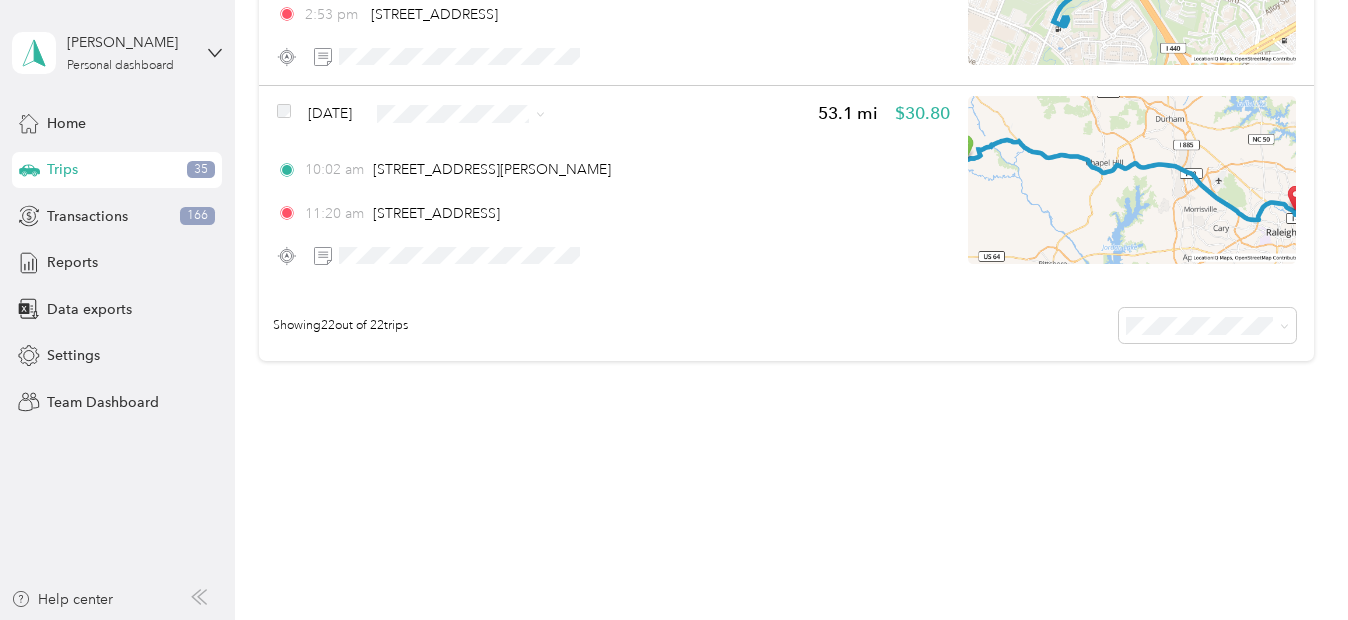 scroll, scrollTop: 4392, scrollLeft: 0, axis: vertical 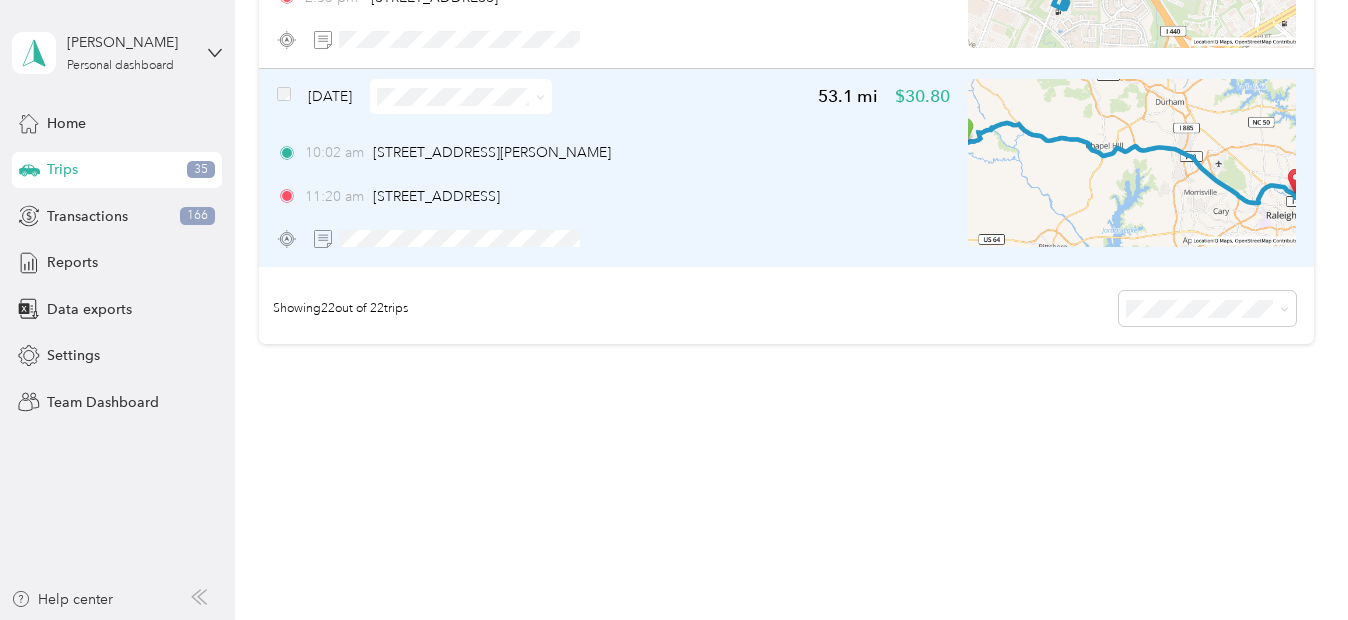 click at bounding box center (461, 96) 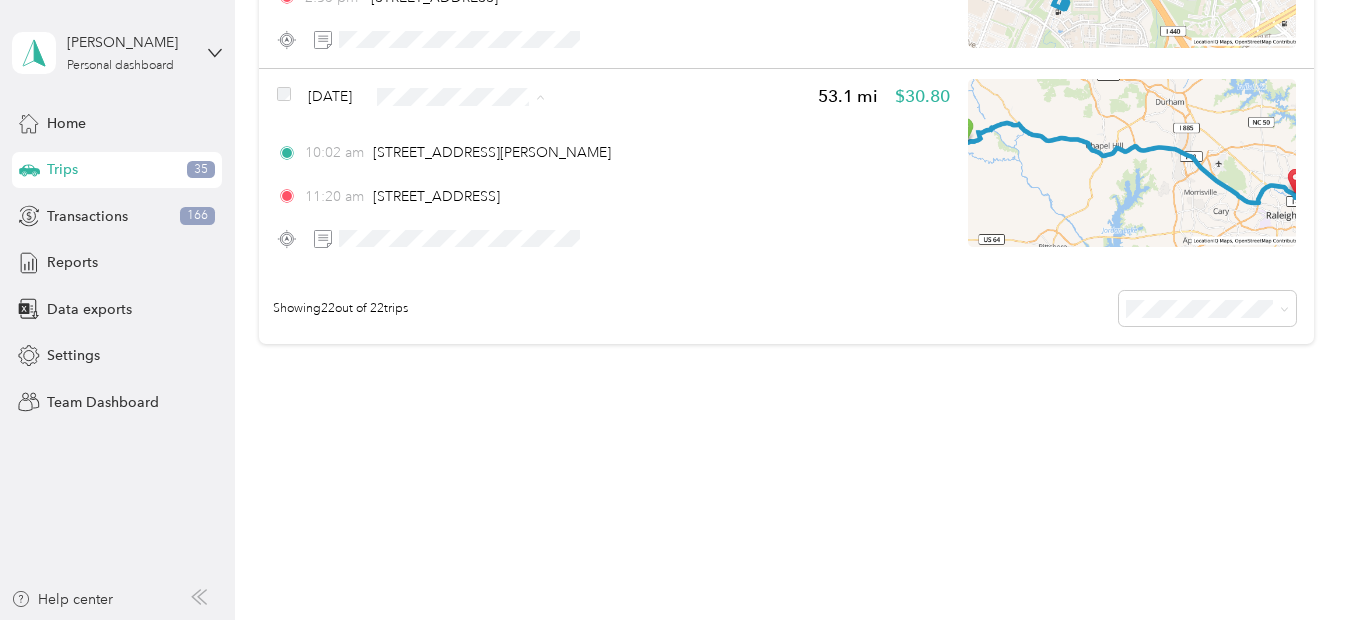 click on "Doordash" at bounding box center (516, 273) 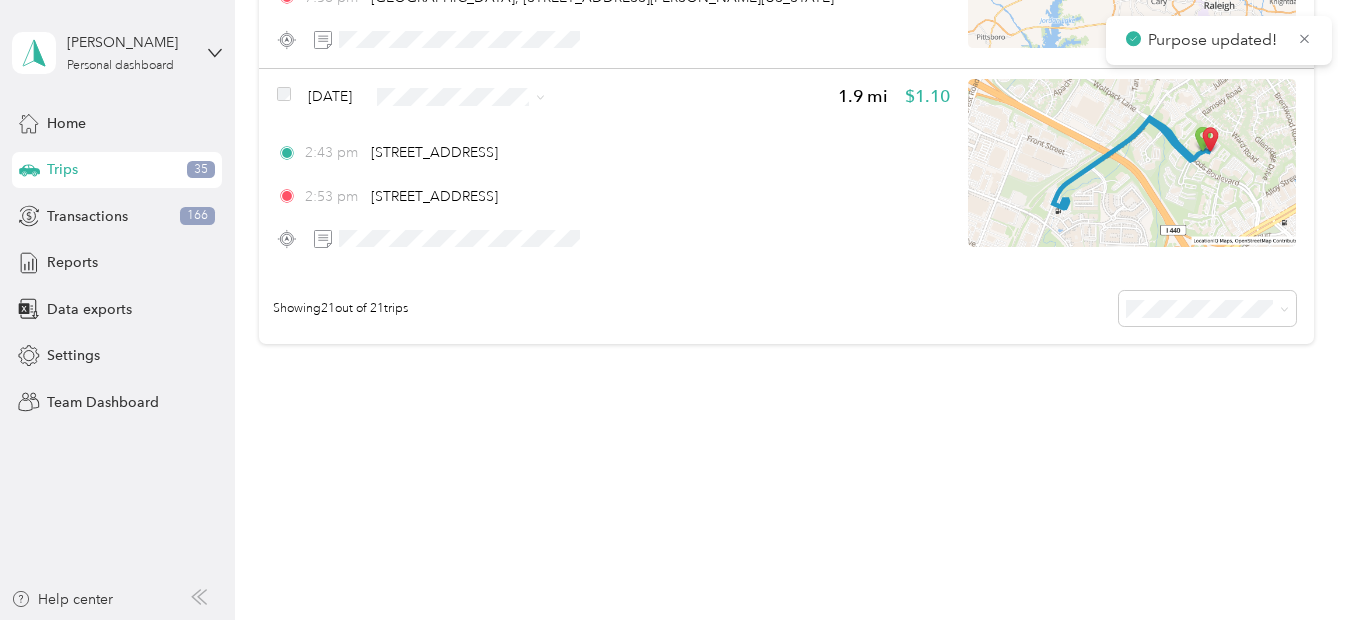 scroll, scrollTop: 4193, scrollLeft: 0, axis: vertical 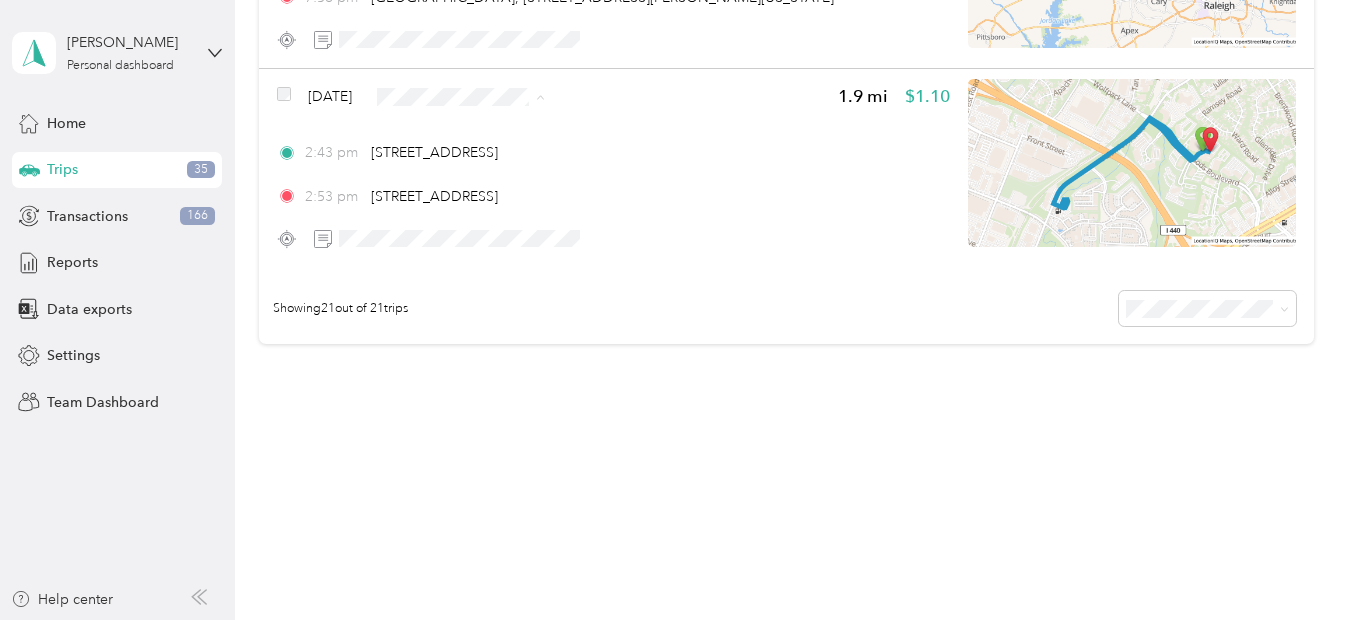 click on "Doordash" at bounding box center [498, 273] 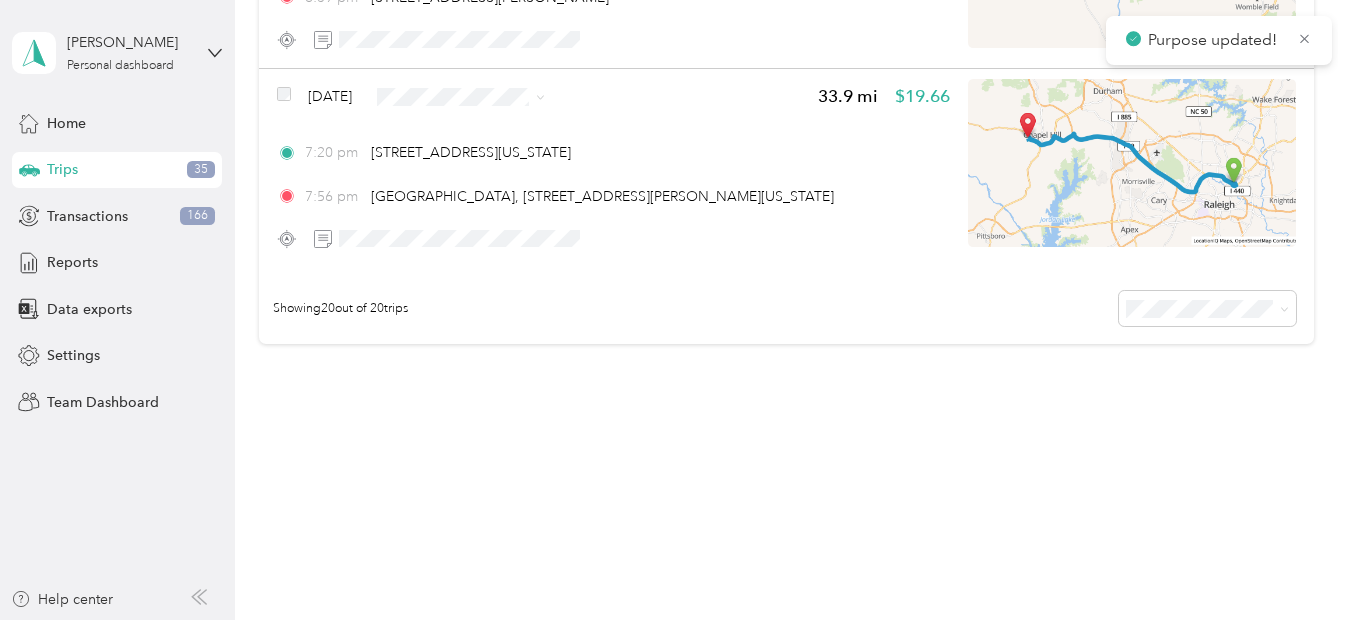 scroll, scrollTop: 3994, scrollLeft: 0, axis: vertical 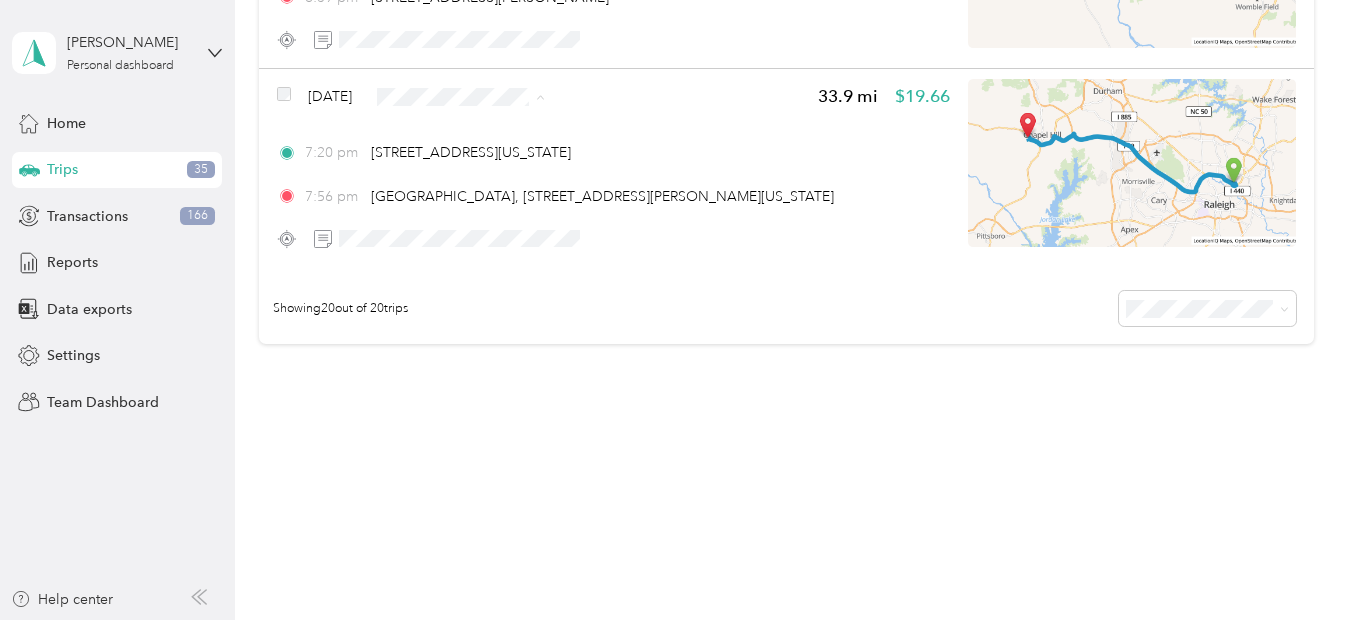 click on "Personal" at bounding box center (516, 168) 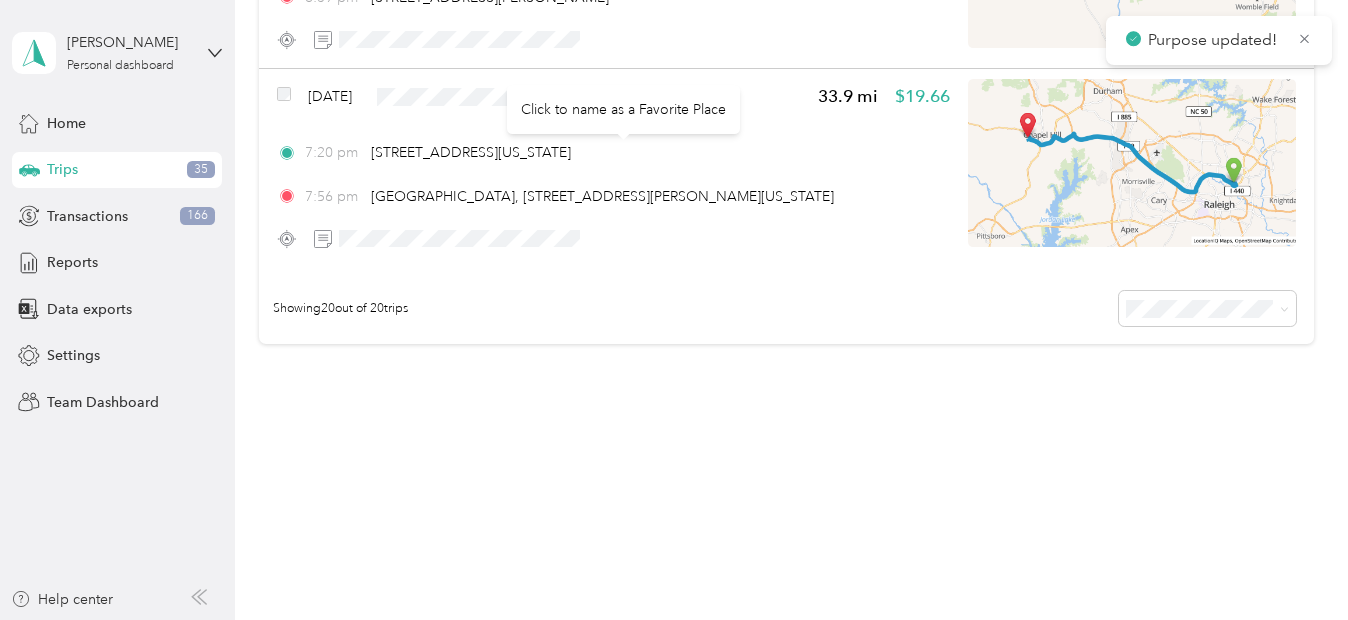 scroll, scrollTop: 3795, scrollLeft: 0, axis: vertical 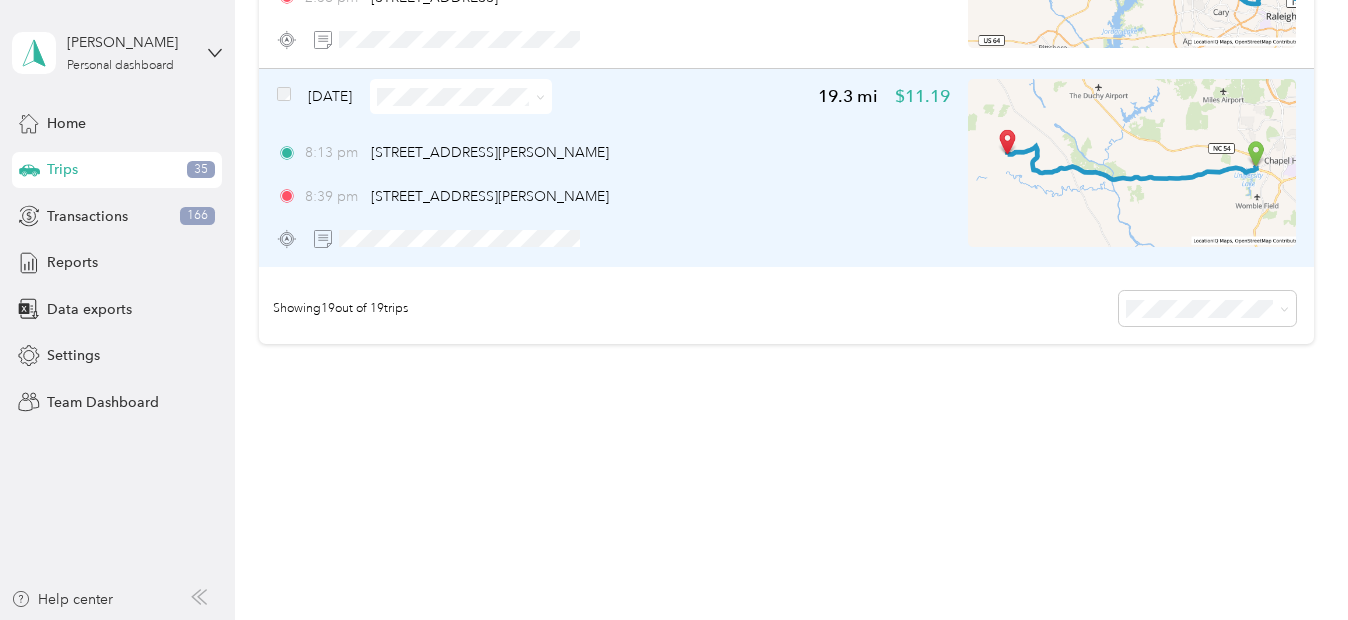 click at bounding box center [461, 96] 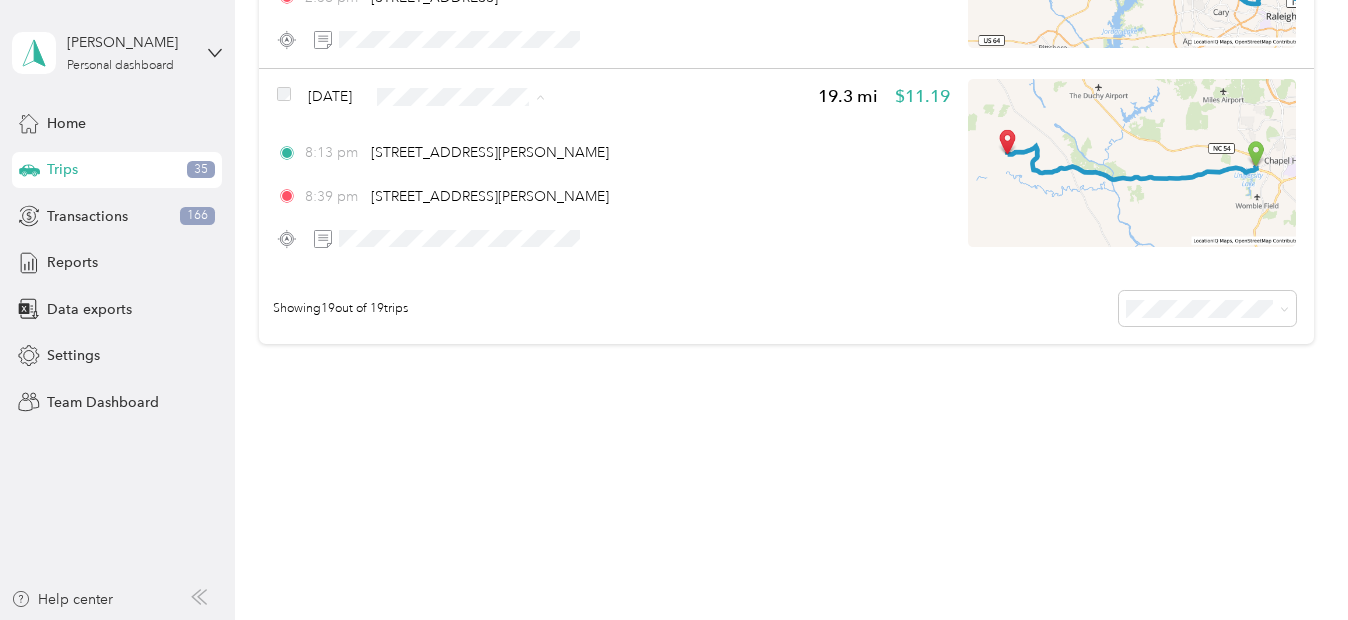 click on "Personal" at bounding box center (498, 168) 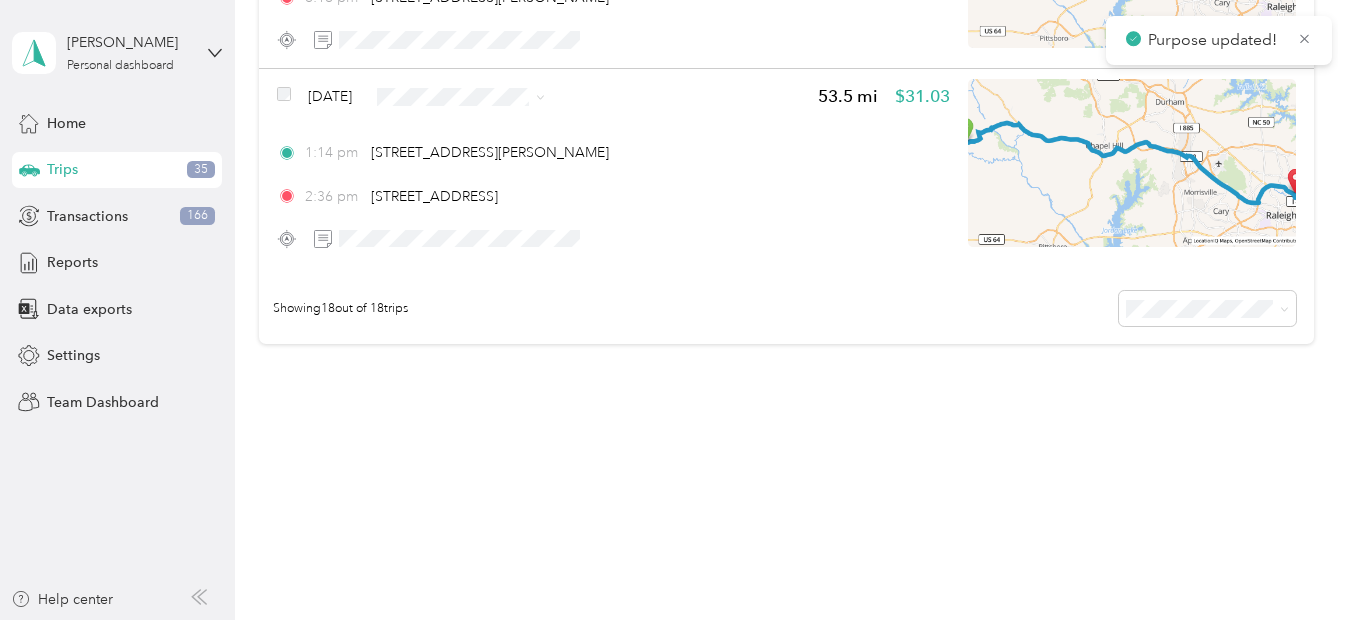 scroll, scrollTop: 3596, scrollLeft: 0, axis: vertical 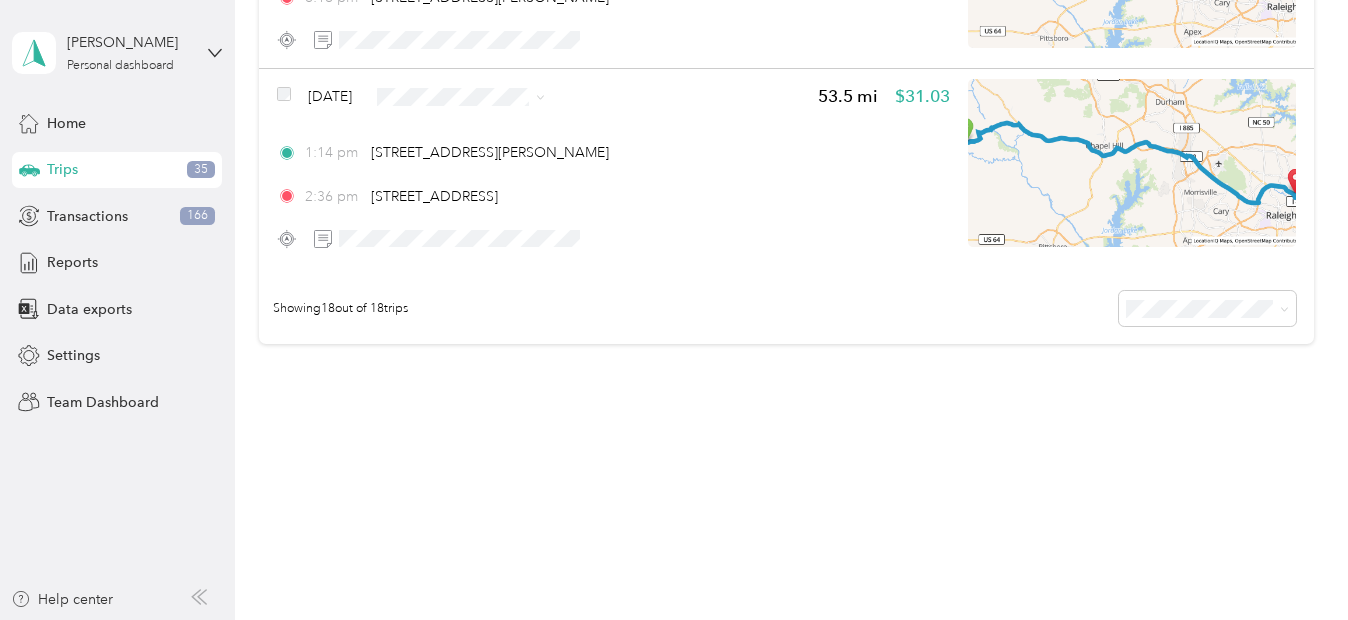 click on "Radio" at bounding box center [516, 302] 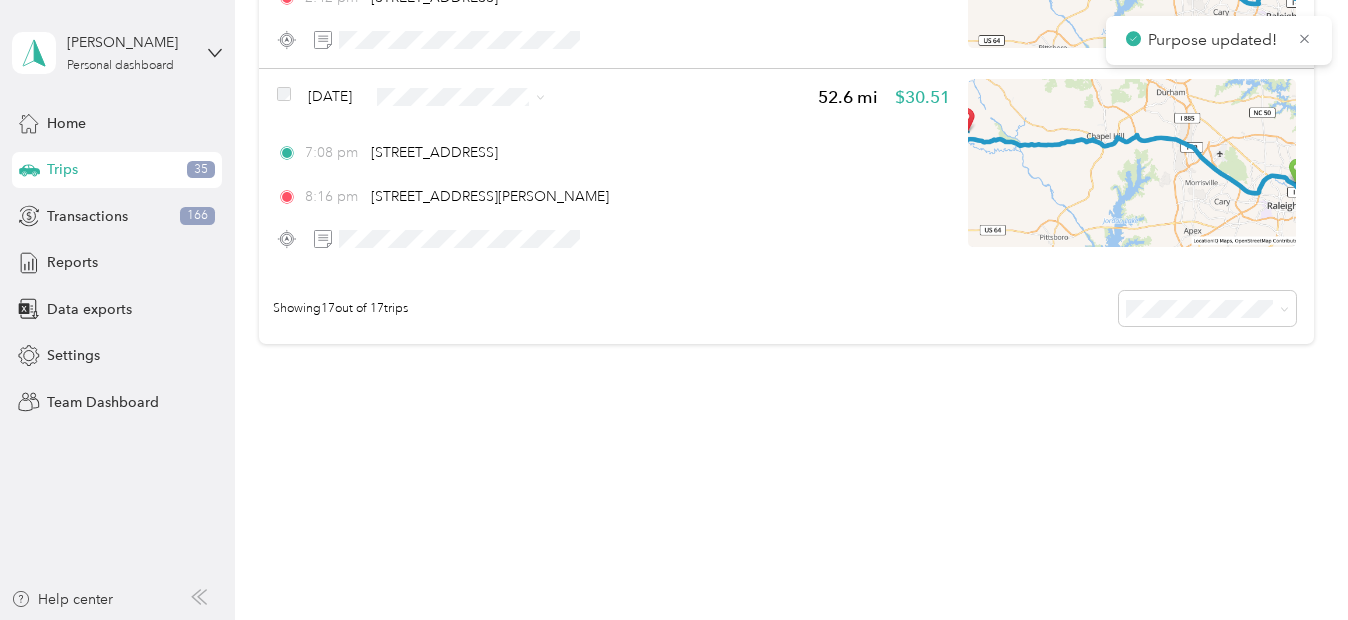 scroll, scrollTop: 3397, scrollLeft: 0, axis: vertical 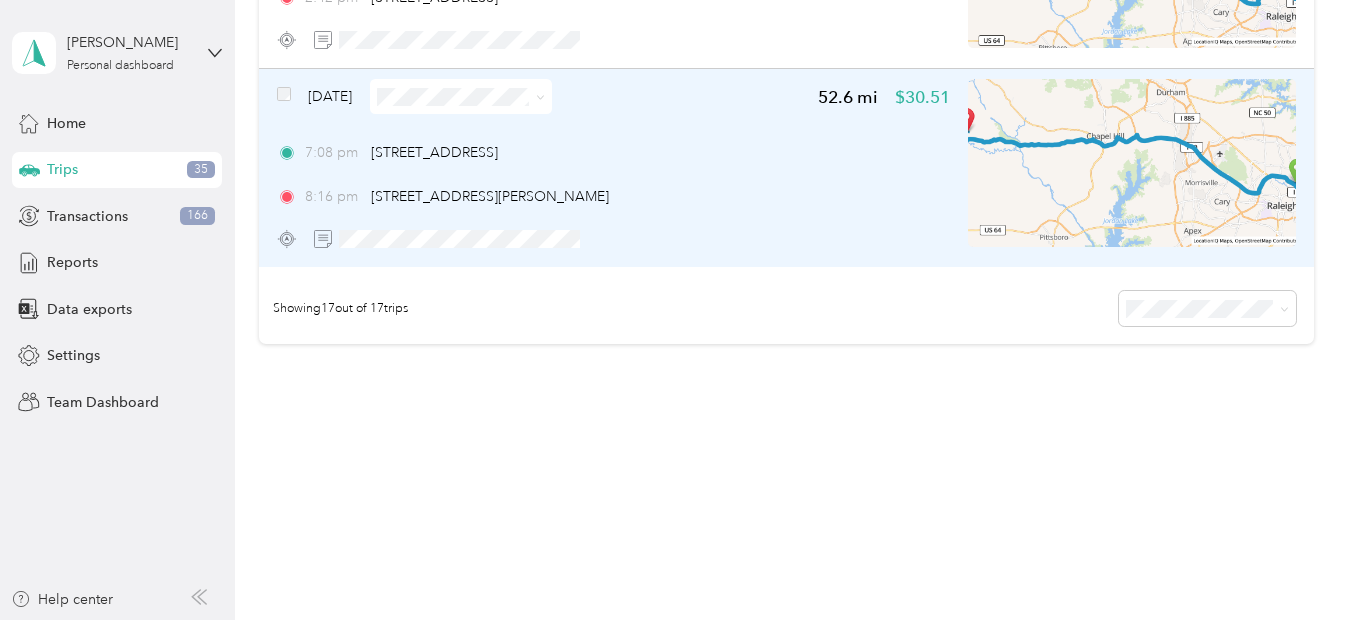 click at bounding box center (461, 96) 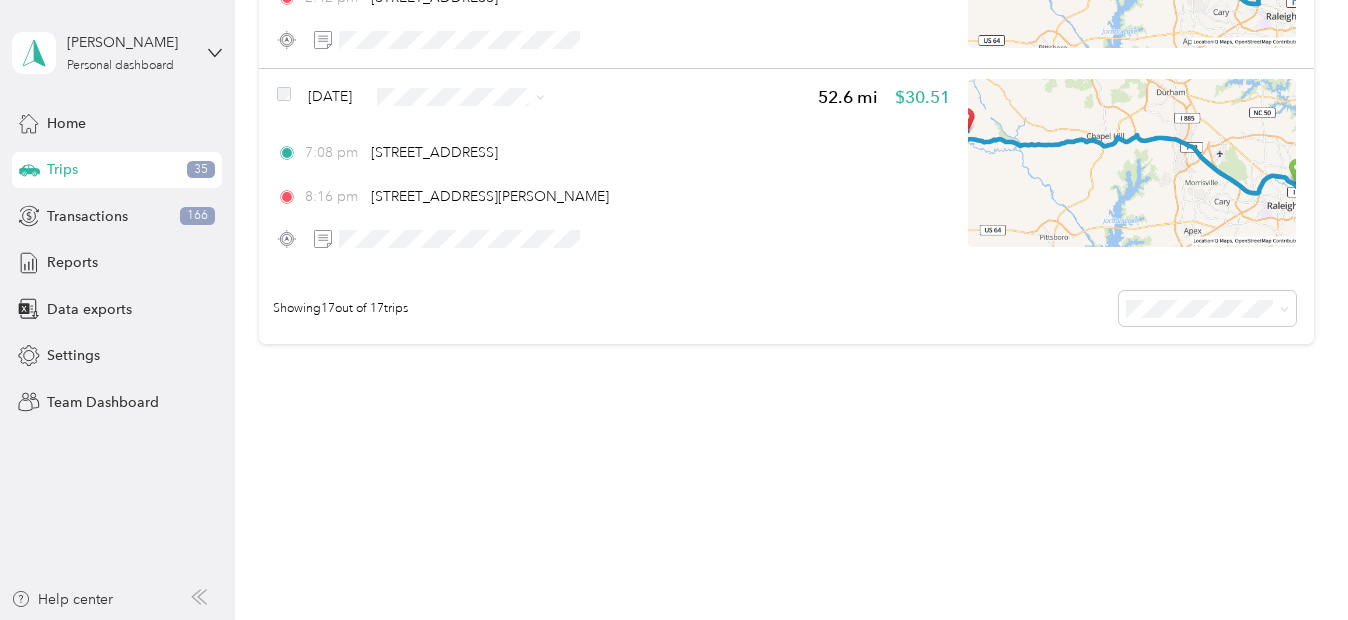 click on "Personal" at bounding box center [516, 163] 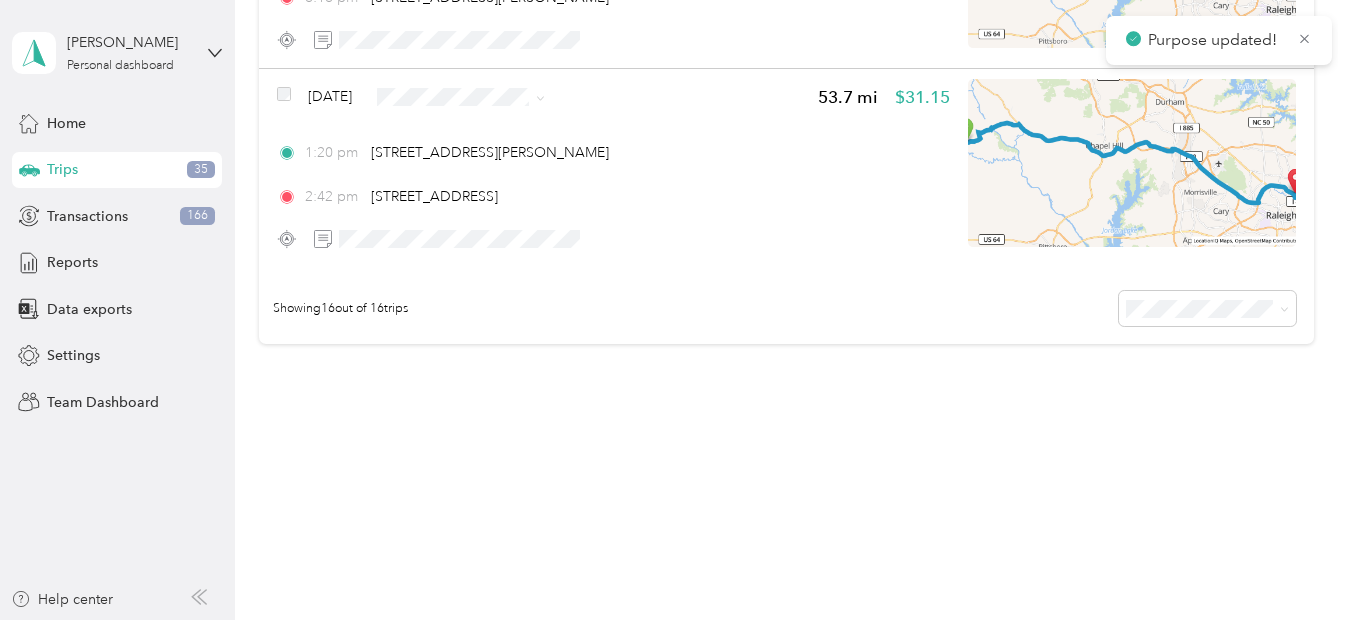 scroll, scrollTop: 3198, scrollLeft: 0, axis: vertical 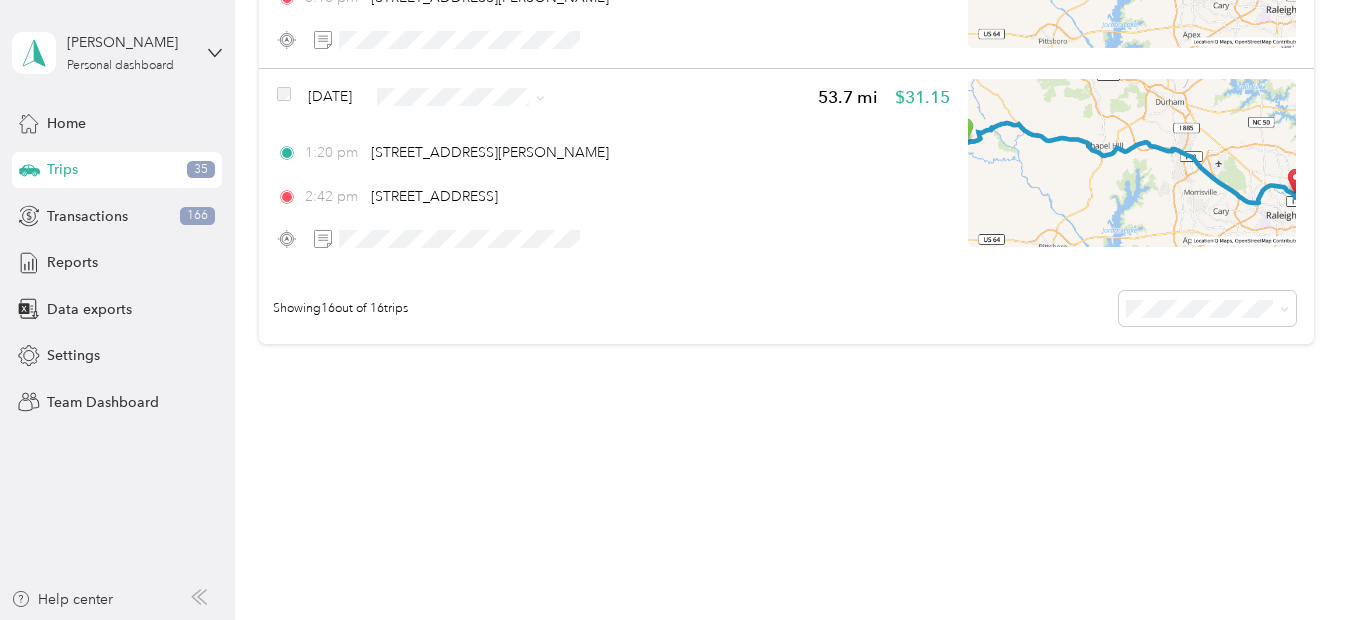 click on "Radio" at bounding box center (486, 308) 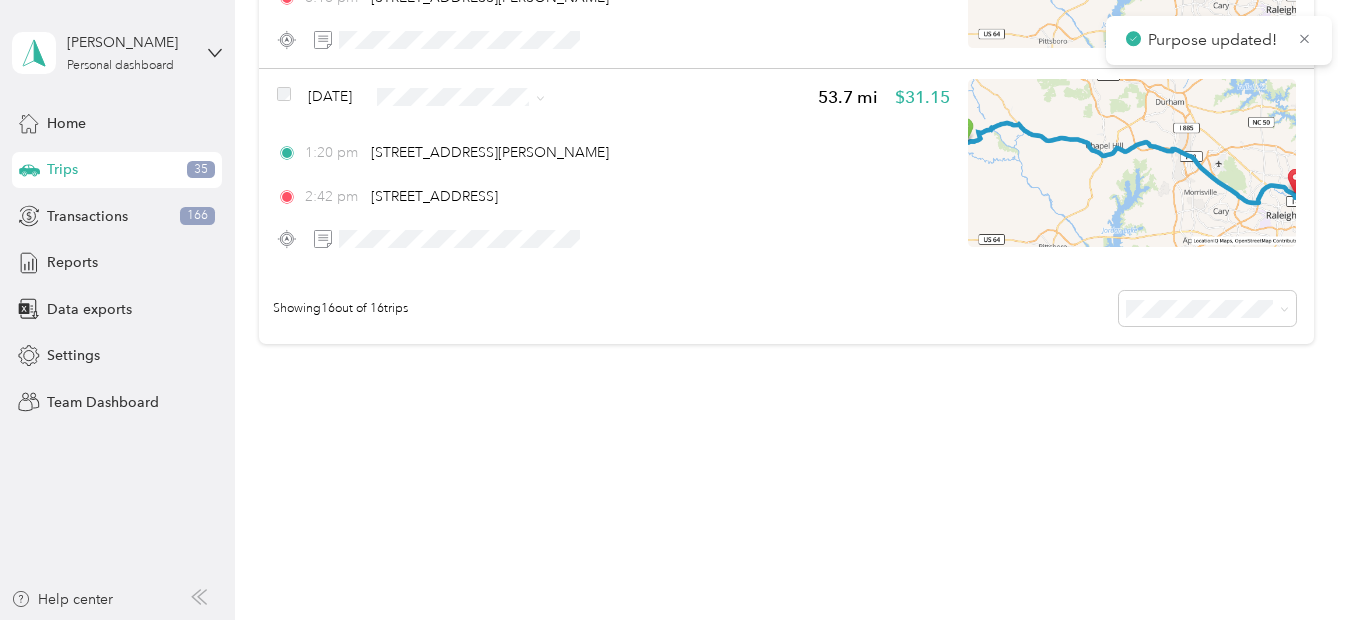 scroll, scrollTop: 2999, scrollLeft: 0, axis: vertical 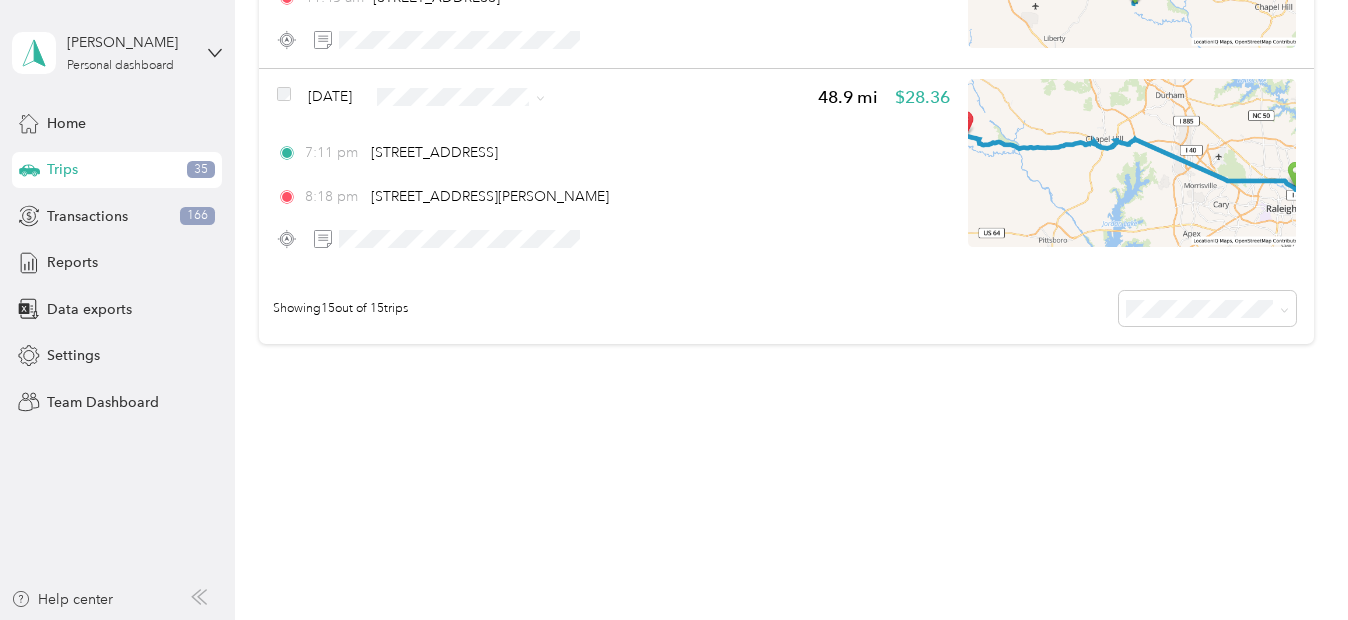 click on "Personal" at bounding box center (503, 163) 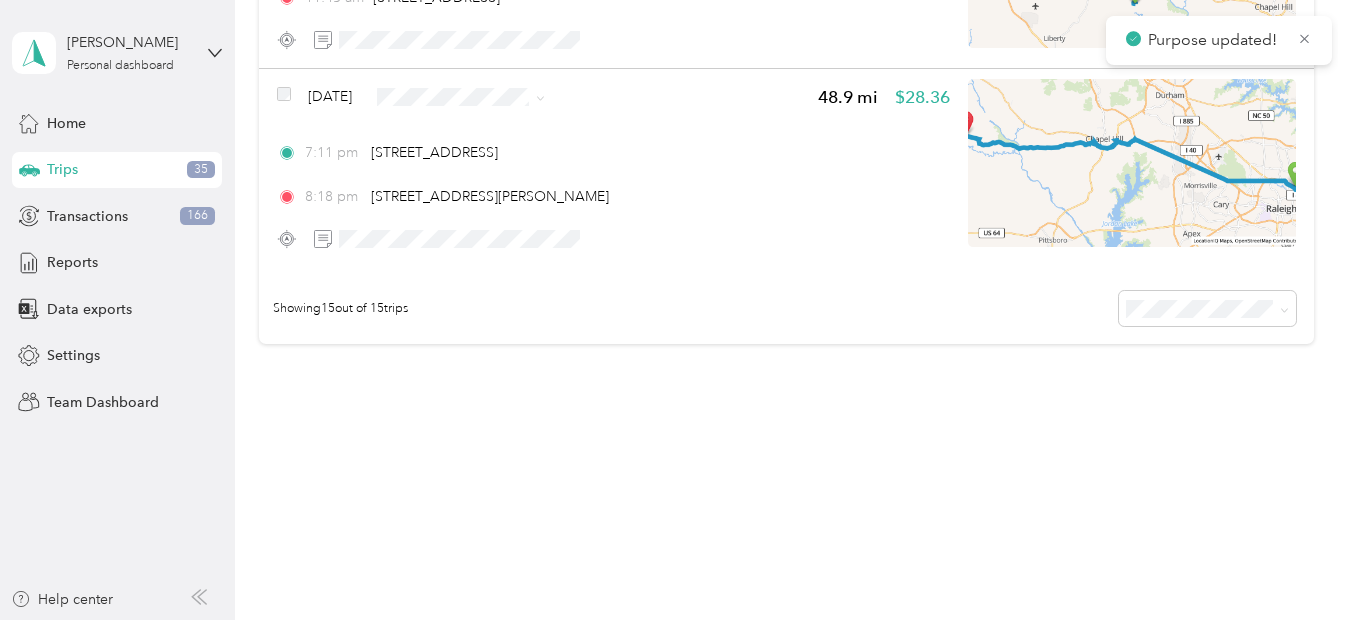 scroll, scrollTop: 2800, scrollLeft: 0, axis: vertical 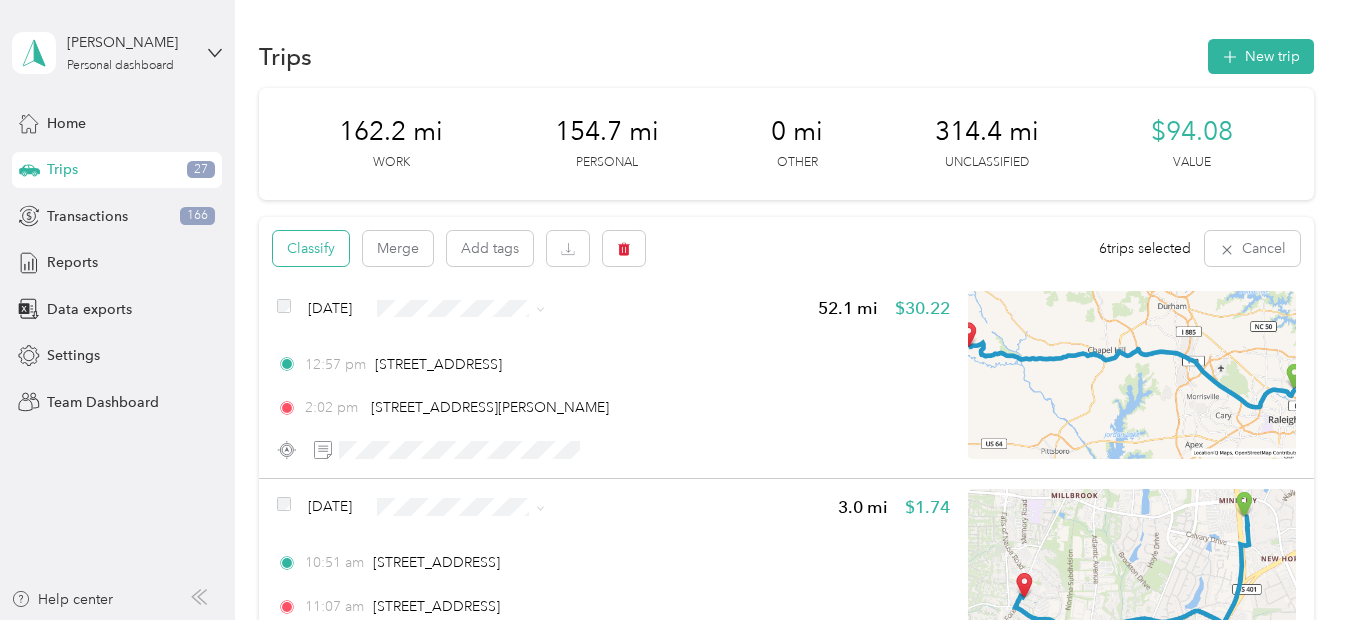click on "Classify" at bounding box center (311, 248) 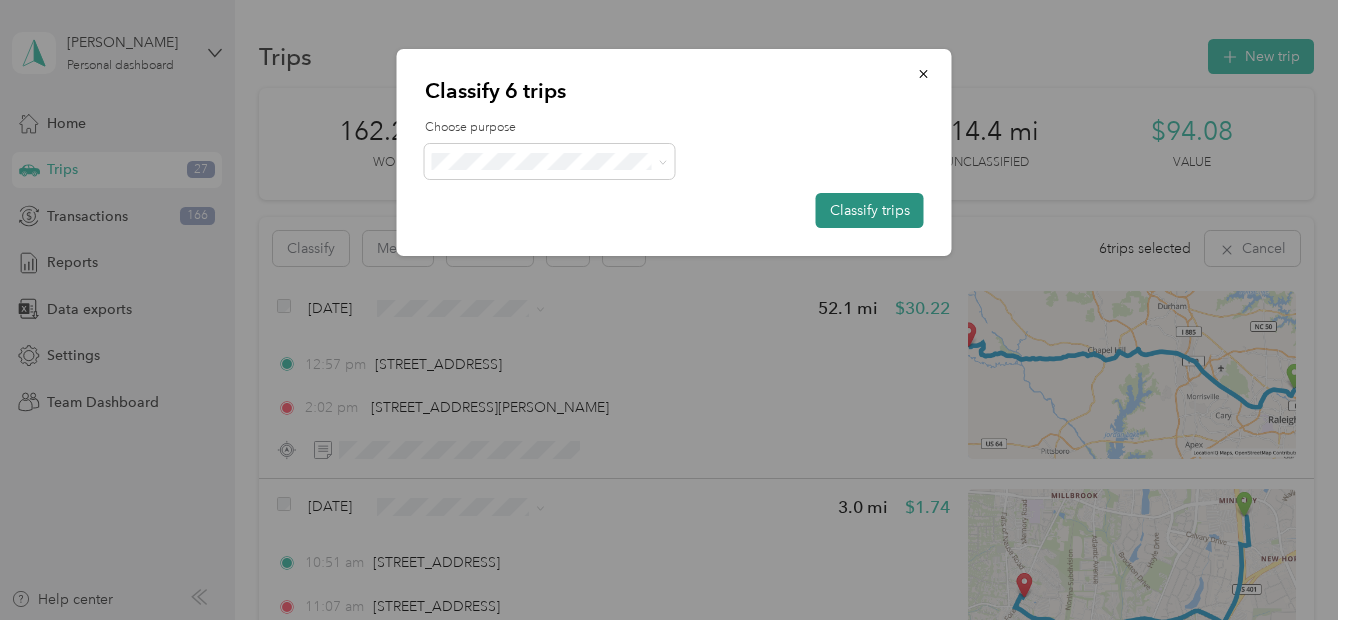 click on "Classify trips" at bounding box center [870, 210] 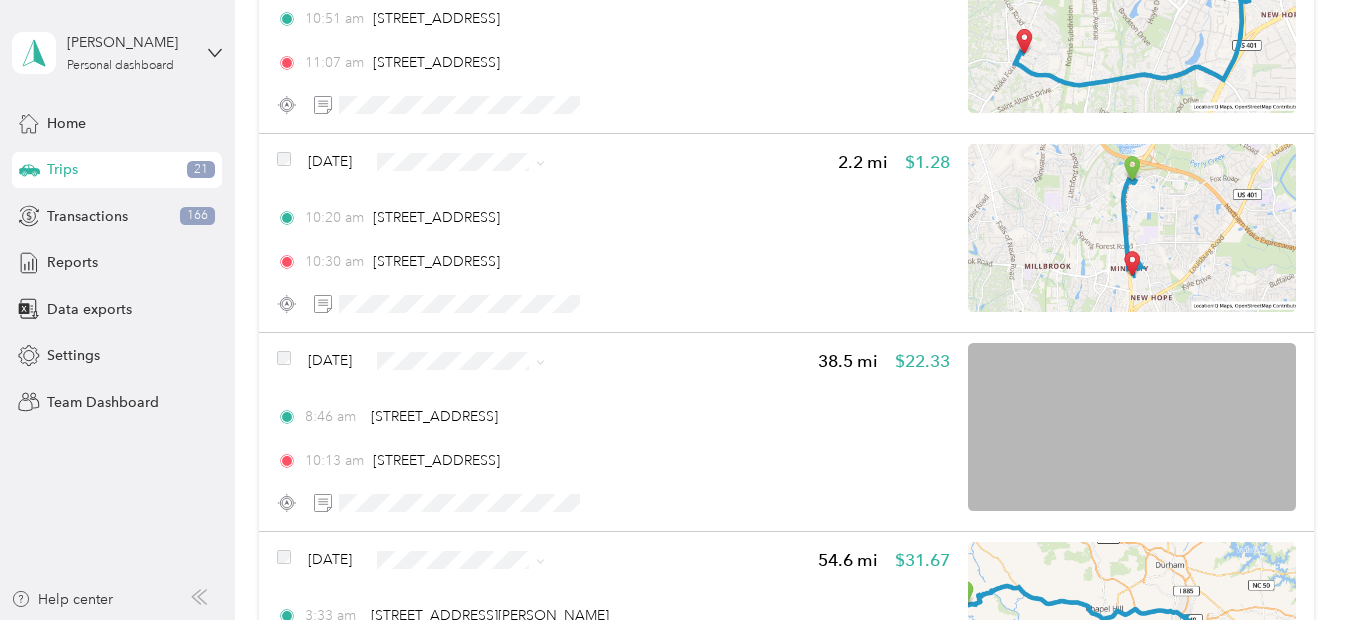 scroll, scrollTop: 1606, scrollLeft: 0, axis: vertical 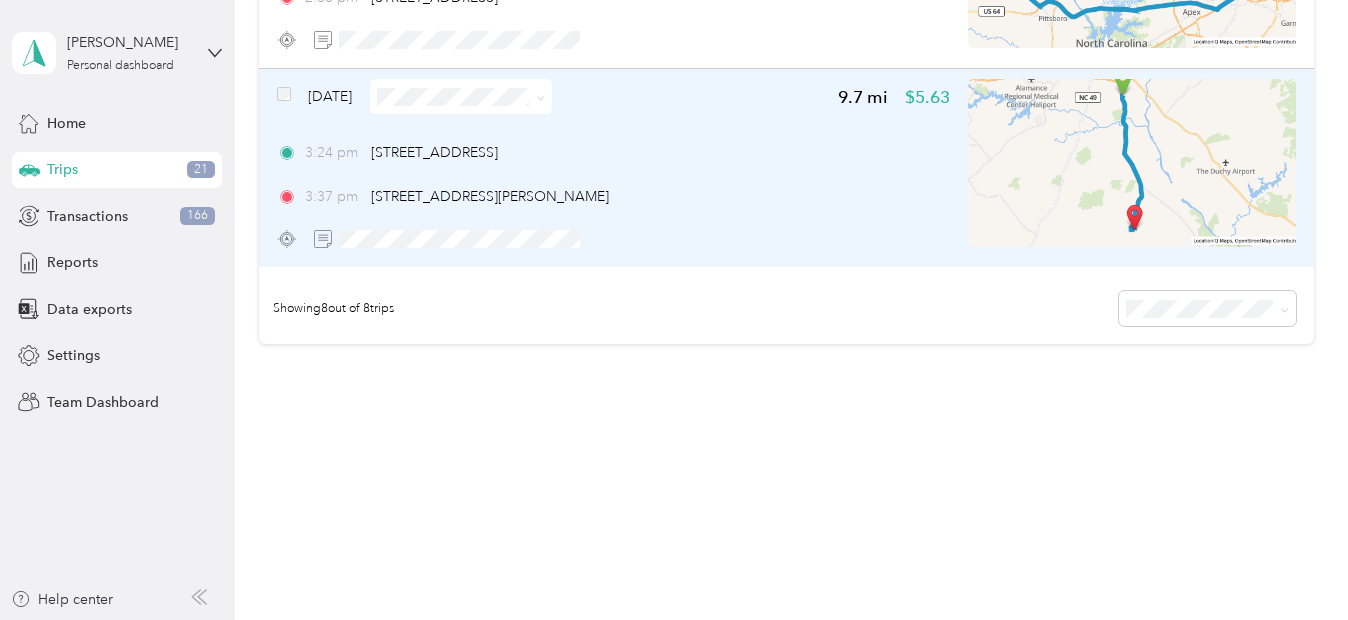 click at bounding box center [461, 96] 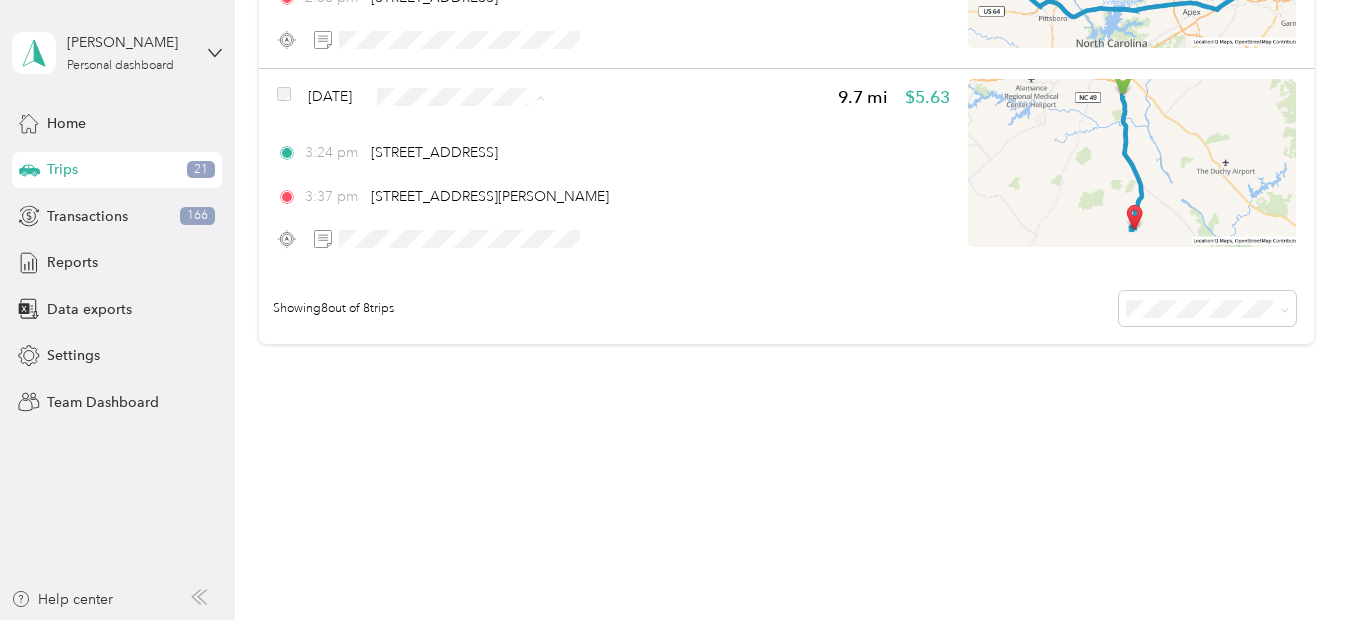click on "Personal" at bounding box center [486, 168] 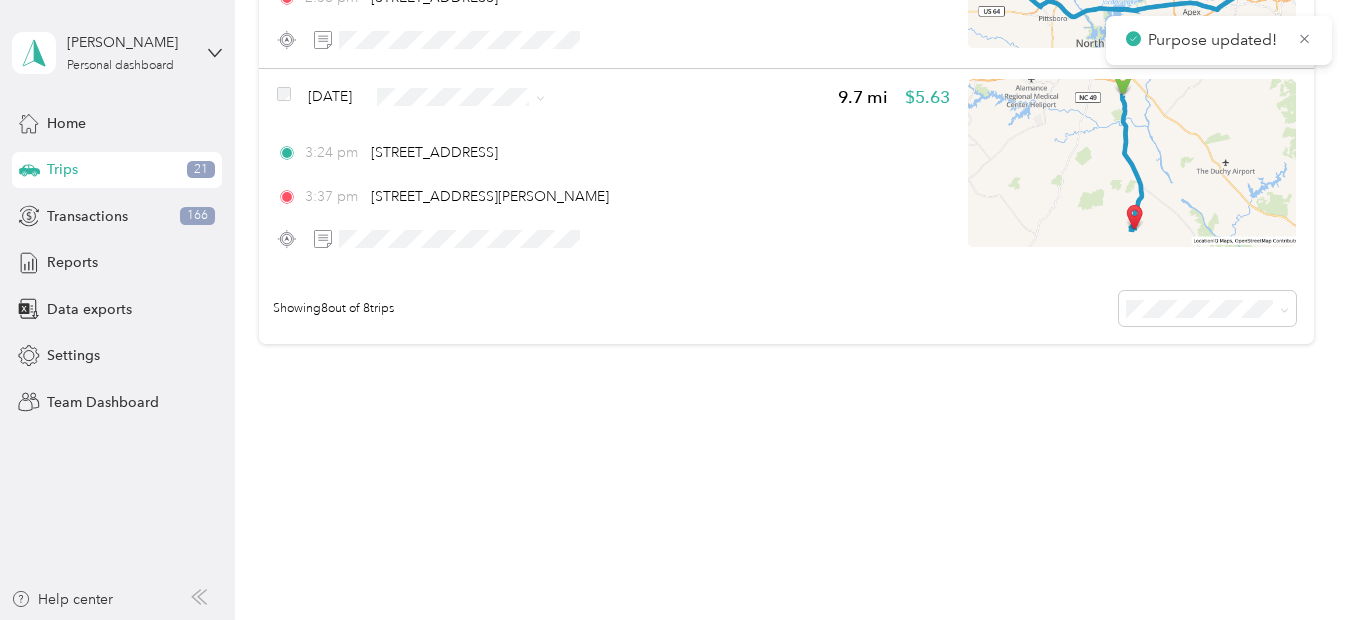 scroll, scrollTop: 1407, scrollLeft: 0, axis: vertical 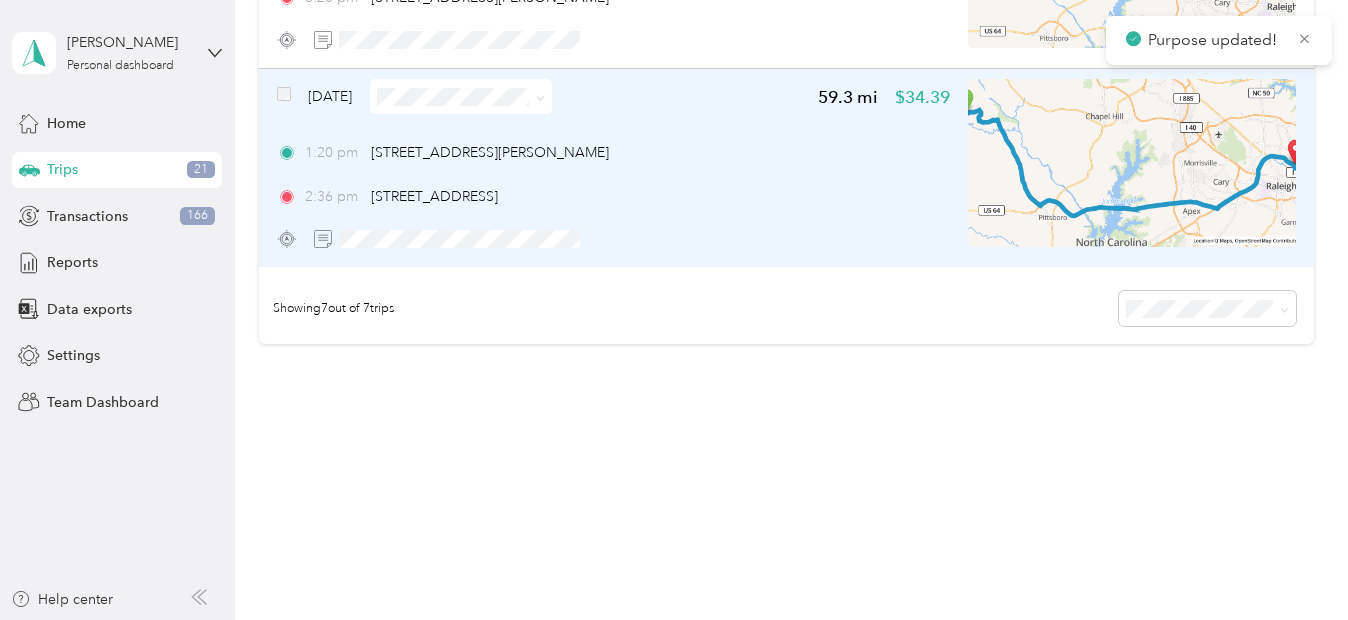 click at bounding box center [461, 96] 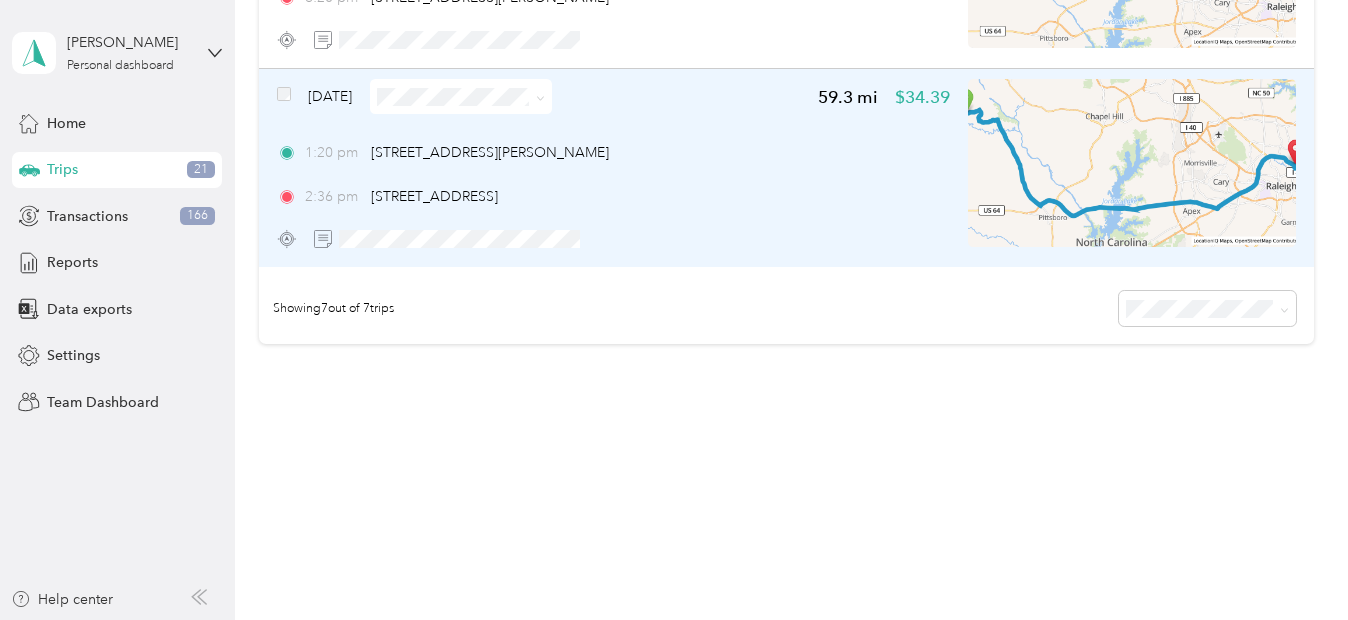 click at bounding box center (461, 96) 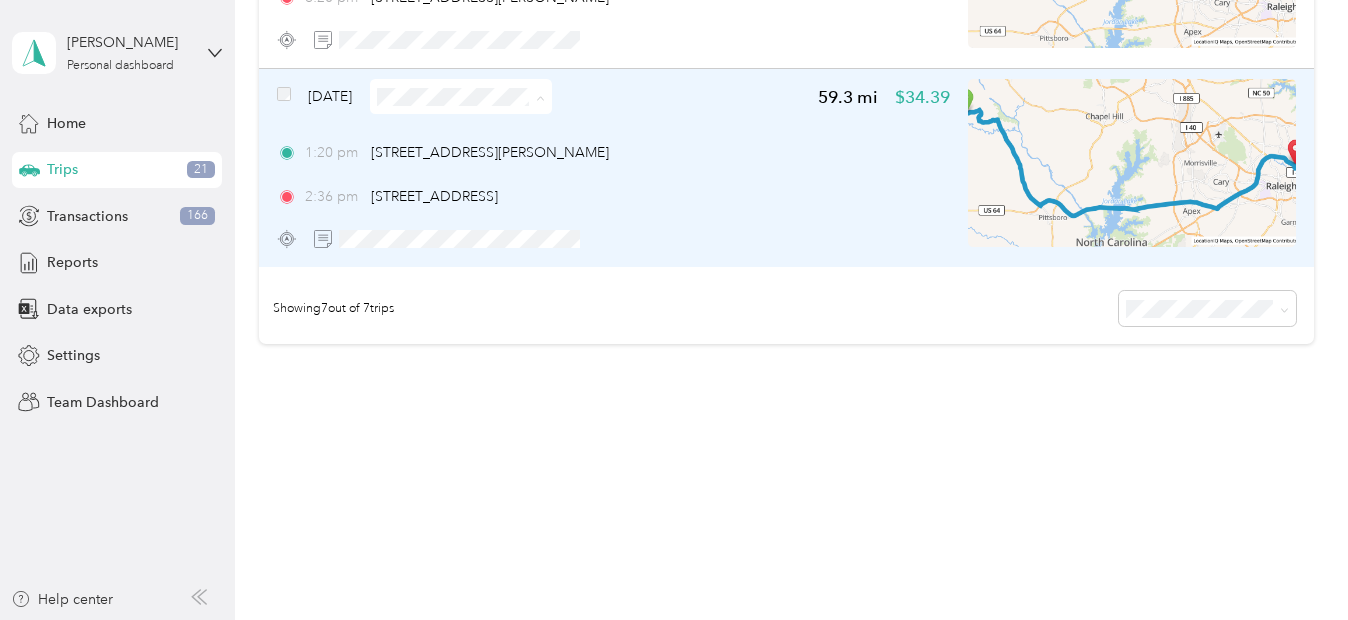 click on "Radio" at bounding box center [503, 308] 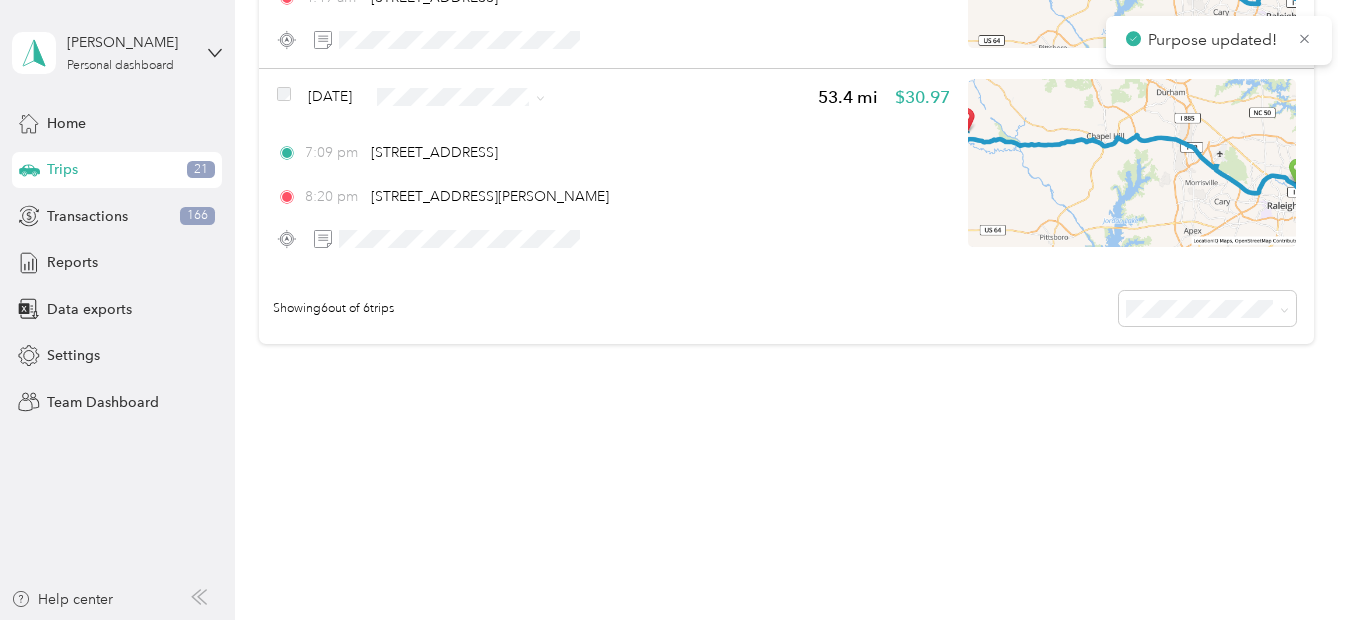 scroll, scrollTop: 1208, scrollLeft: 0, axis: vertical 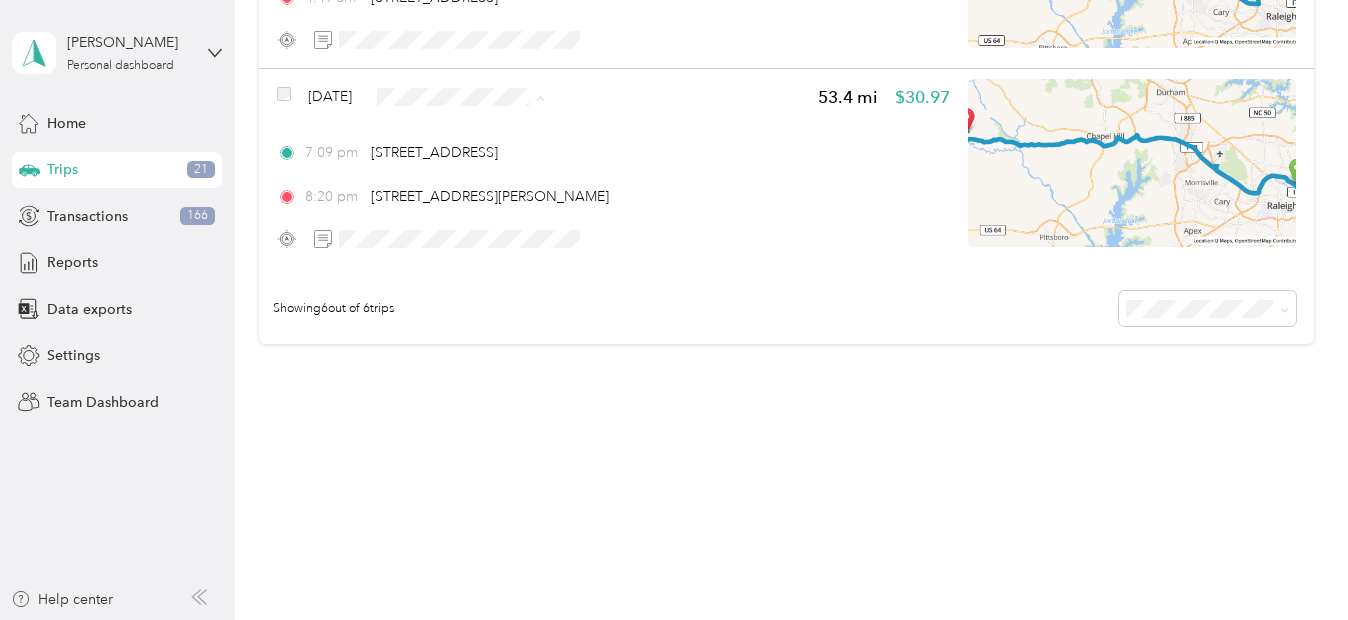 click on "Personal" at bounding box center [503, 168] 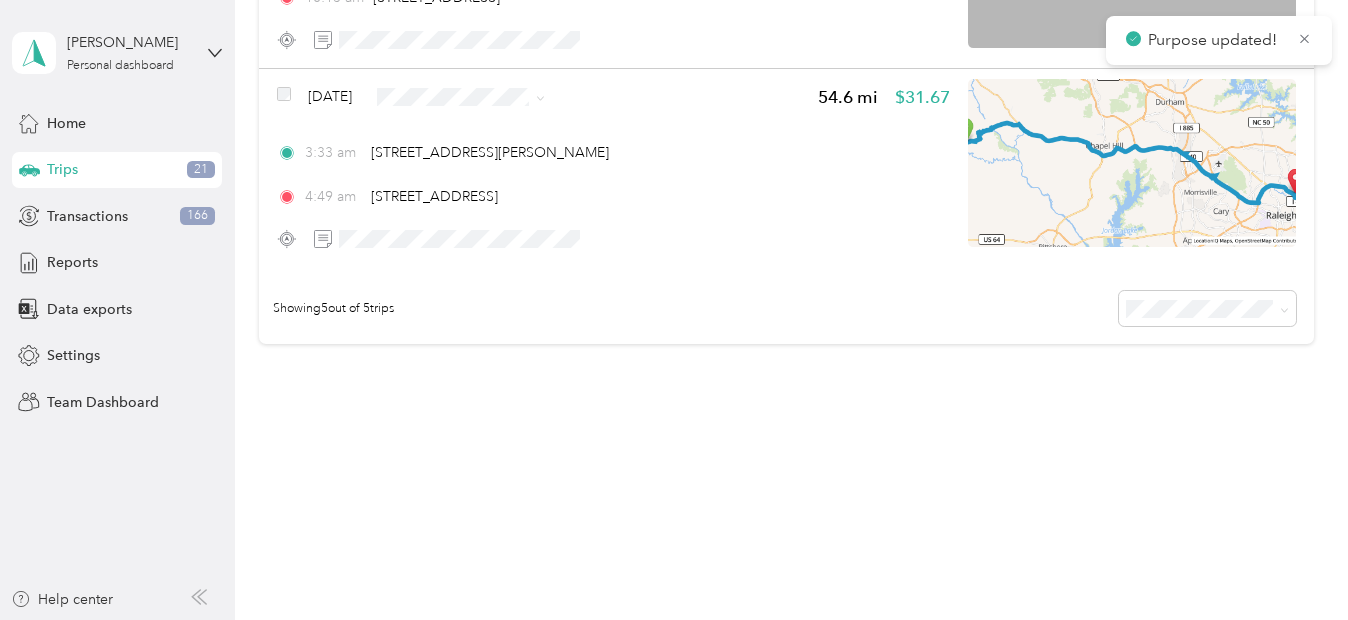scroll, scrollTop: 1009, scrollLeft: 0, axis: vertical 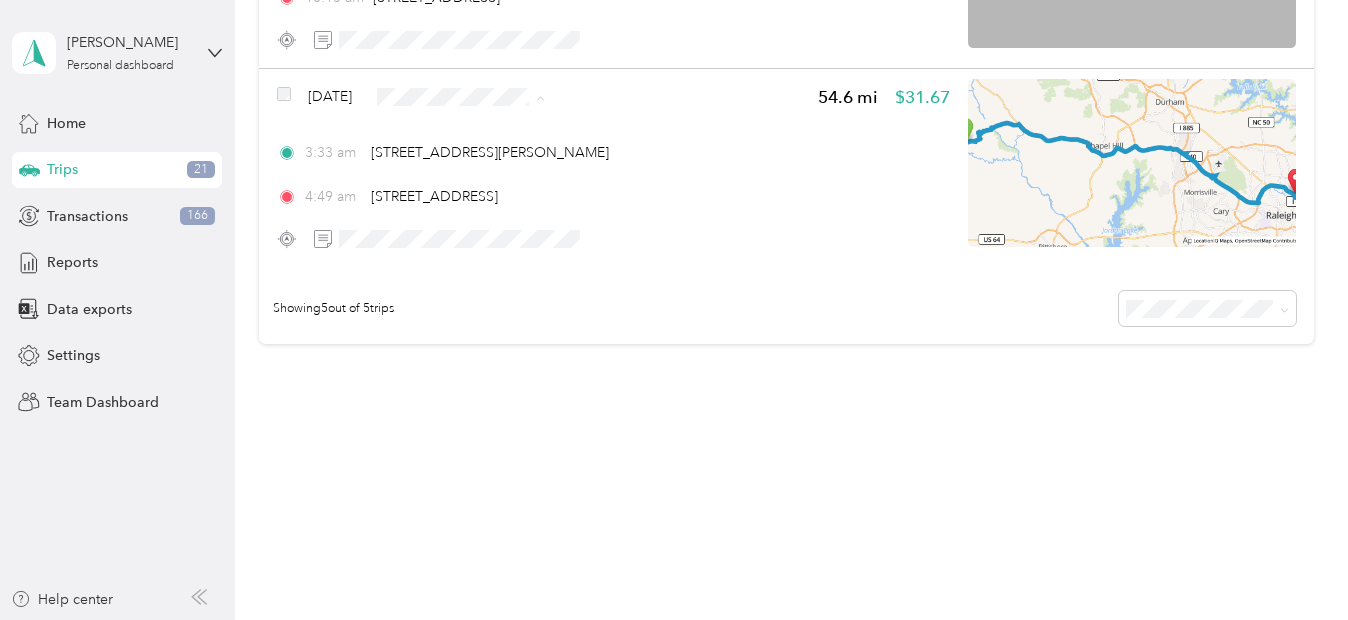 click on "Doordash" at bounding box center [503, 273] 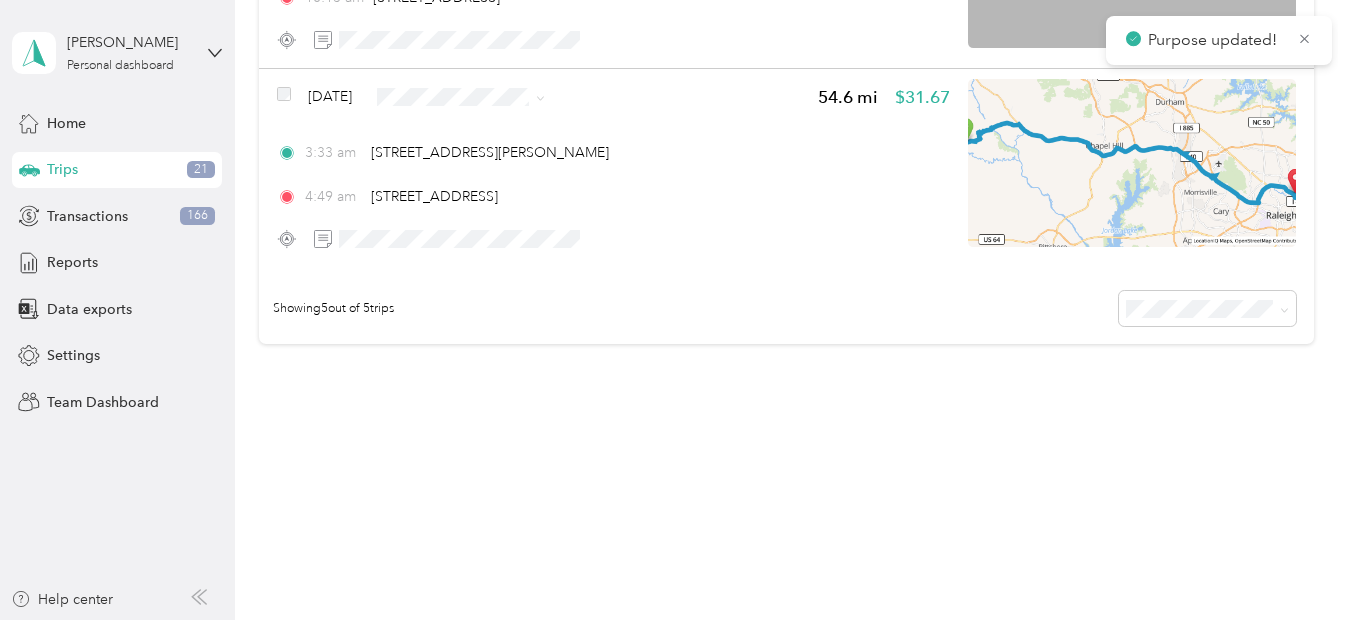 scroll, scrollTop: 810, scrollLeft: 0, axis: vertical 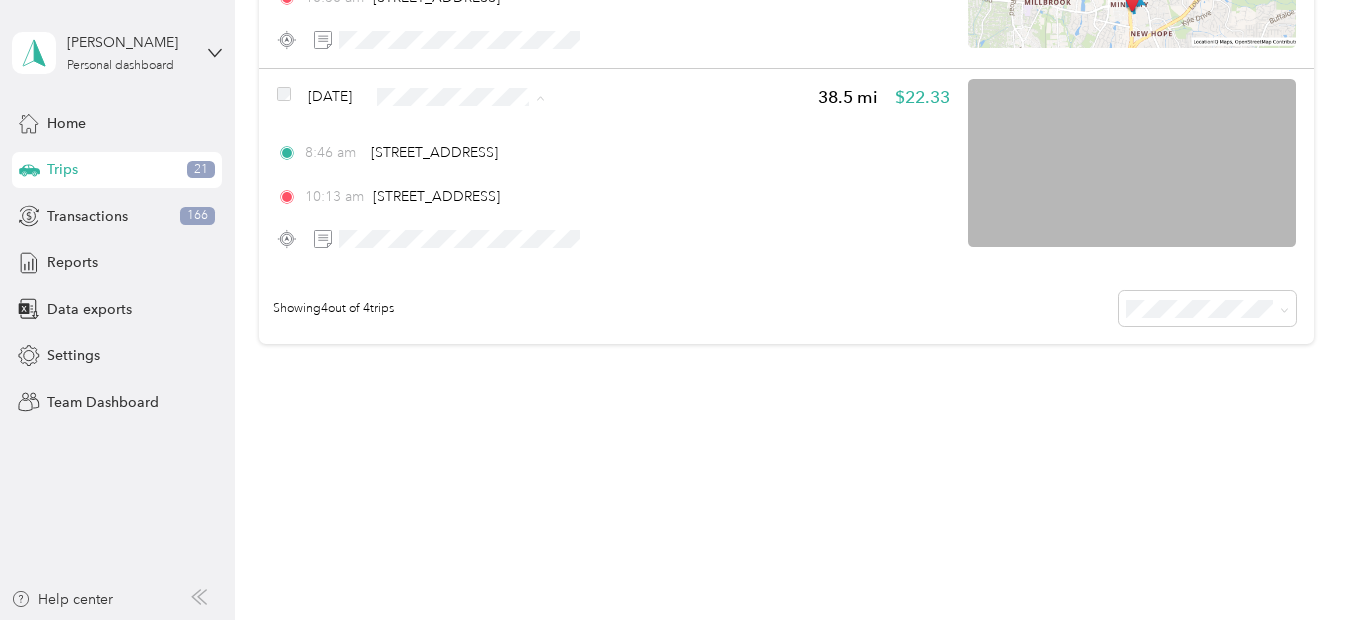 click on "Doordash" at bounding box center [503, 273] 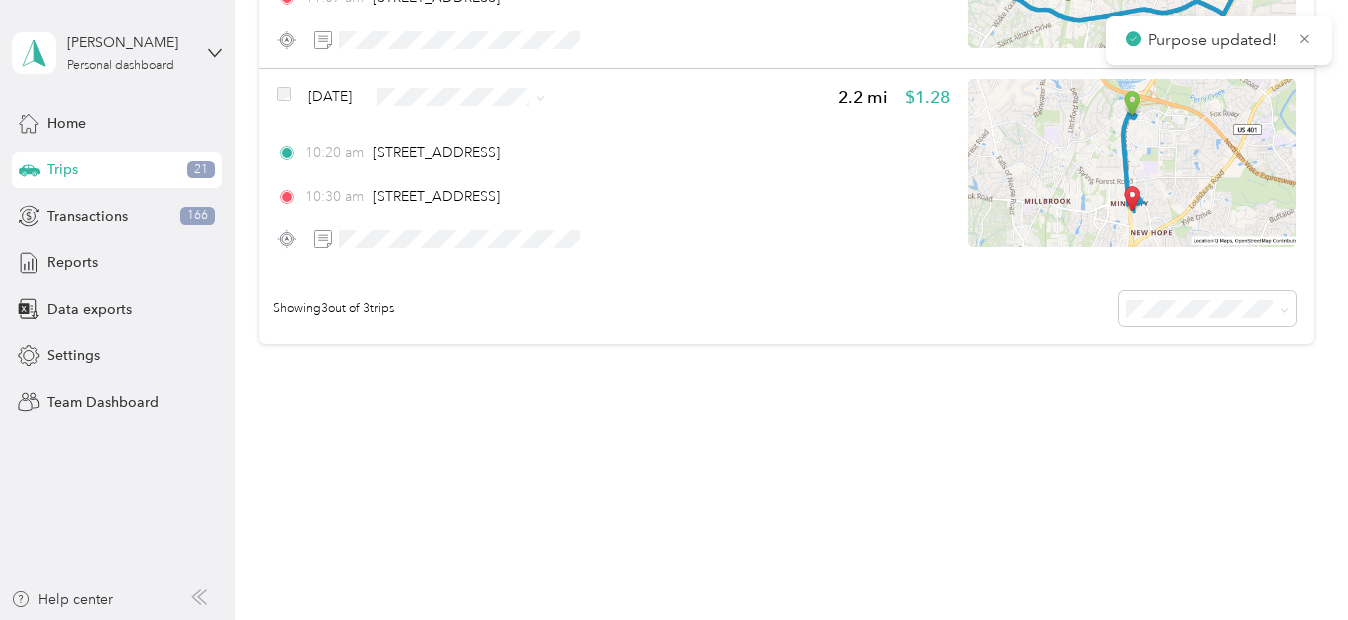 scroll, scrollTop: 611, scrollLeft: 0, axis: vertical 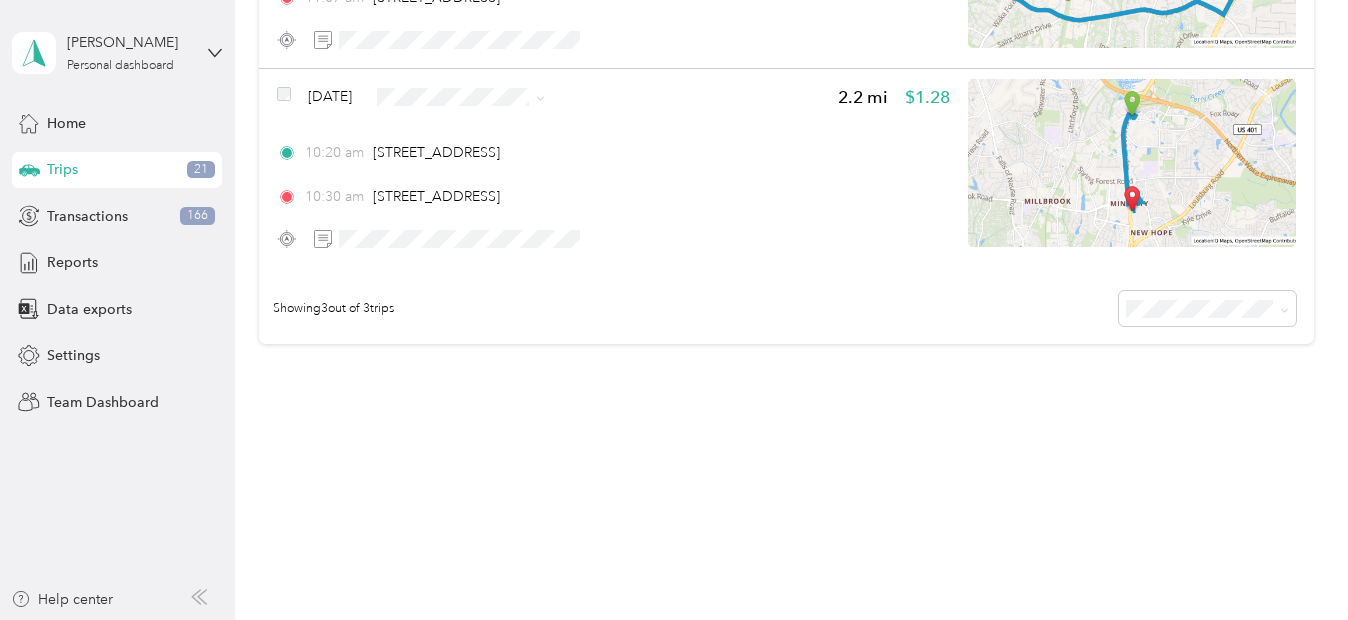click on "Doordash" at bounding box center [503, 264] 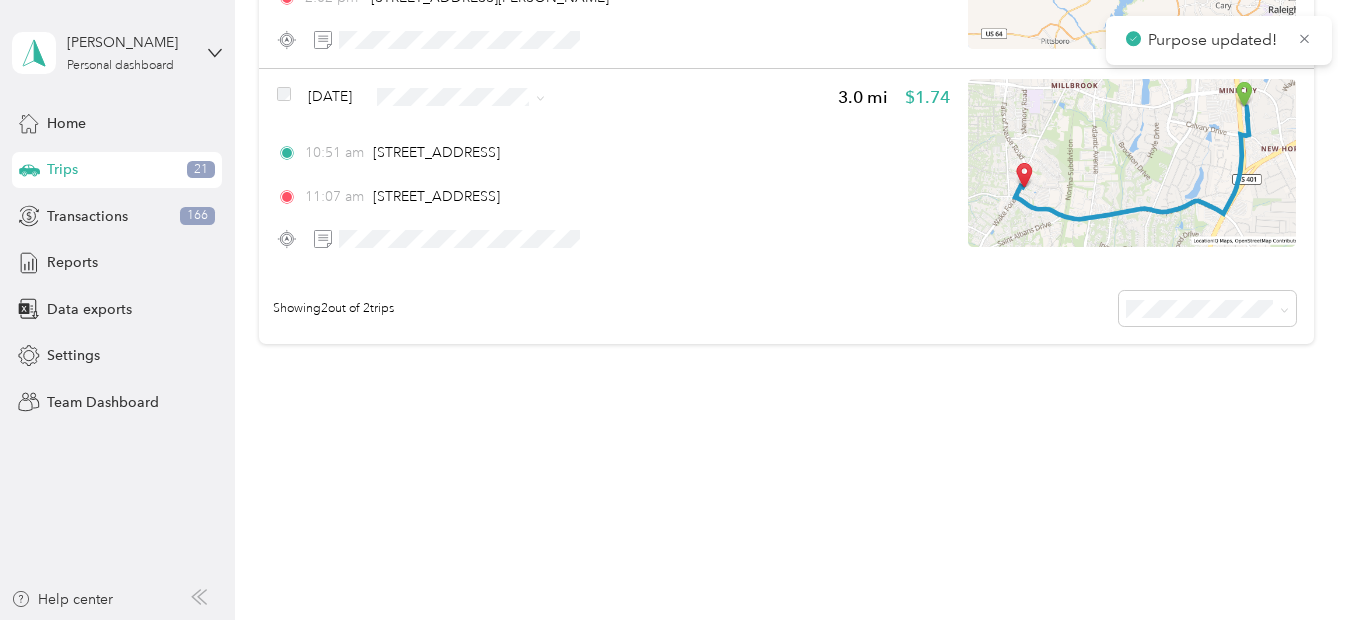scroll, scrollTop: 412, scrollLeft: 0, axis: vertical 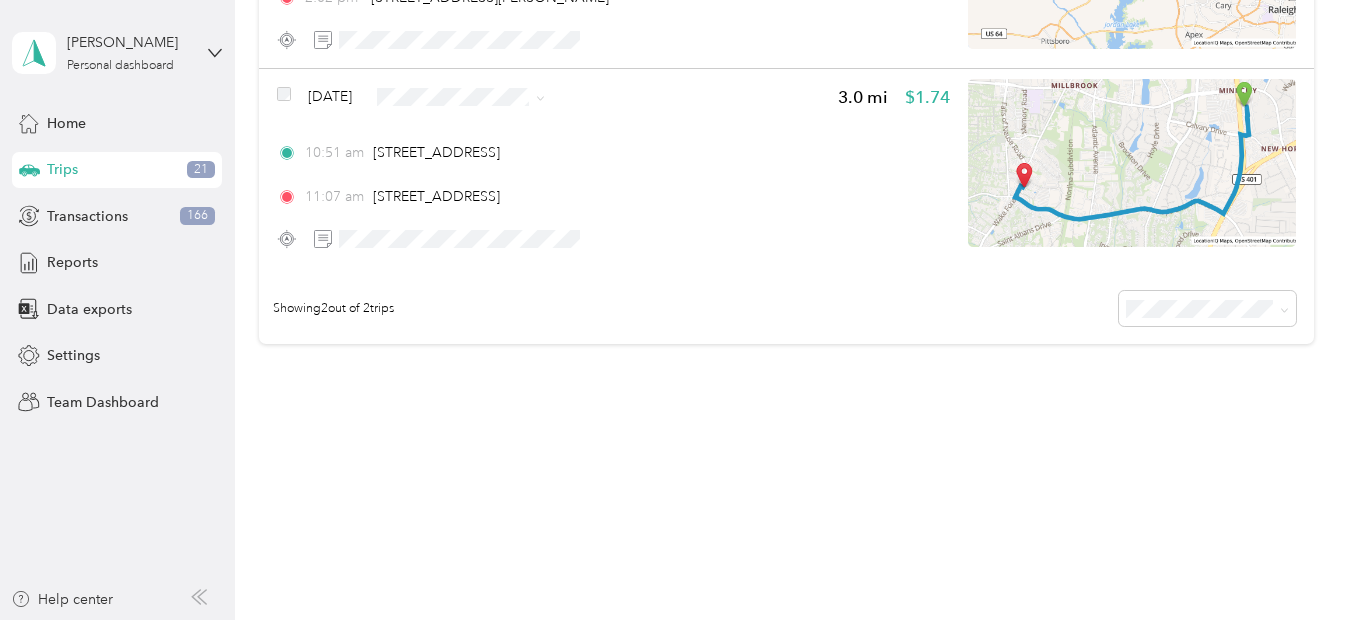 click on "Personal" at bounding box center [503, 168] 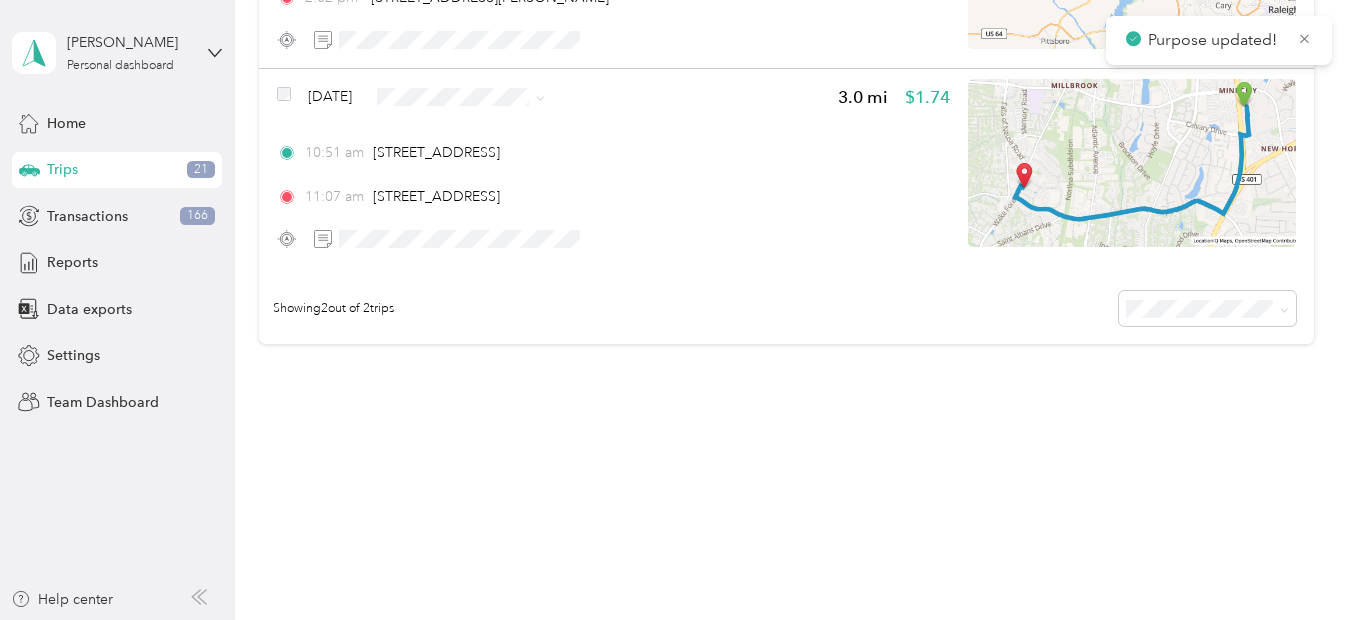 scroll, scrollTop: 213, scrollLeft: 0, axis: vertical 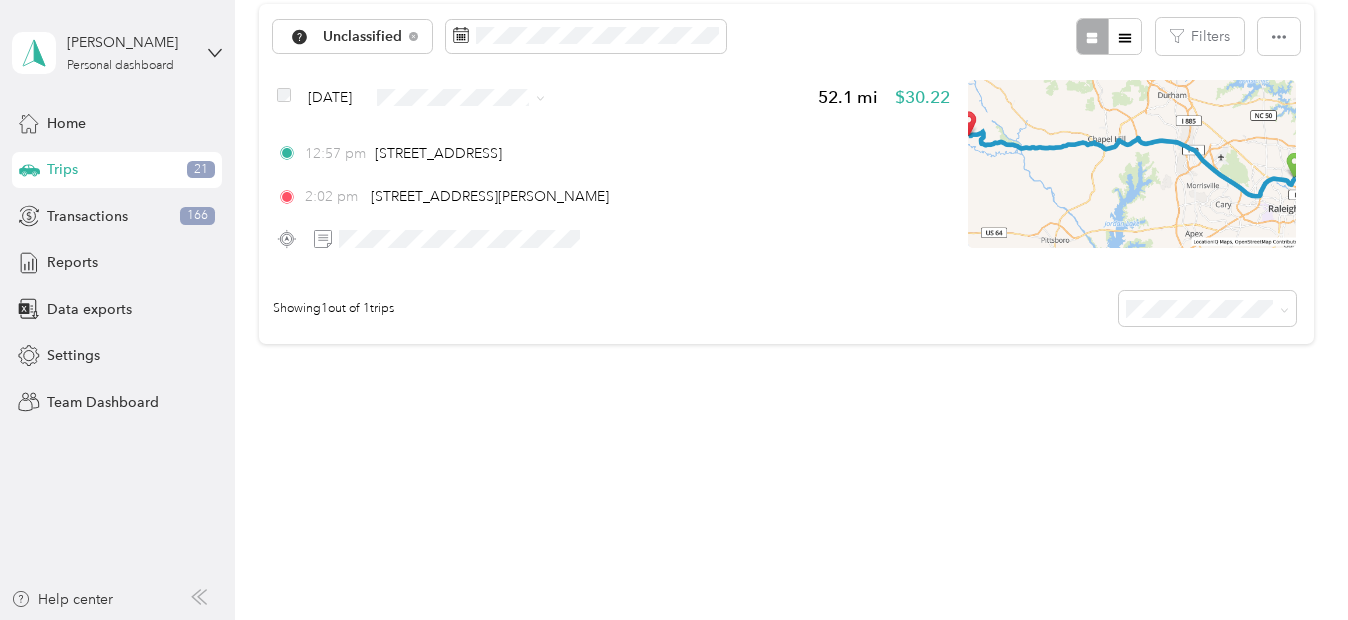 click on "Personal" at bounding box center [486, 165] 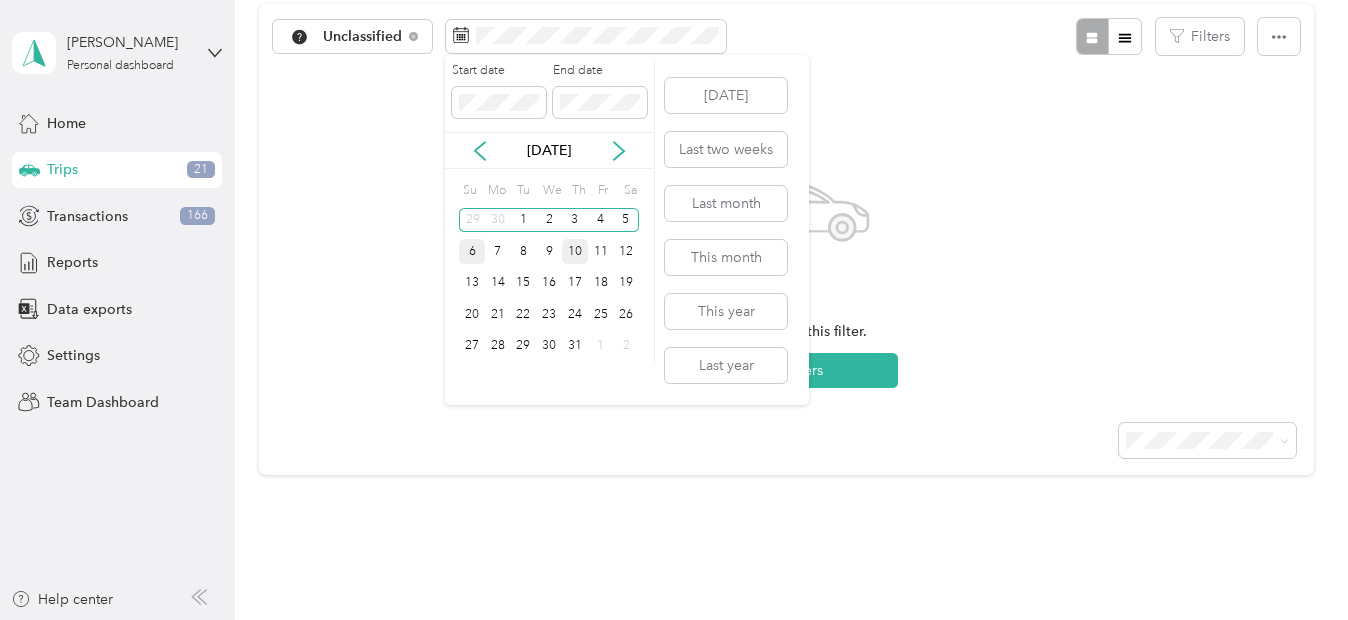 click on "6" at bounding box center [472, 251] 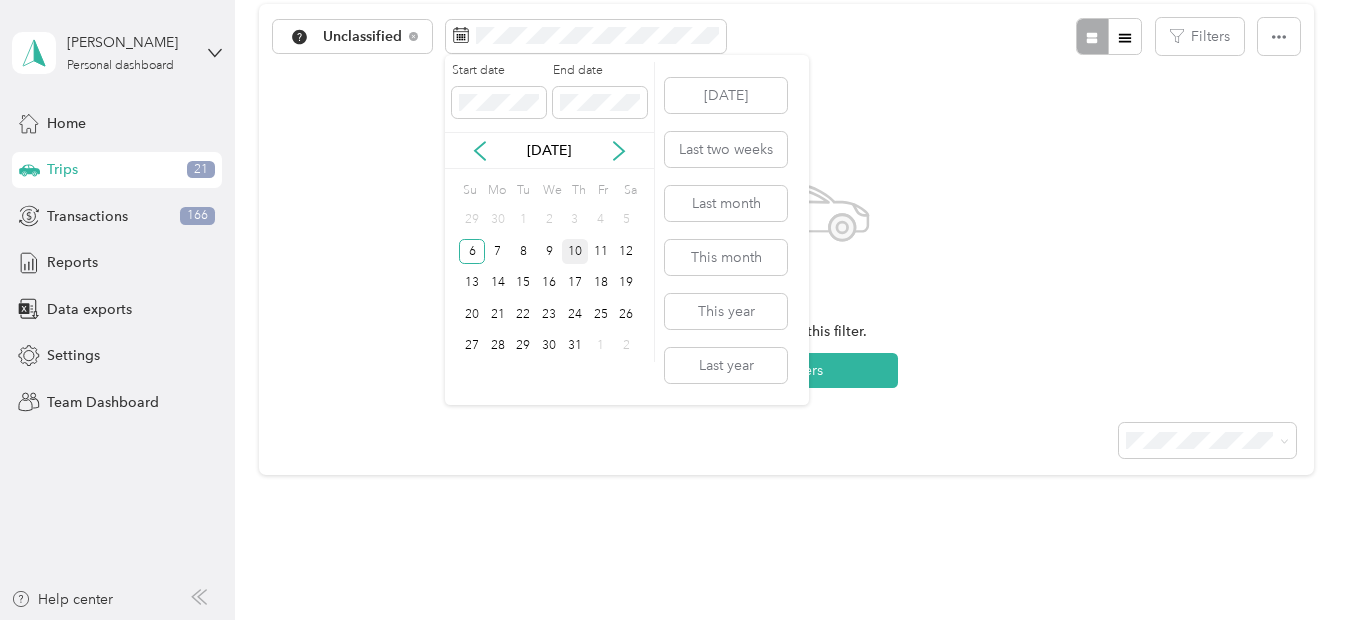 click on "10" at bounding box center (575, 251) 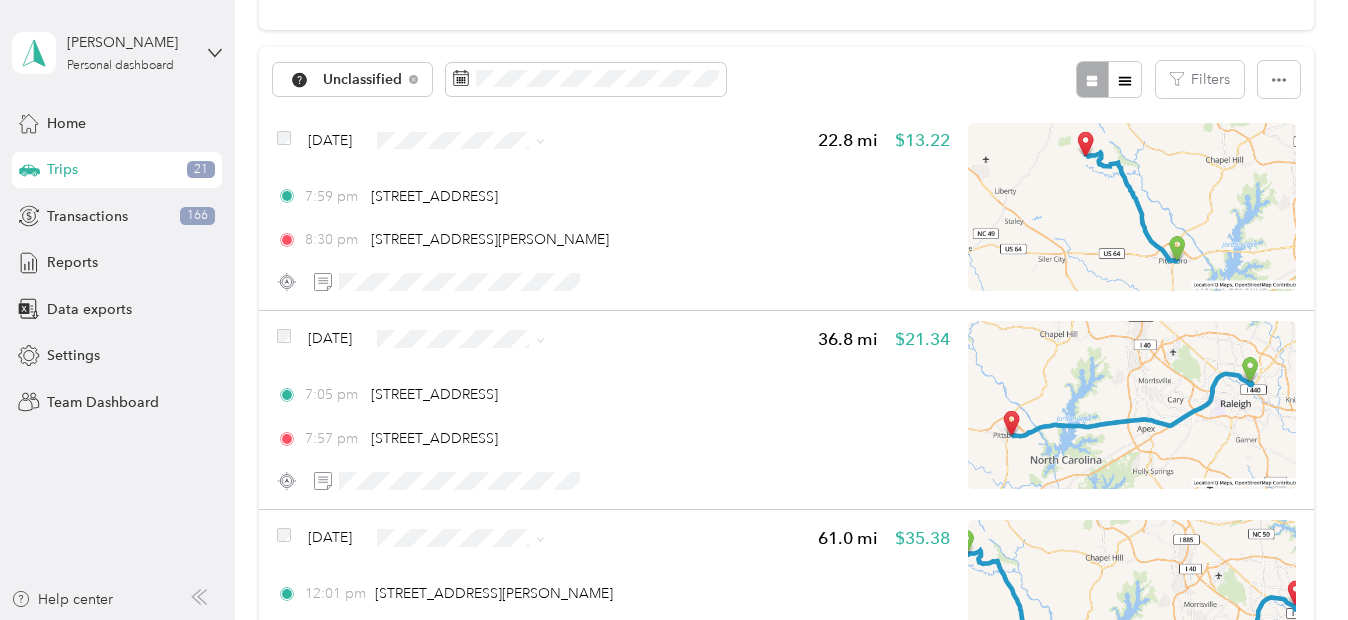 scroll, scrollTop: 213, scrollLeft: 0, axis: vertical 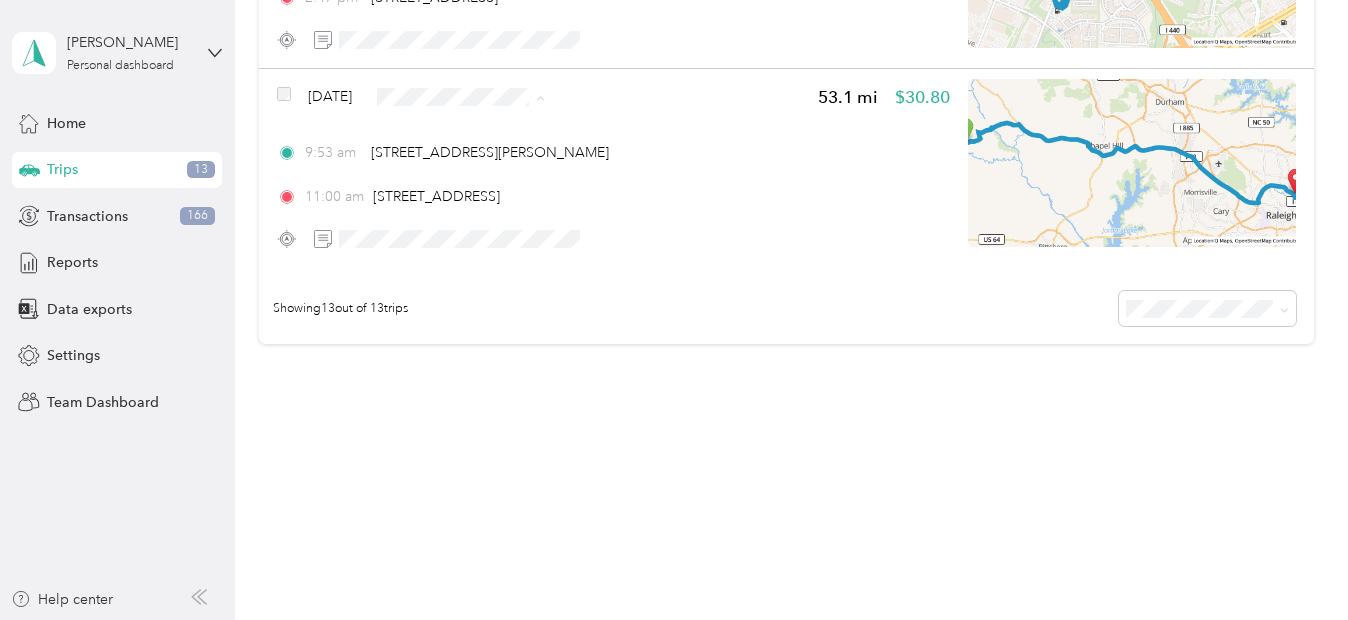 click on "Radio" at bounding box center (503, 308) 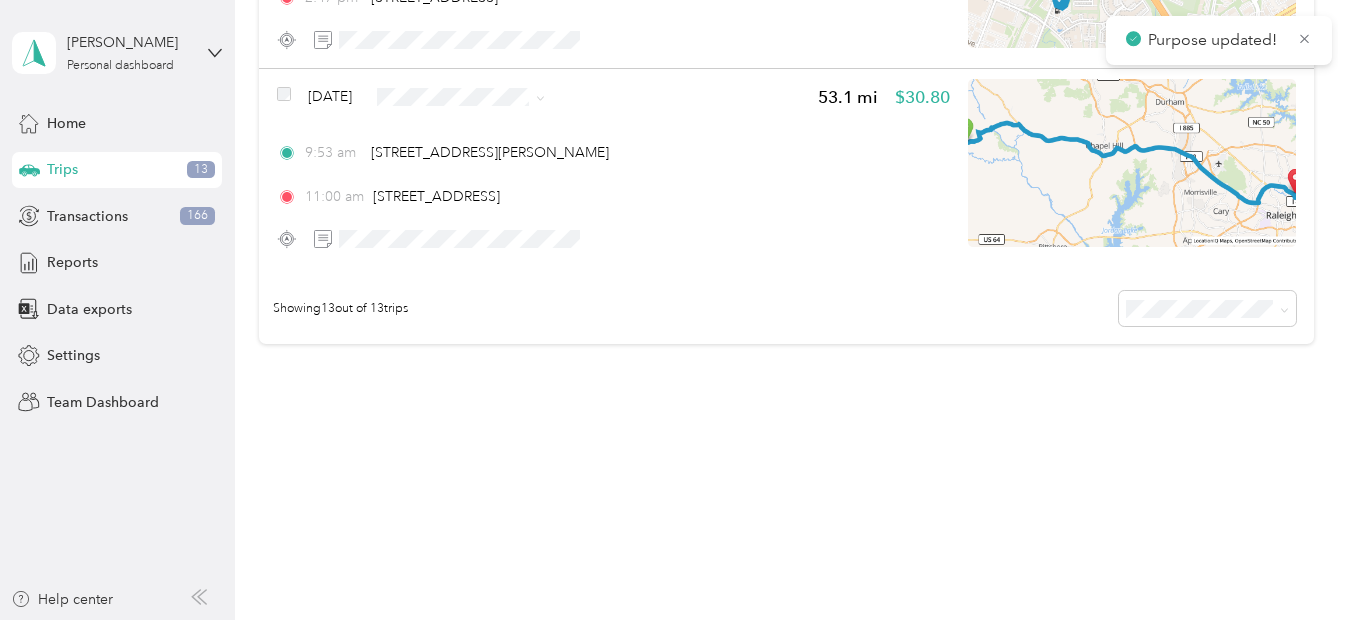 scroll, scrollTop: 2402, scrollLeft: 0, axis: vertical 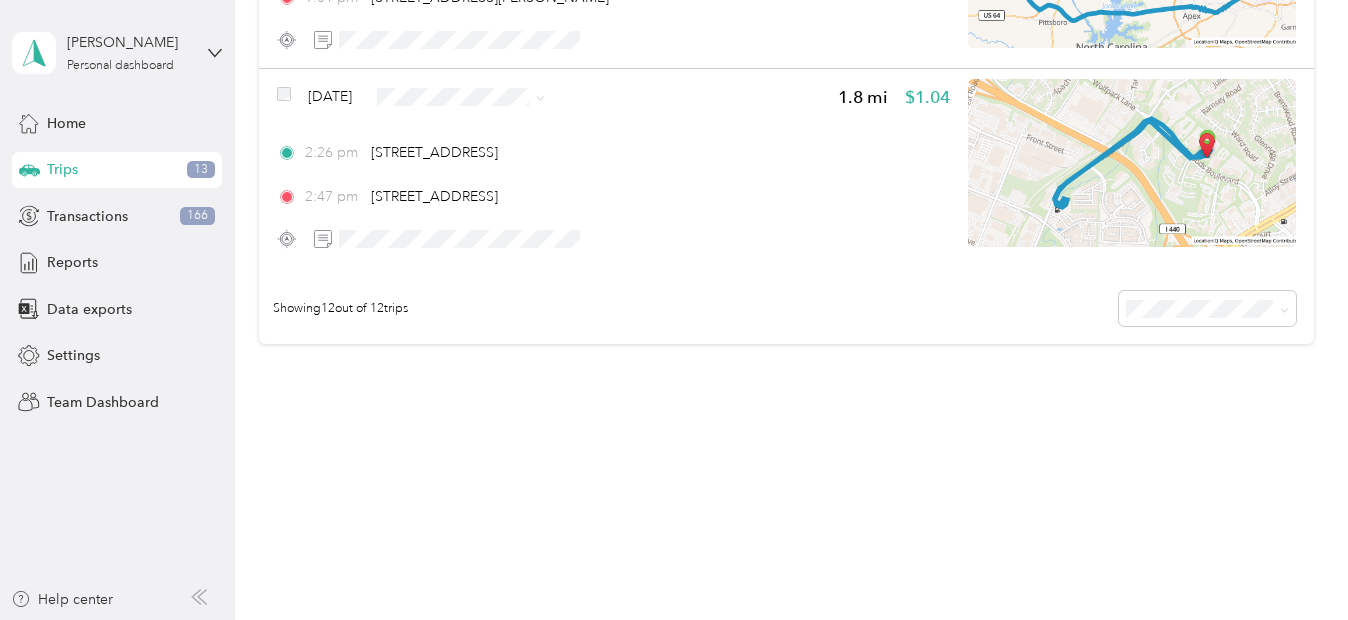 click on "Radio" at bounding box center (503, 301) 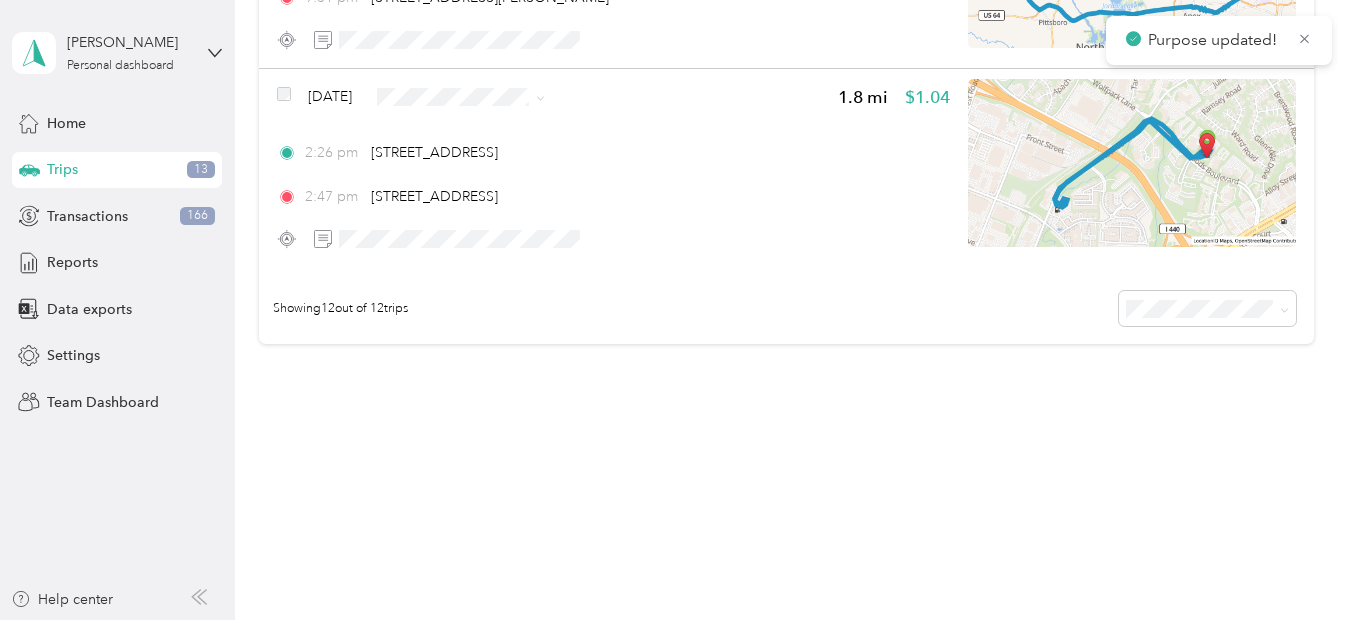 scroll, scrollTop: 2203, scrollLeft: 0, axis: vertical 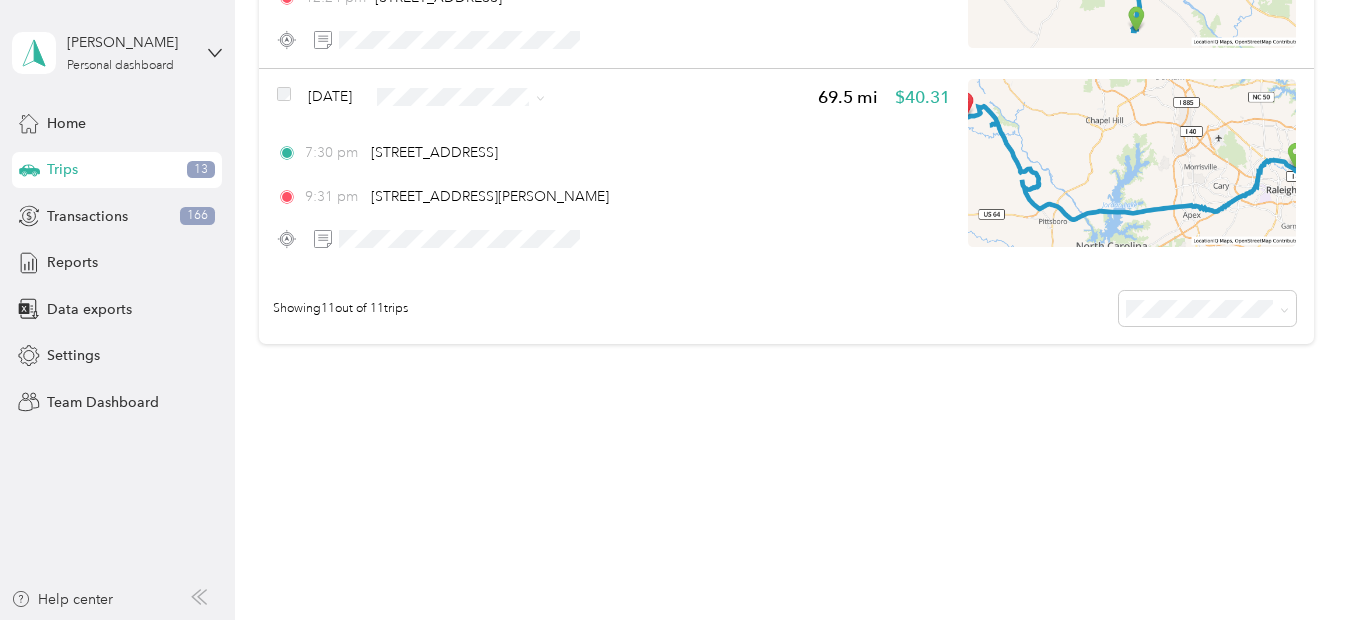 click on "Personal" at bounding box center [503, 167] 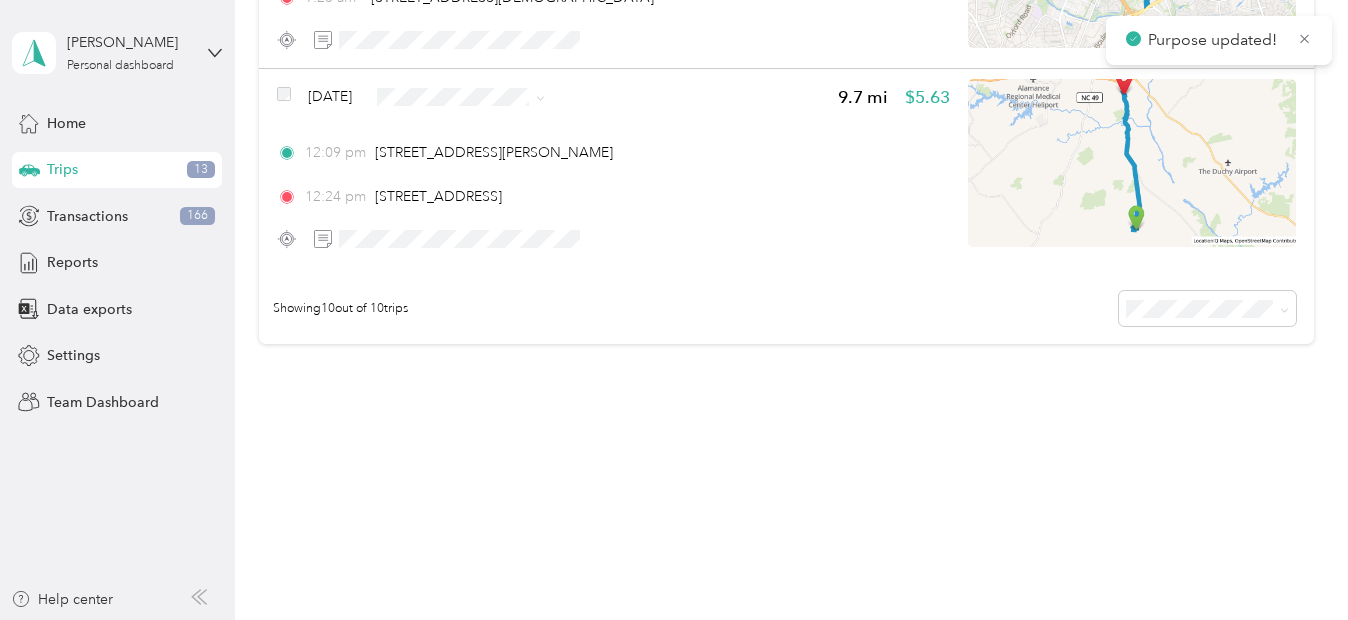 scroll, scrollTop: 2004, scrollLeft: 0, axis: vertical 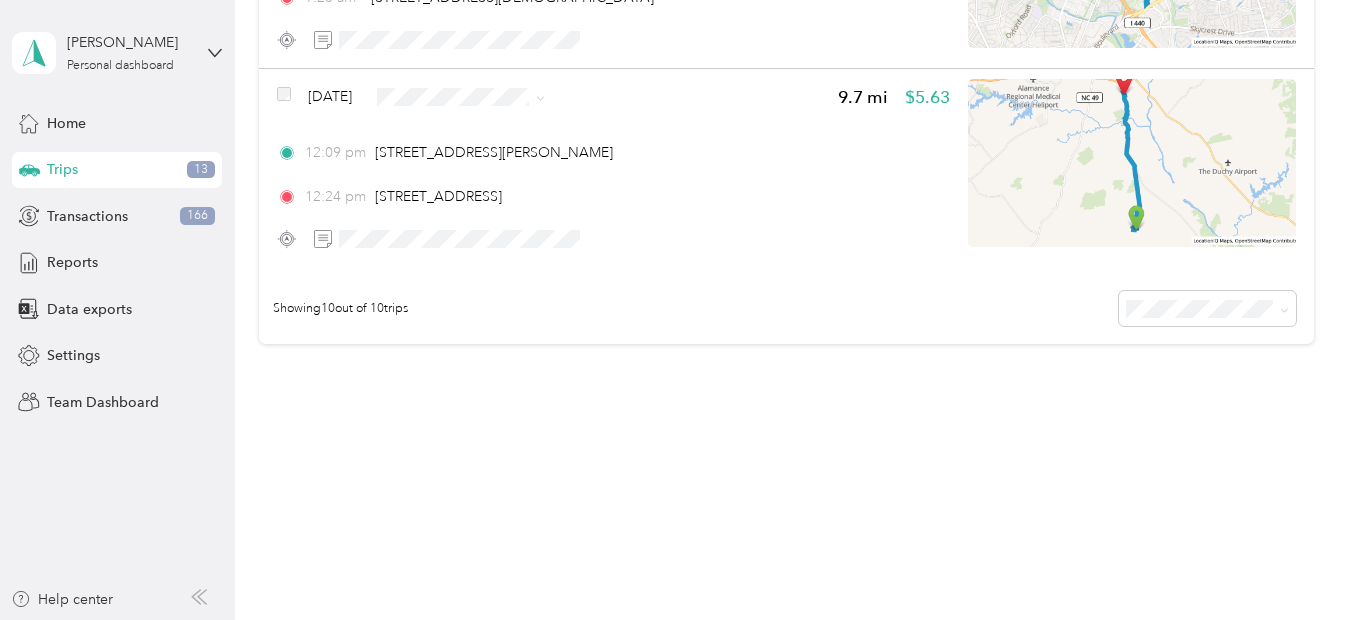 click on "Radio" at bounding box center [503, 304] 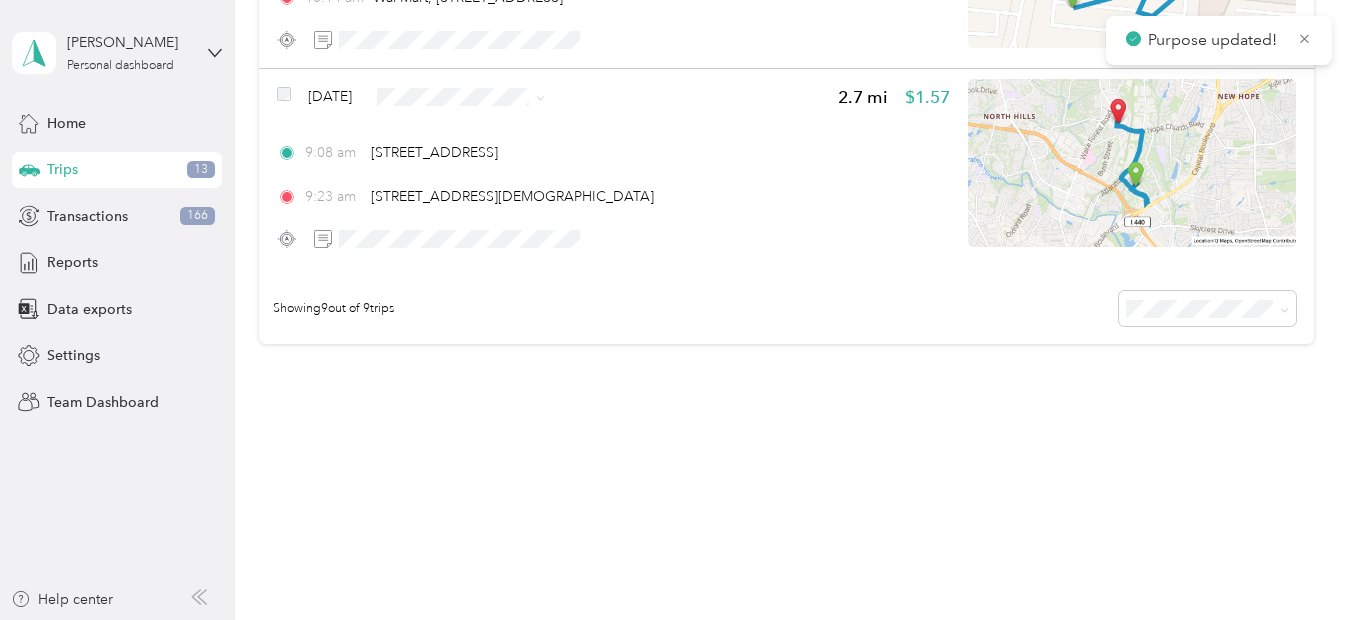 scroll, scrollTop: 1805, scrollLeft: 0, axis: vertical 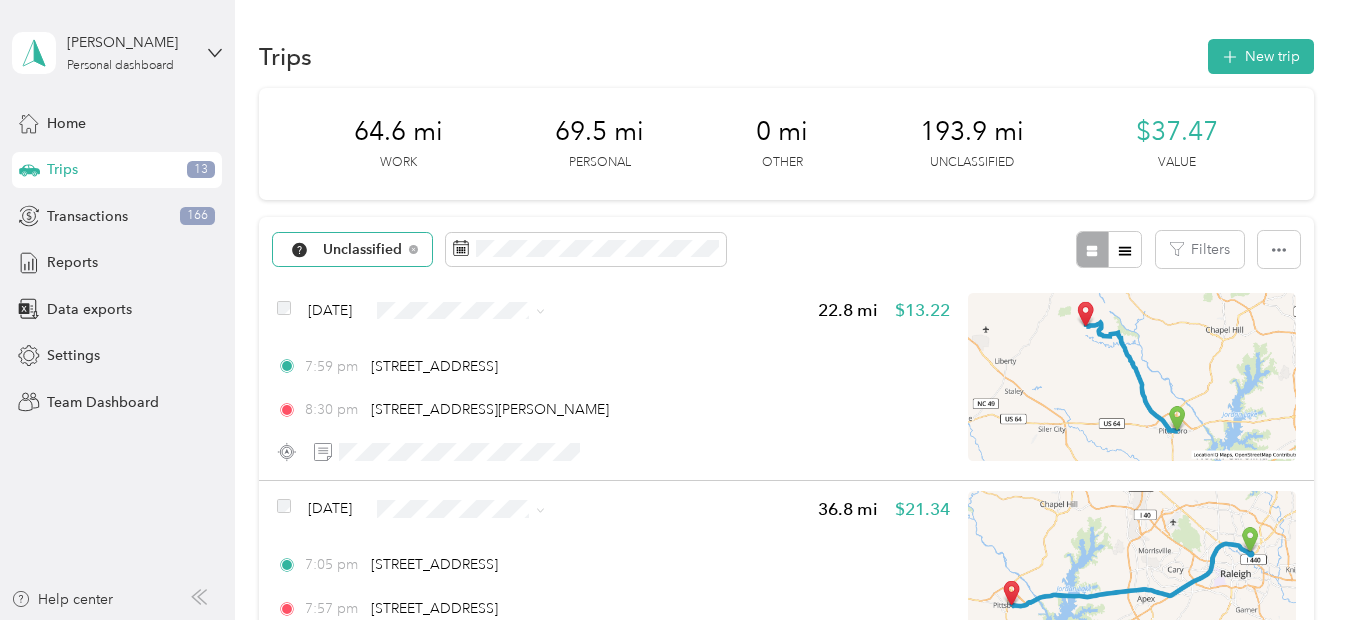 click on "Unclassified" at bounding box center [363, 250] 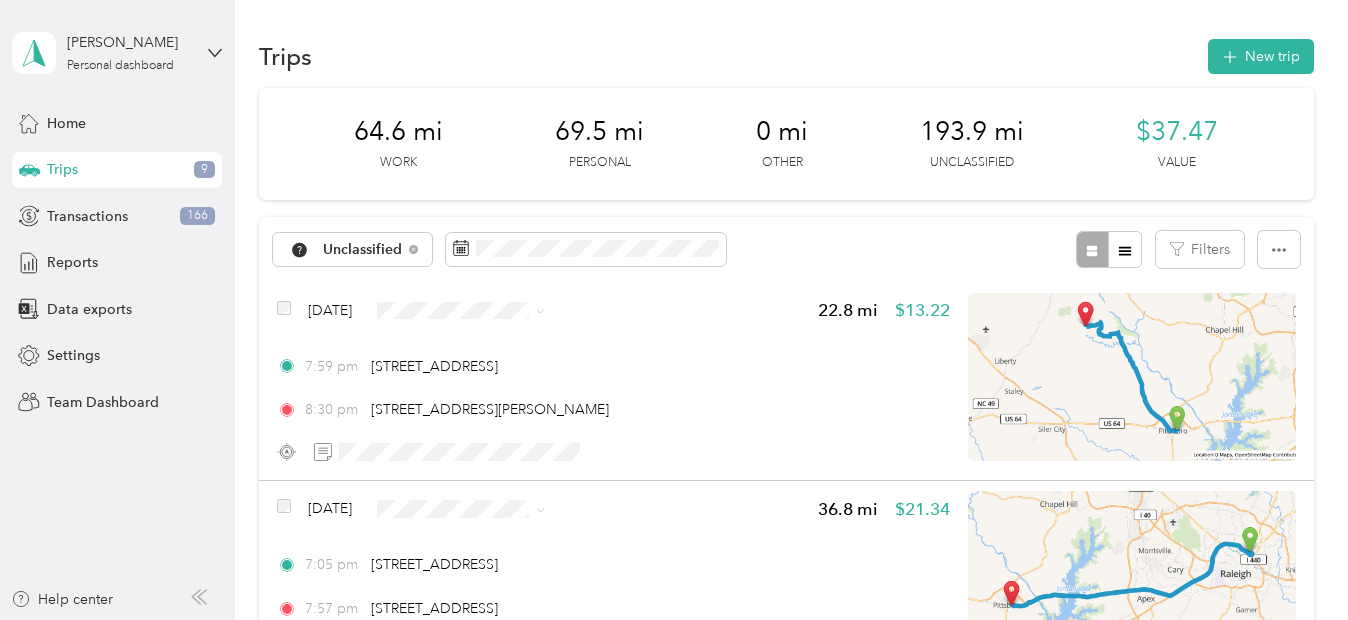 click on "All purposes" at bounding box center [356, 280] 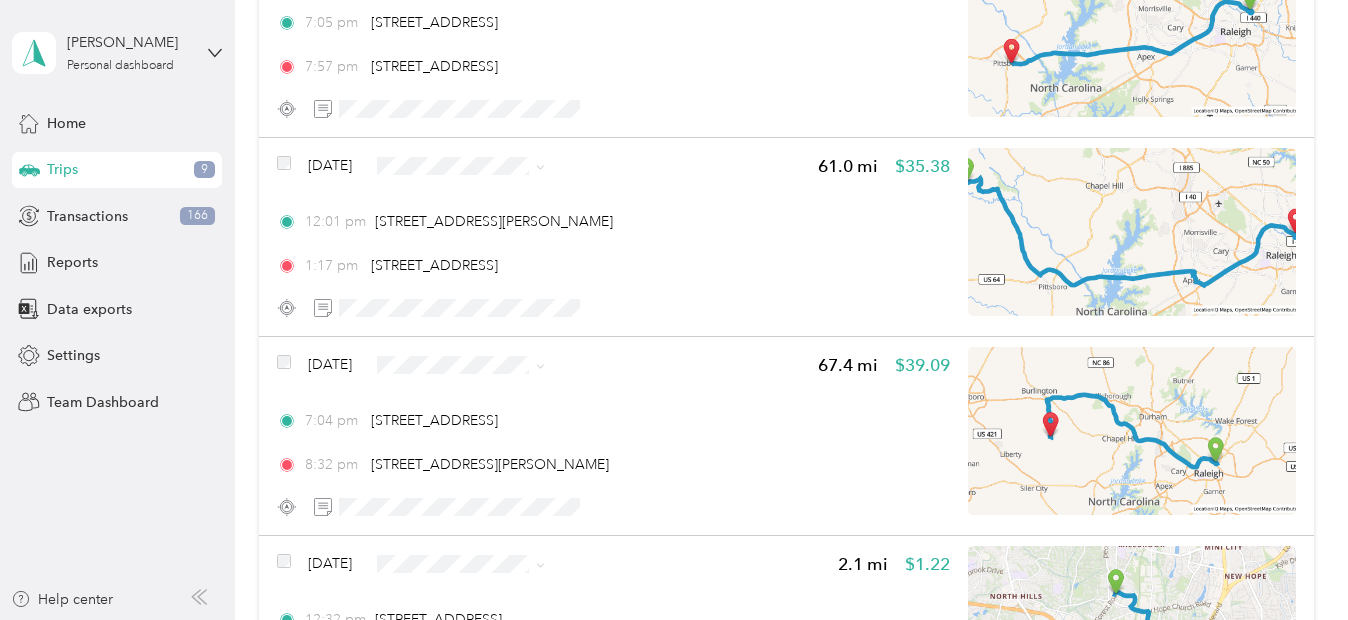 scroll, scrollTop: 1264, scrollLeft: 0, axis: vertical 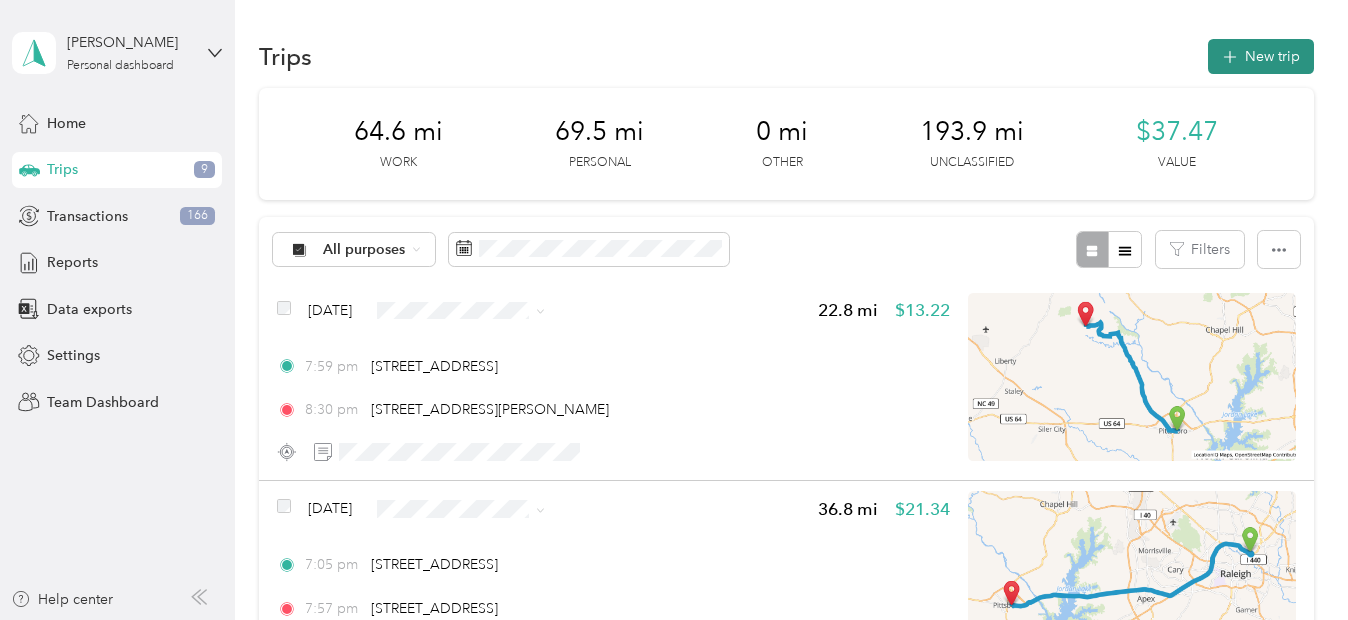 click on "New trip" at bounding box center (1261, 56) 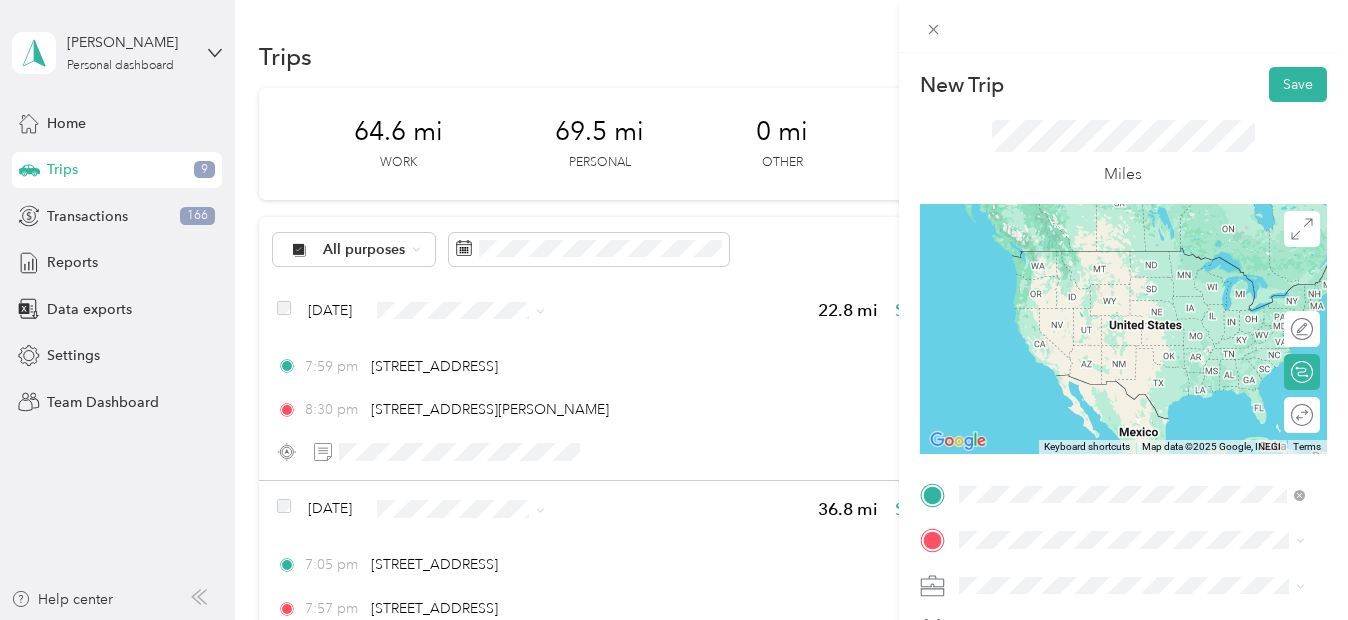 click on "[STREET_ADDRESS][US_STATE]" at bounding box center (1096, 251) 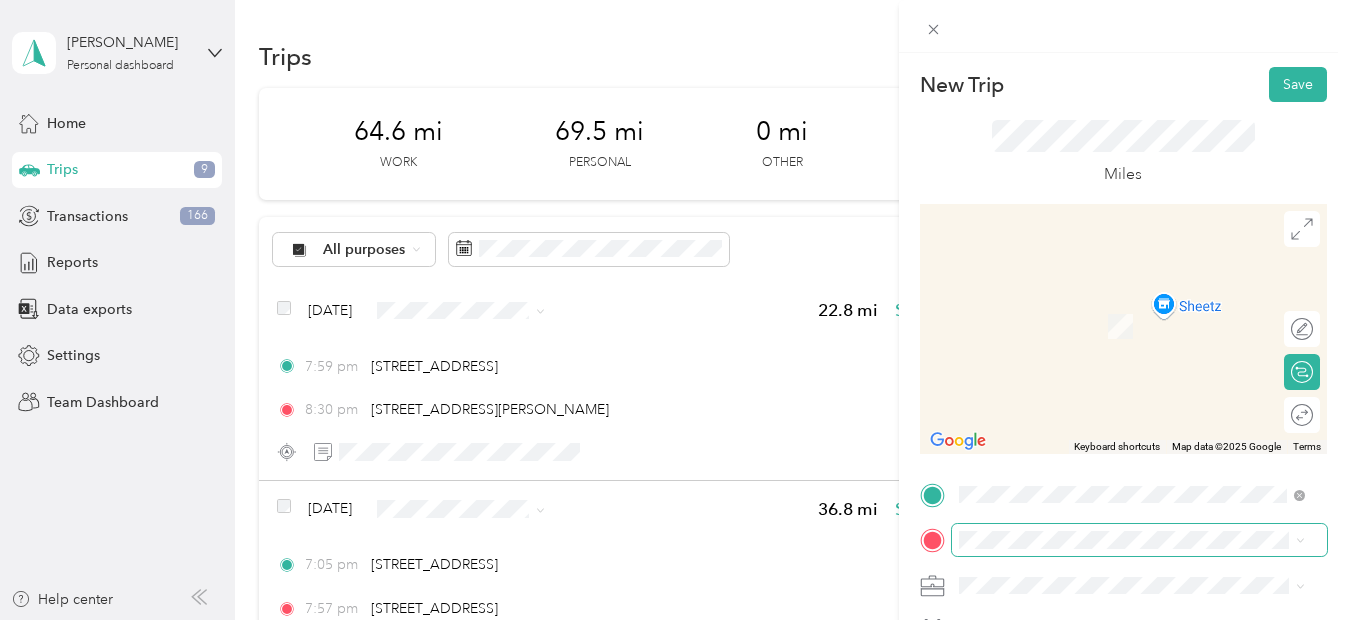 click at bounding box center (1139, 540) 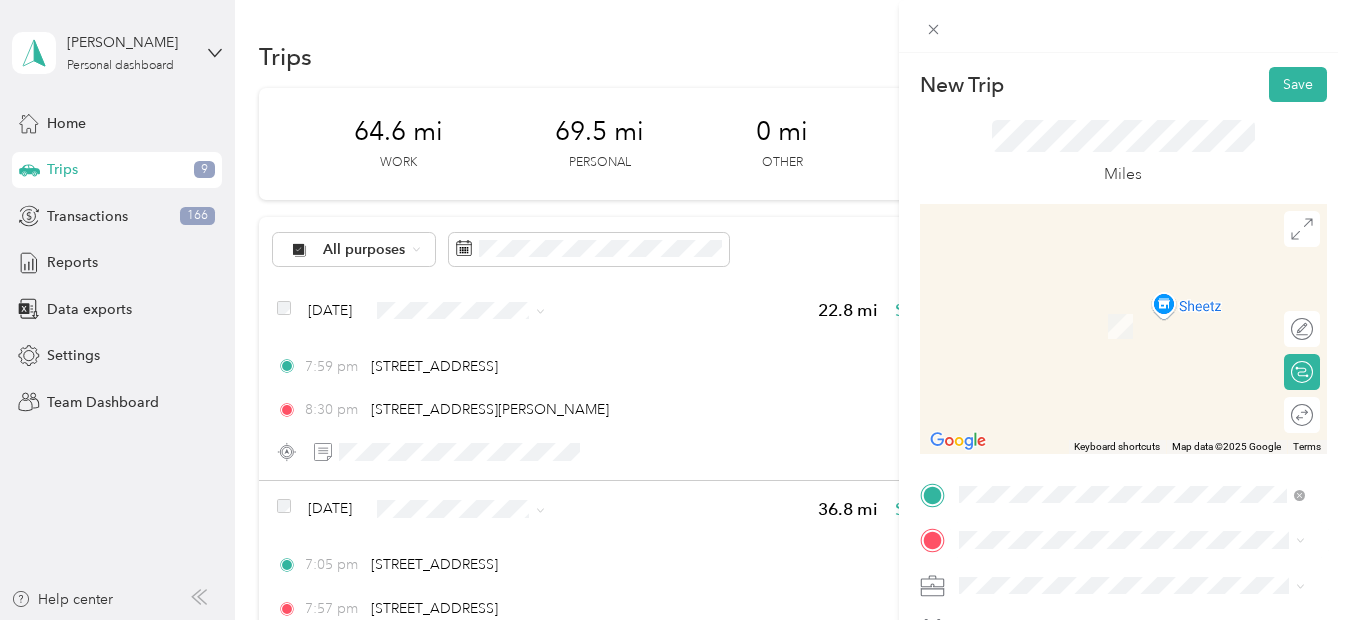 click on "[STREET_ADDRESS][US_STATE]" at bounding box center (1096, 288) 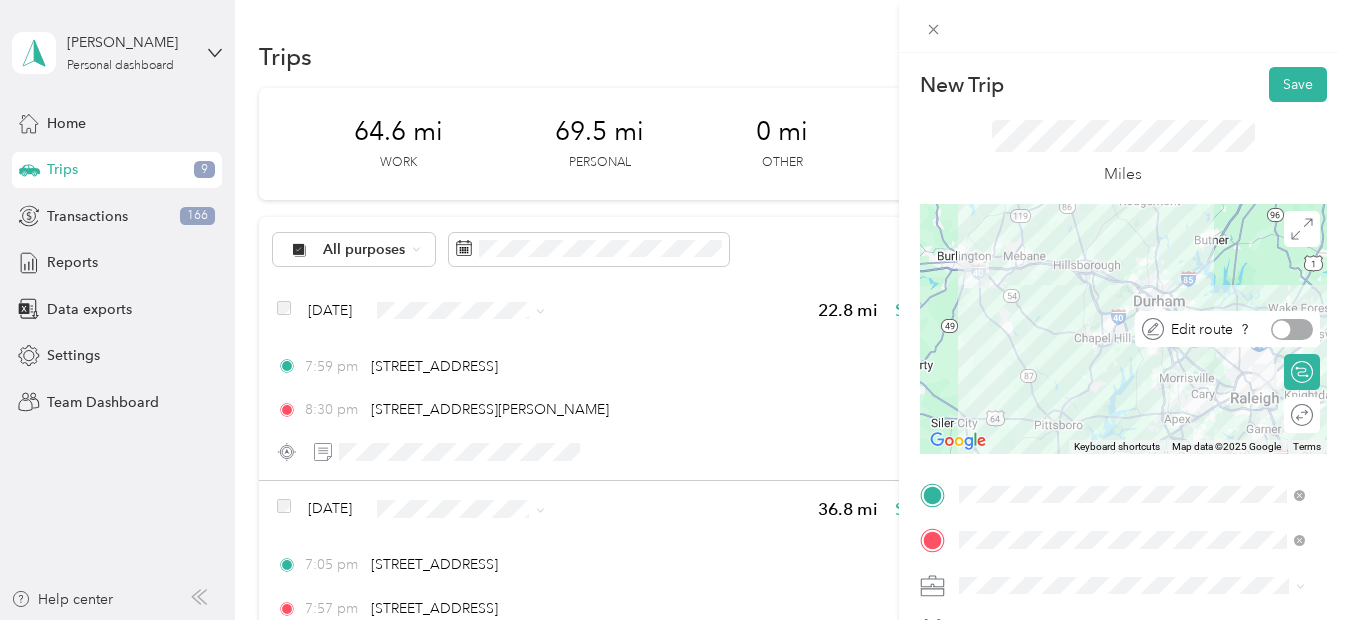 click at bounding box center (1292, 329) 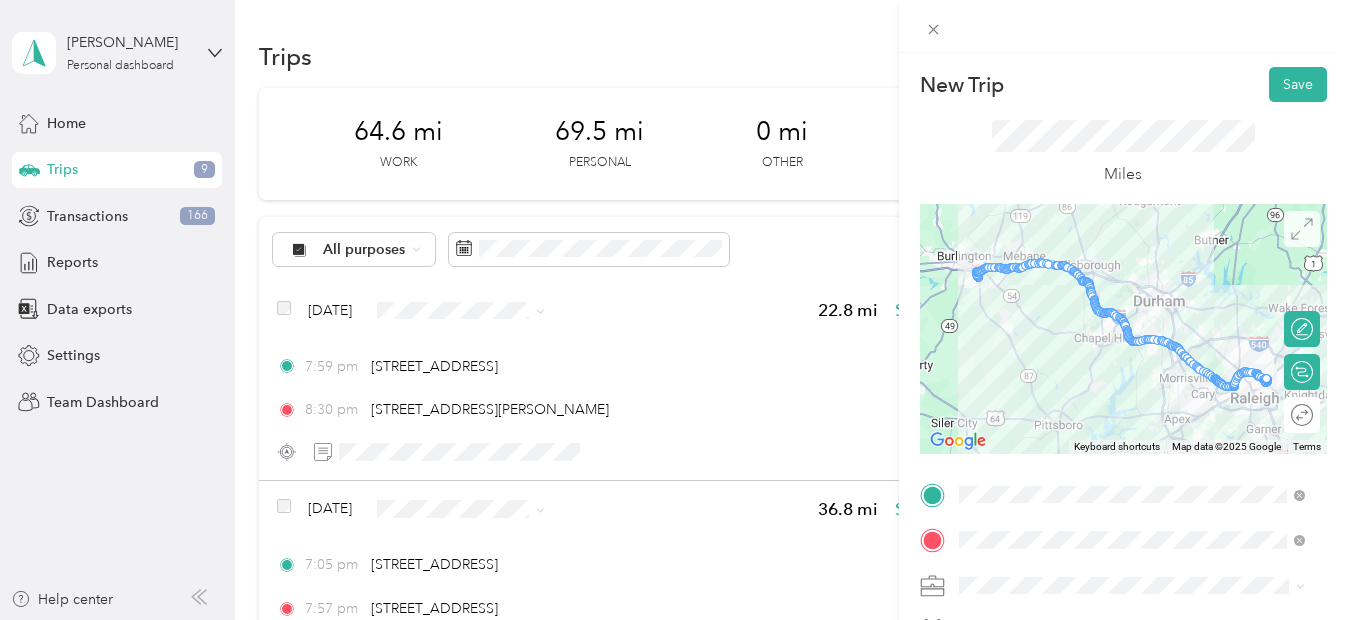 click 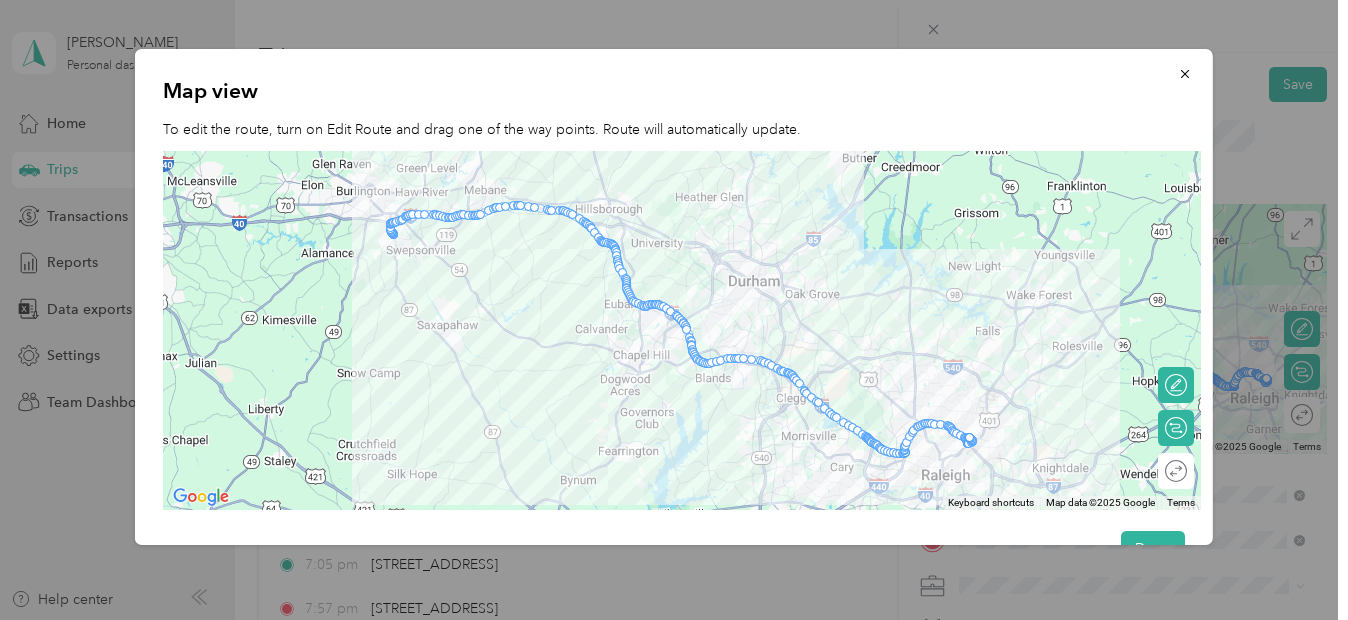 click at bounding box center [682, 331] 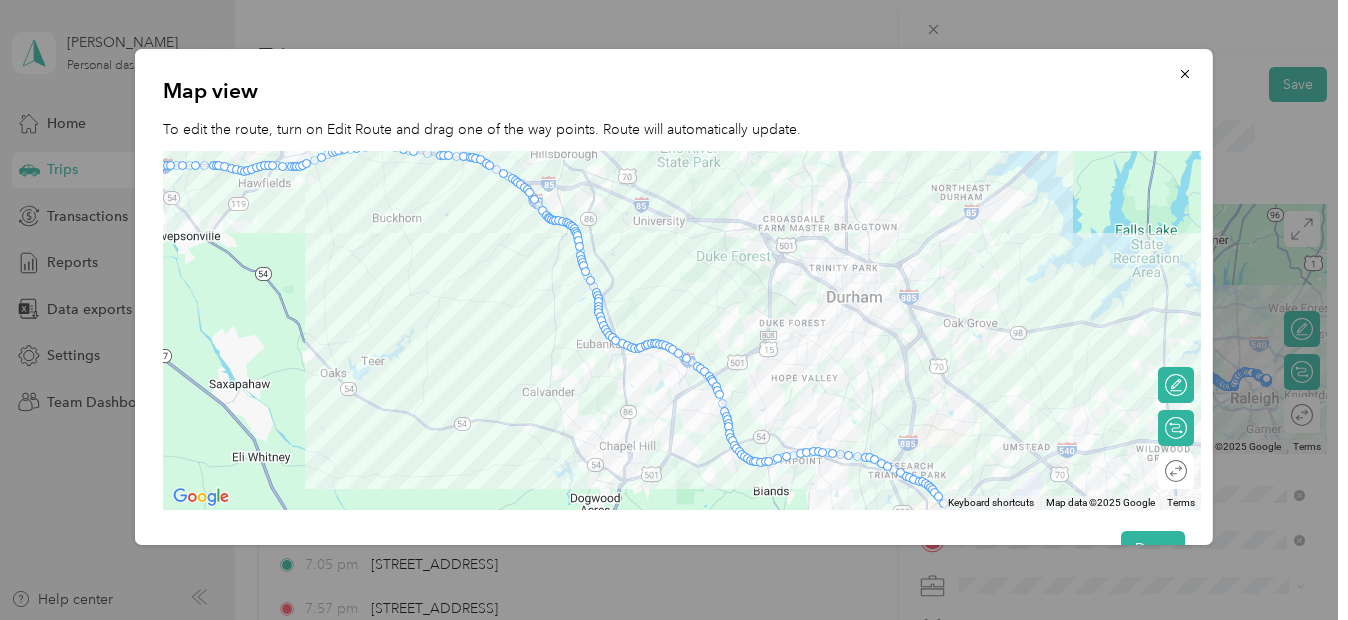 click at bounding box center (682, 331) 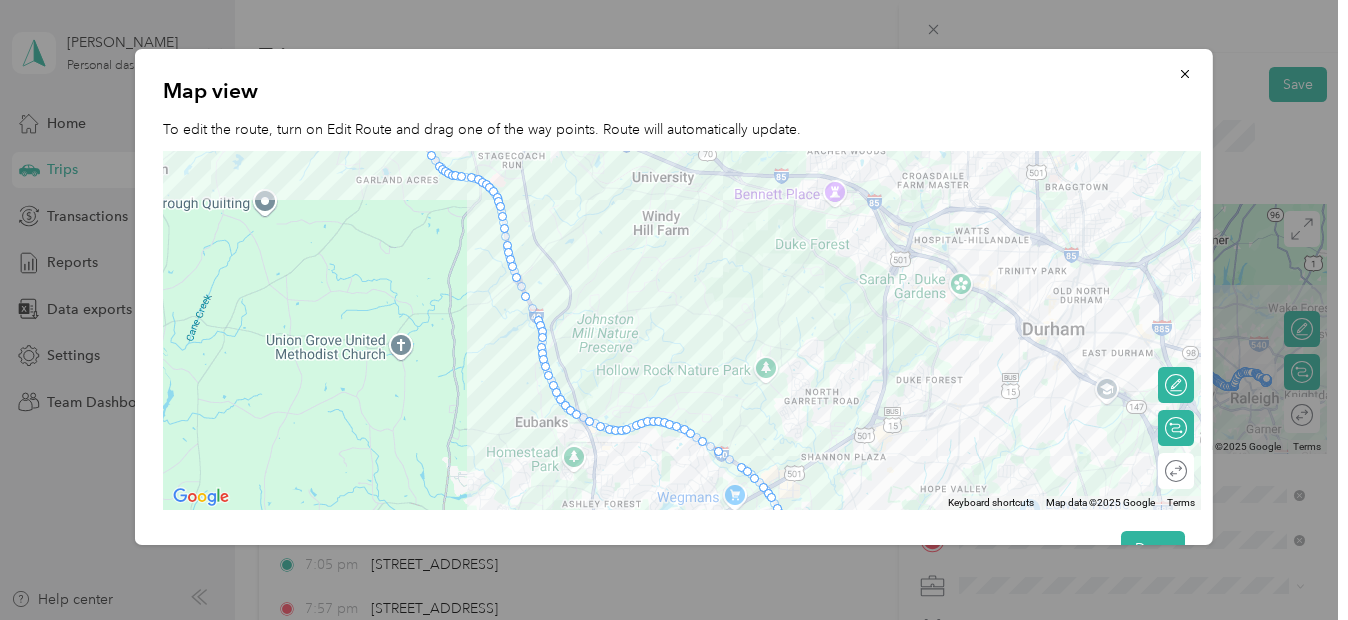 click at bounding box center (682, 331) 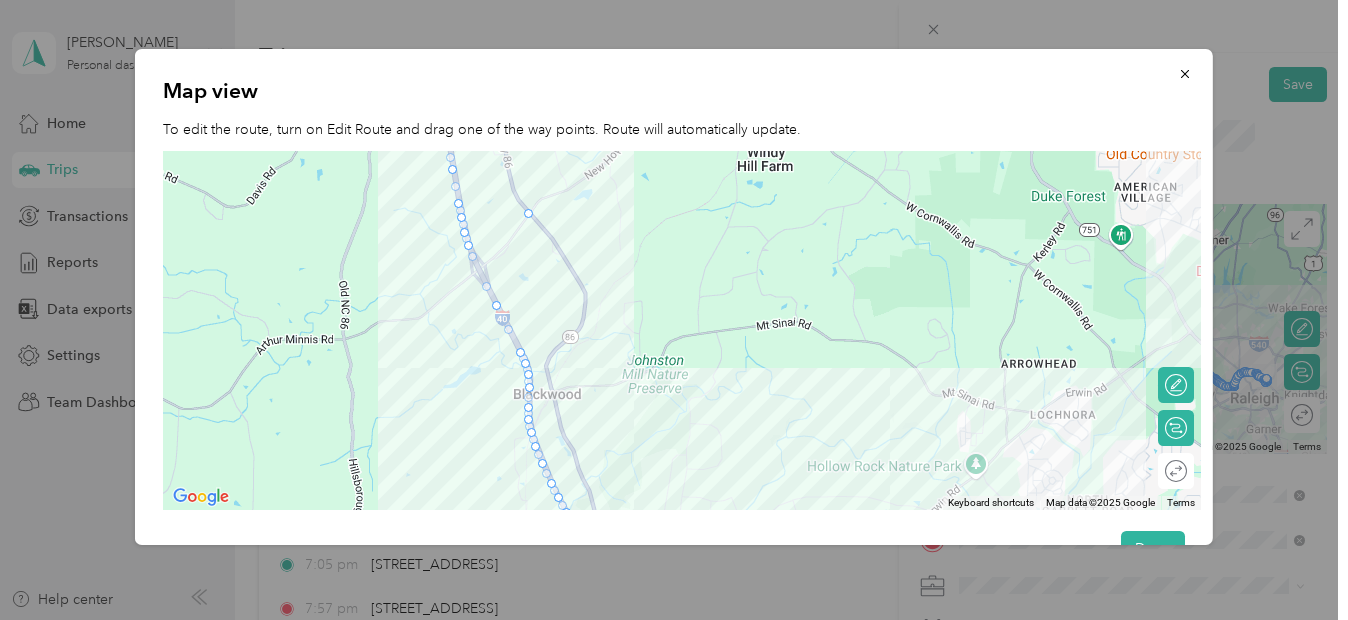 drag, startPoint x: 478, startPoint y: 269, endPoint x: 530, endPoint y: 213, distance: 76.41989 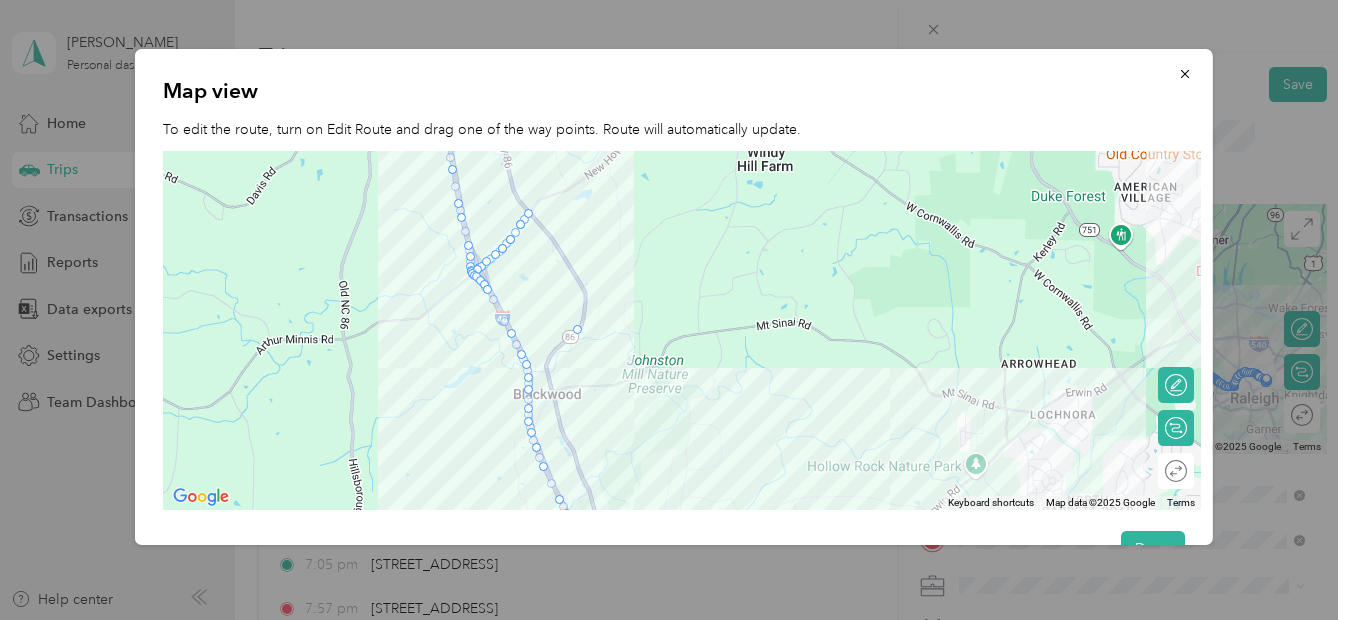 drag, startPoint x: 497, startPoint y: 306, endPoint x: 590, endPoint y: 327, distance: 95.34149 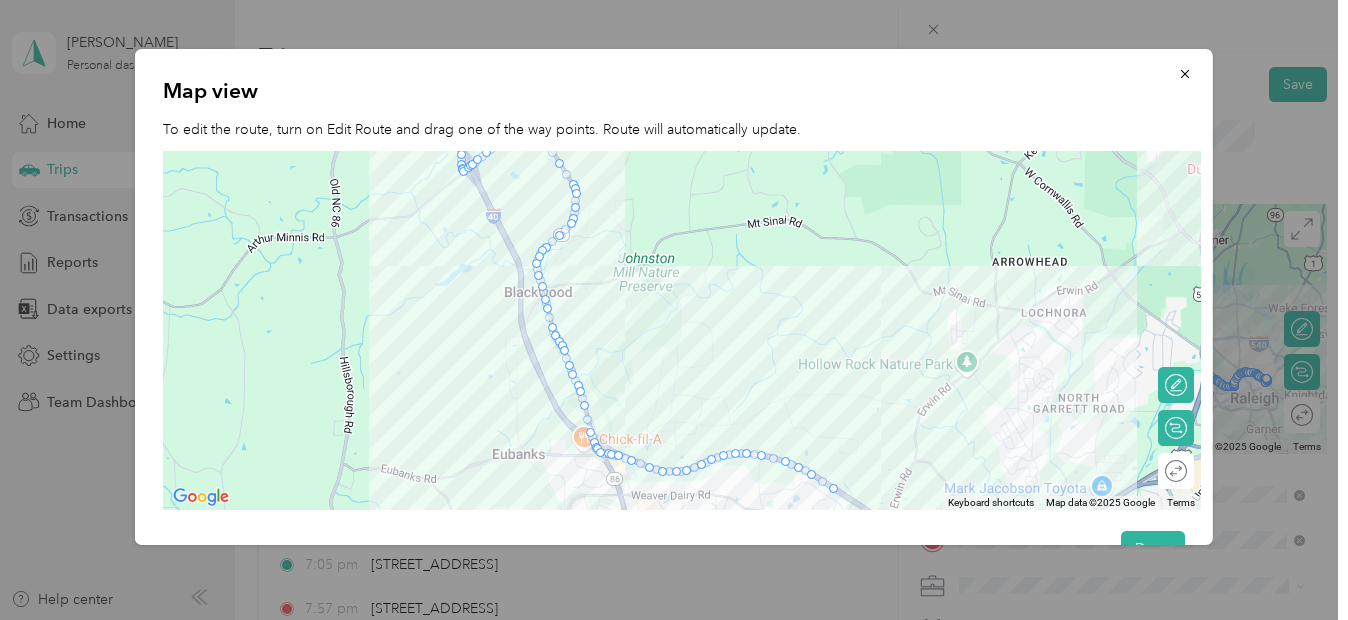 drag, startPoint x: 833, startPoint y: 378, endPoint x: 824, endPoint y: 274, distance: 104.388695 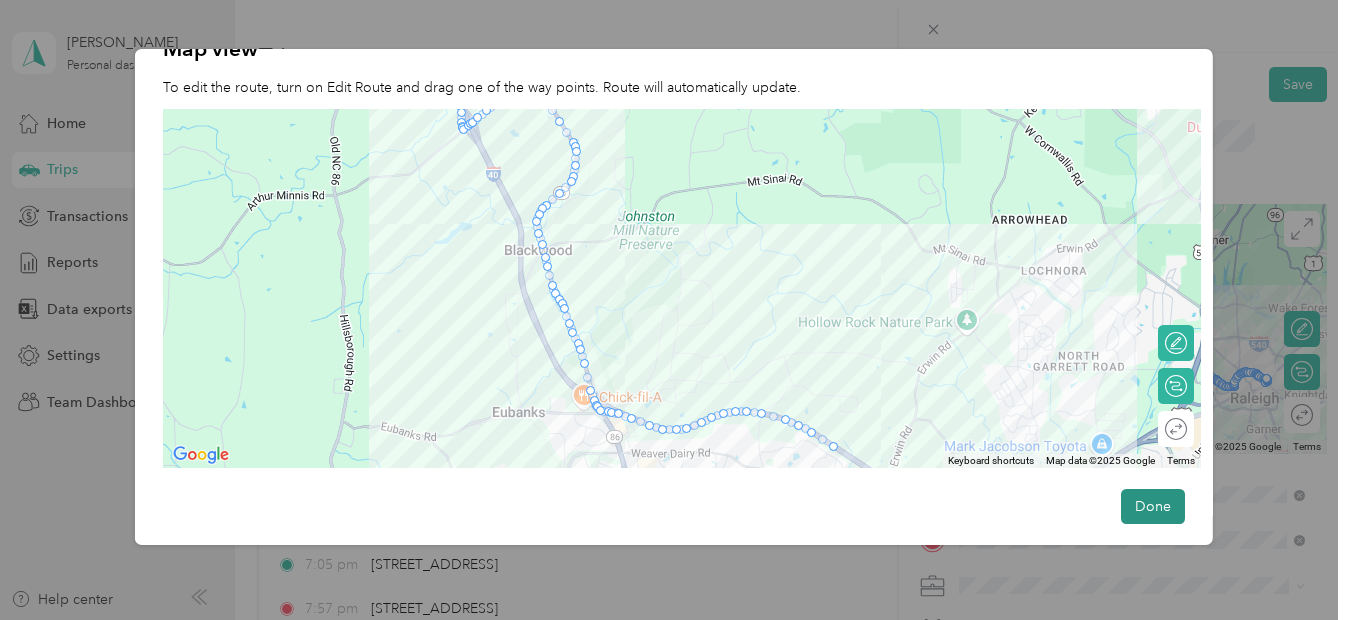 click on "Done" at bounding box center (1153, 506) 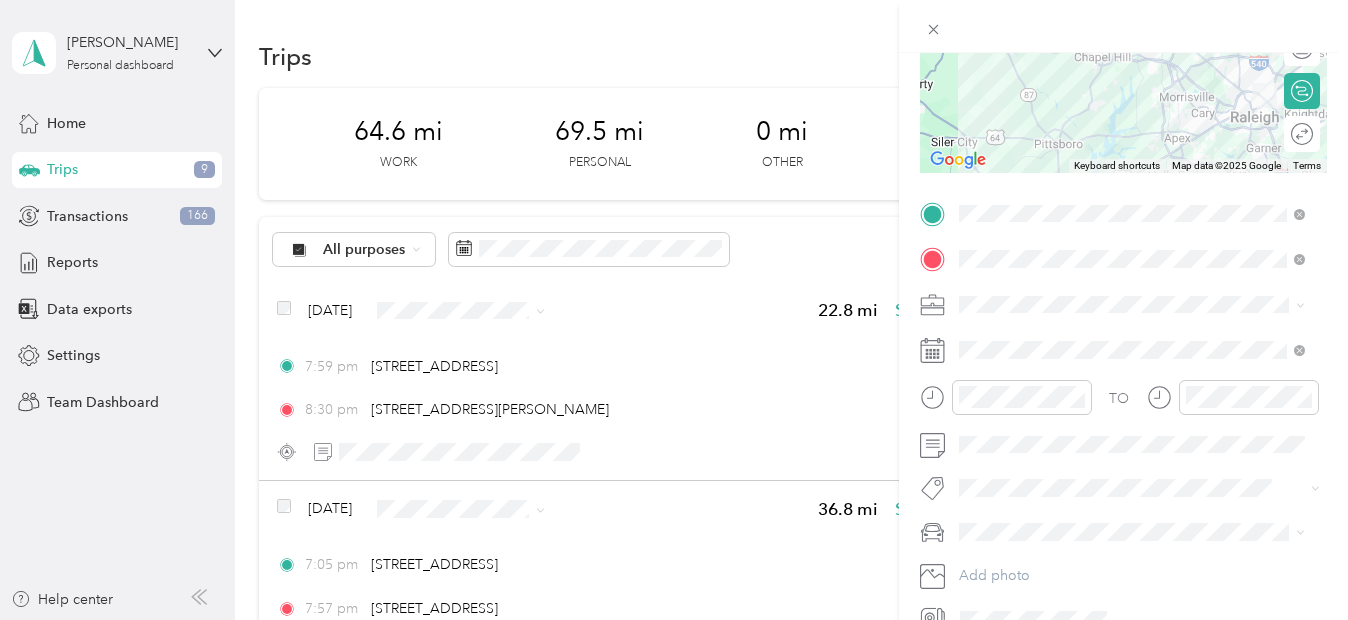 scroll, scrollTop: 285, scrollLeft: 0, axis: vertical 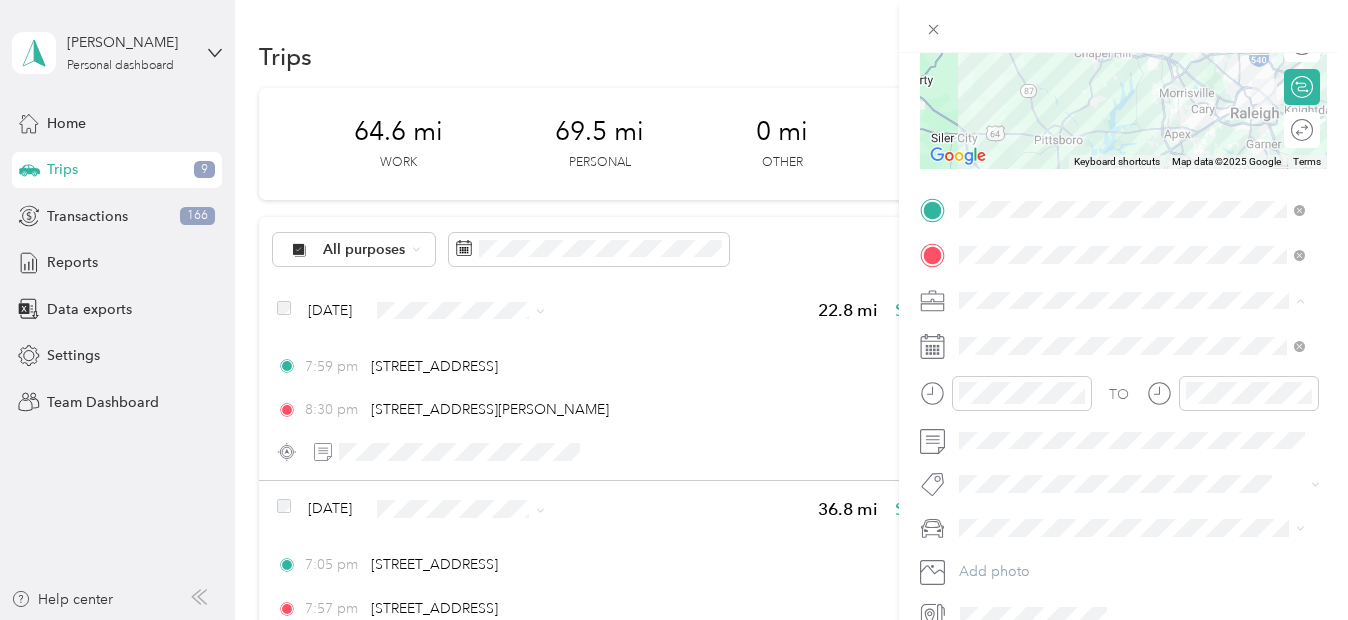 click on "Radio" at bounding box center (1132, 510) 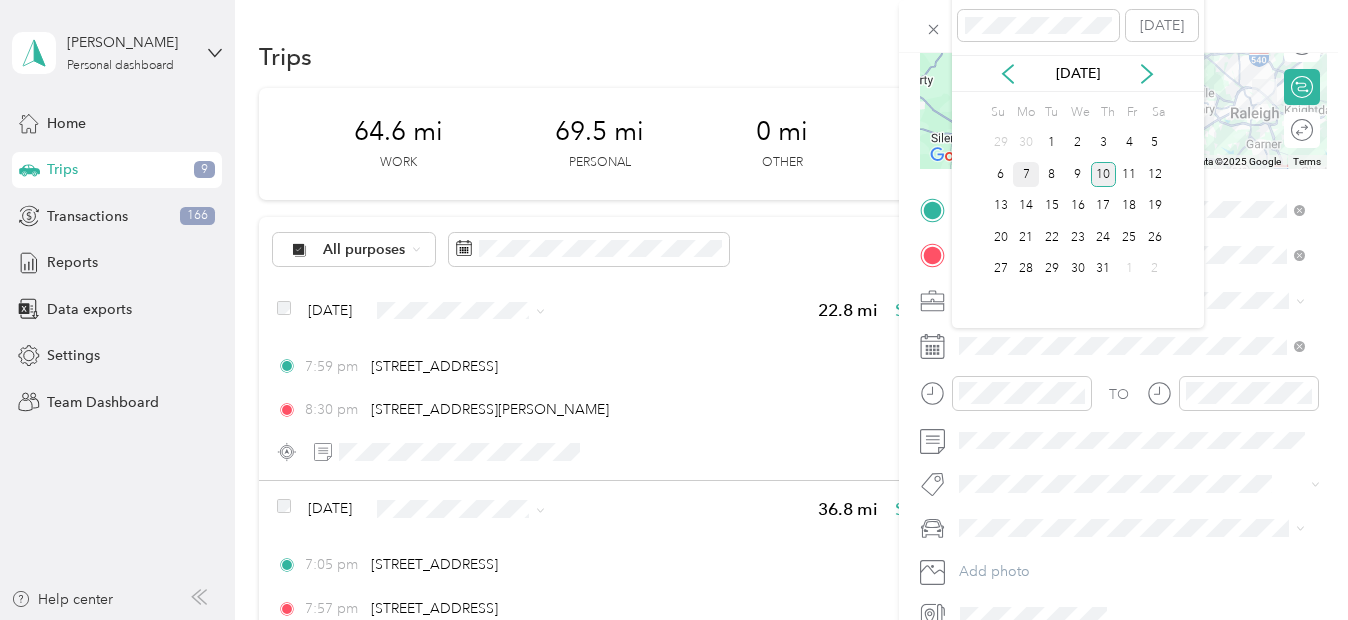 click on "7" at bounding box center [1026, 174] 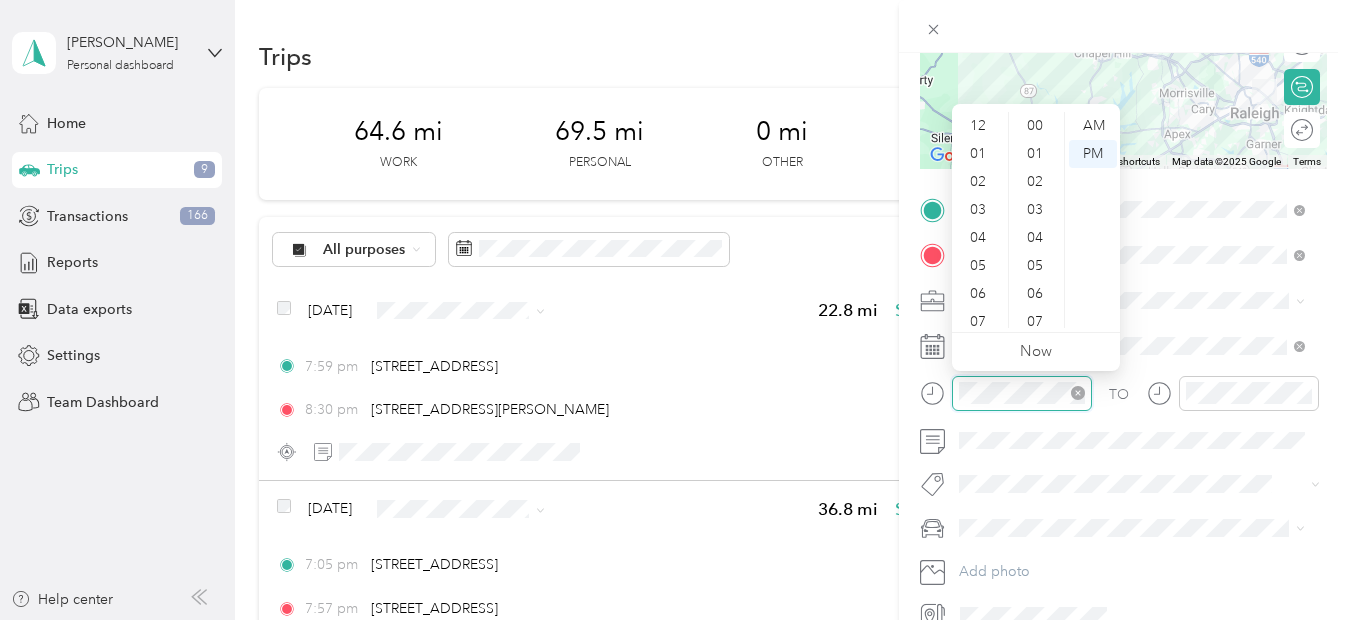 scroll, scrollTop: 1456, scrollLeft: 0, axis: vertical 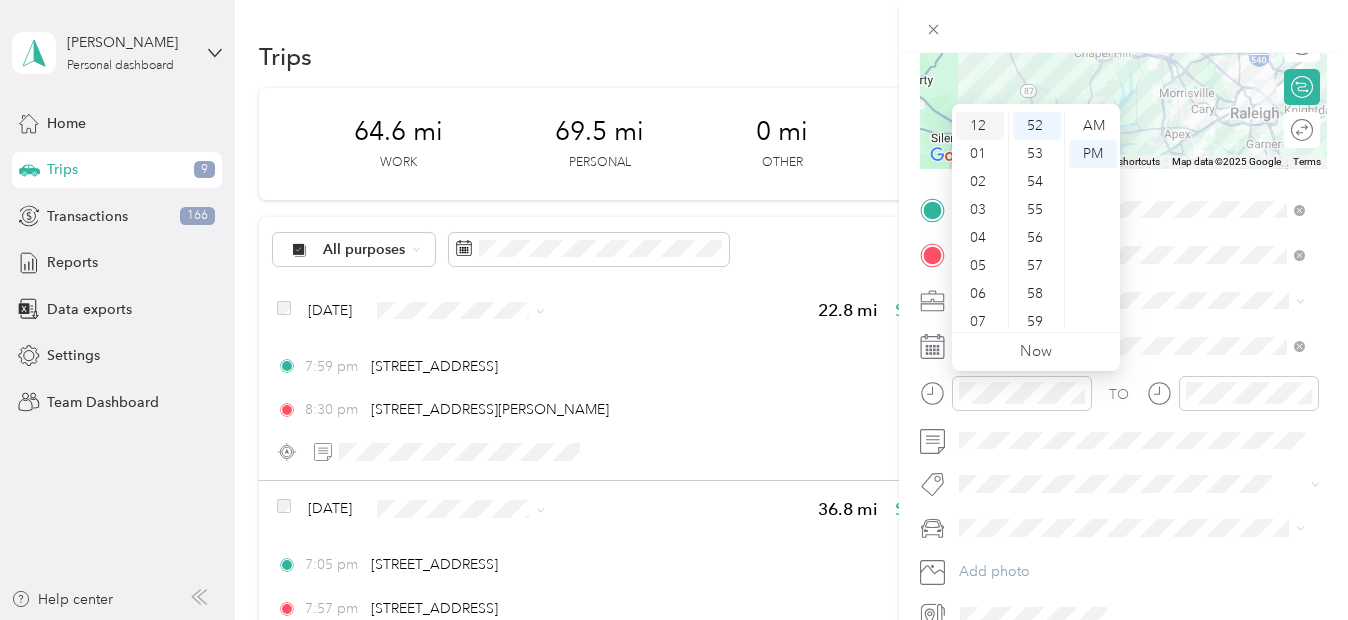 click on "12" at bounding box center (980, 126) 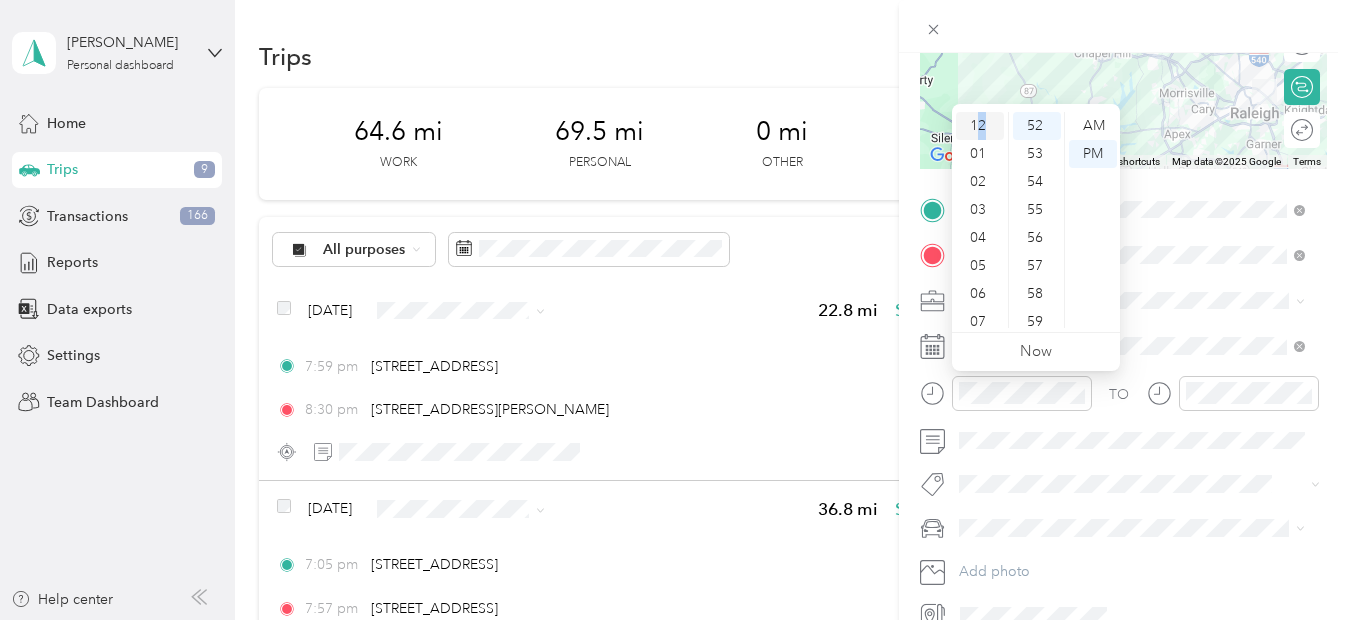 click on "12" at bounding box center [980, 126] 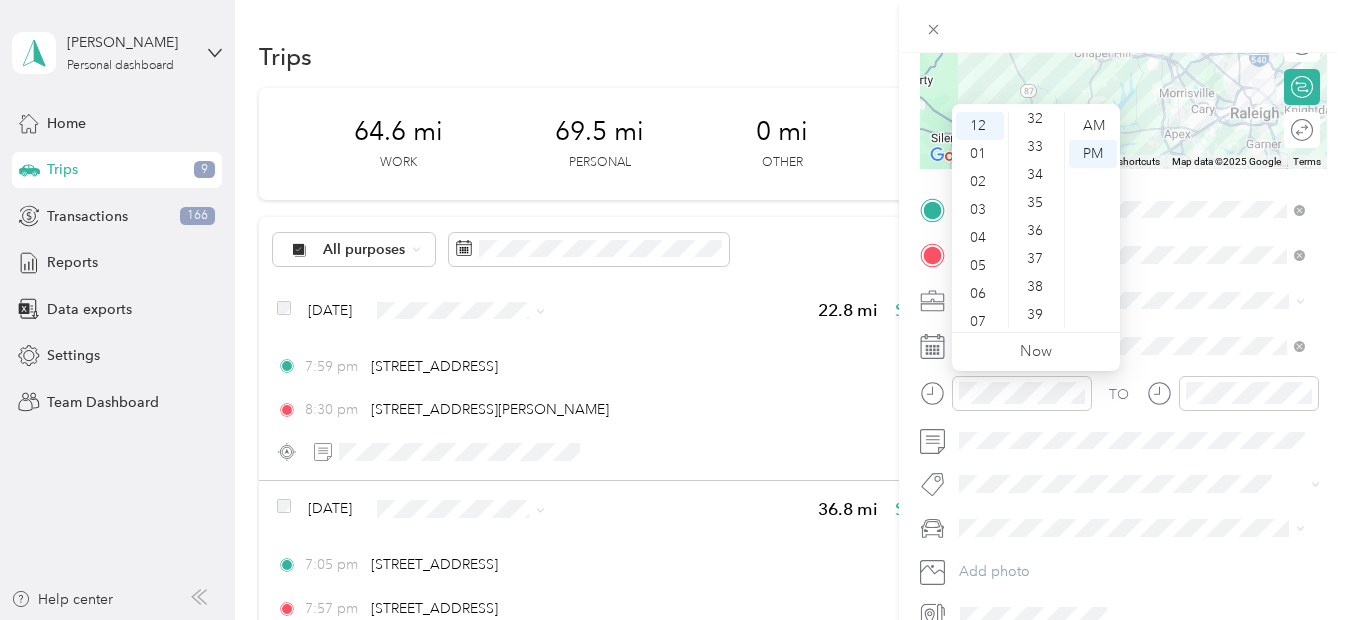 scroll, scrollTop: 889, scrollLeft: 0, axis: vertical 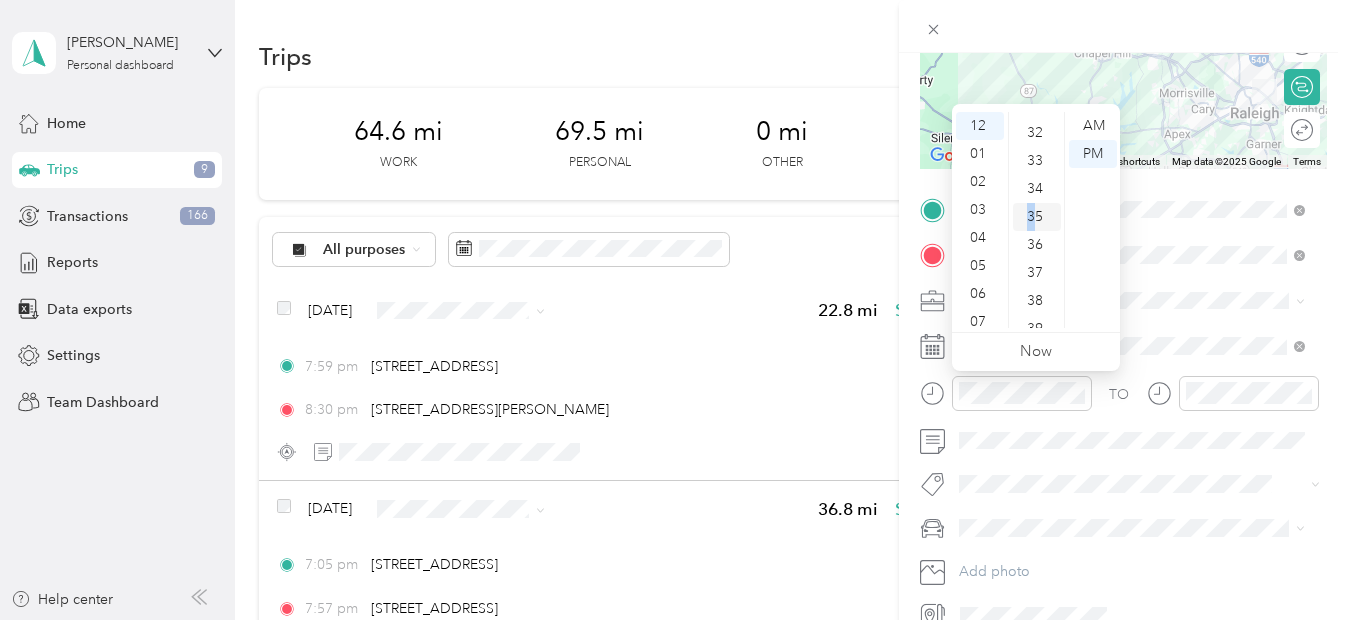 click on "35" at bounding box center (1037, 217) 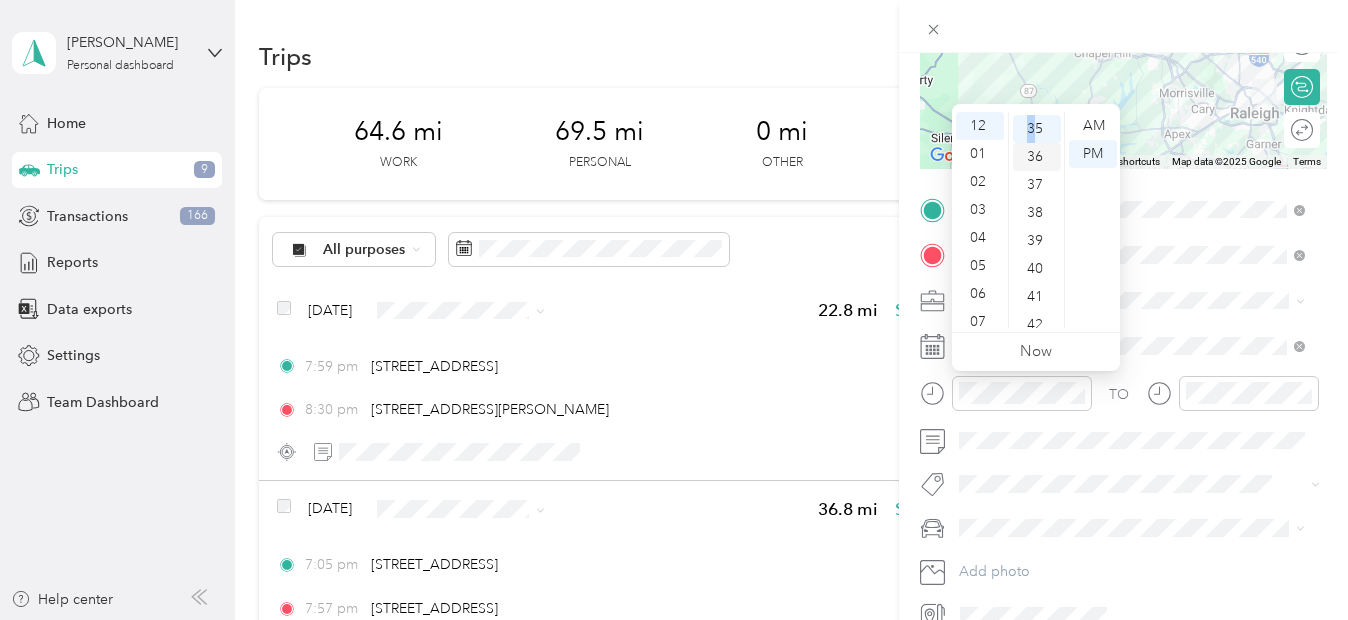 scroll, scrollTop: 980, scrollLeft: 0, axis: vertical 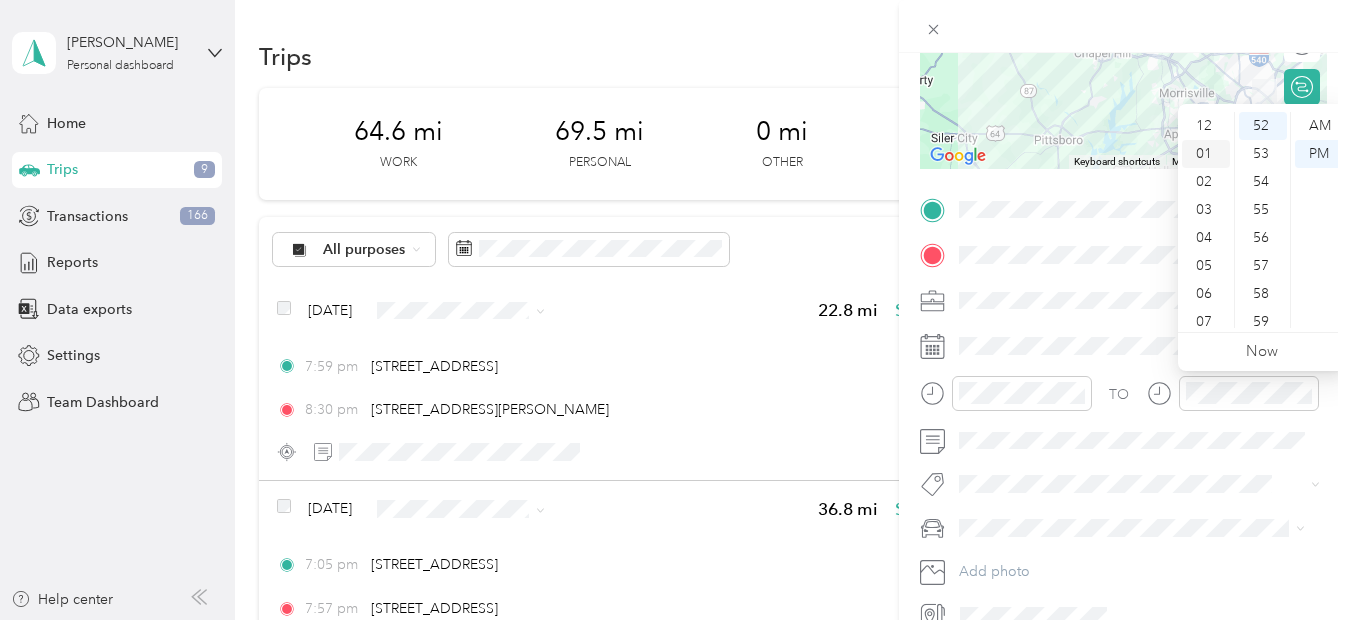 click on "01" at bounding box center [1206, 154] 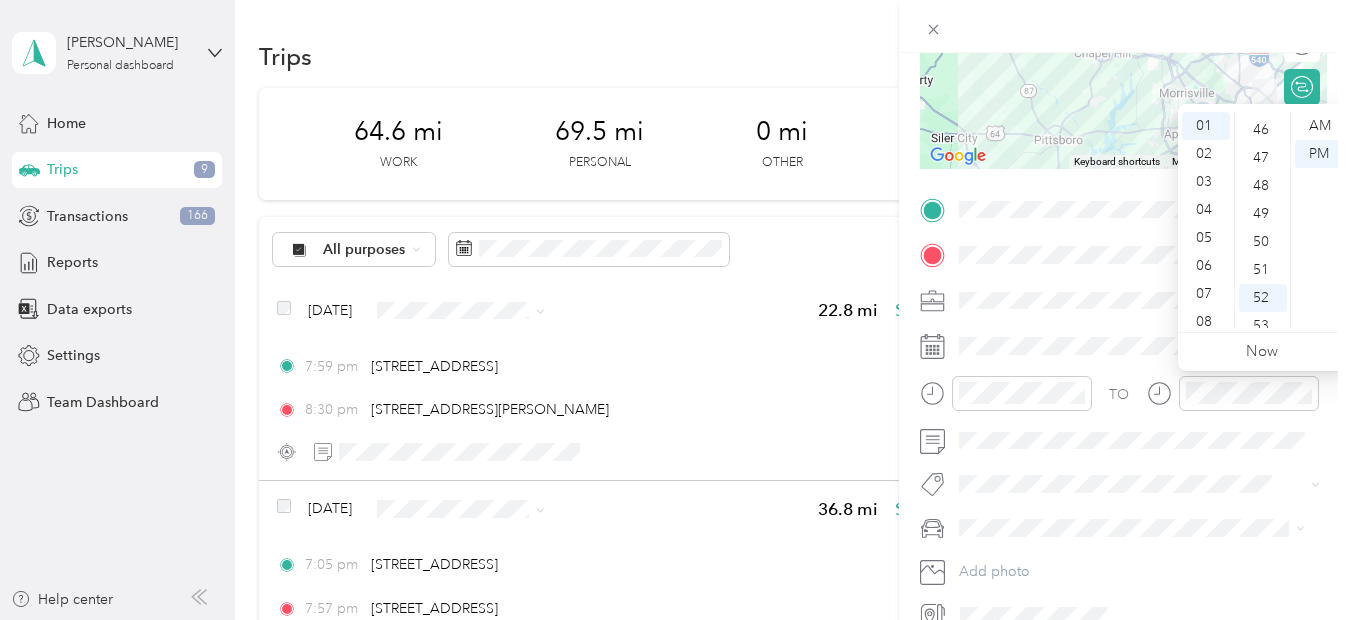 scroll, scrollTop: 1266, scrollLeft: 0, axis: vertical 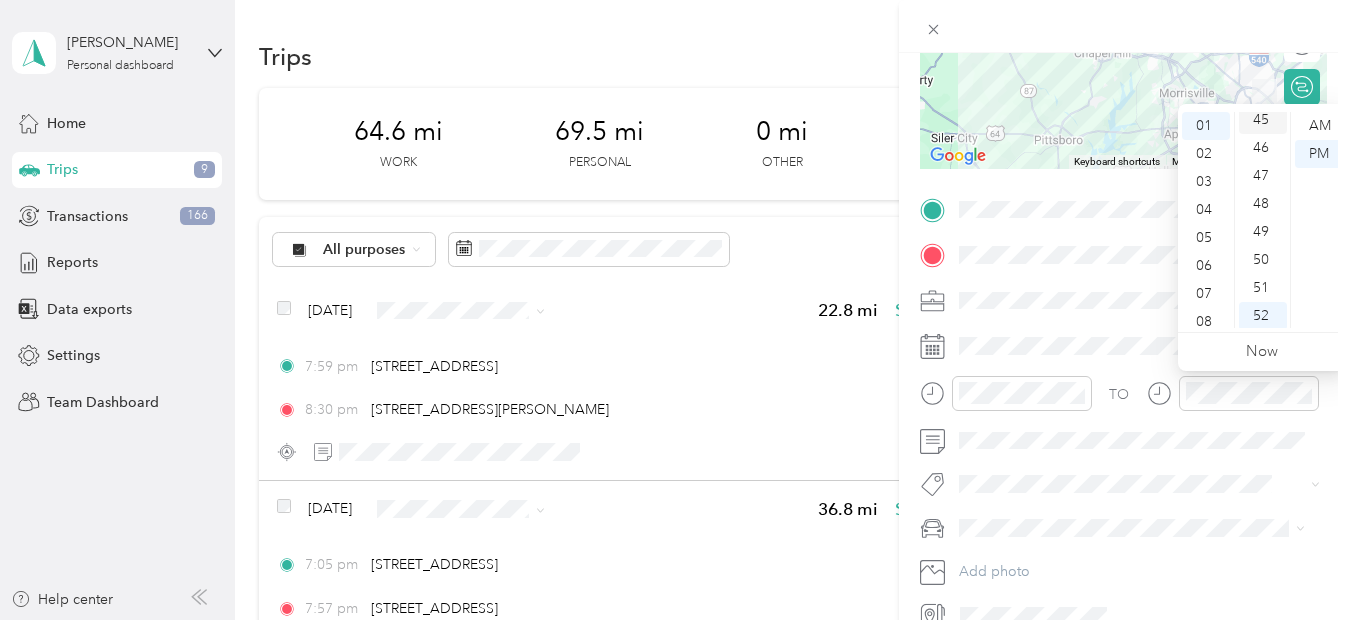 click on "45" at bounding box center [1263, 120] 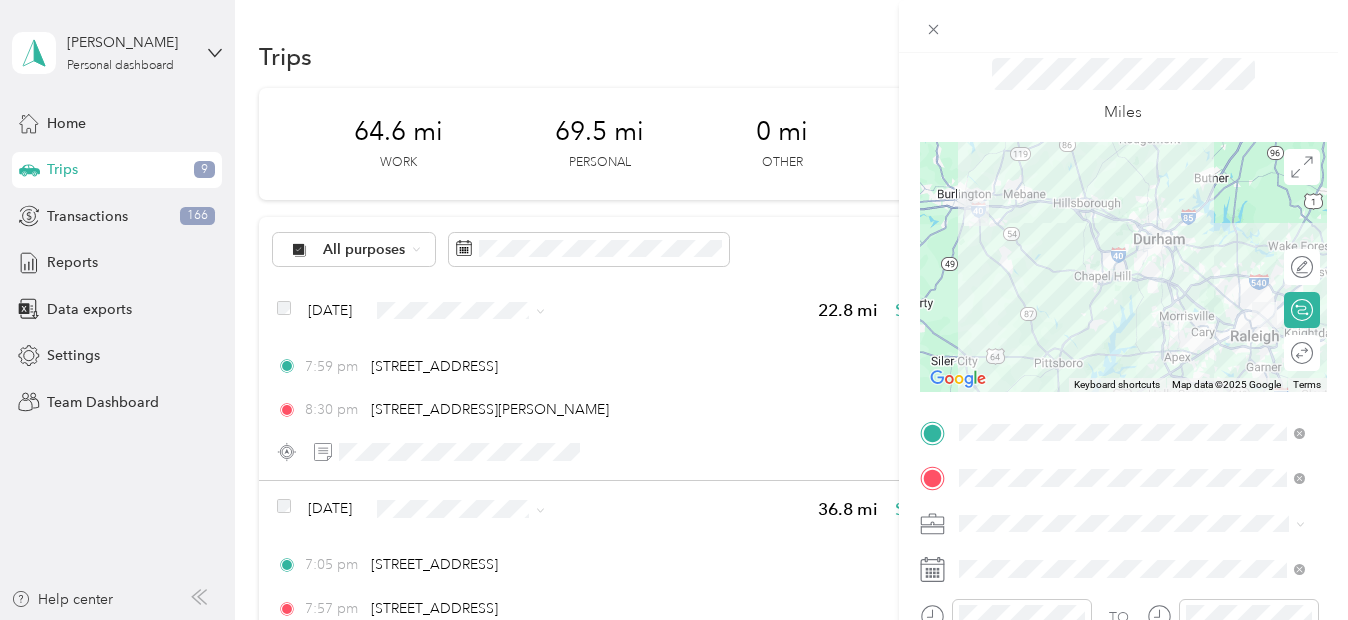 scroll, scrollTop: 0, scrollLeft: 0, axis: both 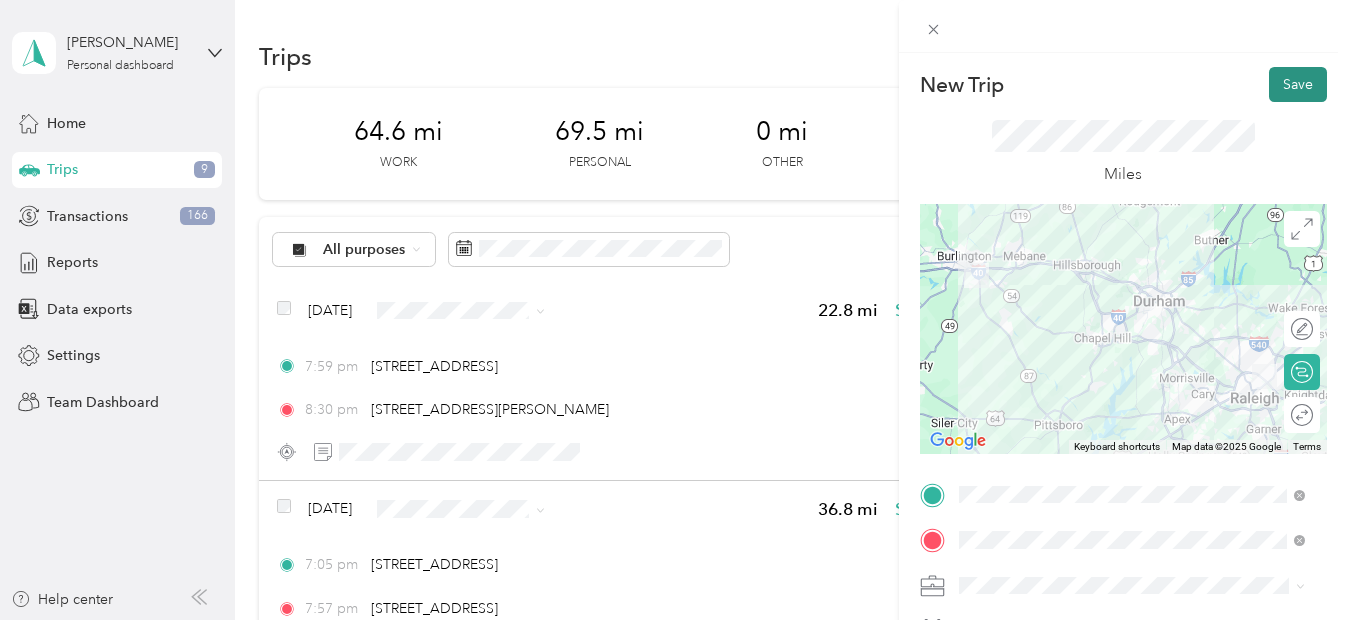 click on "Save" at bounding box center (1298, 84) 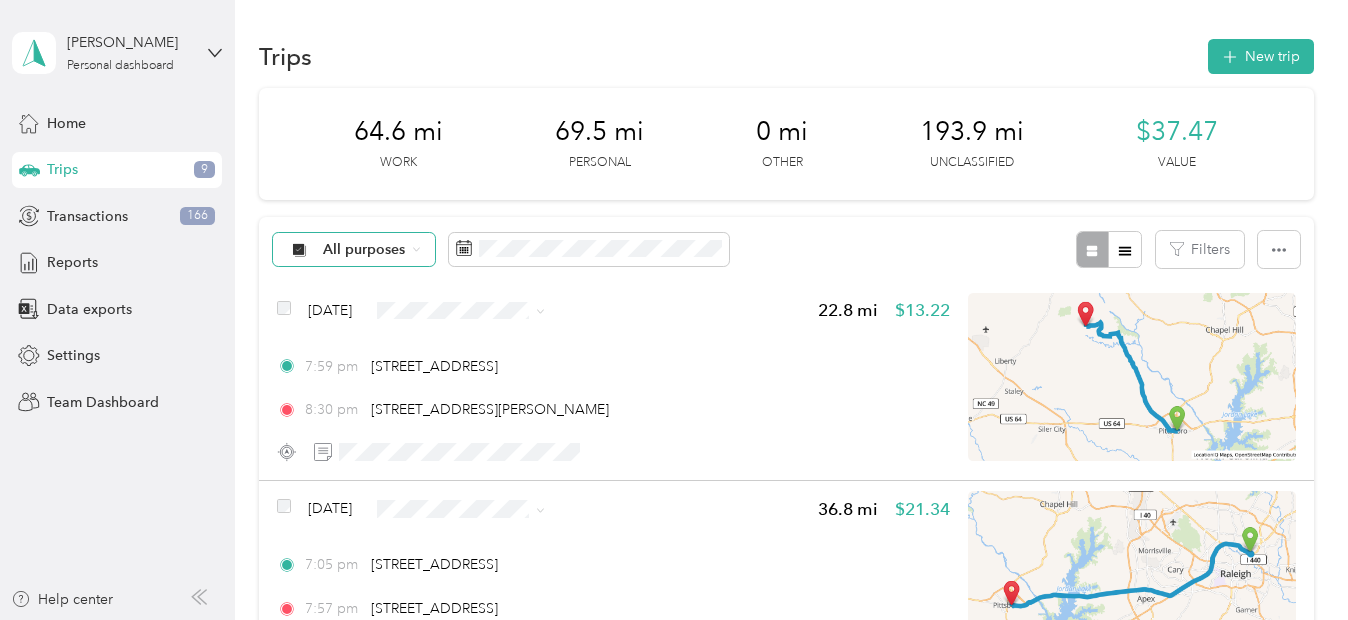 click on "All purposes" at bounding box center [364, 250] 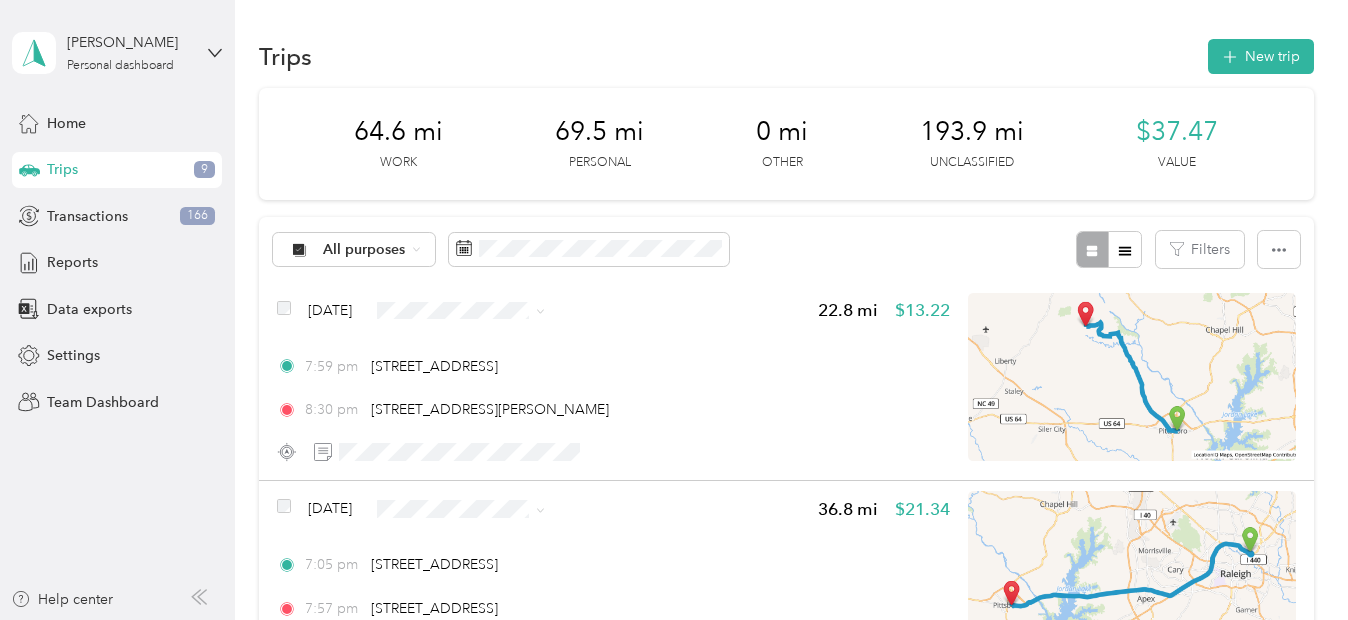 click on "All purposes Unclassified Work Personal I9 Sports Announcing Doordash Radio Other Charity Medical Moving Commute" at bounding box center (353, 398) 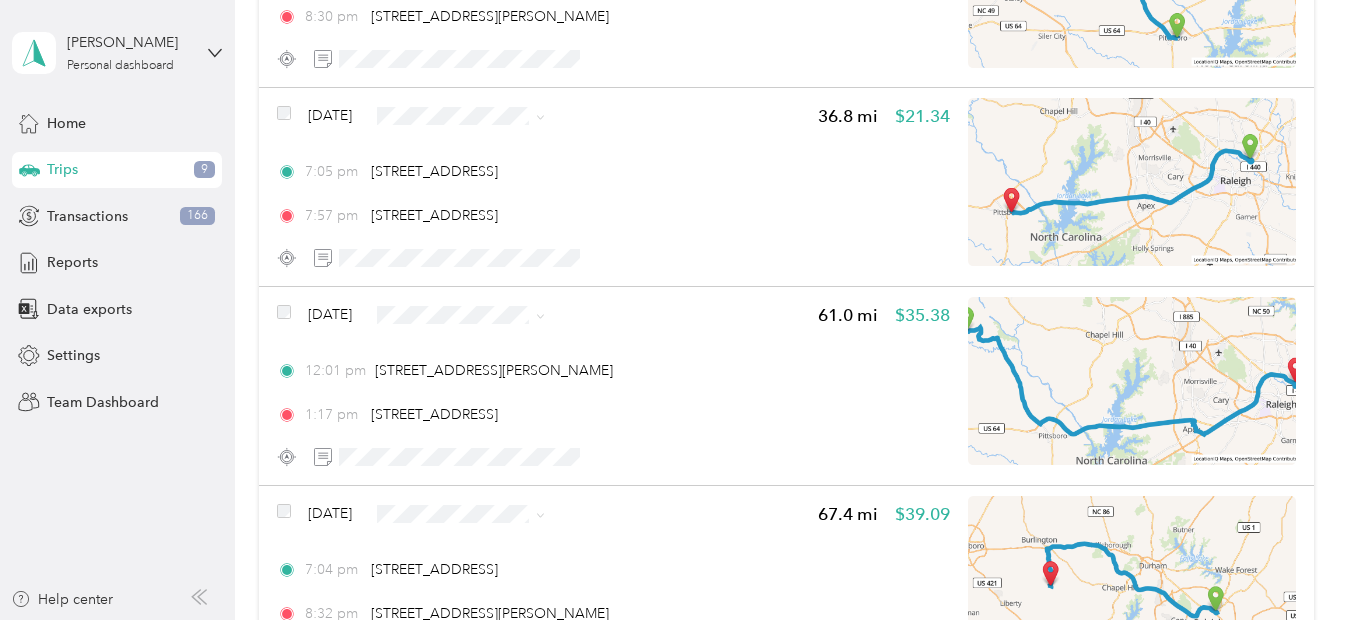 scroll, scrollTop: 0, scrollLeft: 0, axis: both 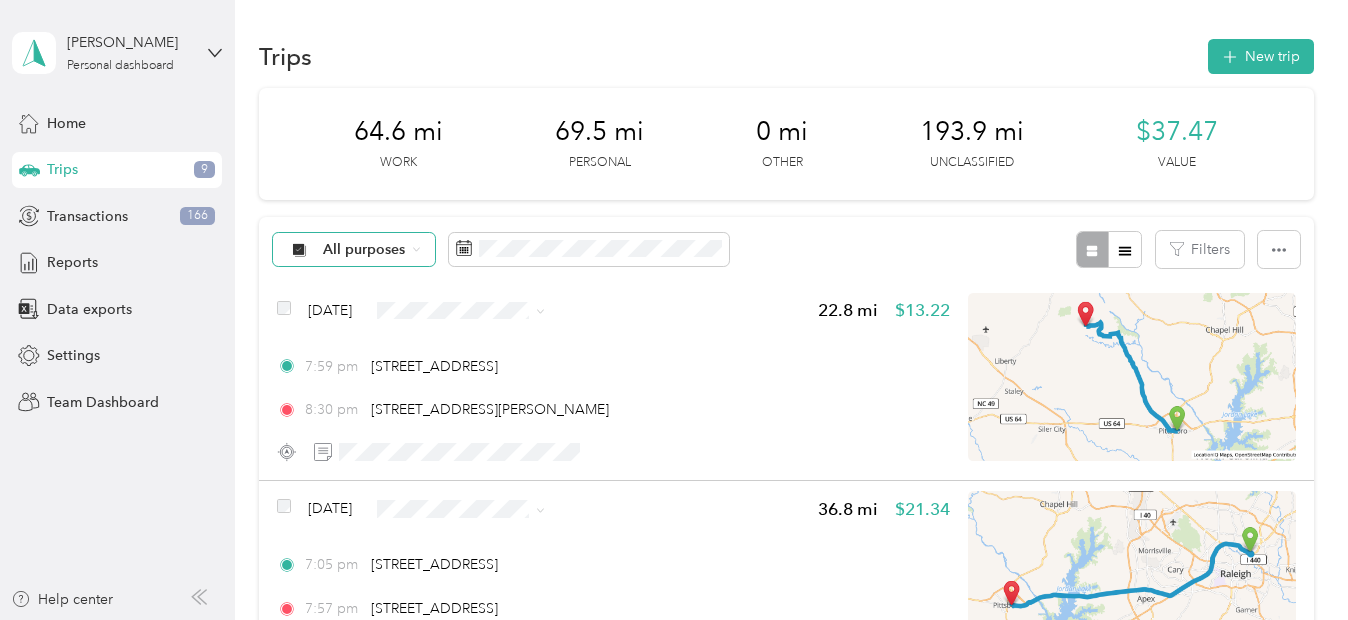 click on "All purposes" at bounding box center [364, 250] 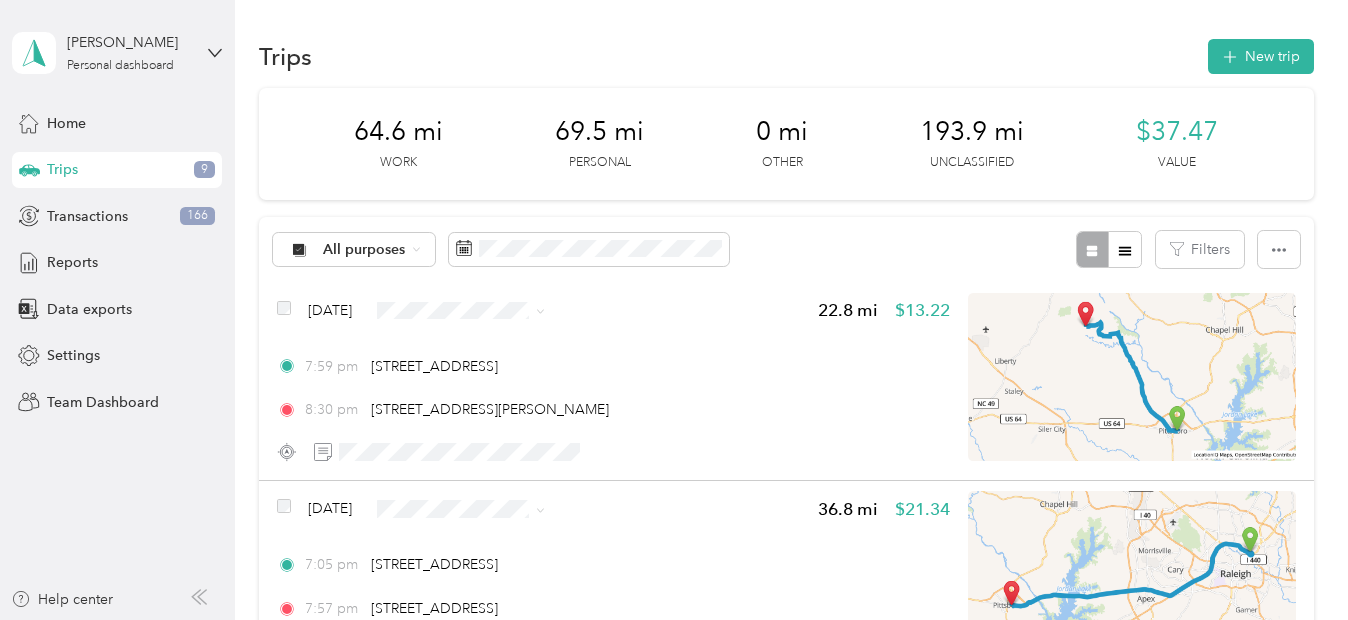 click on "Unclassified" at bounding box center (353, 310) 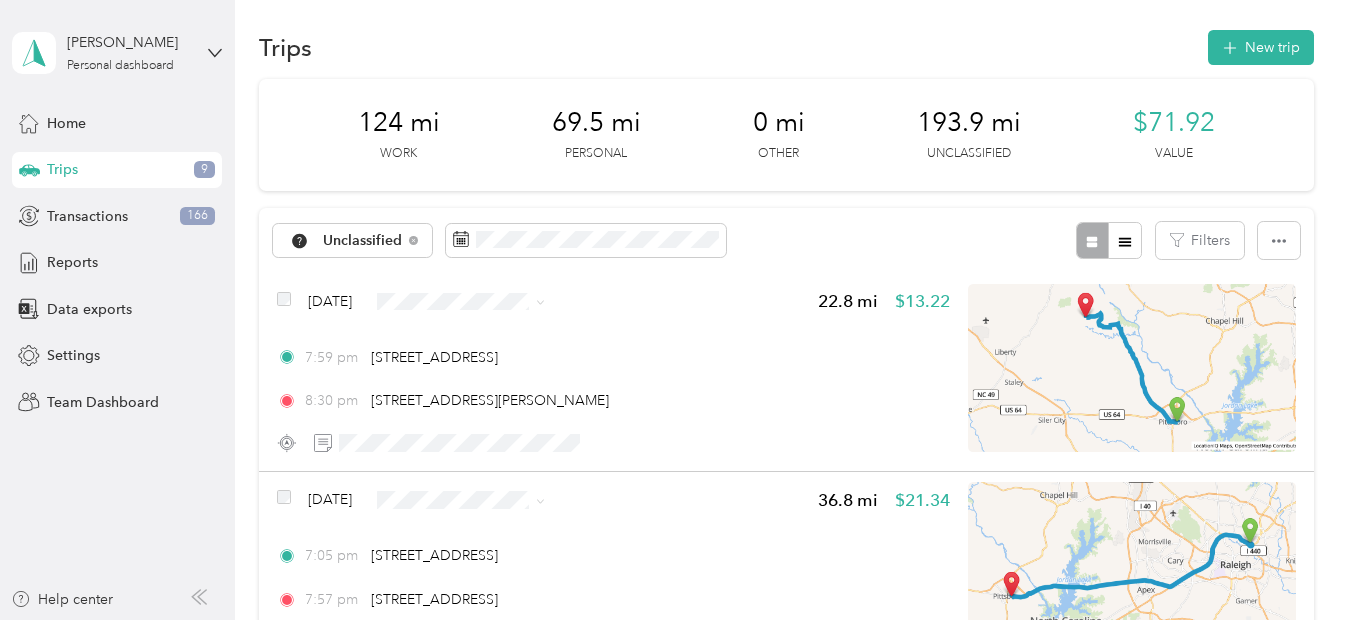 scroll, scrollTop: 0, scrollLeft: 0, axis: both 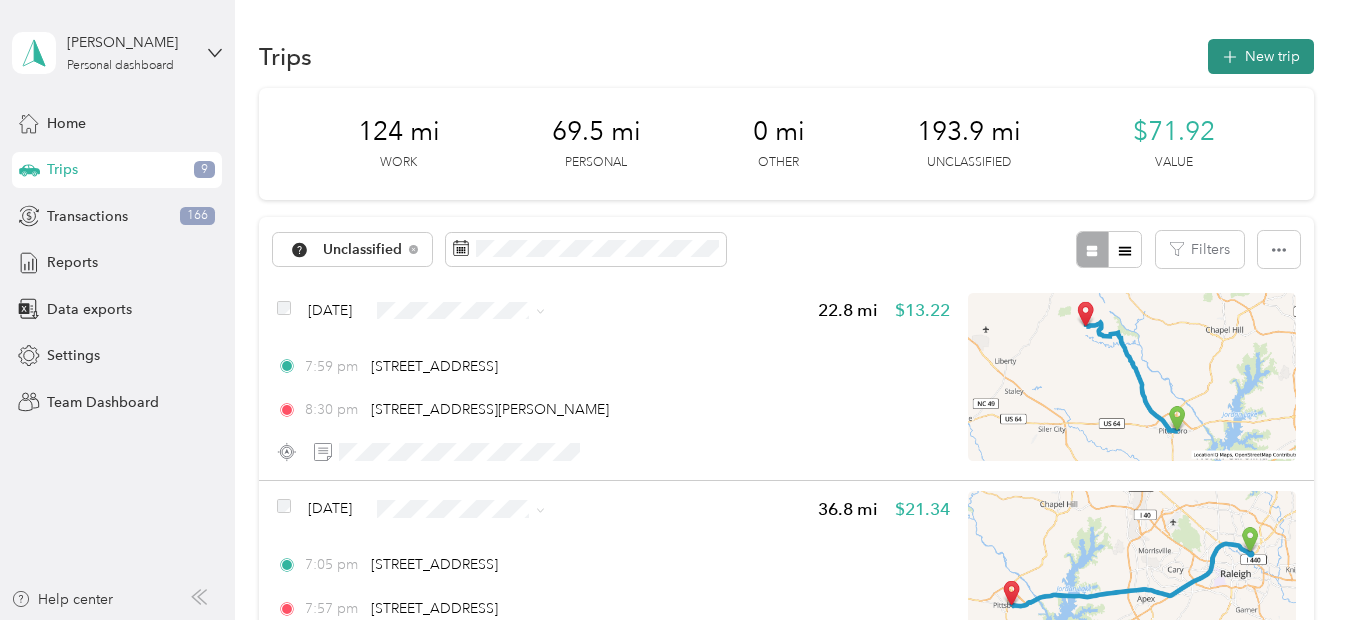 click on "New trip" at bounding box center [1261, 56] 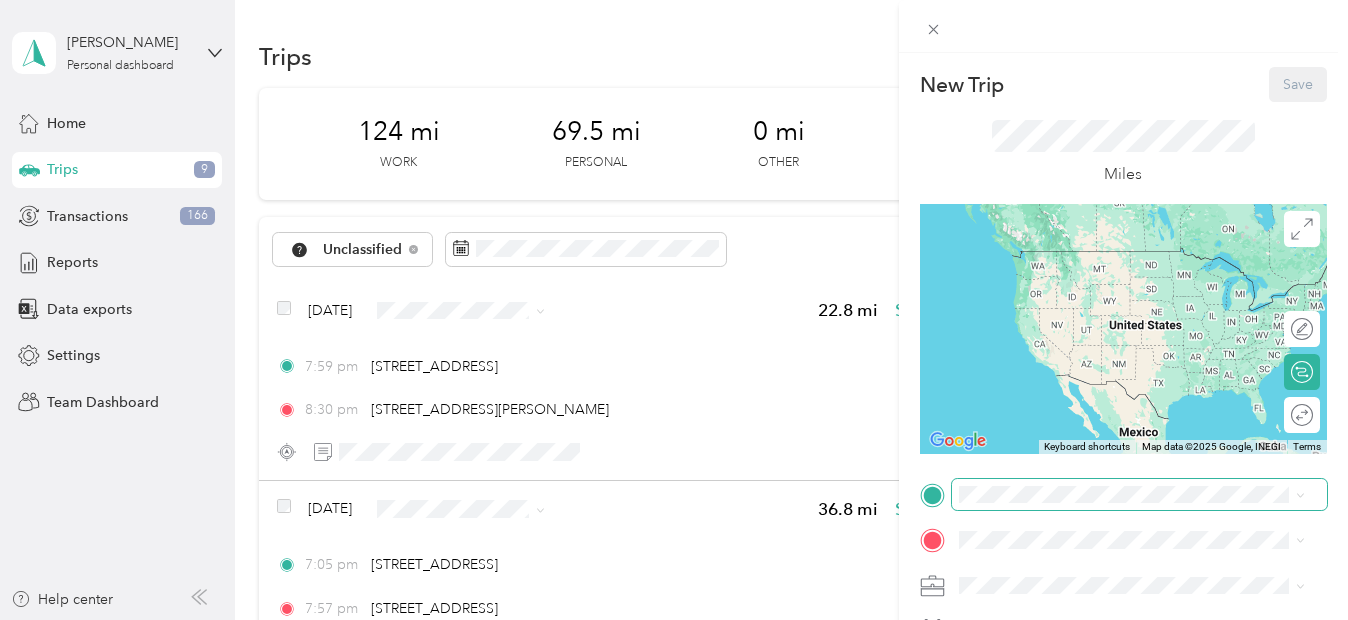 click at bounding box center (1139, 495) 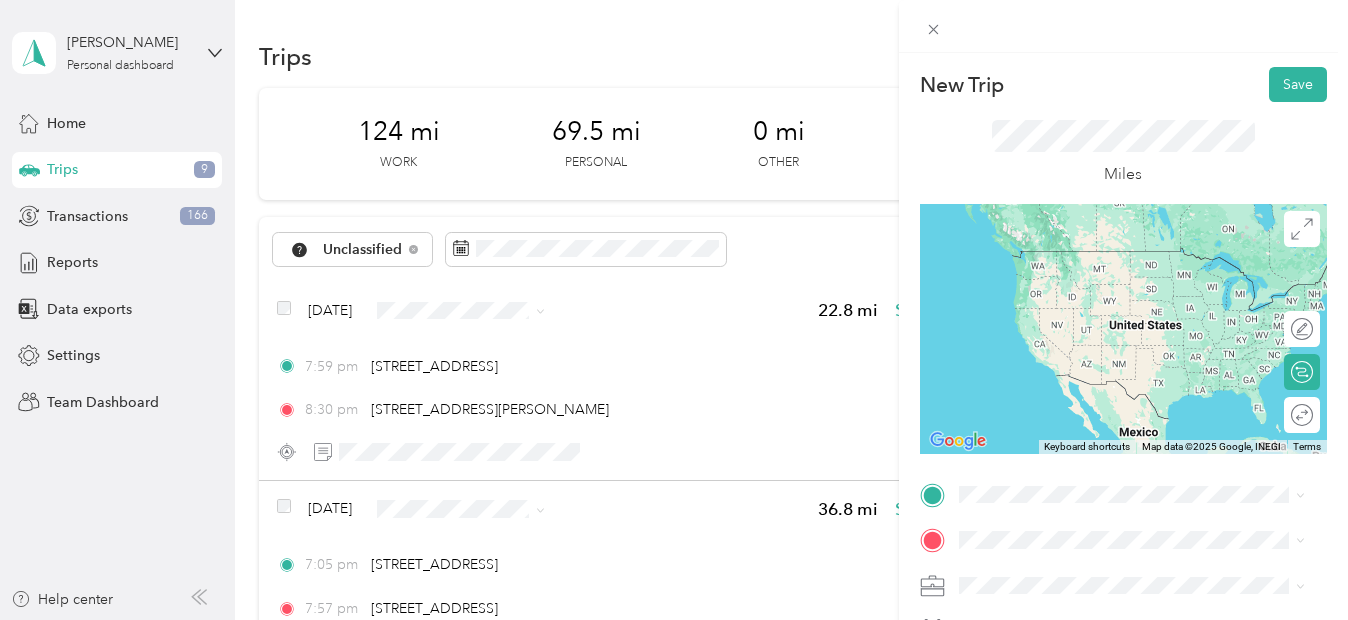 click on "[STREET_ADDRESS][US_STATE]" at bounding box center (1132, 242) 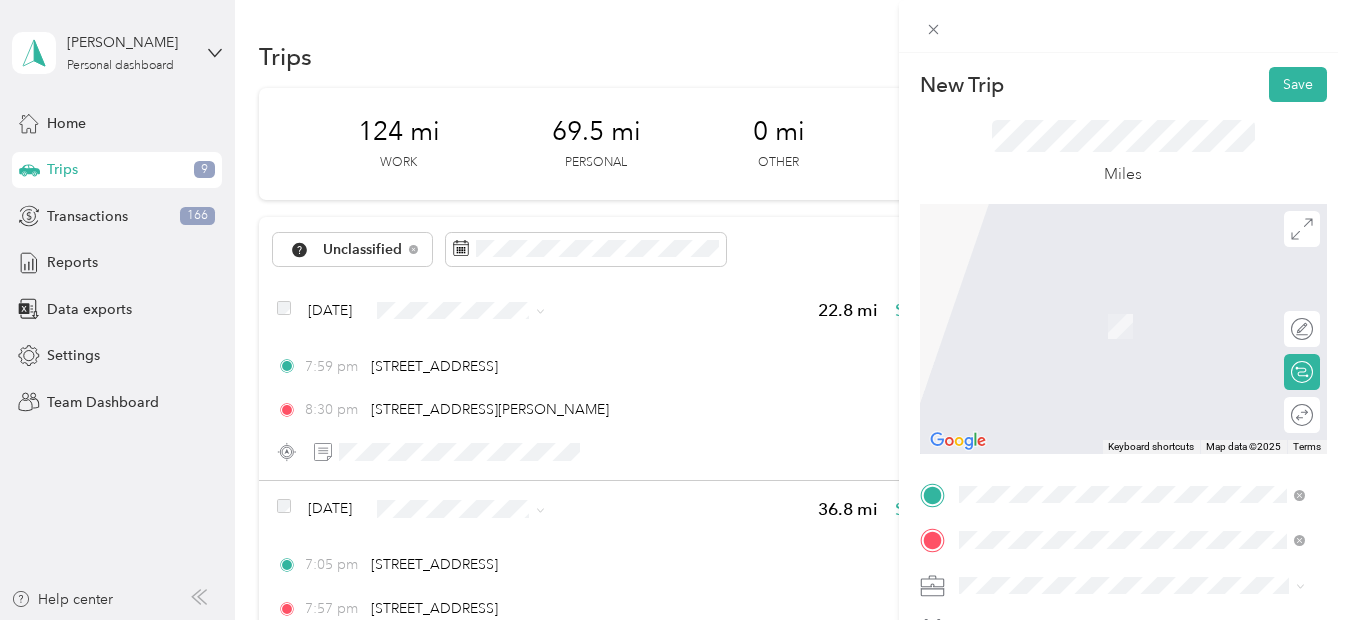 click on "[STREET_ADDRESS][US_STATE]" at bounding box center (1096, 297) 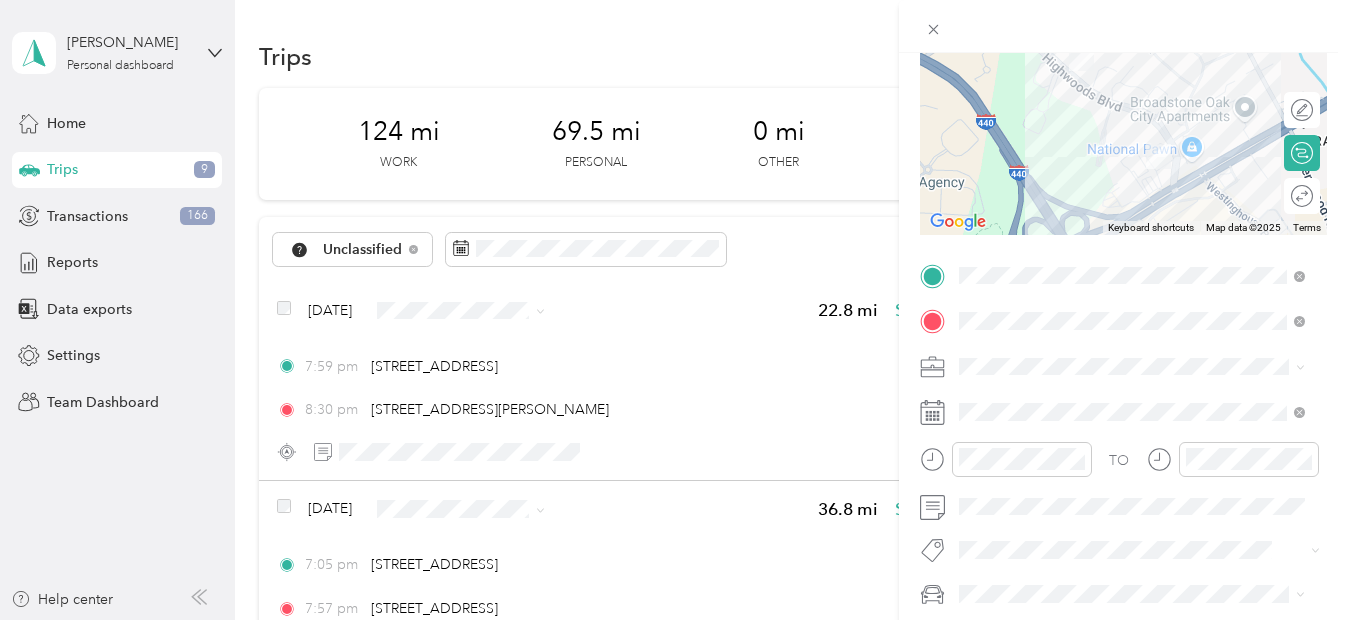 scroll, scrollTop: 225, scrollLeft: 0, axis: vertical 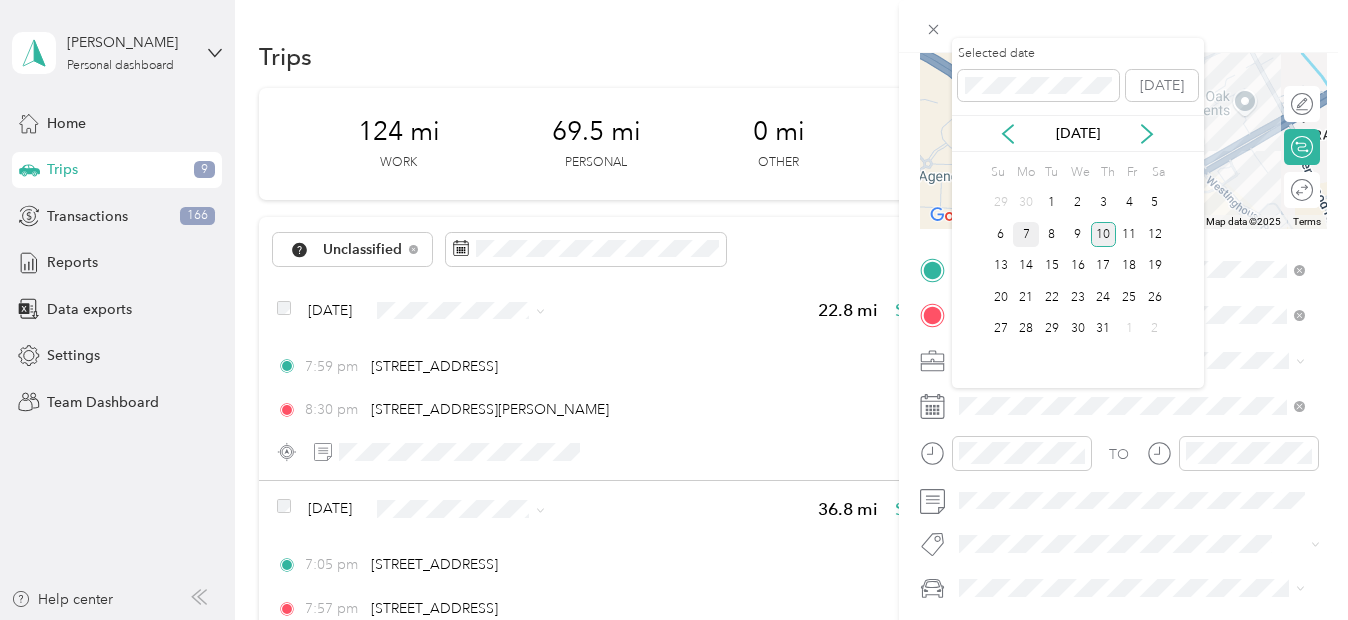 click on "7" at bounding box center (1026, 234) 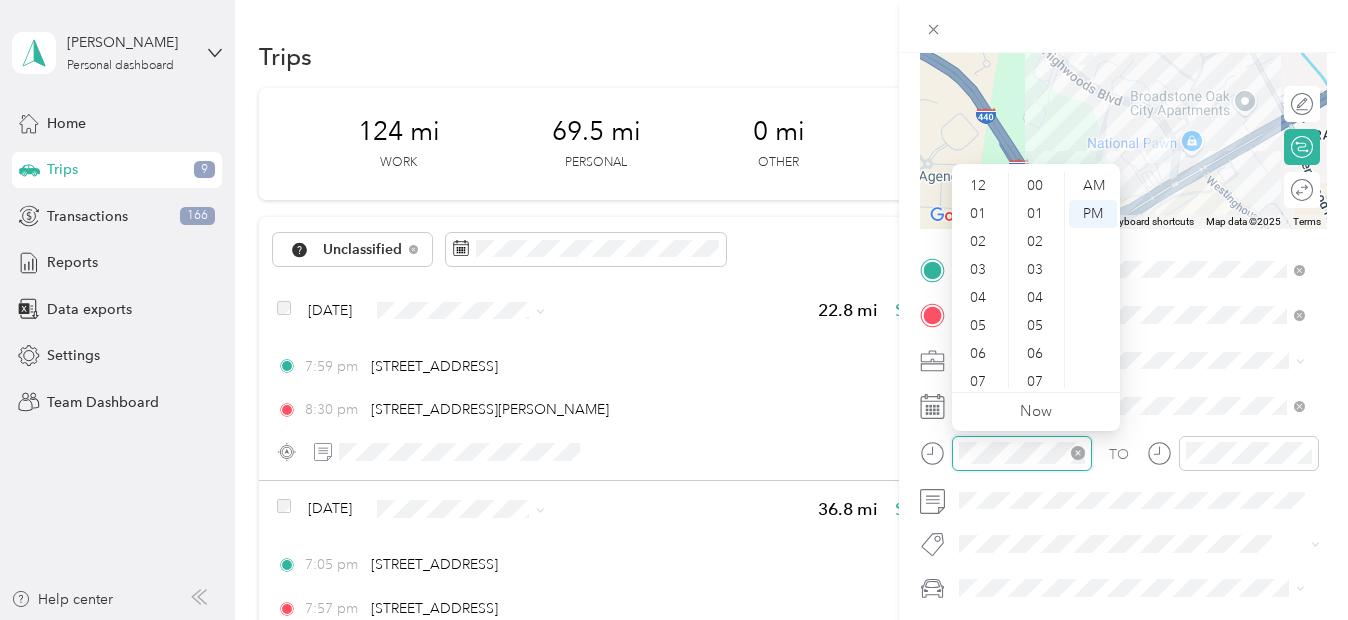 scroll, scrollTop: 1464, scrollLeft: 0, axis: vertical 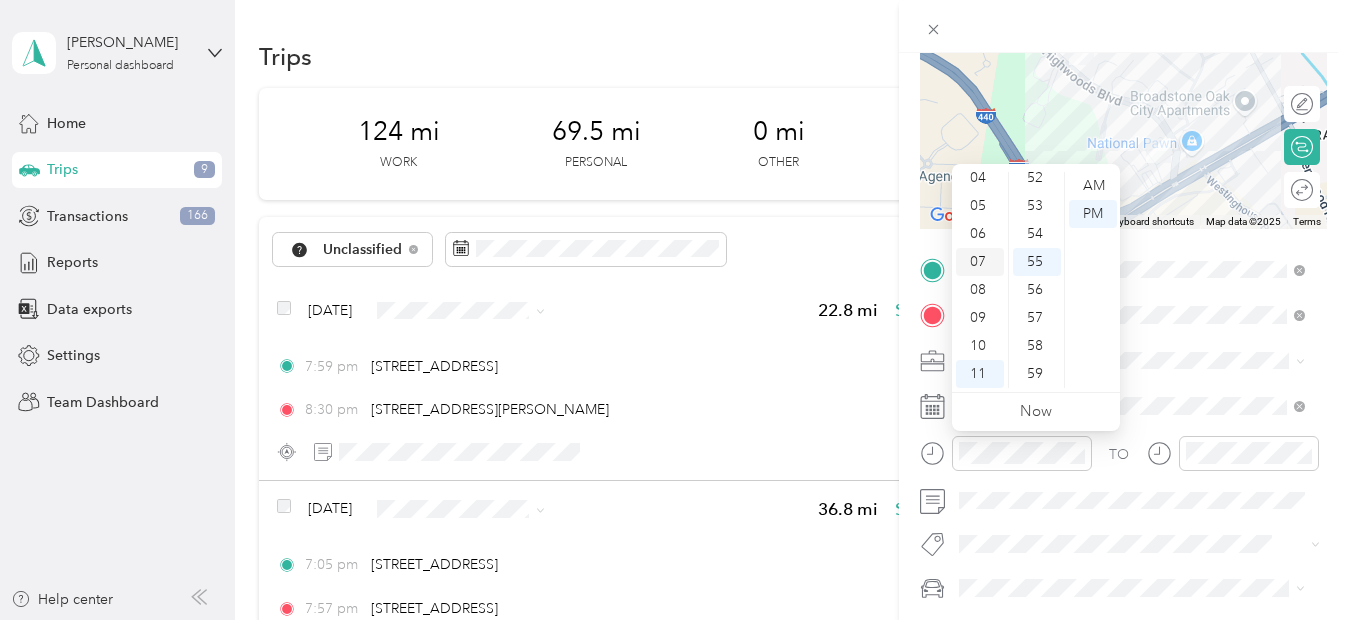 click on "07" at bounding box center [980, 262] 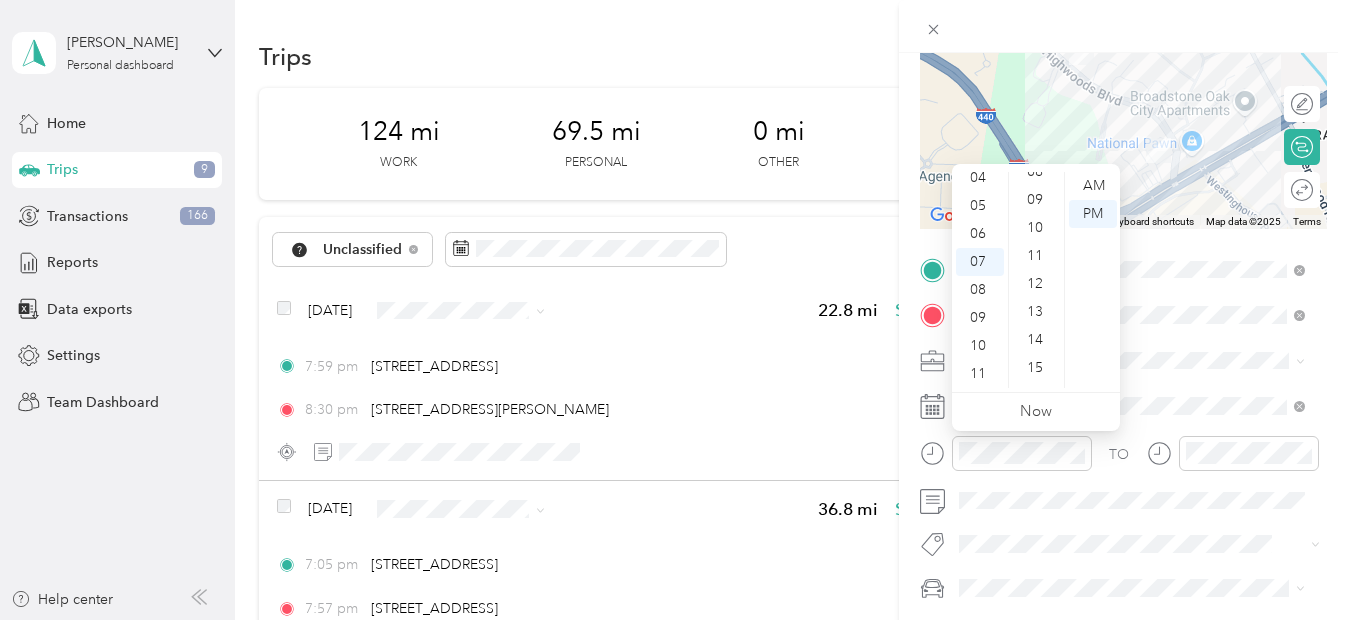 scroll, scrollTop: 139, scrollLeft: 0, axis: vertical 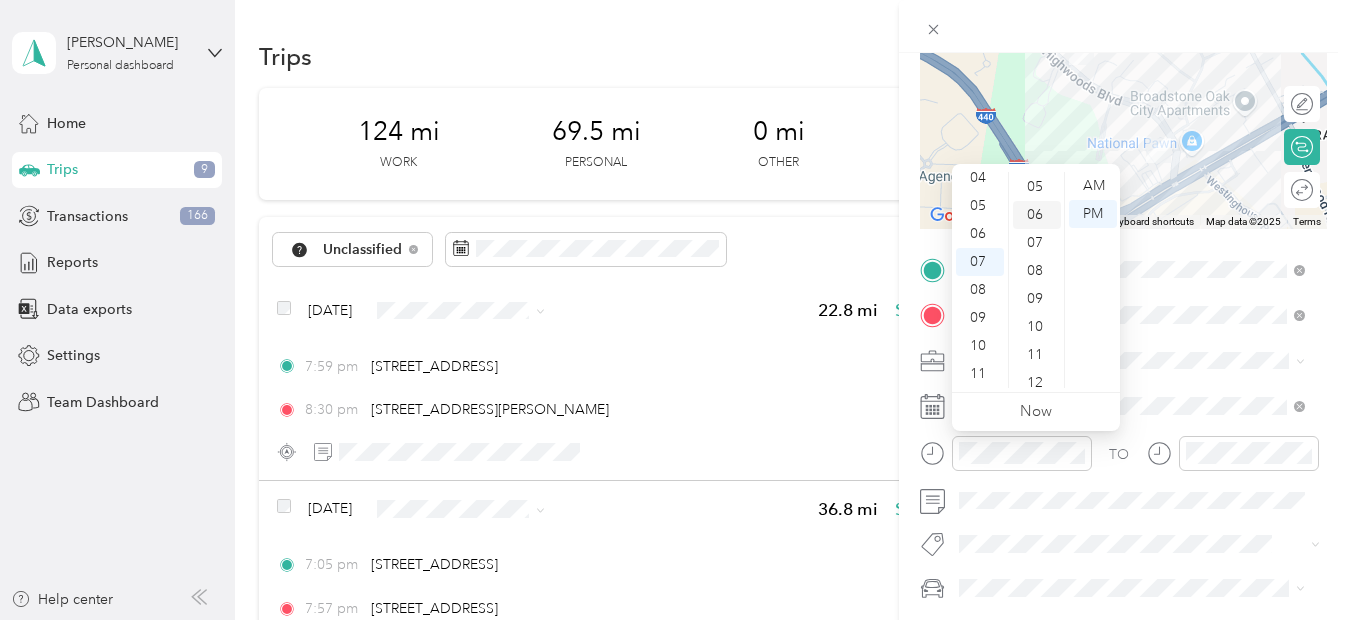 click on "06" at bounding box center [1037, 215] 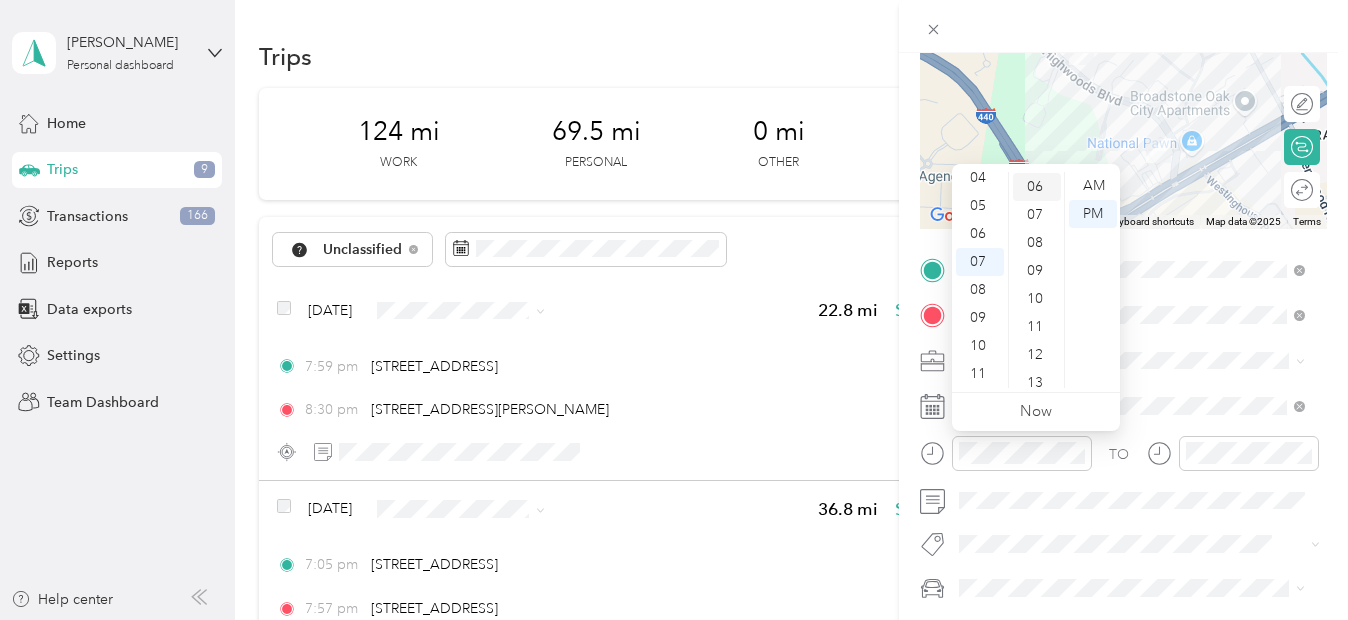scroll, scrollTop: 168, scrollLeft: 0, axis: vertical 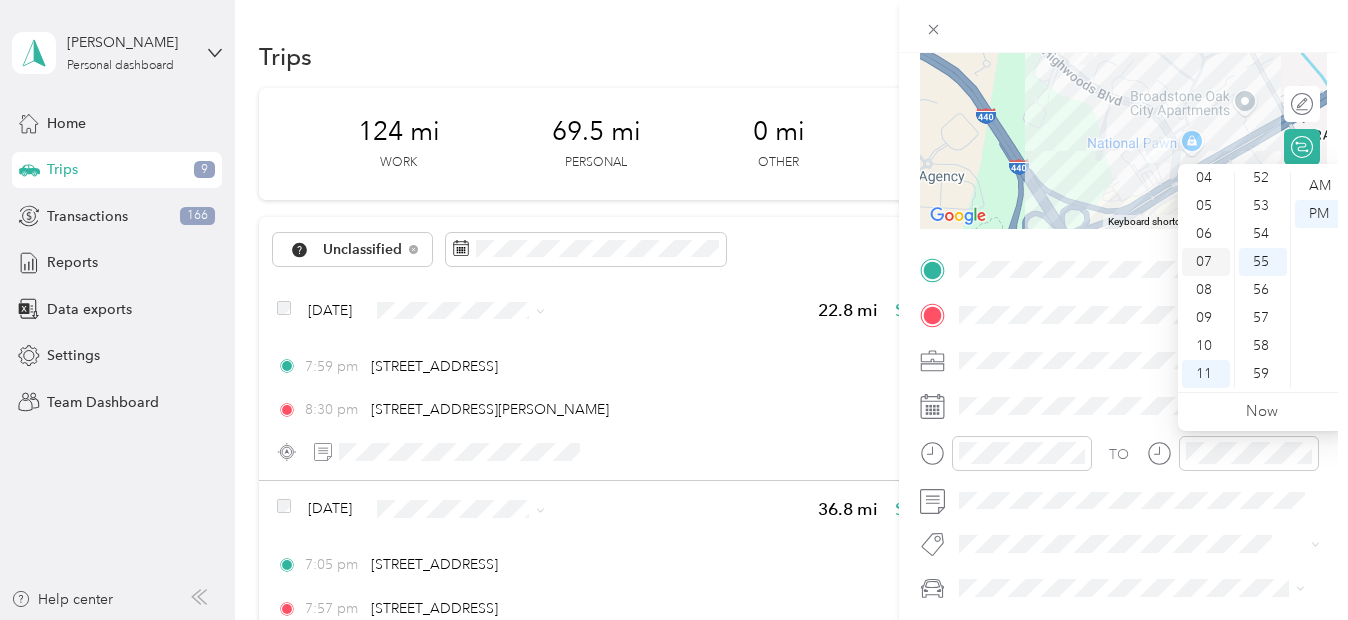 click on "07" at bounding box center (1206, 262) 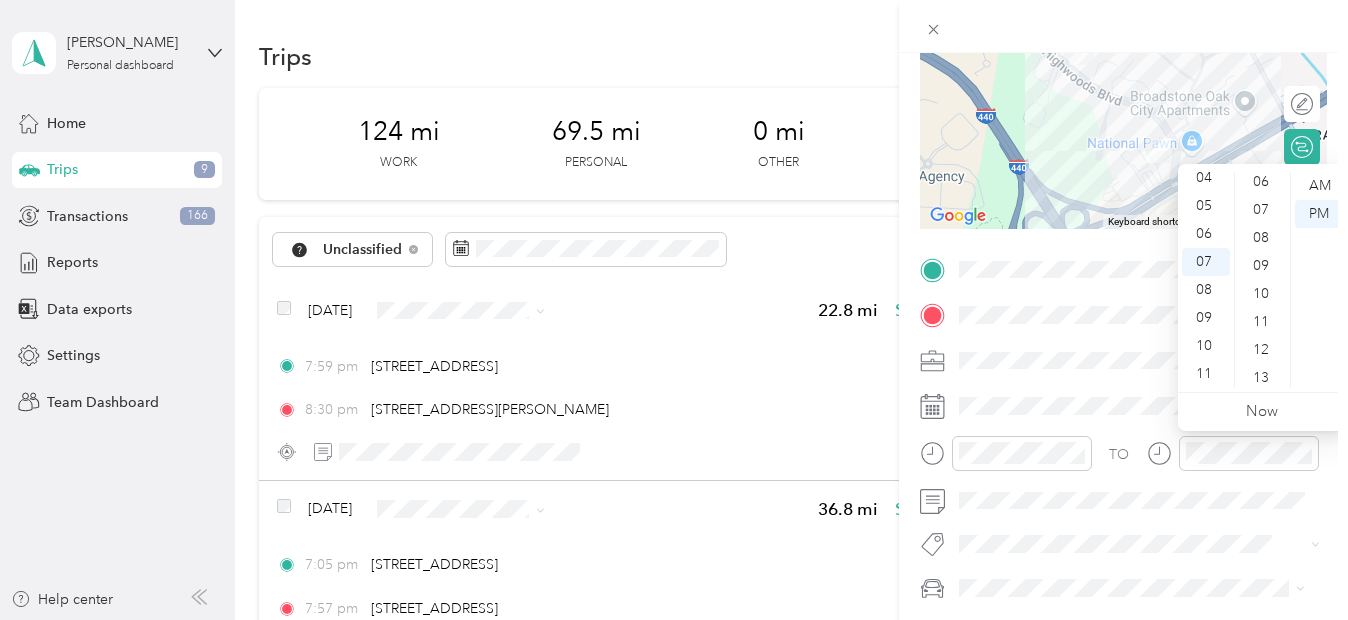 scroll, scrollTop: 0, scrollLeft: 0, axis: both 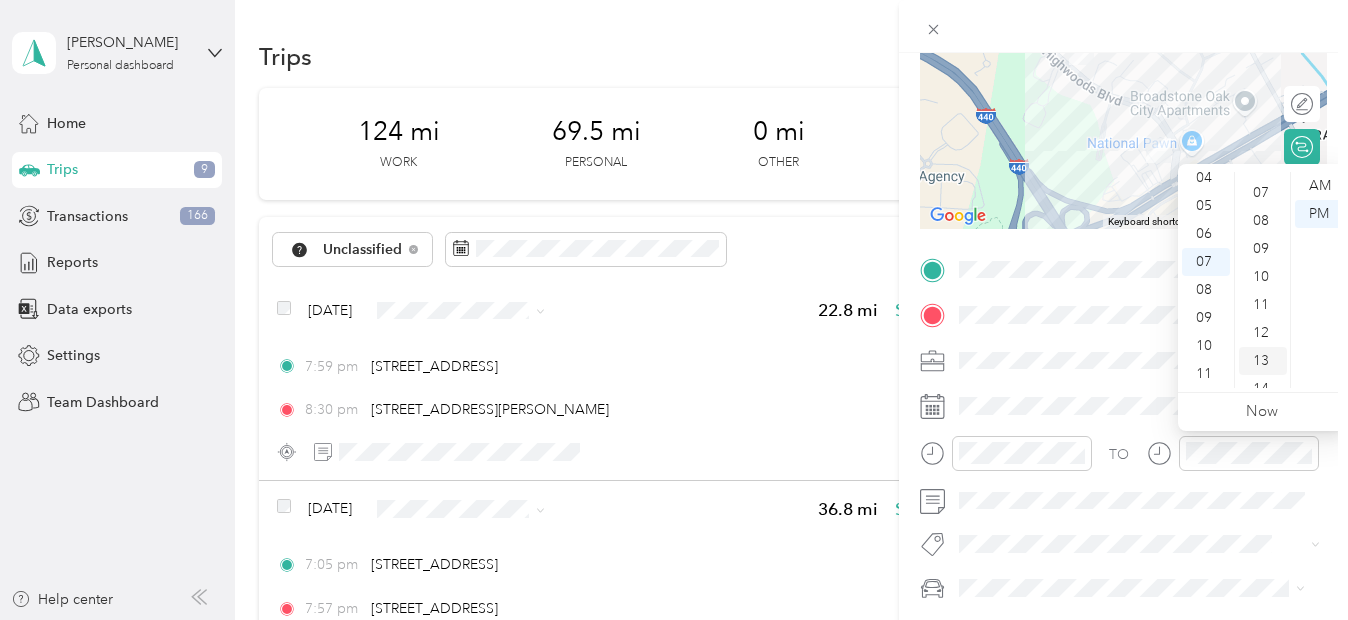 click on "13" at bounding box center [1263, 361] 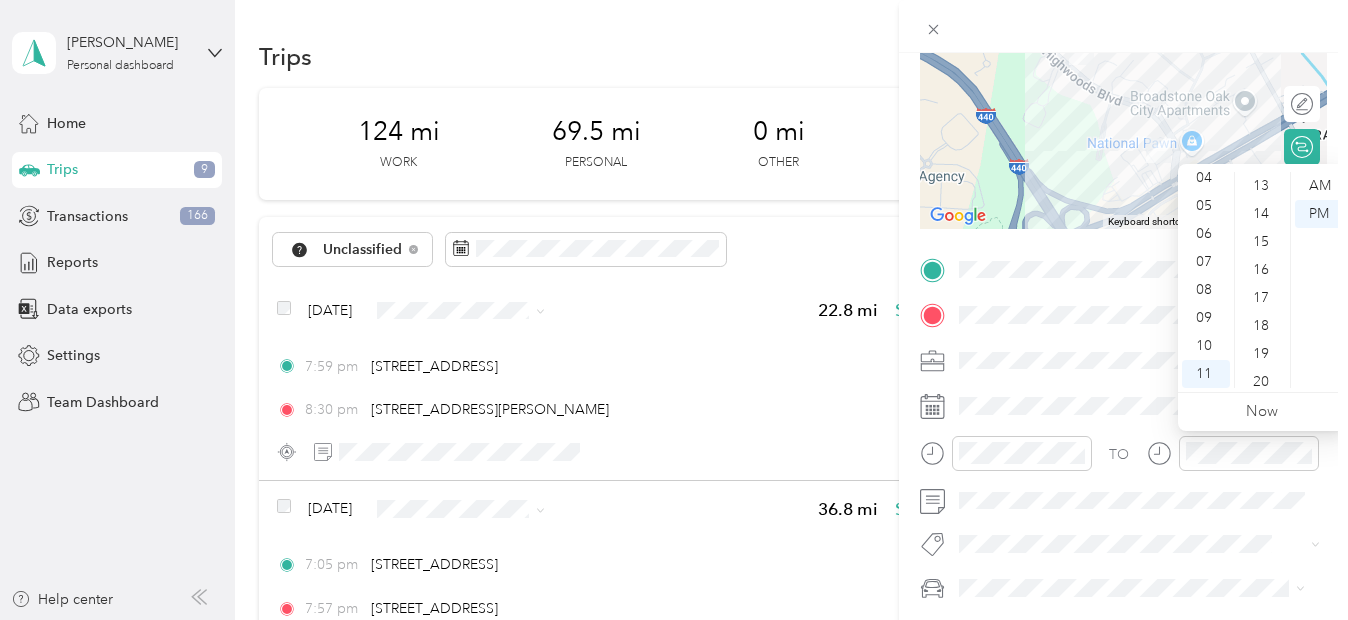 scroll, scrollTop: 1464, scrollLeft: 0, axis: vertical 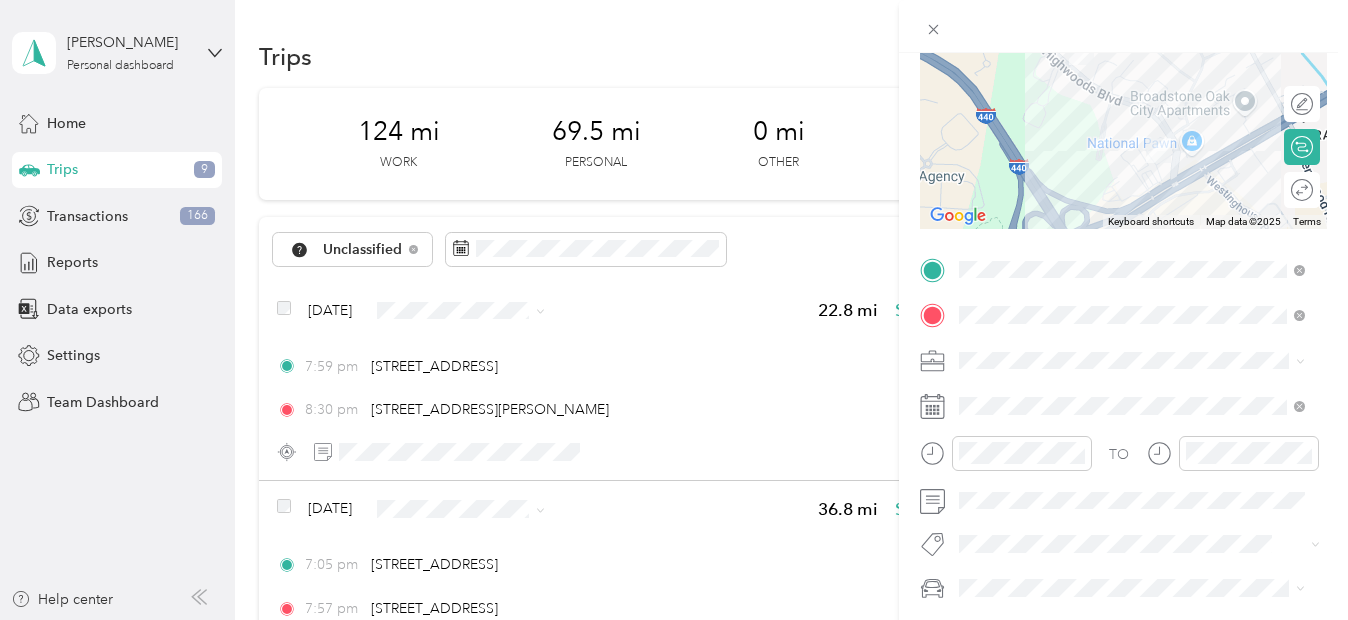 click on "Personal" at bounding box center [1132, 113] 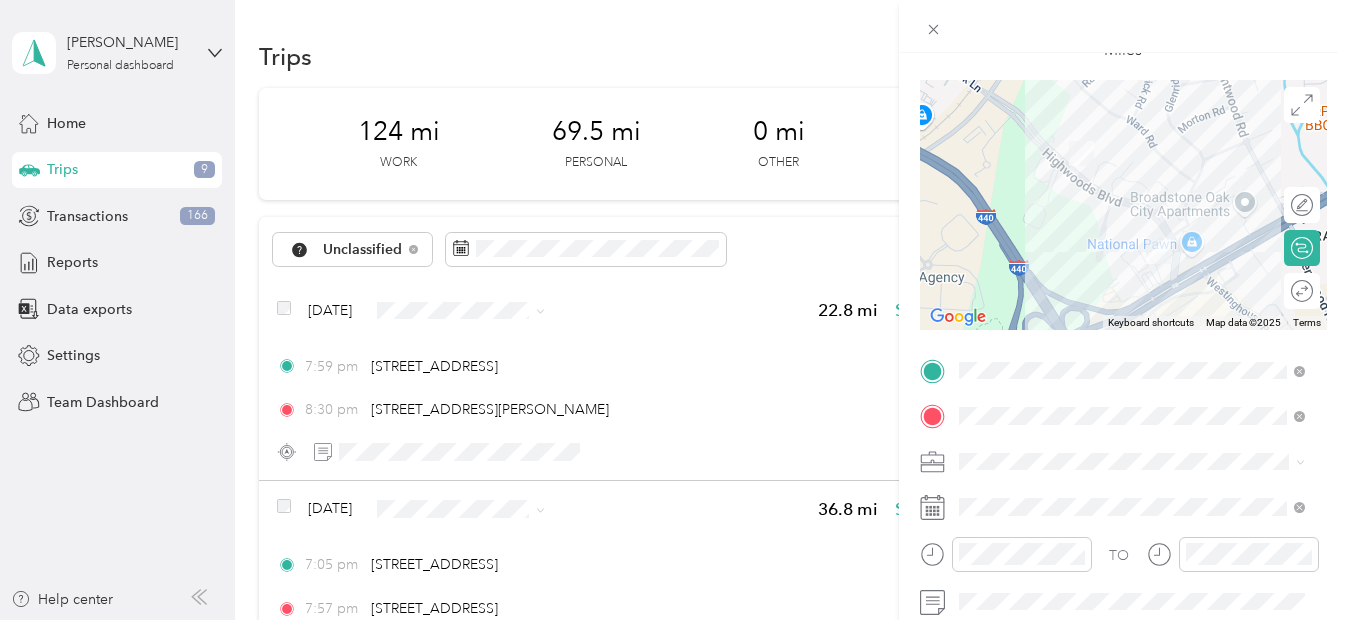 scroll, scrollTop: 0, scrollLeft: 0, axis: both 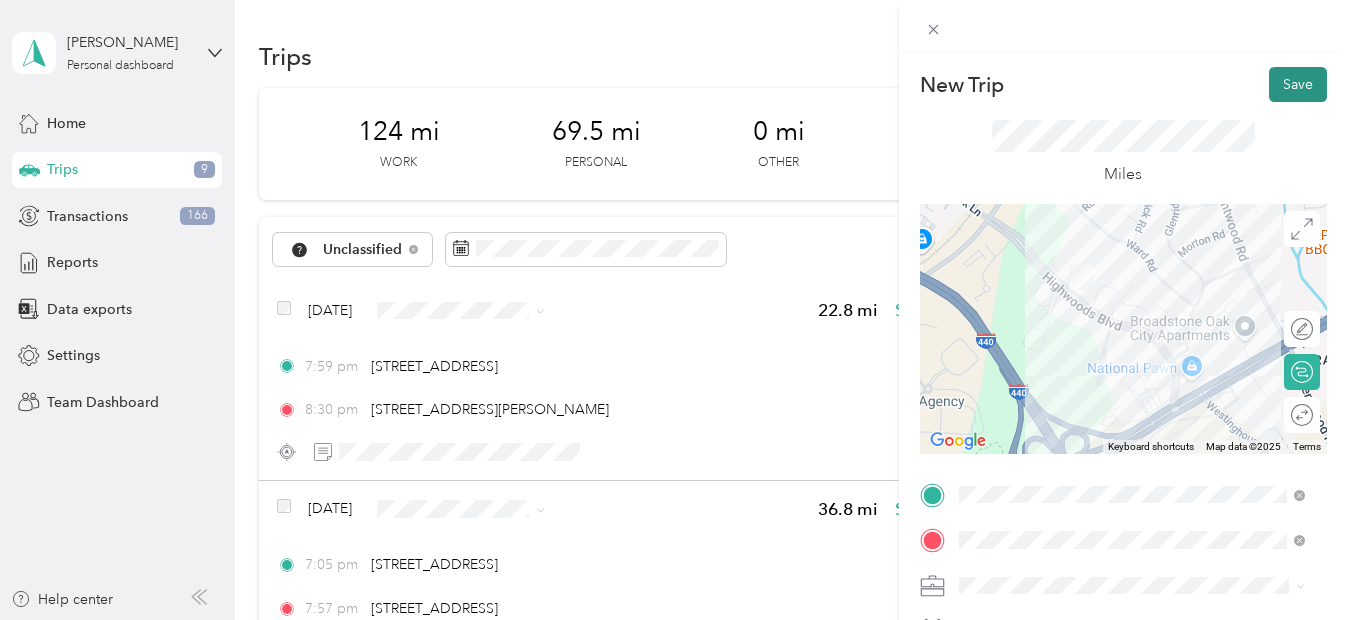 click on "Save" at bounding box center [1298, 84] 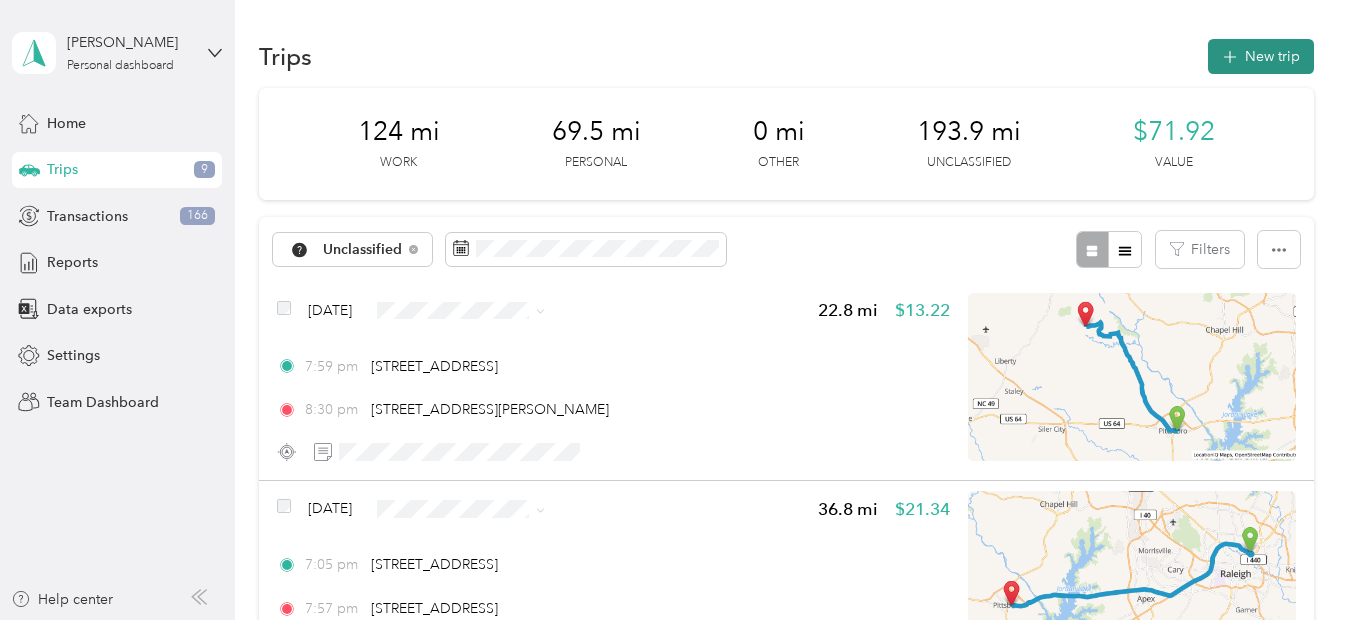 click on "New trip" at bounding box center [1261, 56] 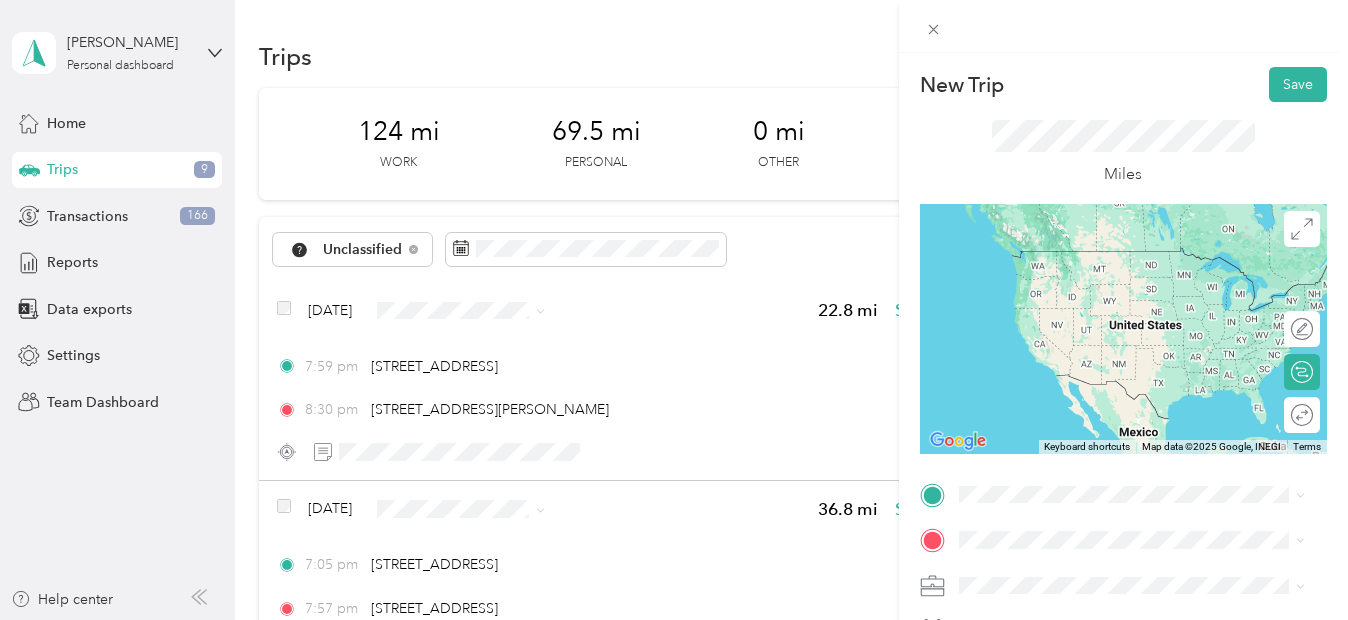 click on "[STREET_ADDRESS][US_STATE]" at bounding box center (1096, 249) 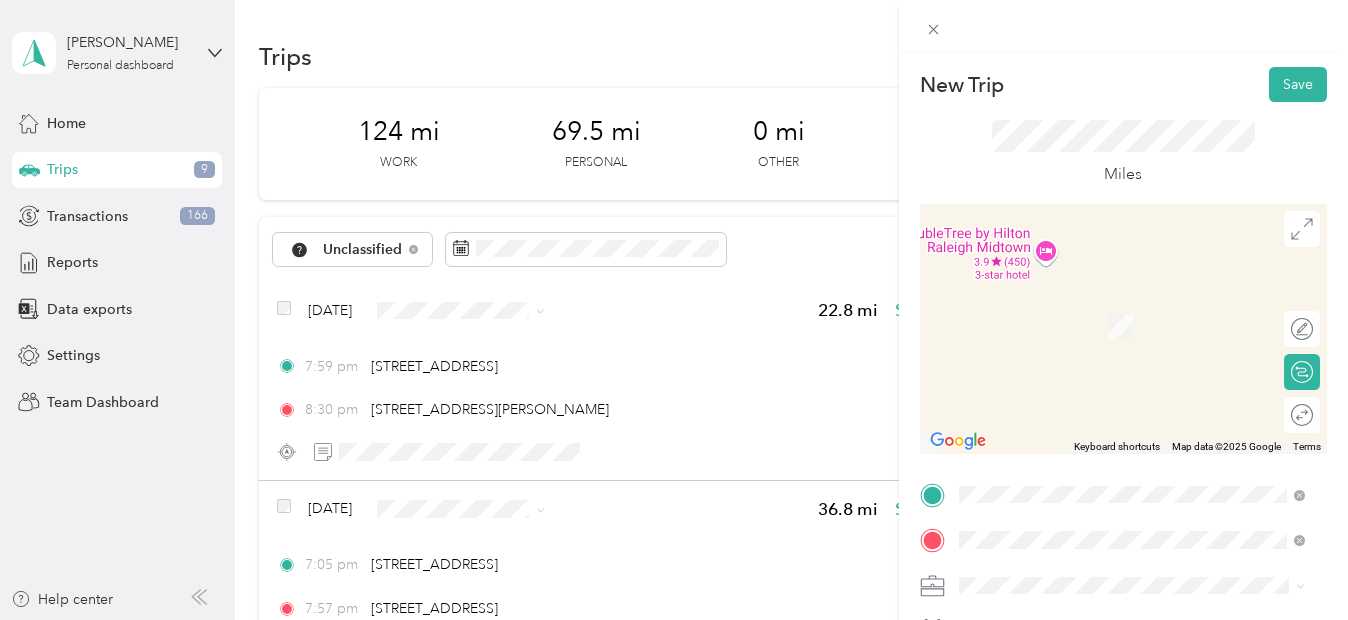 click on "[STREET_ADDRESS][US_STATE]" at bounding box center [1096, 435] 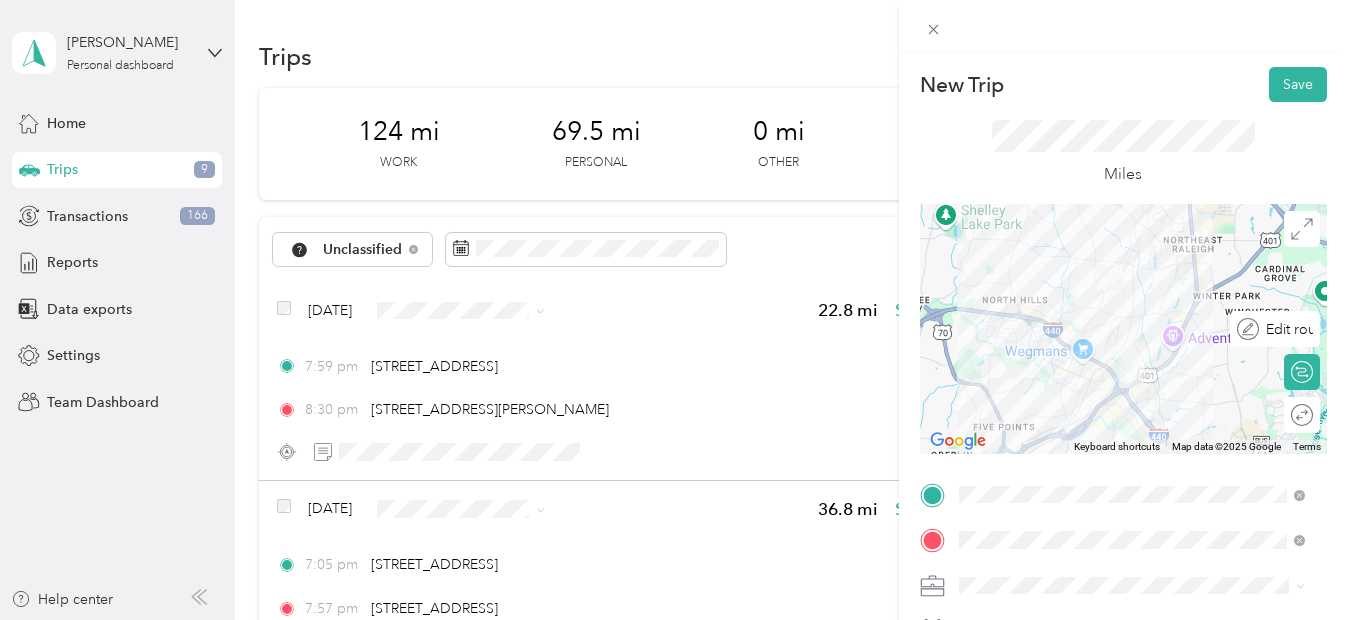 click on "Edit route" at bounding box center [1286, 329] 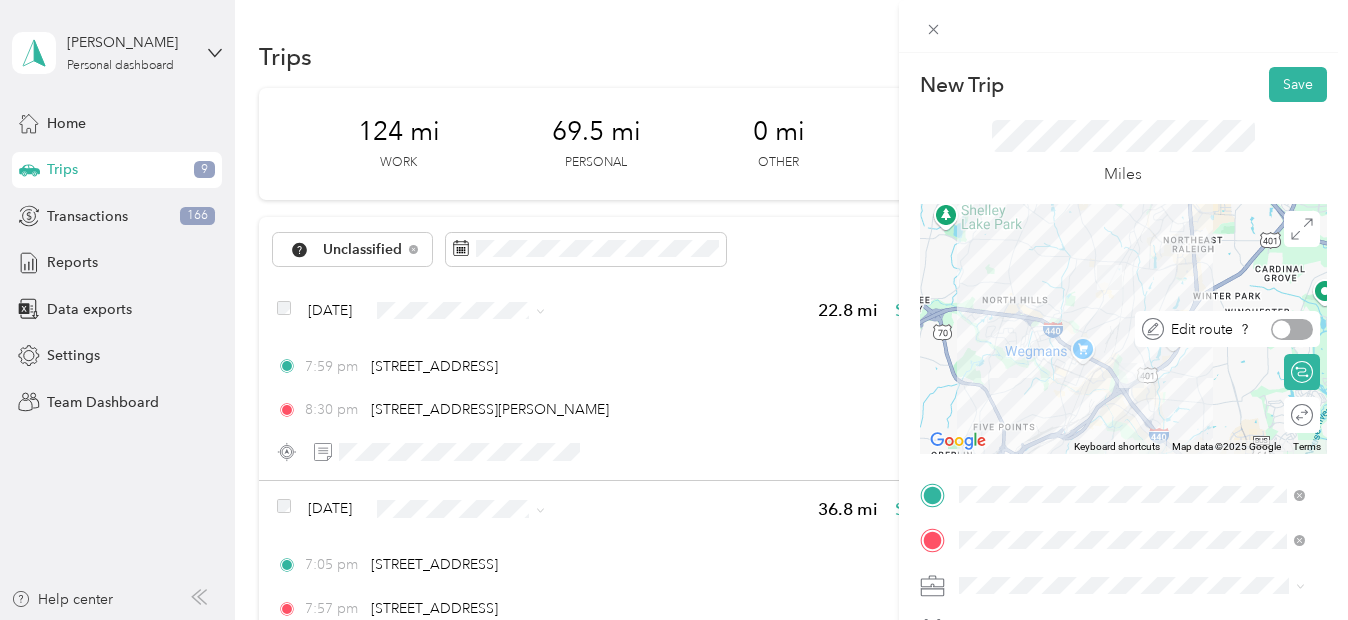 click at bounding box center [1292, 329] 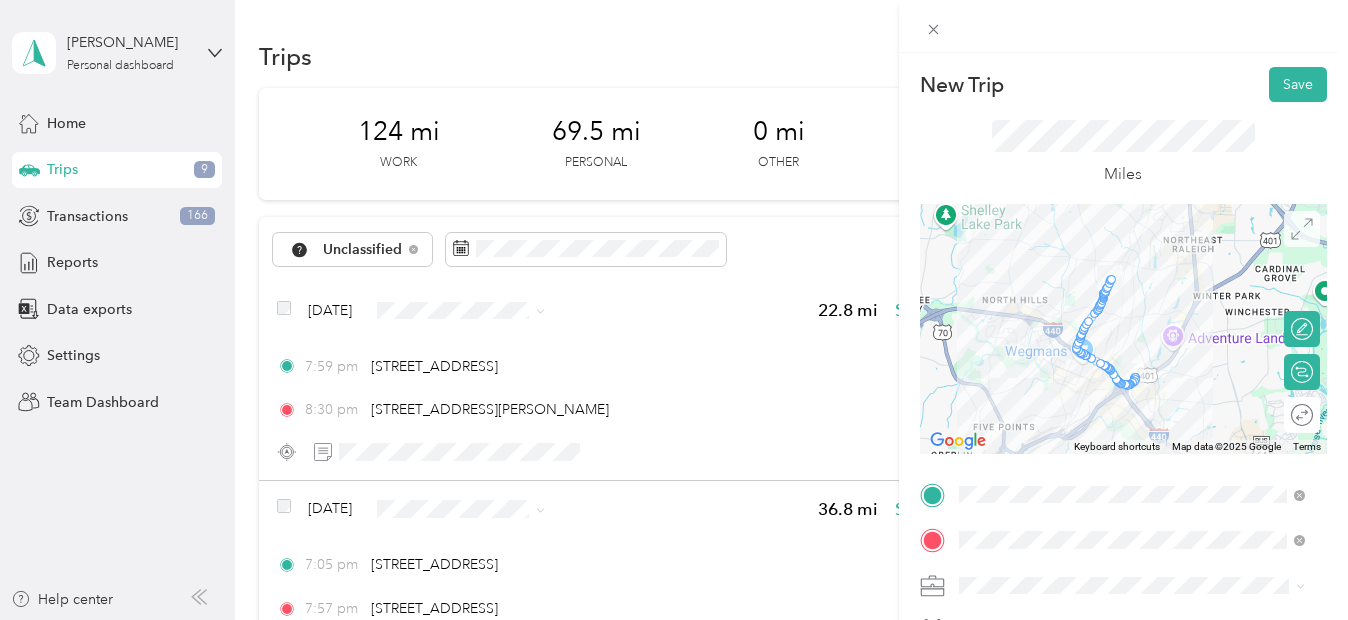 click 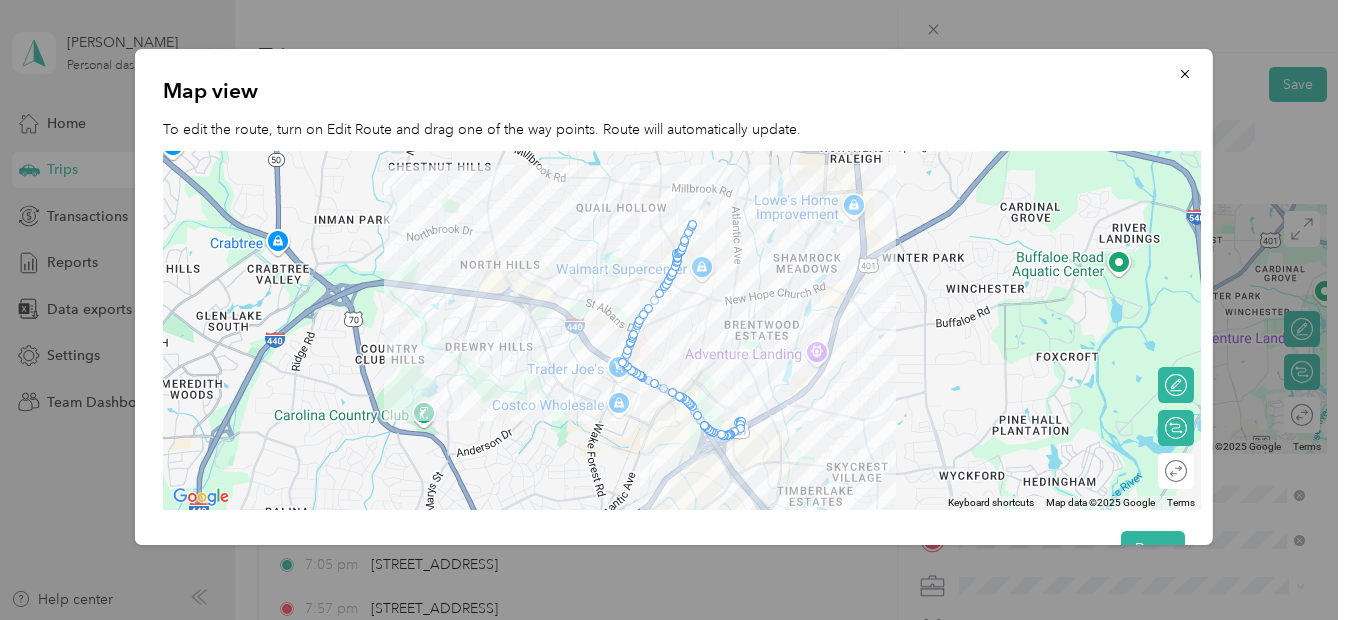 click at bounding box center [682, 331] 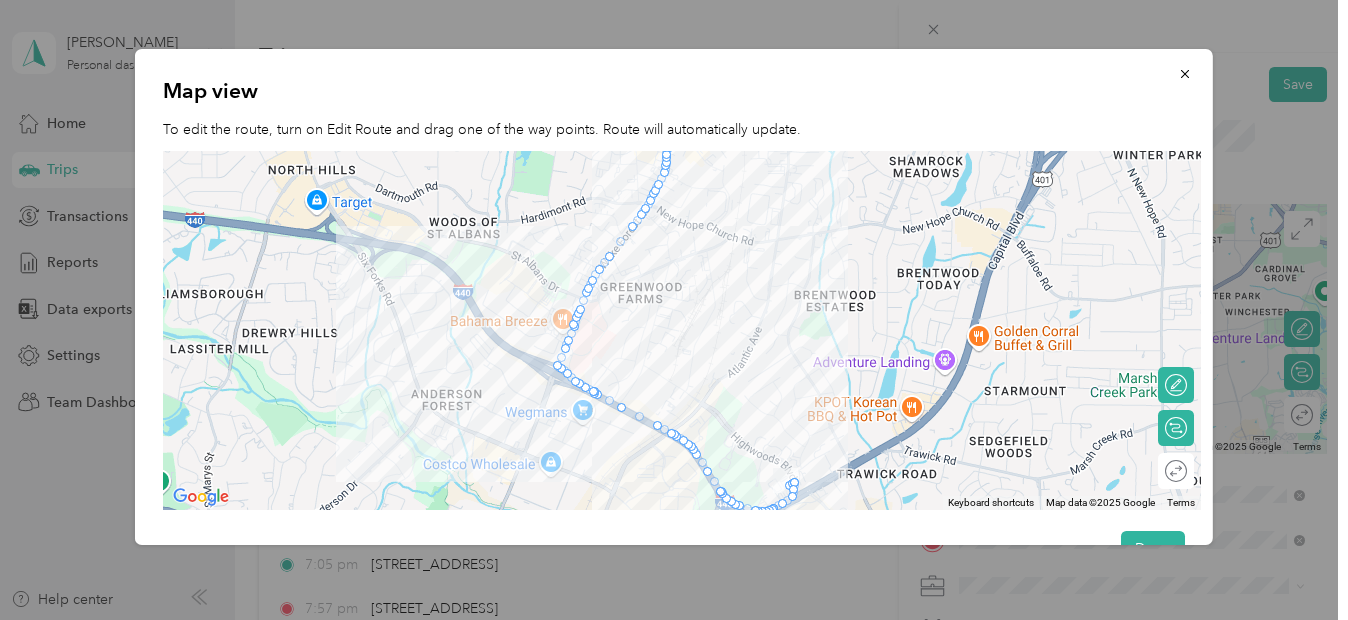 click at bounding box center (682, 331) 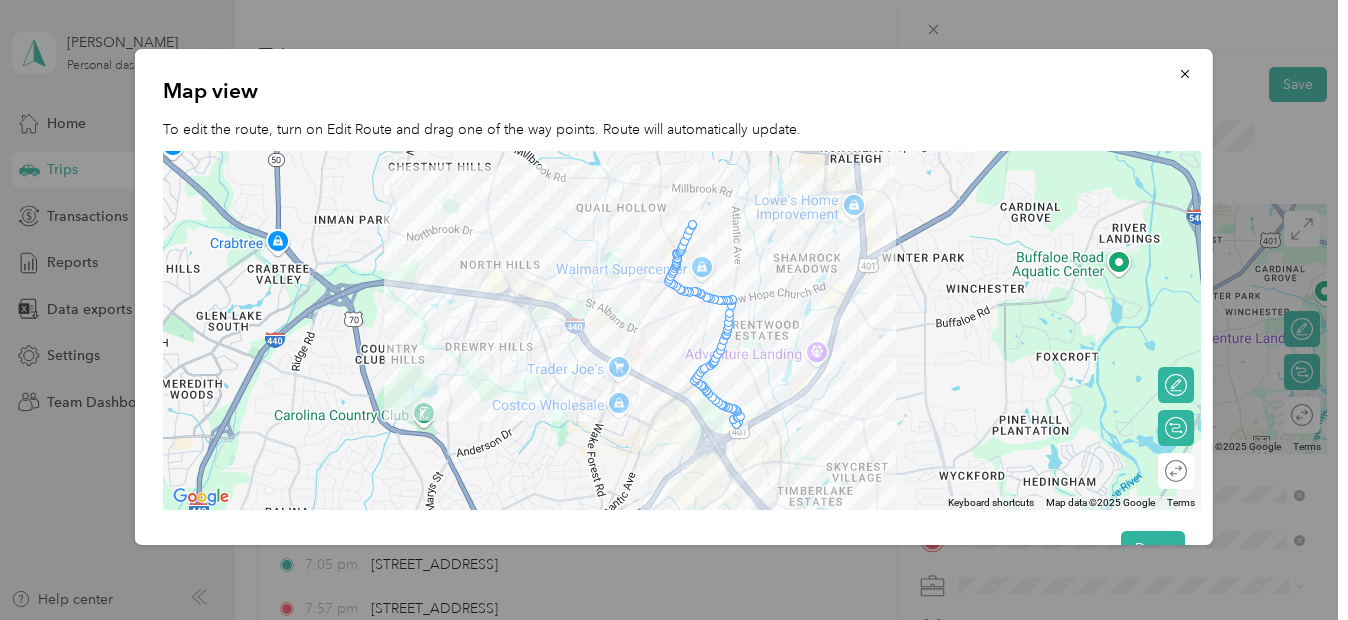 scroll, scrollTop: 57, scrollLeft: 0, axis: vertical 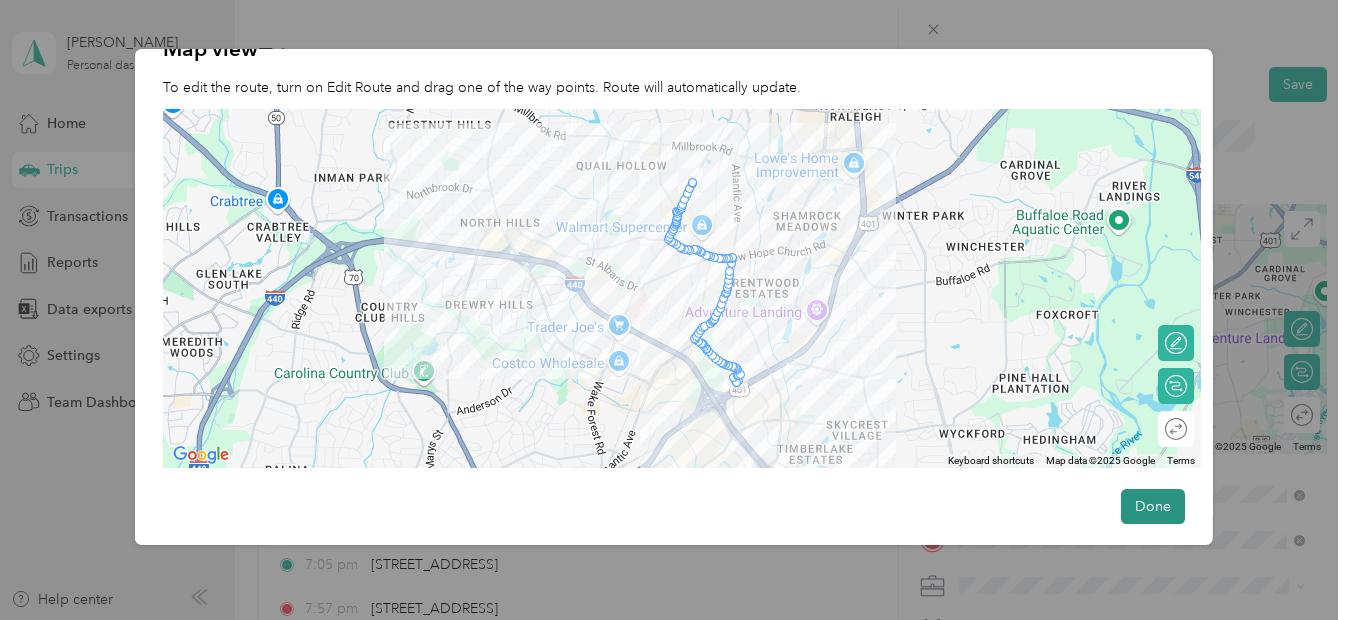 click on "Done" at bounding box center [1153, 506] 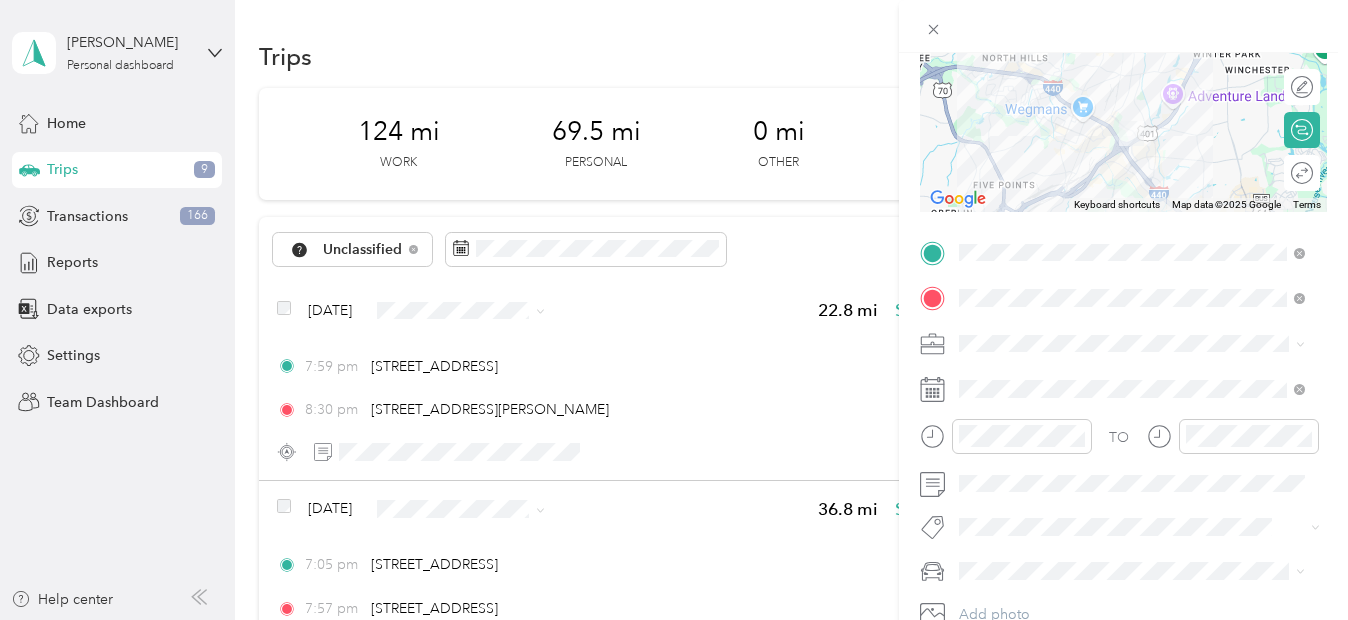 scroll, scrollTop: 255, scrollLeft: 0, axis: vertical 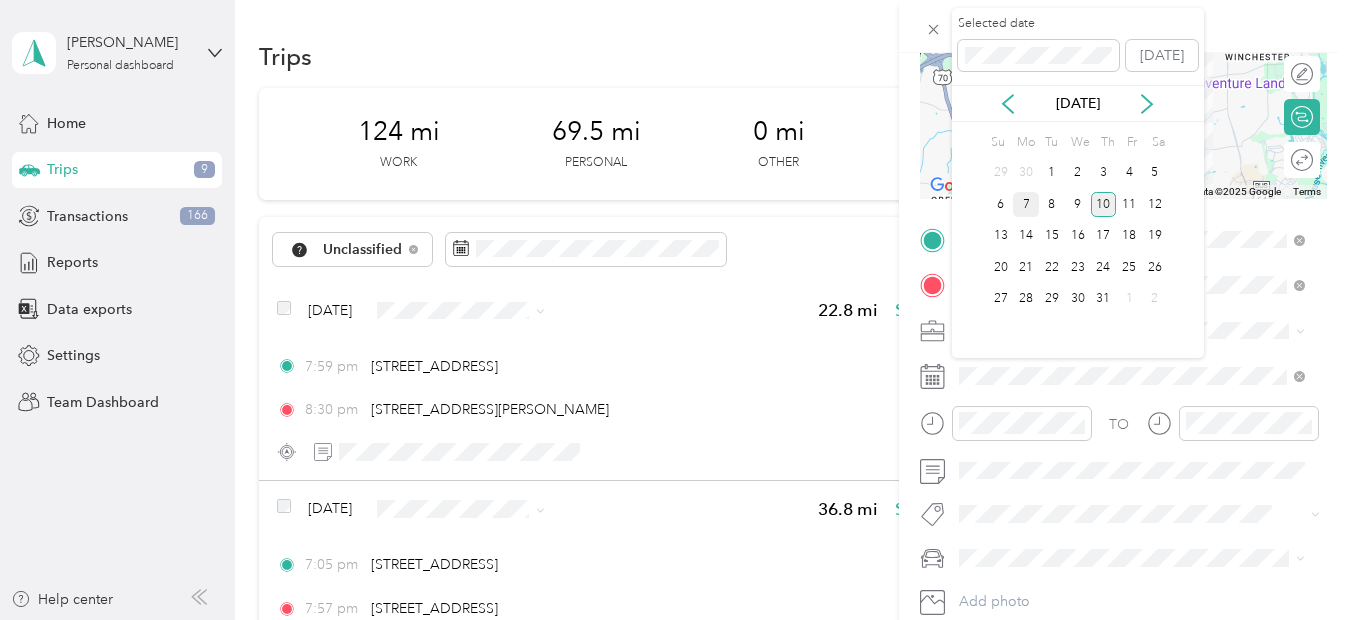 click on "7" at bounding box center [1026, 204] 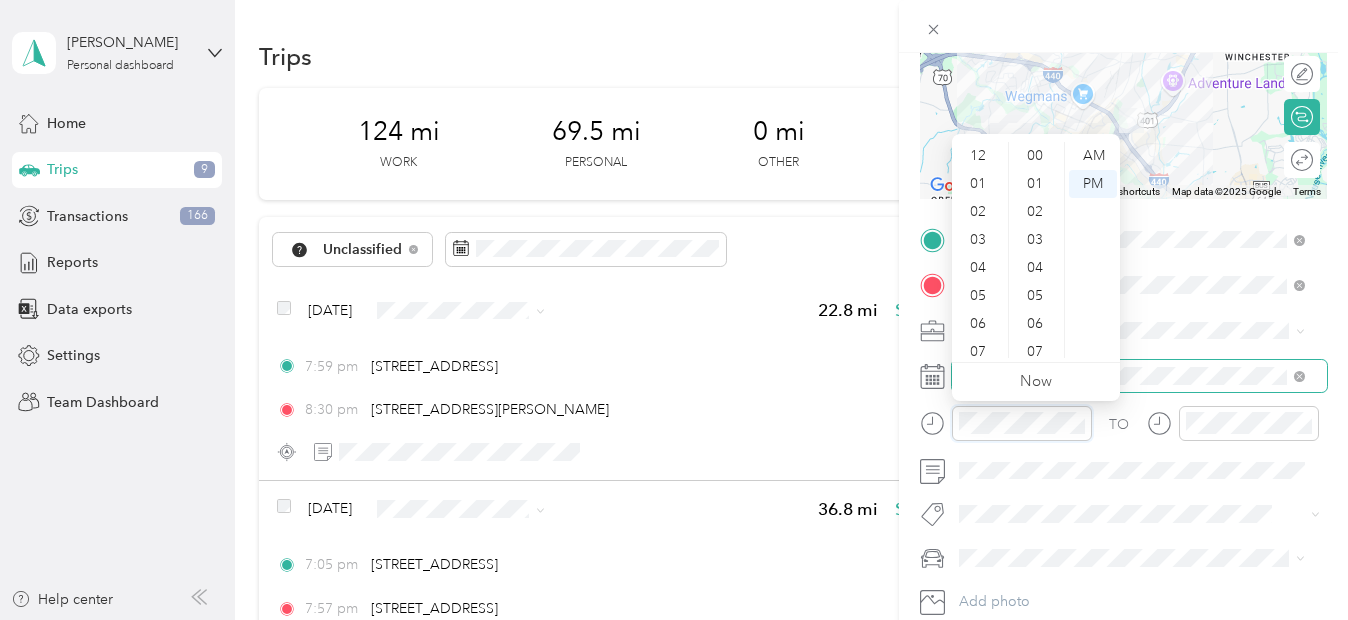 scroll, scrollTop: 1464, scrollLeft: 0, axis: vertical 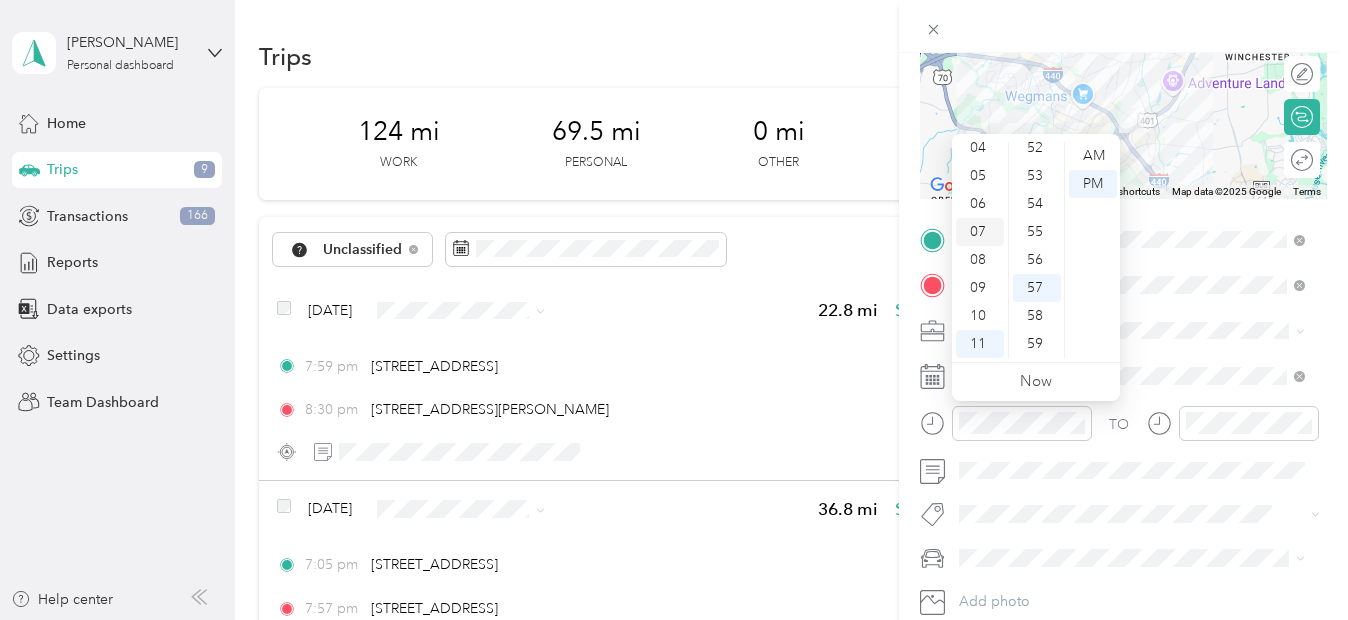click on "07" at bounding box center [980, 232] 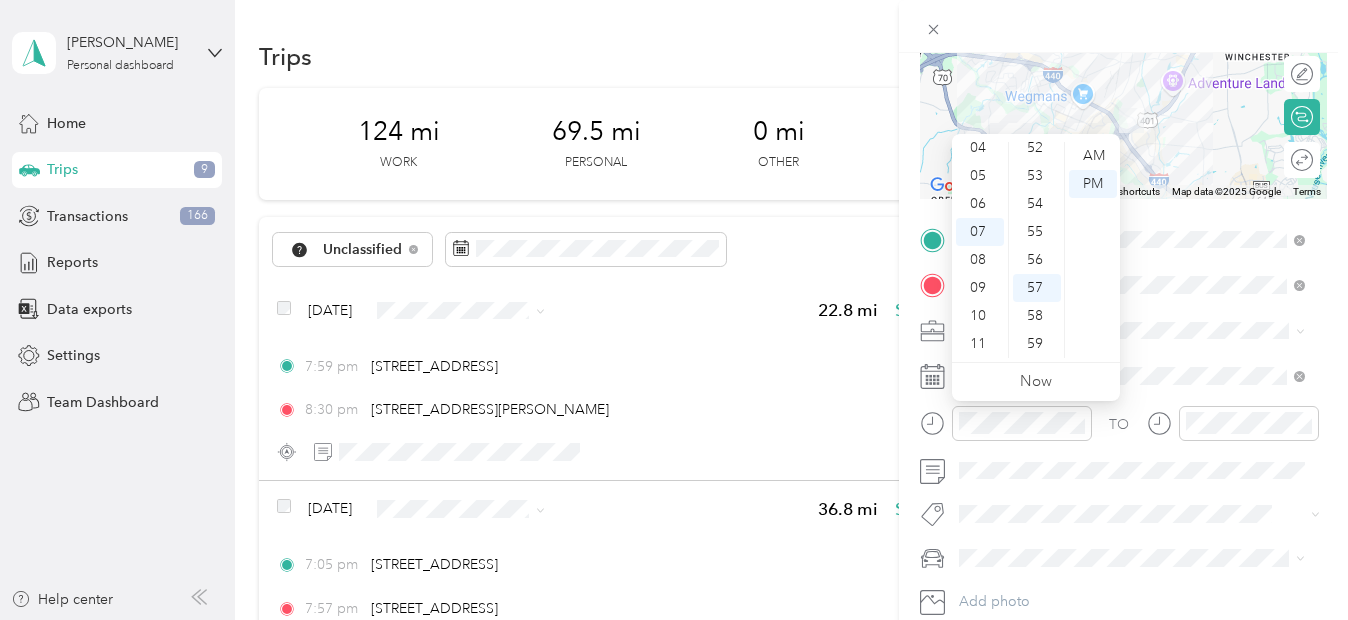 scroll, scrollTop: 533, scrollLeft: 0, axis: vertical 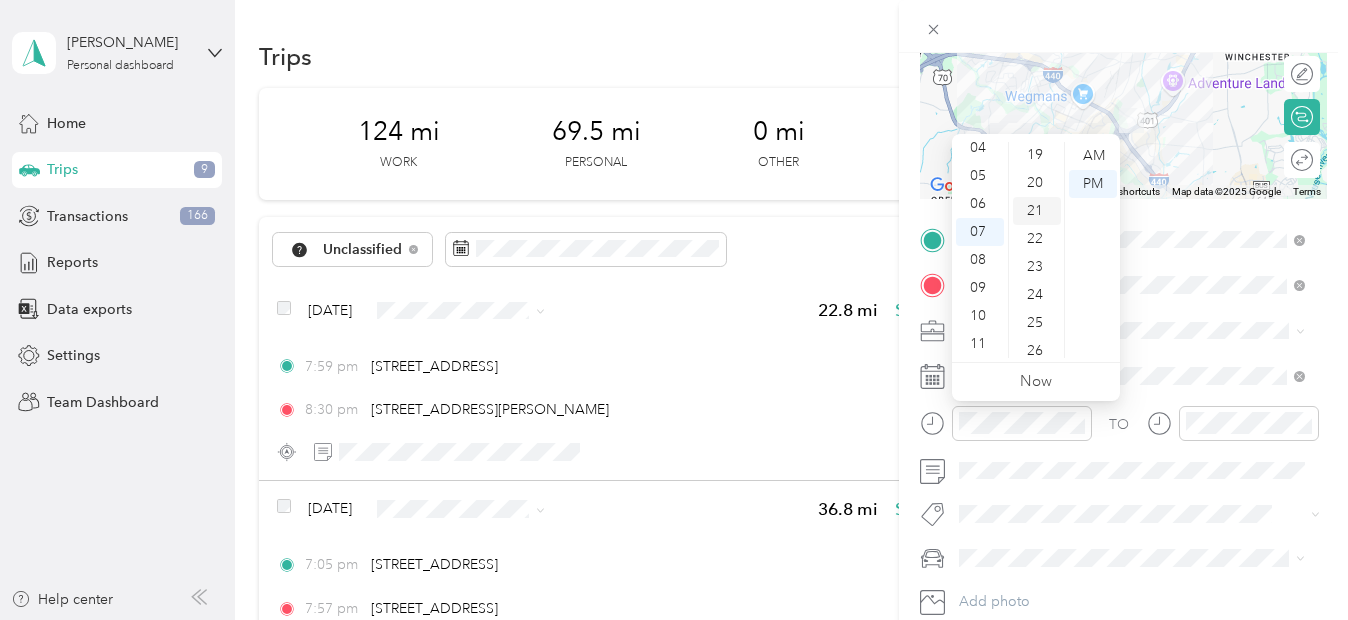 click on "21" at bounding box center [1037, 211] 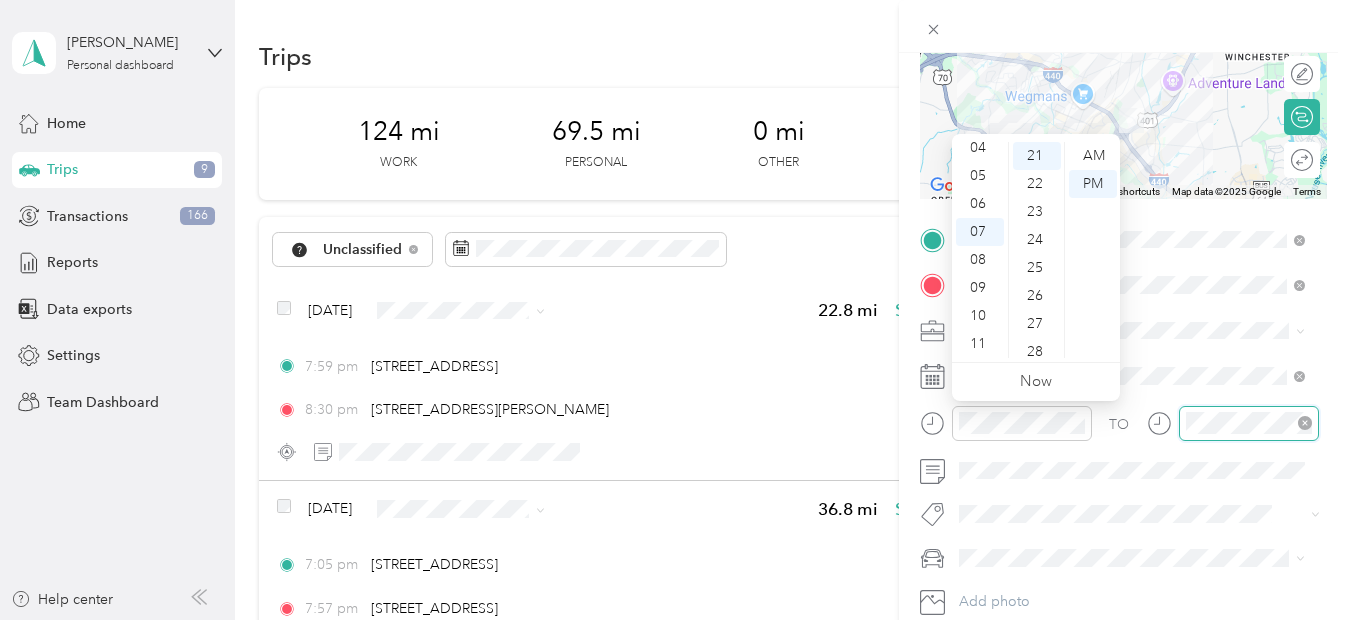 scroll, scrollTop: 120, scrollLeft: 0, axis: vertical 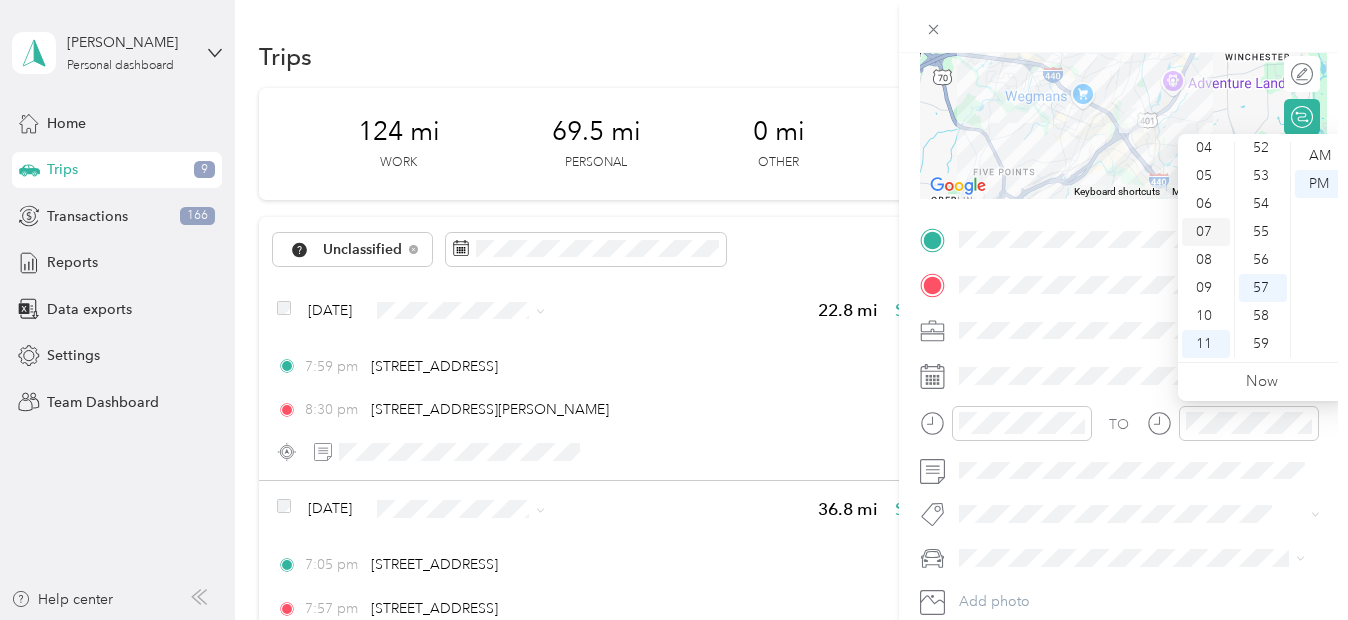 click on "07" at bounding box center (1206, 232) 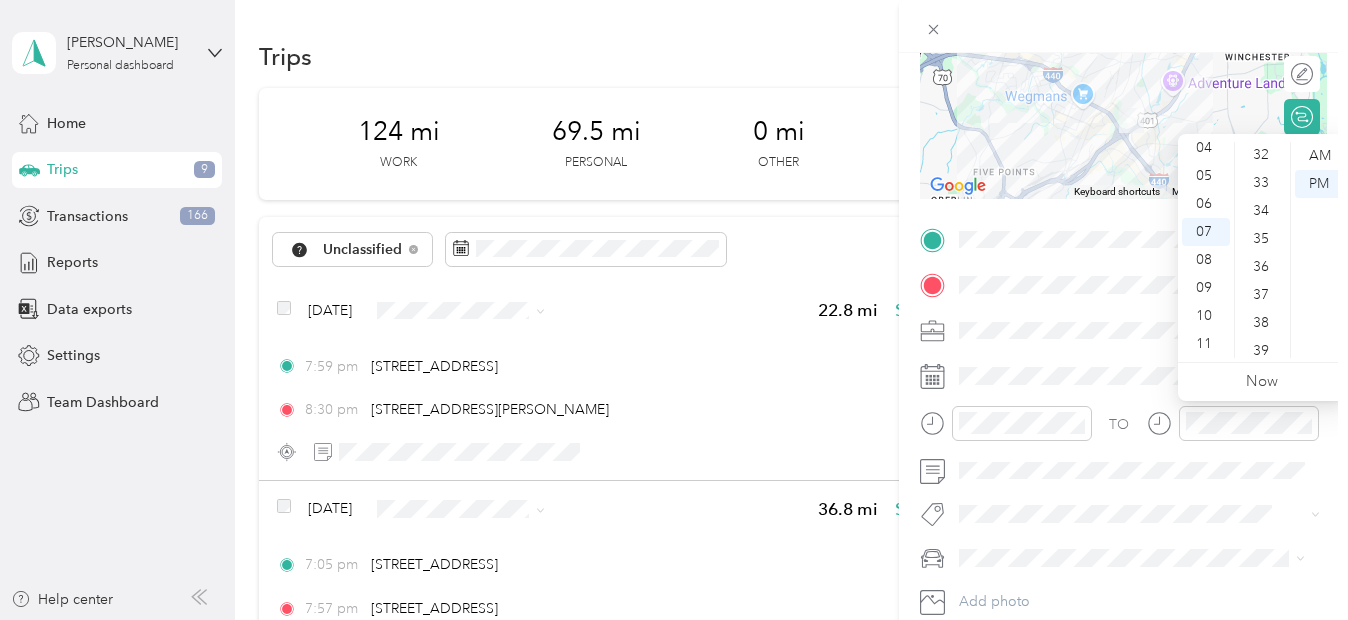 scroll, scrollTop: 708, scrollLeft: 0, axis: vertical 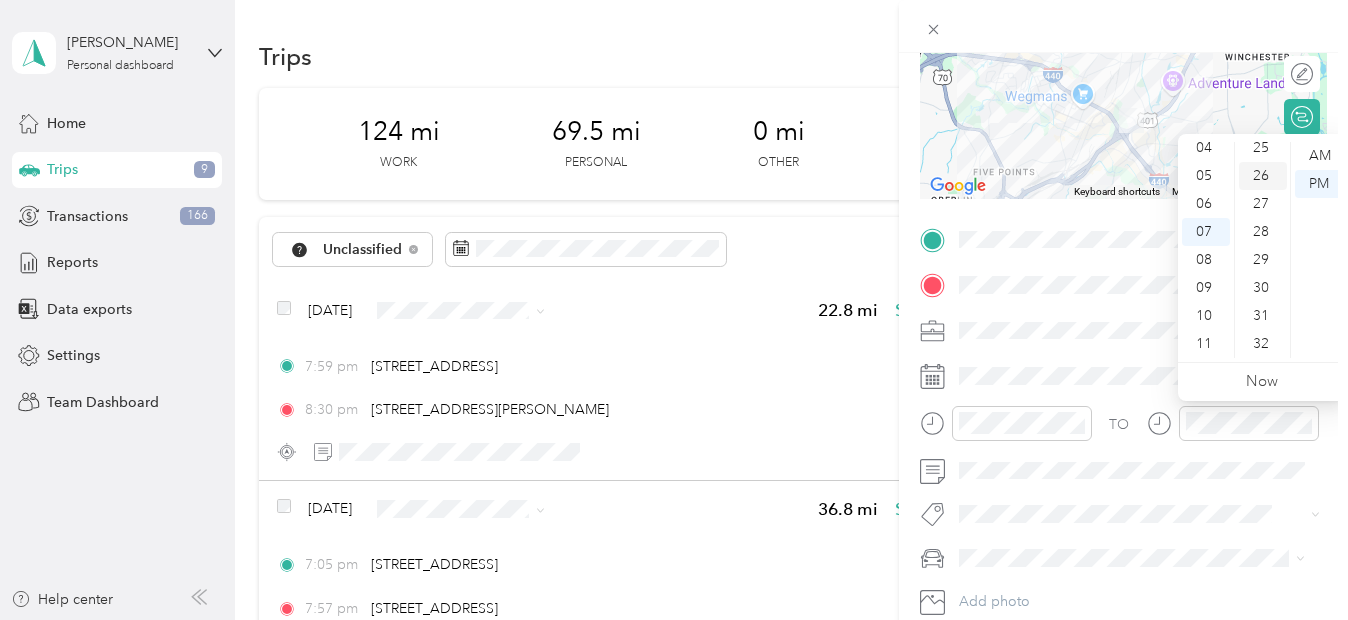 click on "26" at bounding box center [1263, 176] 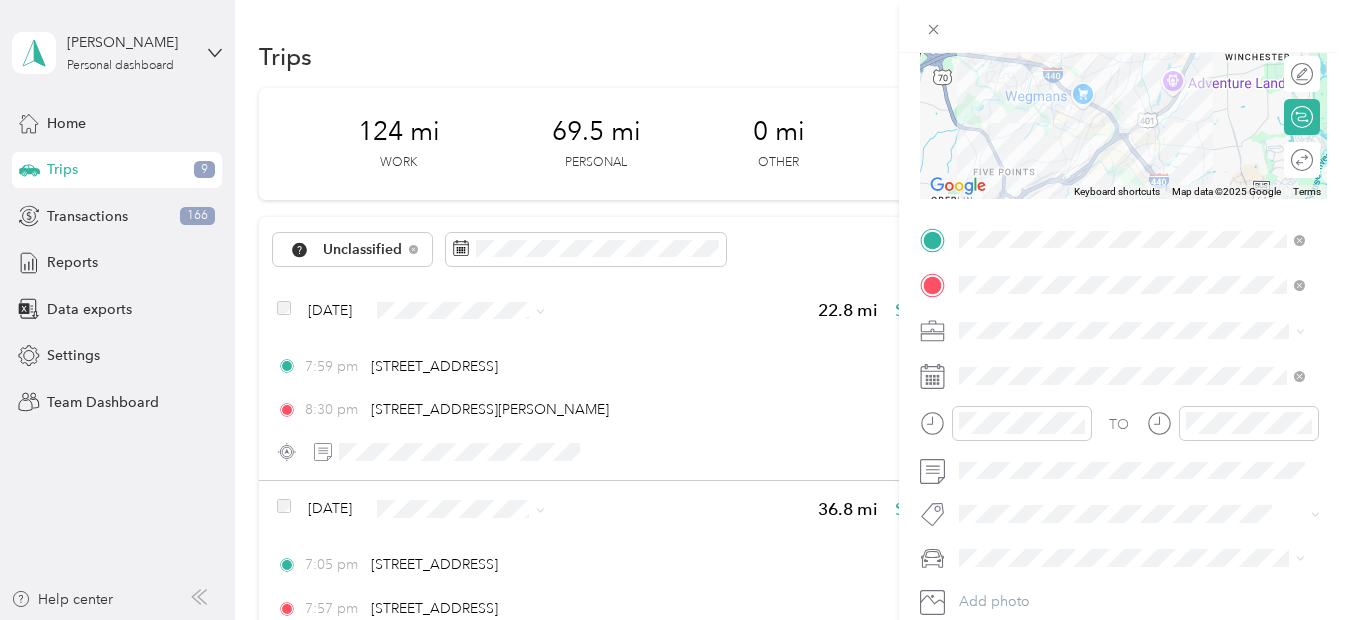 scroll, scrollTop: 0, scrollLeft: 0, axis: both 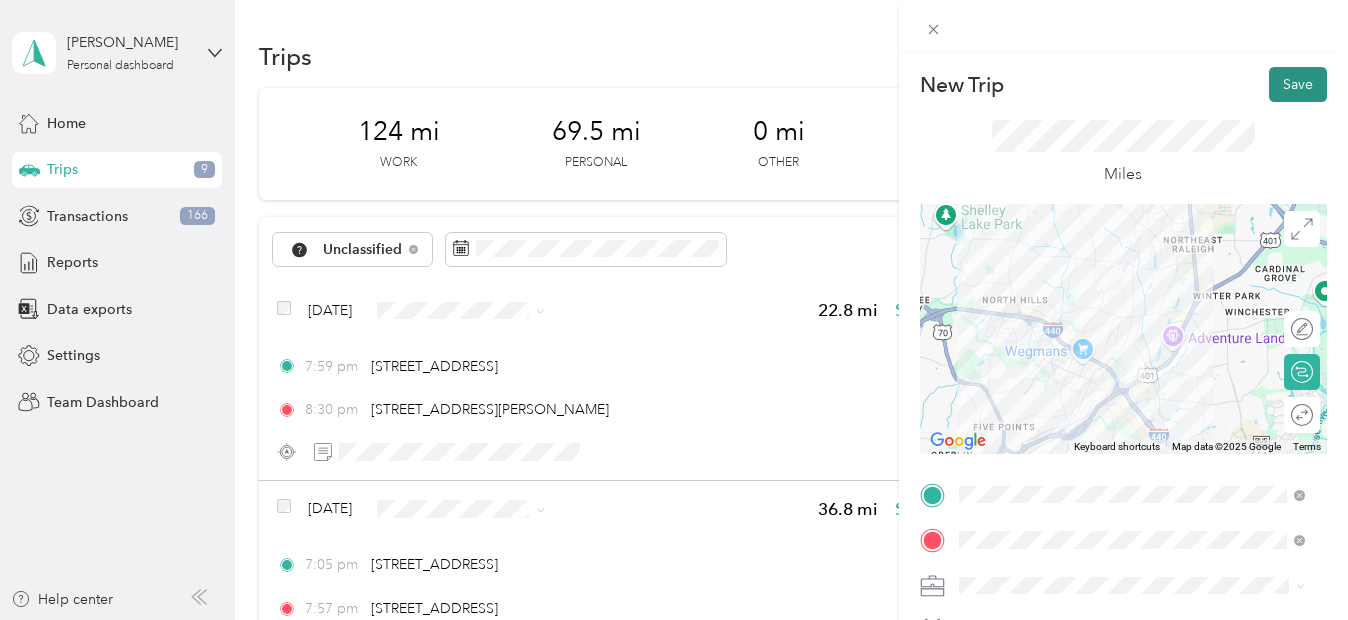 click on "Save" at bounding box center (1298, 84) 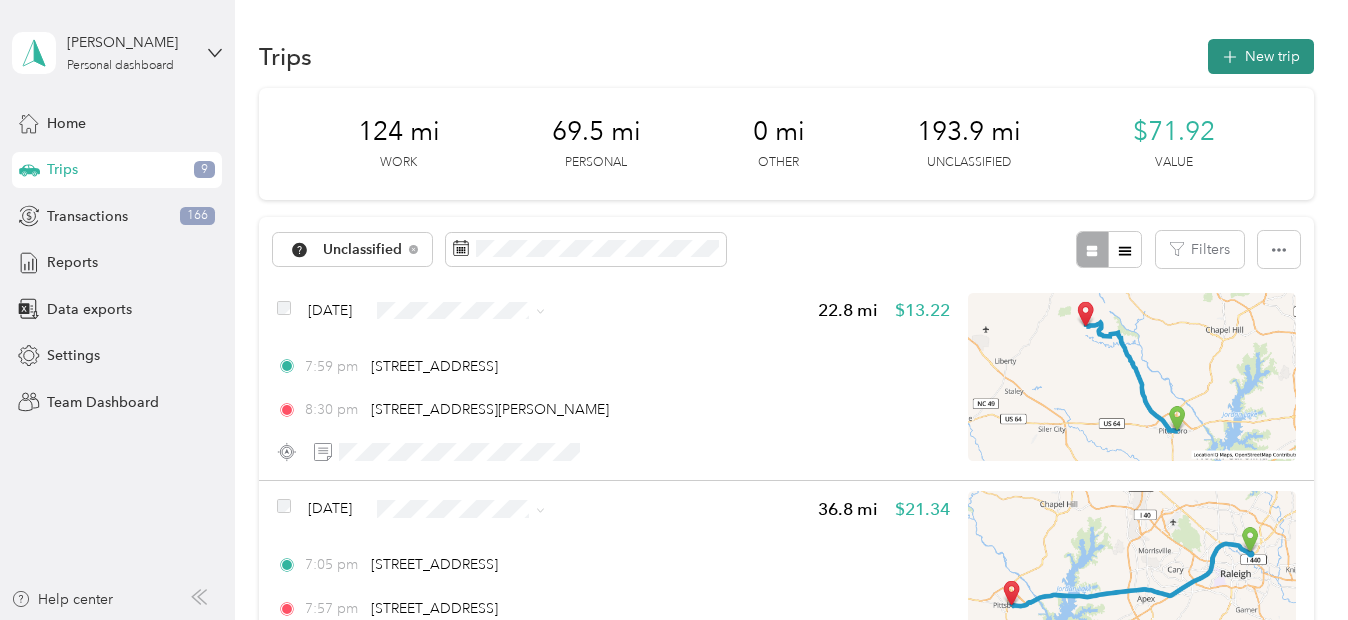 click on "New trip" at bounding box center [1261, 56] 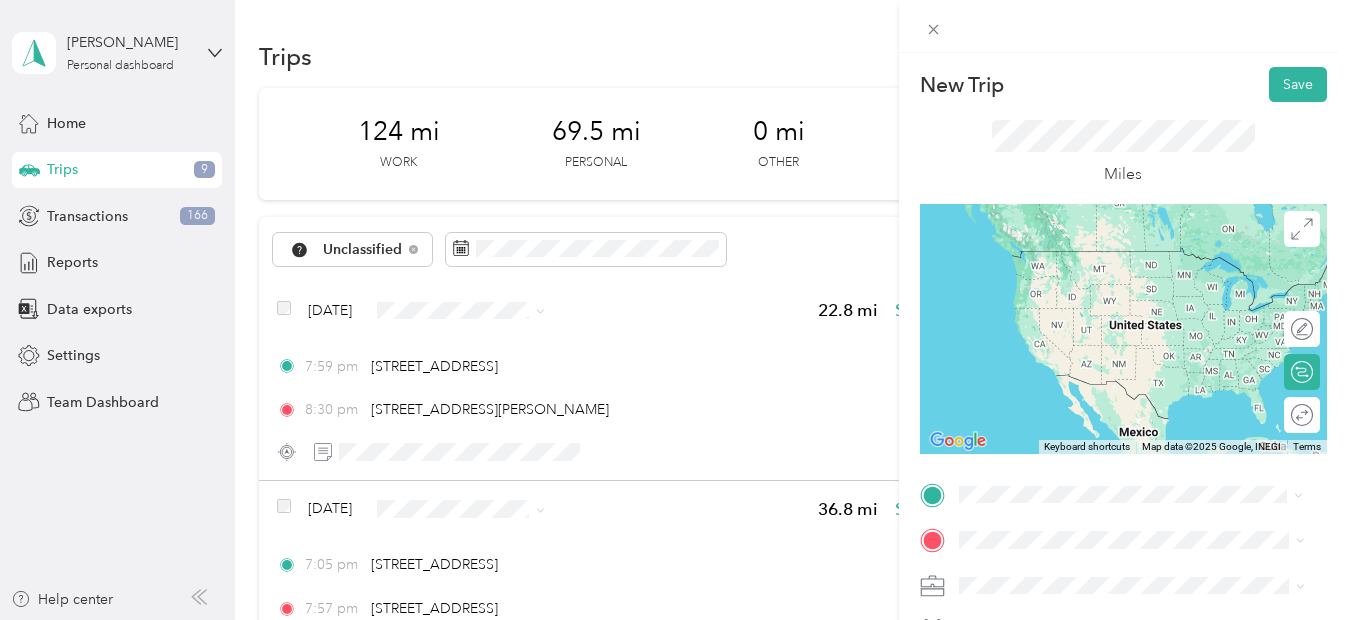 click on "[STREET_ADDRESS][US_STATE]" at bounding box center [1096, 307] 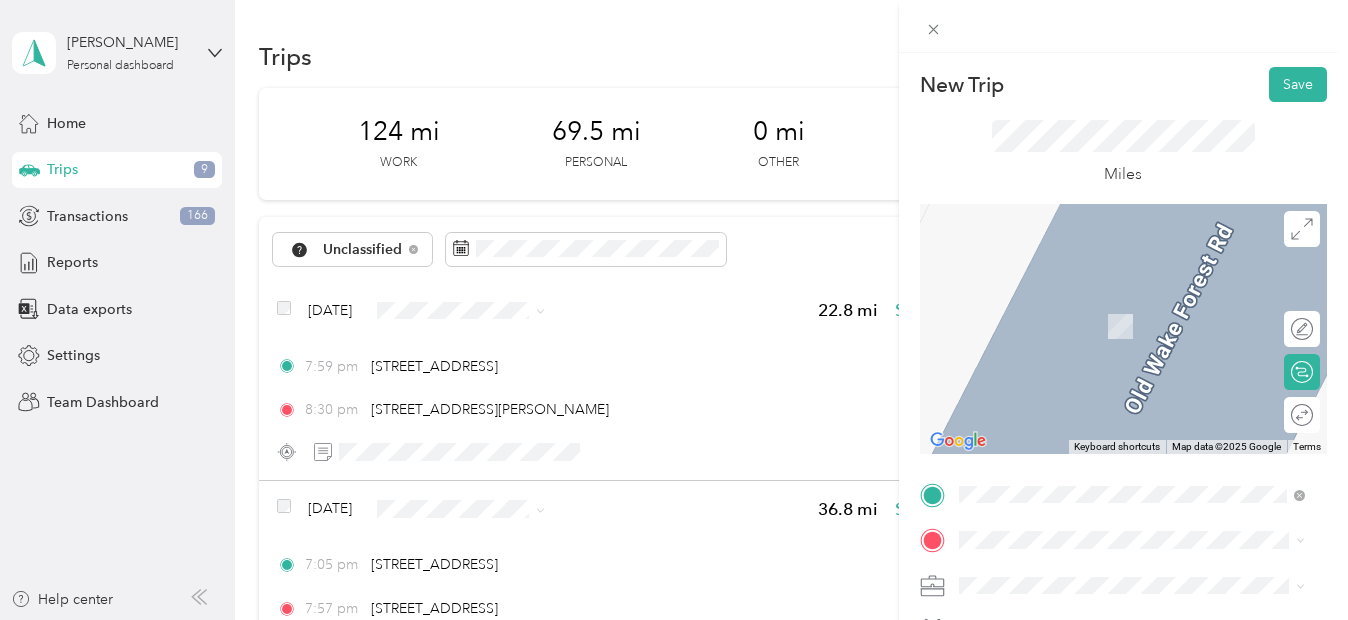 click on "[STREET_ADDRESS][US_STATE]" at bounding box center [1132, 367] 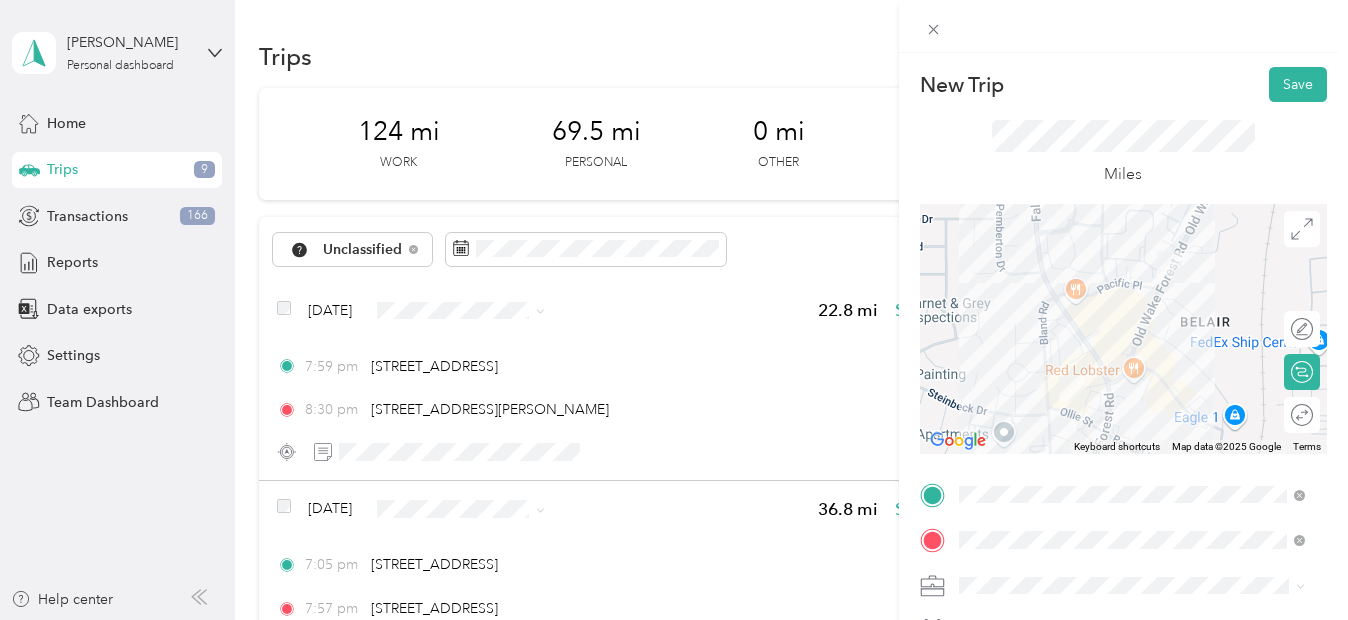 scroll, scrollTop: 384, scrollLeft: 0, axis: vertical 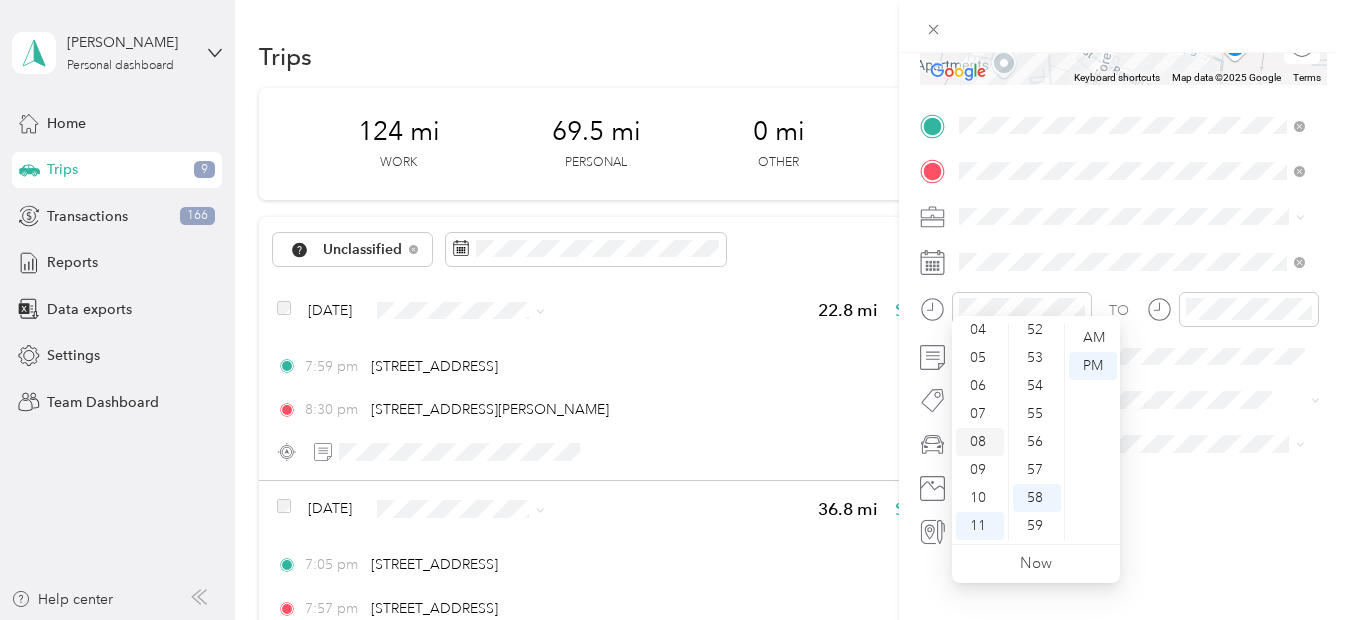 click on "08" at bounding box center (980, 442) 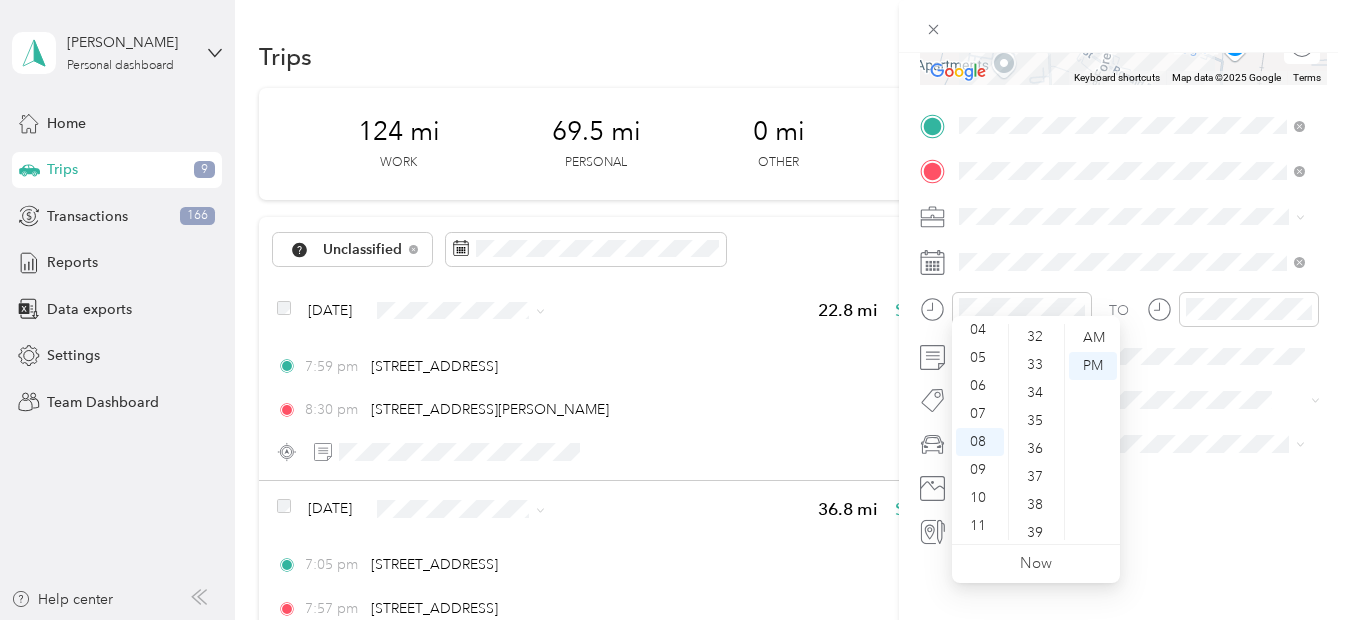 scroll, scrollTop: 708, scrollLeft: 0, axis: vertical 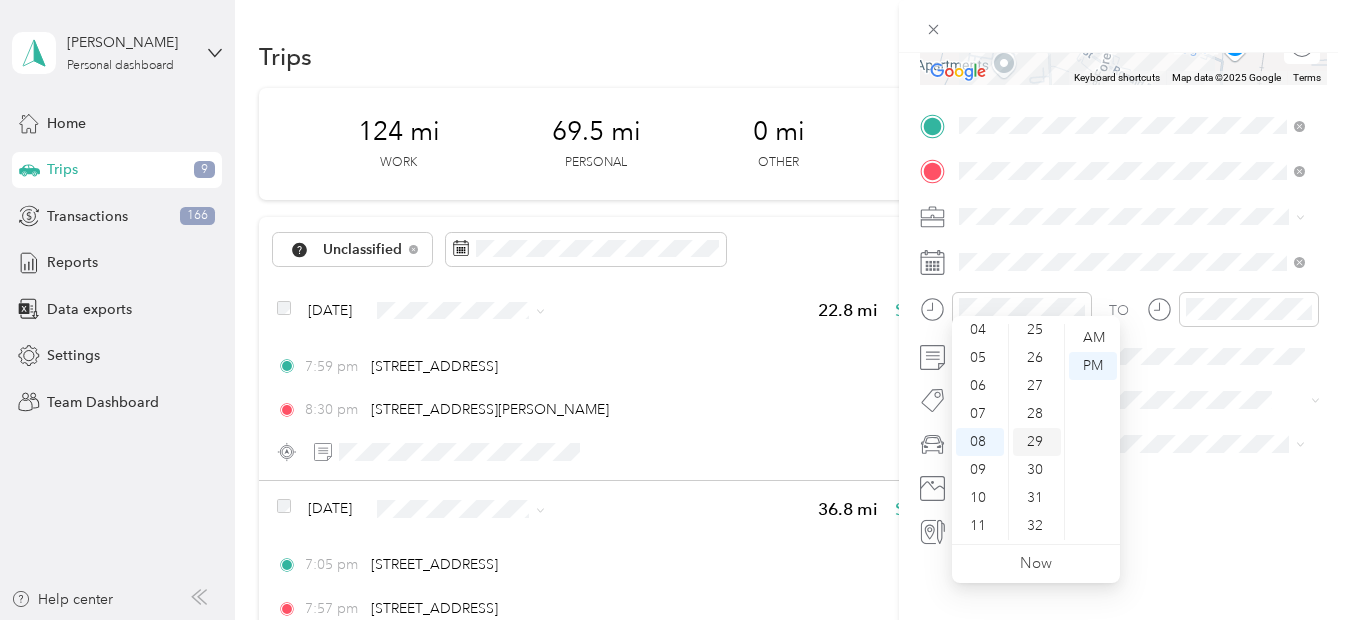 click on "29" at bounding box center (1037, 442) 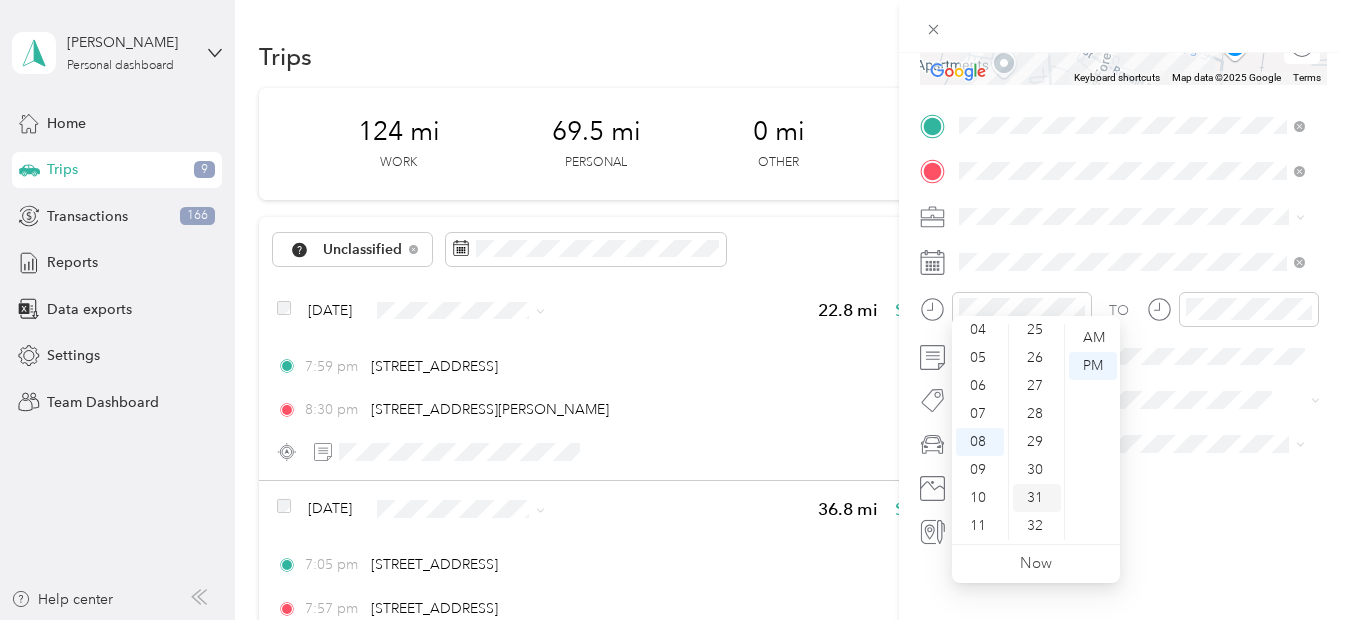 scroll, scrollTop: 812, scrollLeft: 0, axis: vertical 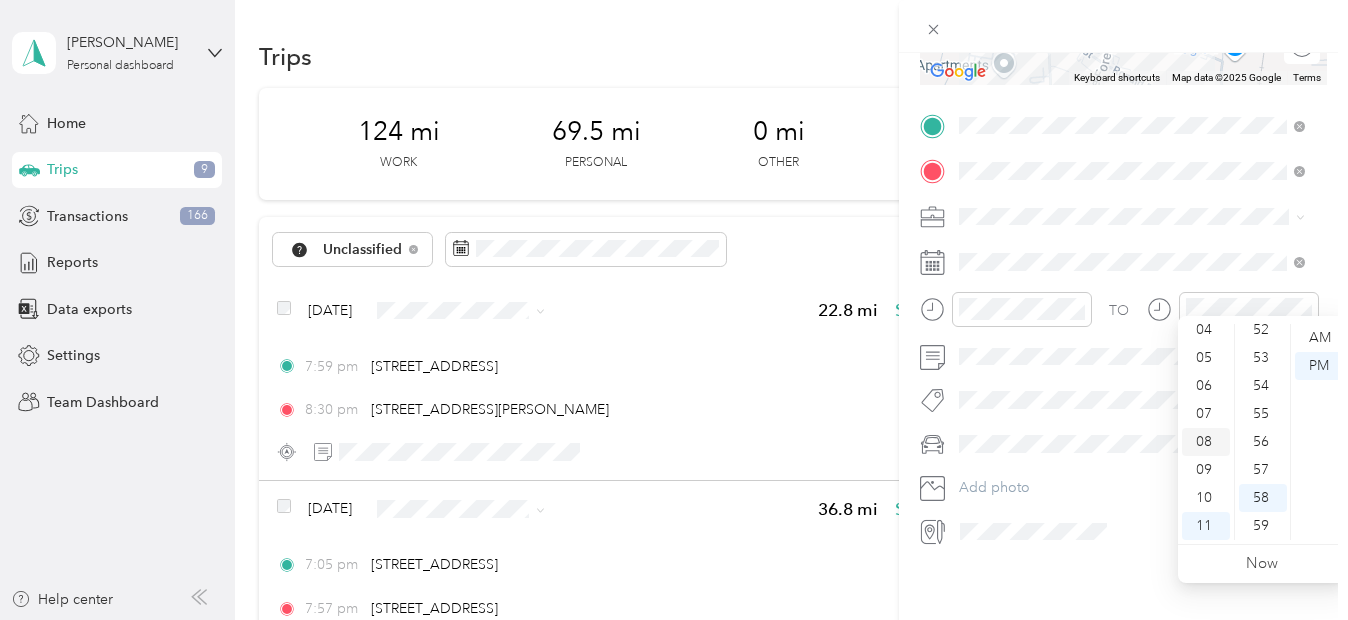 click on "08" at bounding box center (1206, 442) 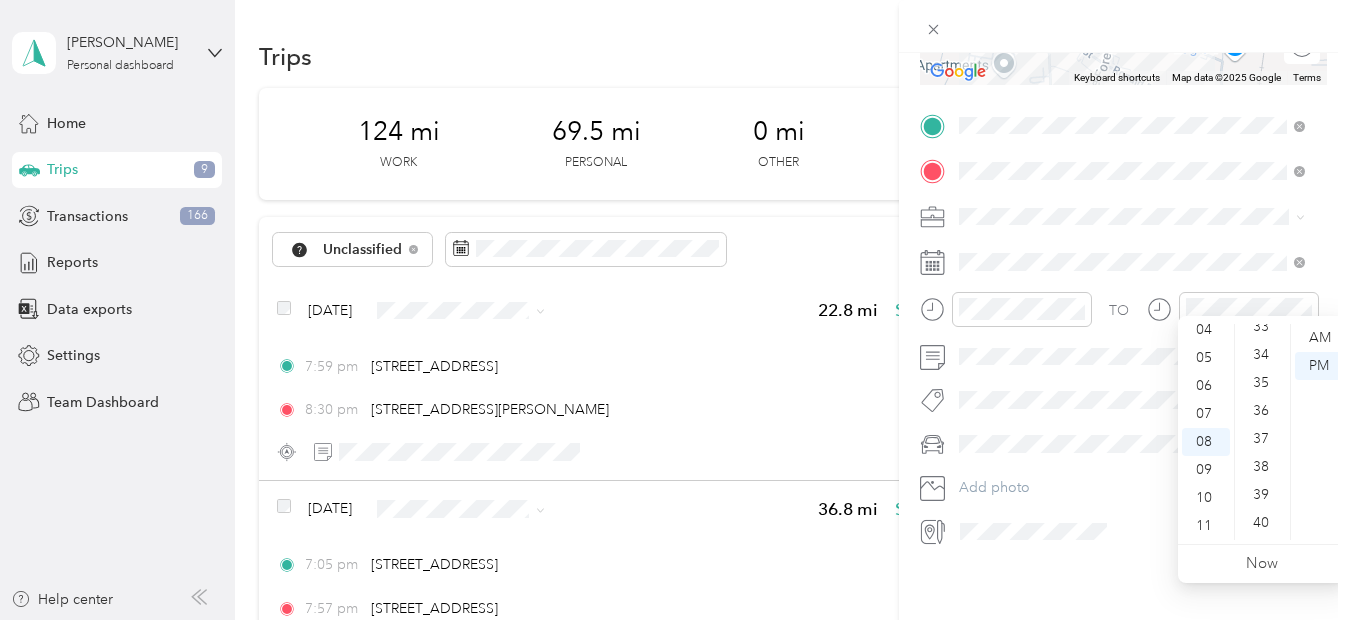 scroll, scrollTop: 897, scrollLeft: 0, axis: vertical 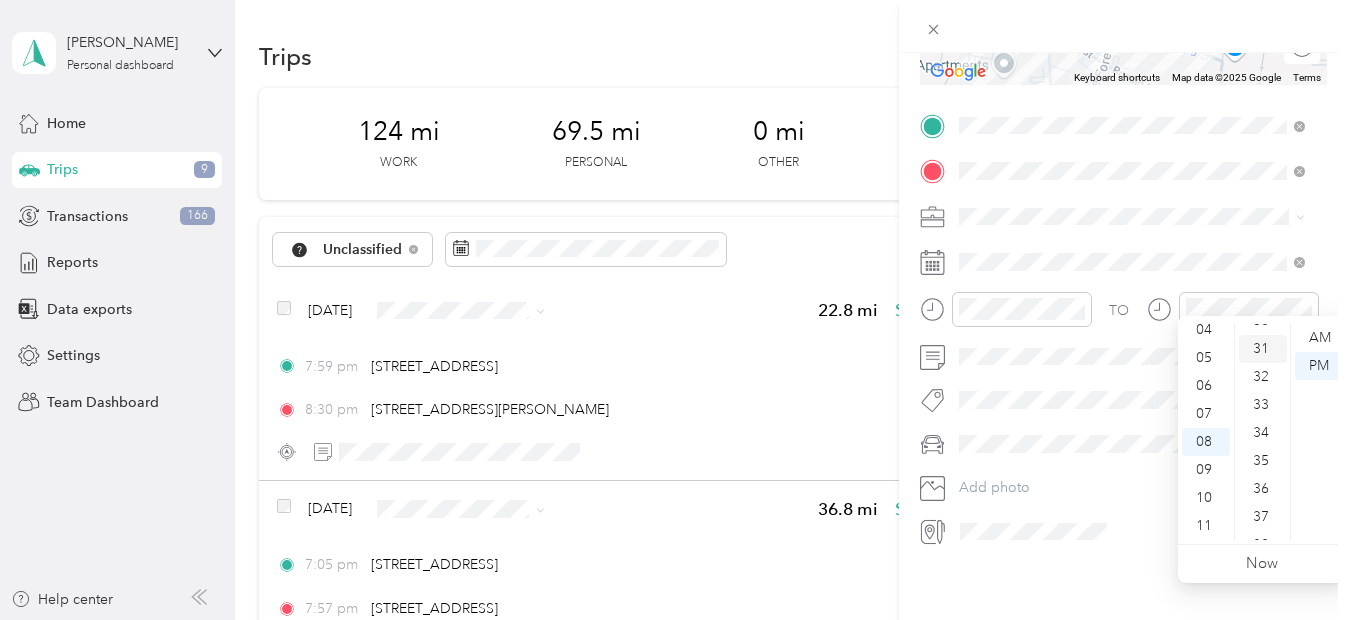 click on "31" at bounding box center [1263, 349] 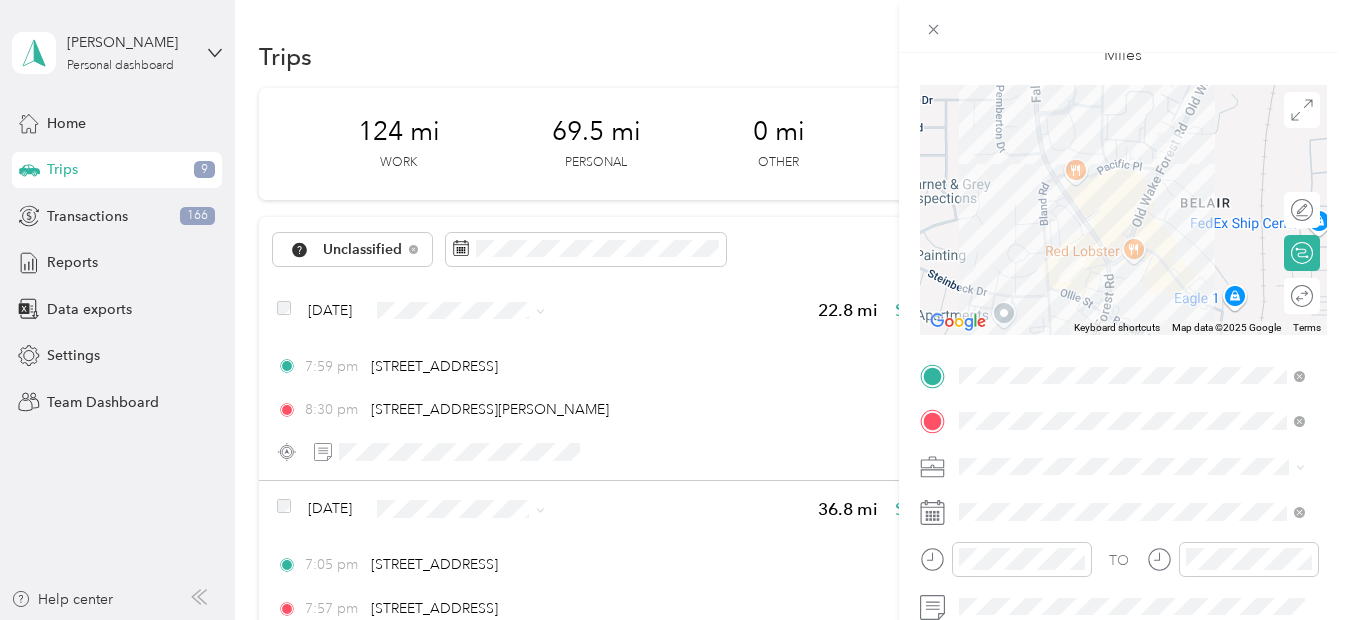 scroll, scrollTop: 28, scrollLeft: 0, axis: vertical 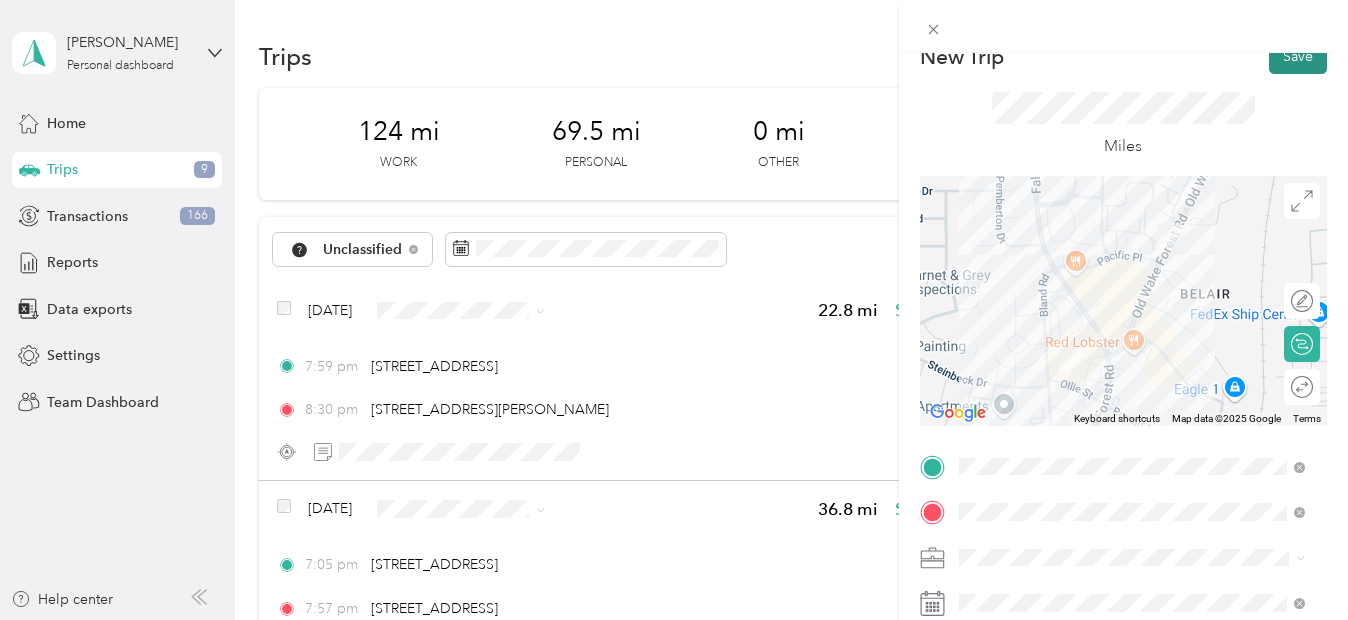 click on "Save" at bounding box center (1298, 56) 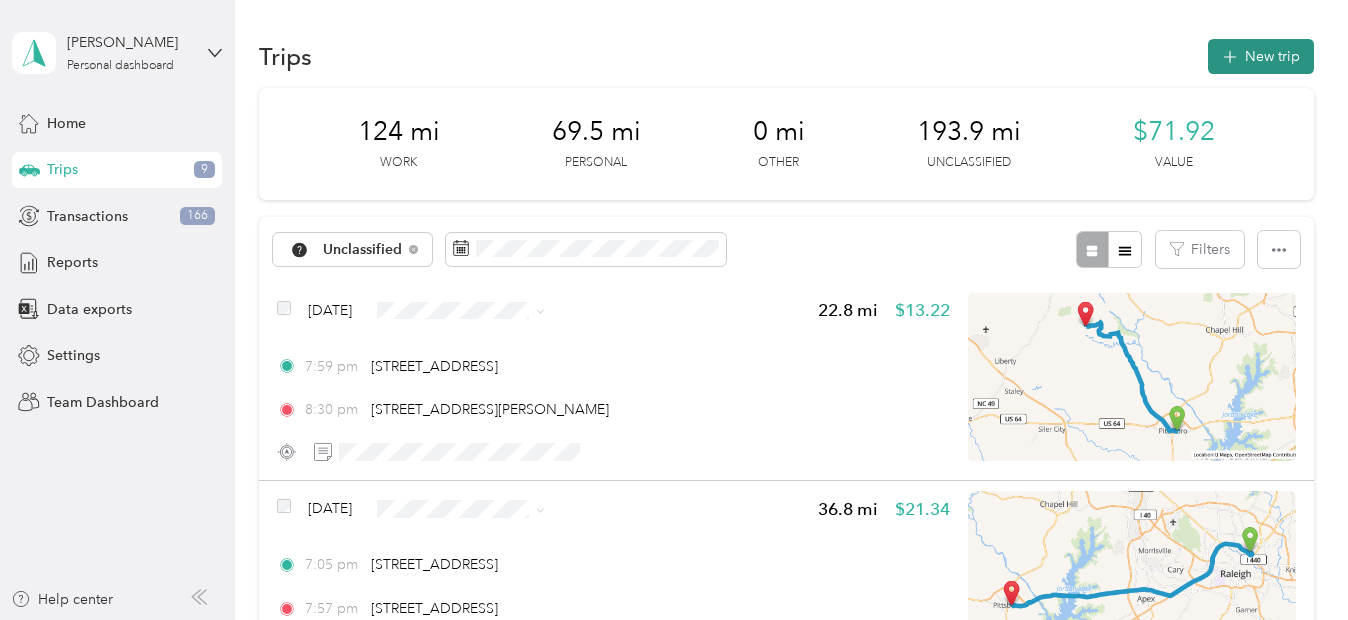 click on "New trip" at bounding box center (1261, 56) 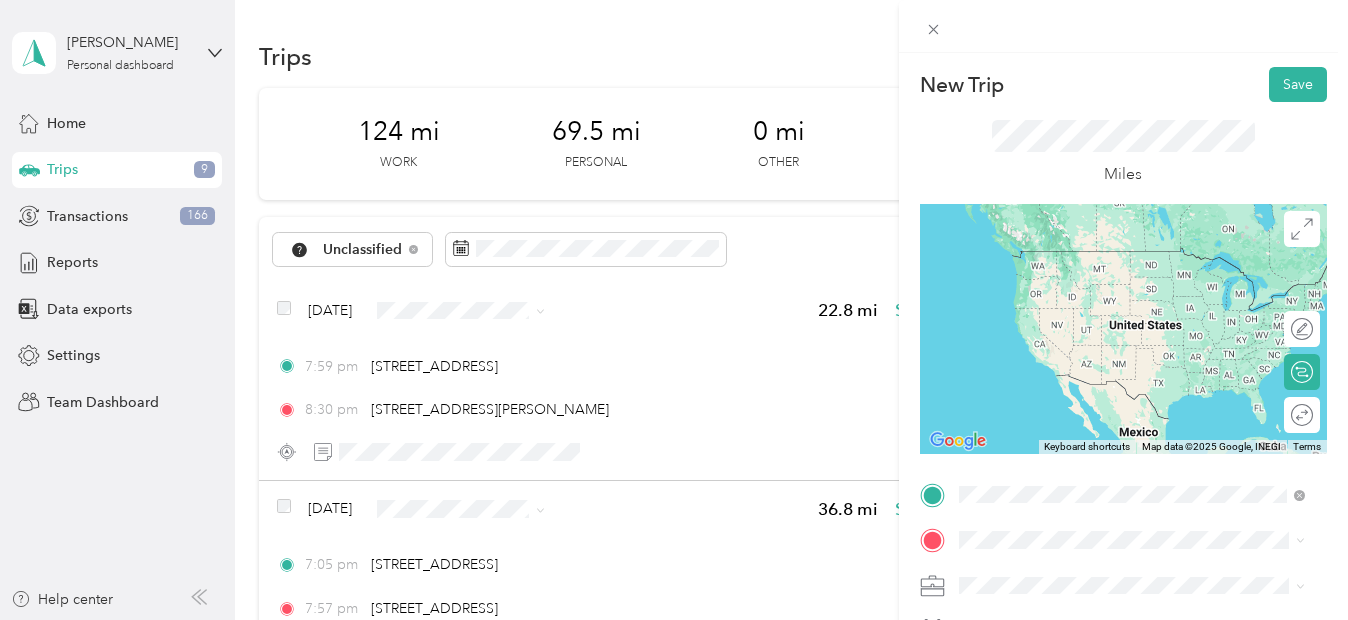 click on "[STREET_ADDRESS][US_STATE]" at bounding box center (1096, 328) 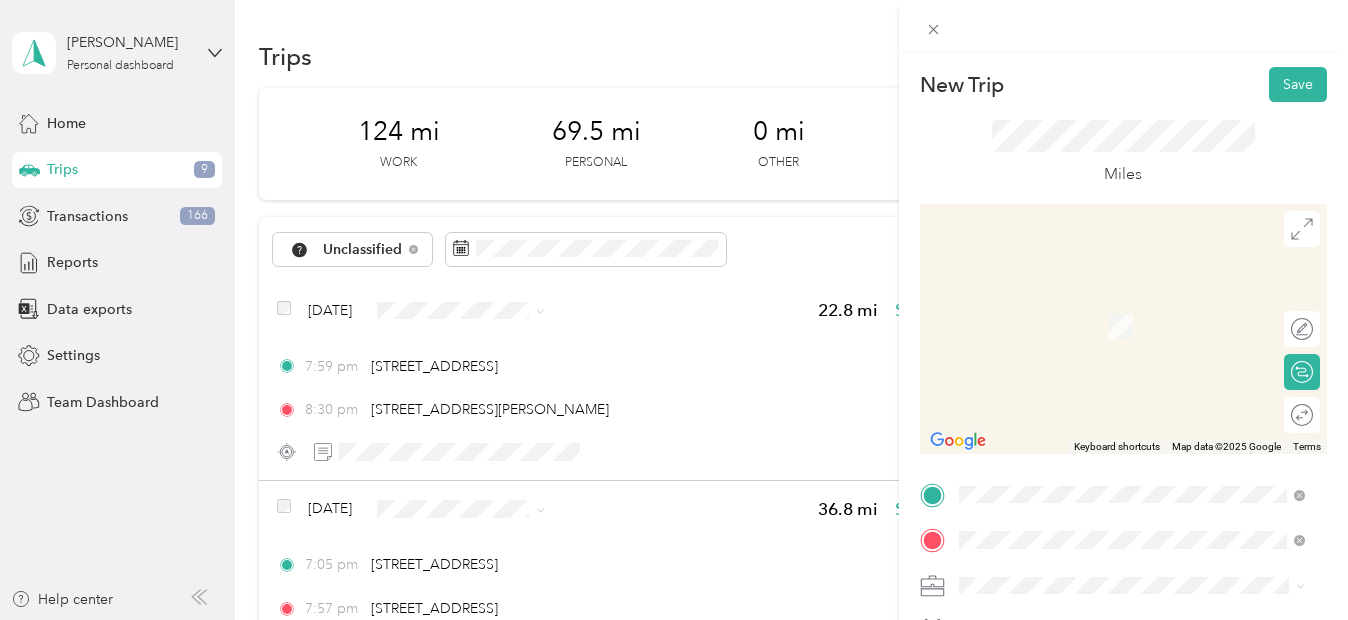 click on "[STREET_ADDRESS][US_STATE]" at bounding box center (1096, 297) 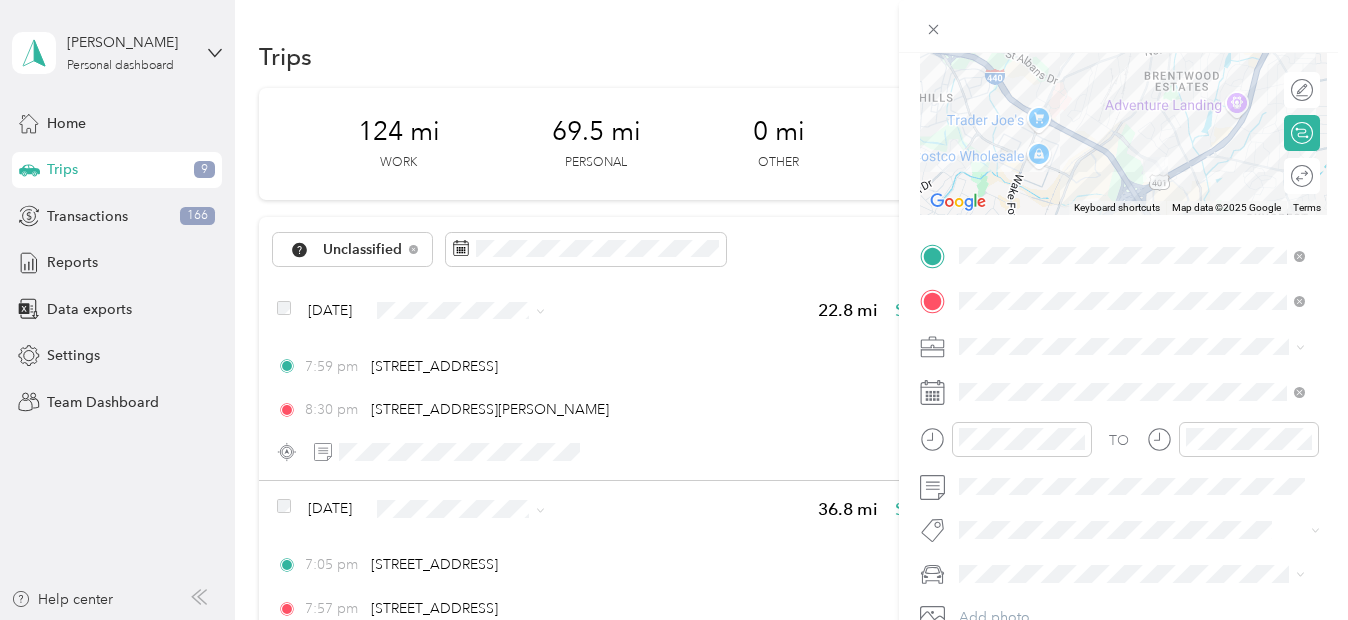 scroll, scrollTop: 241, scrollLeft: 0, axis: vertical 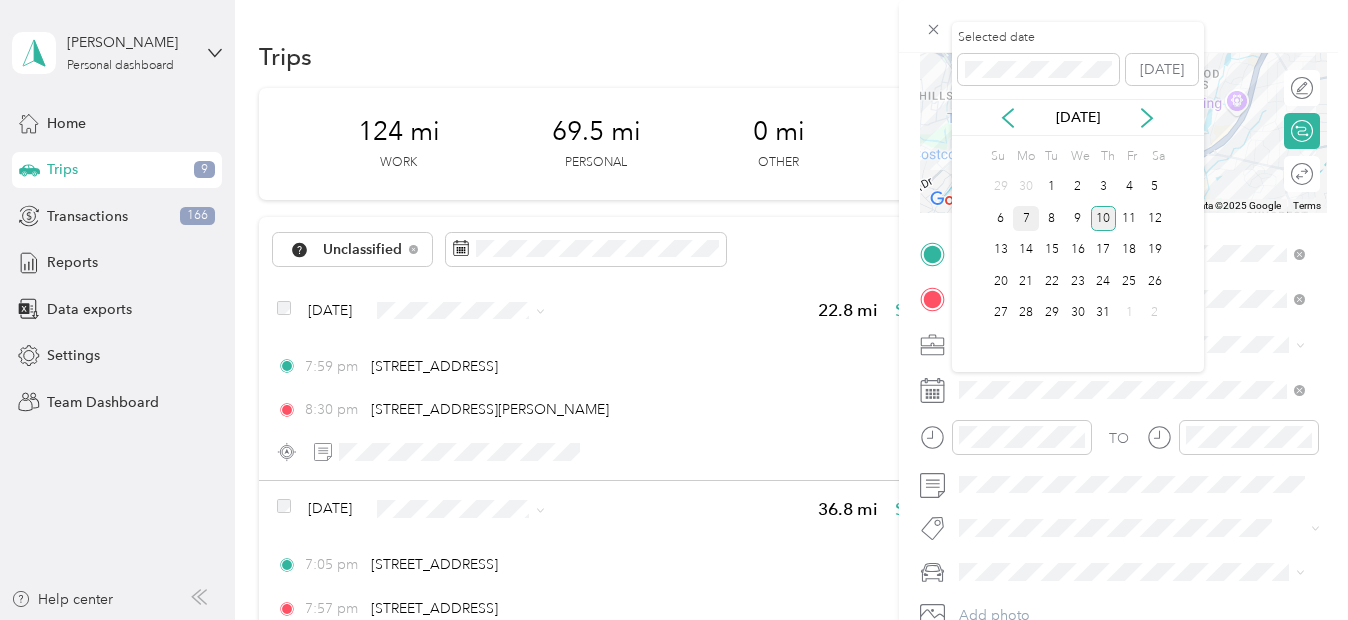 click on "7" at bounding box center (1026, 218) 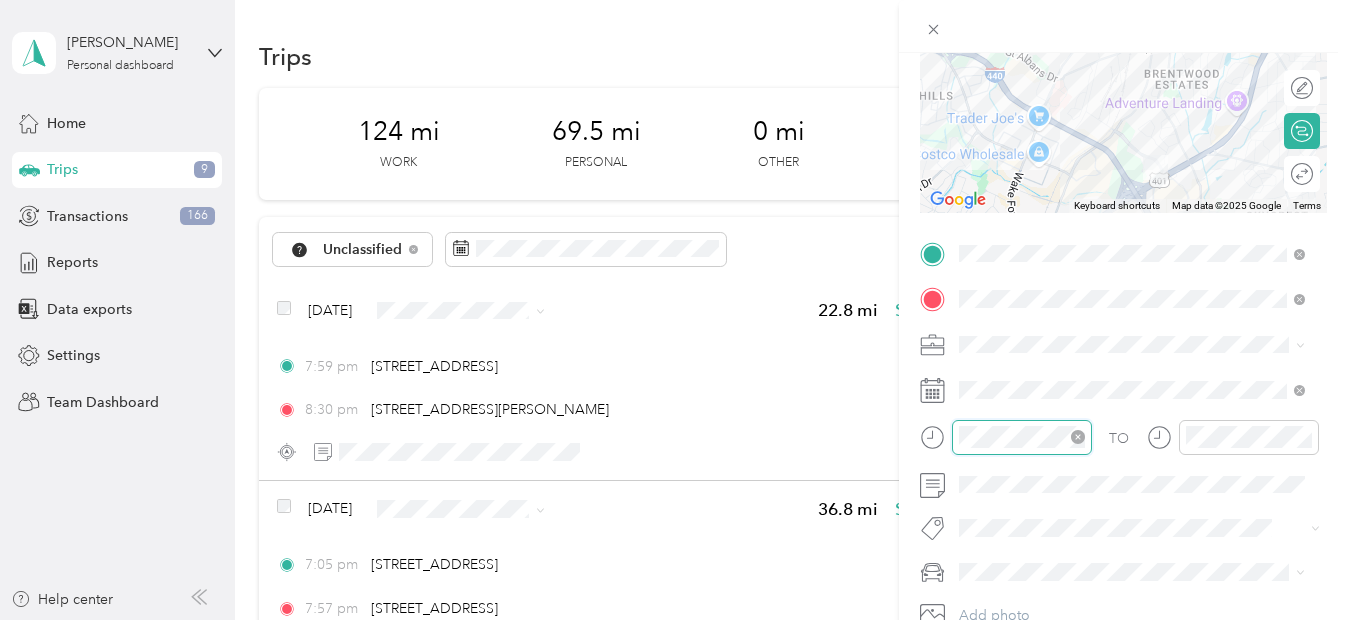 scroll, scrollTop: 120, scrollLeft: 0, axis: vertical 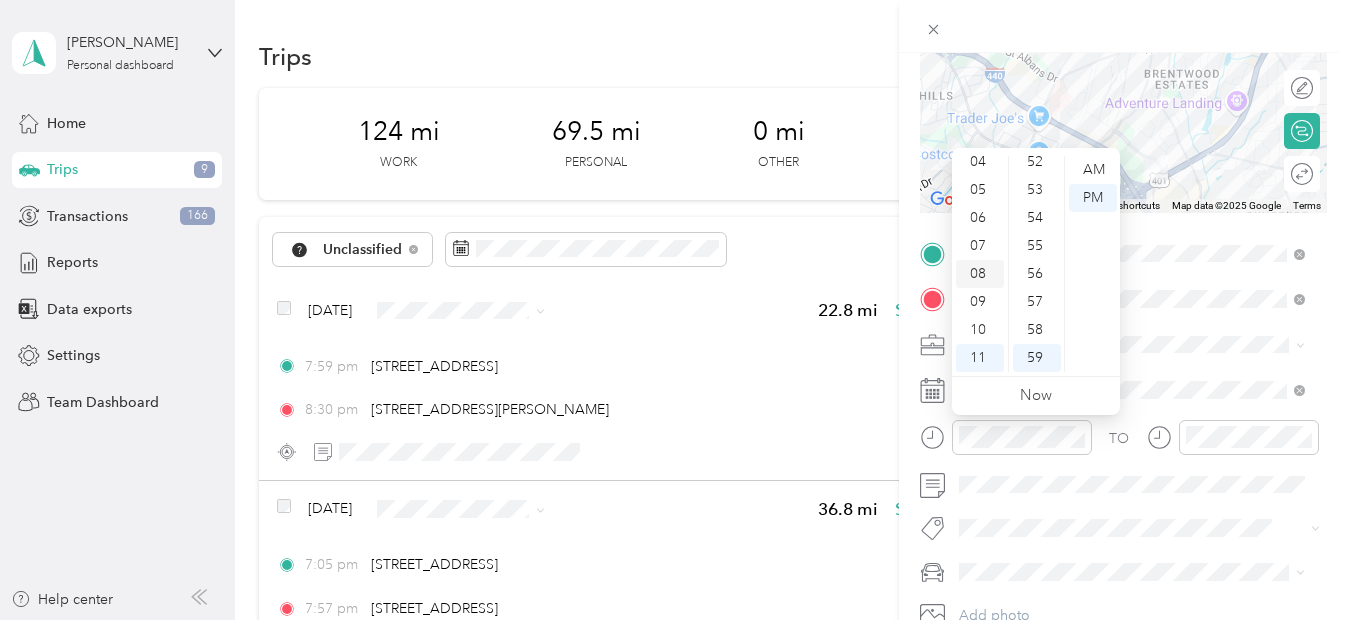 click on "08" at bounding box center (980, 274) 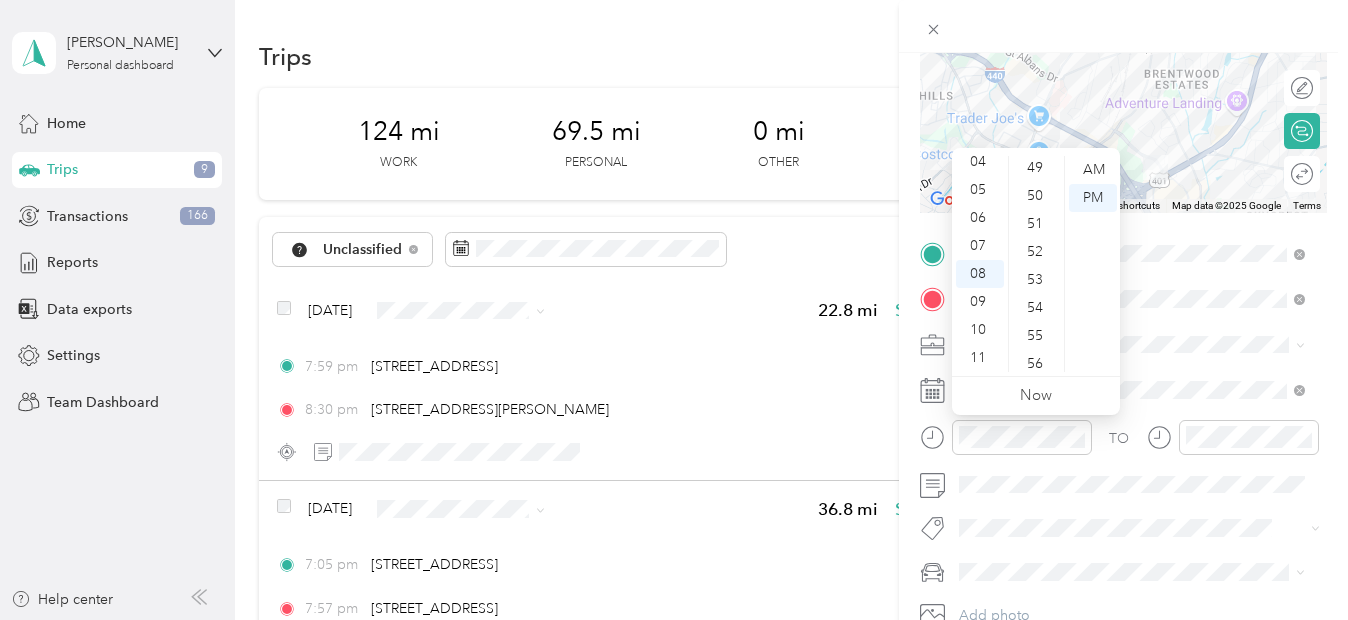 scroll, scrollTop: 1185, scrollLeft: 0, axis: vertical 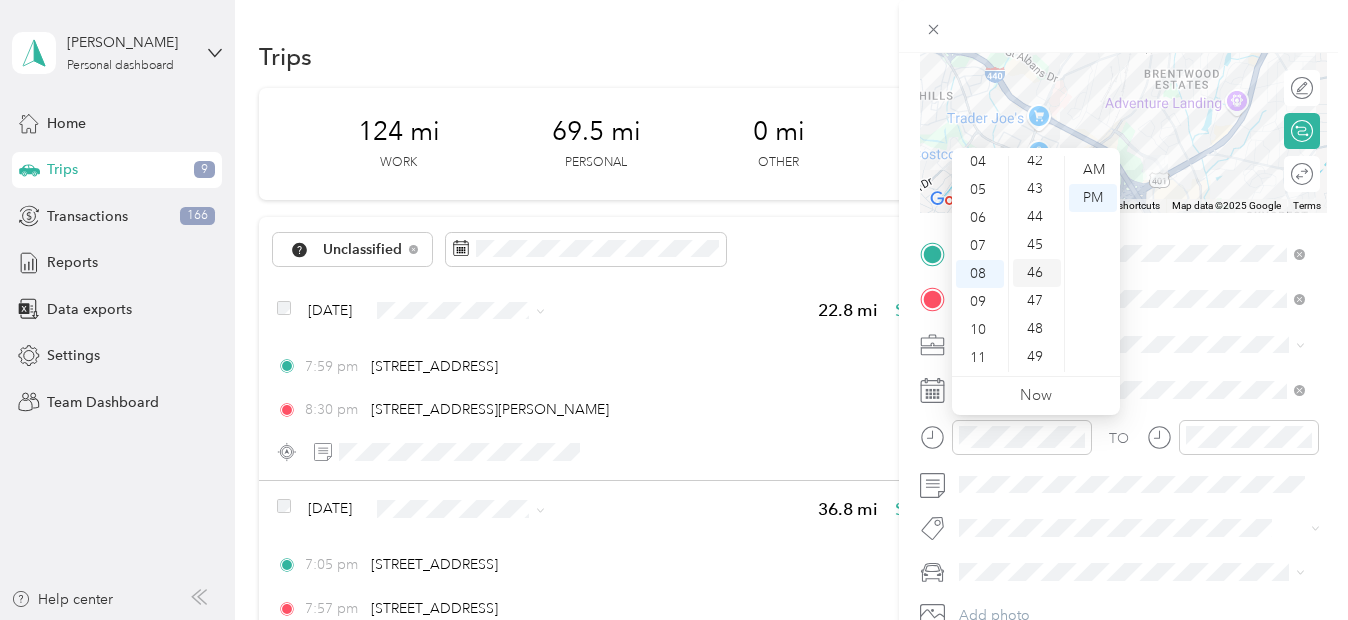 click on "46" at bounding box center [1037, 273] 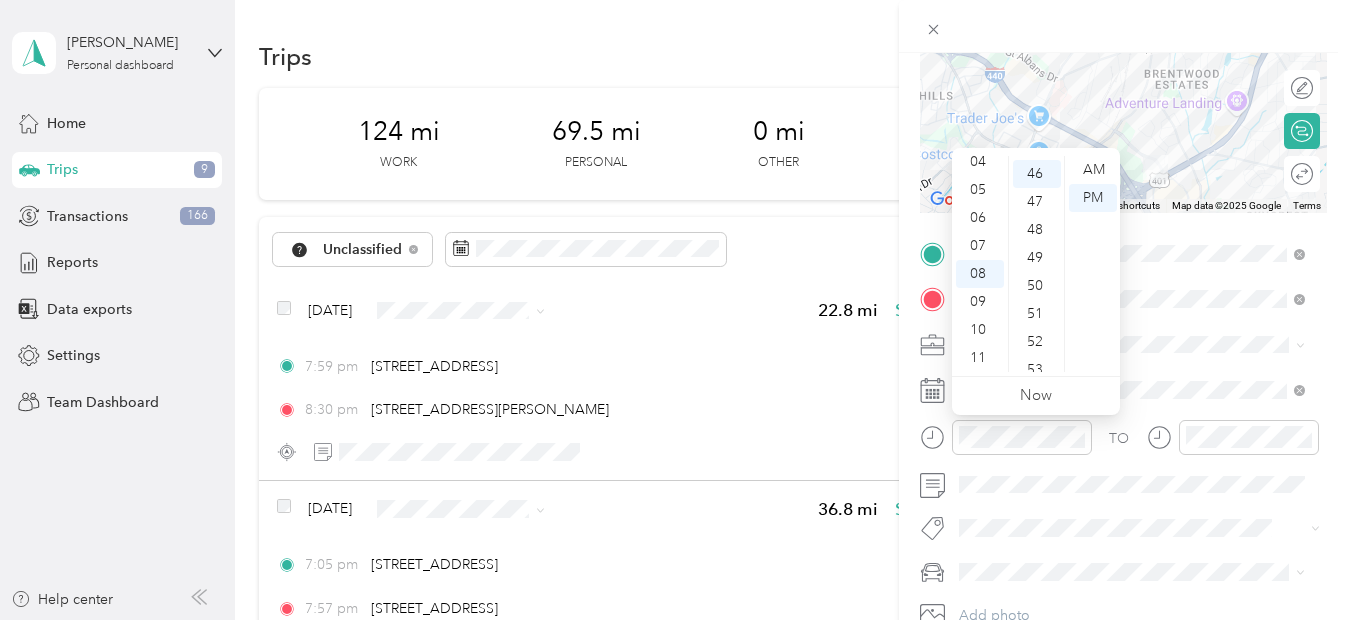 scroll, scrollTop: 1288, scrollLeft: 0, axis: vertical 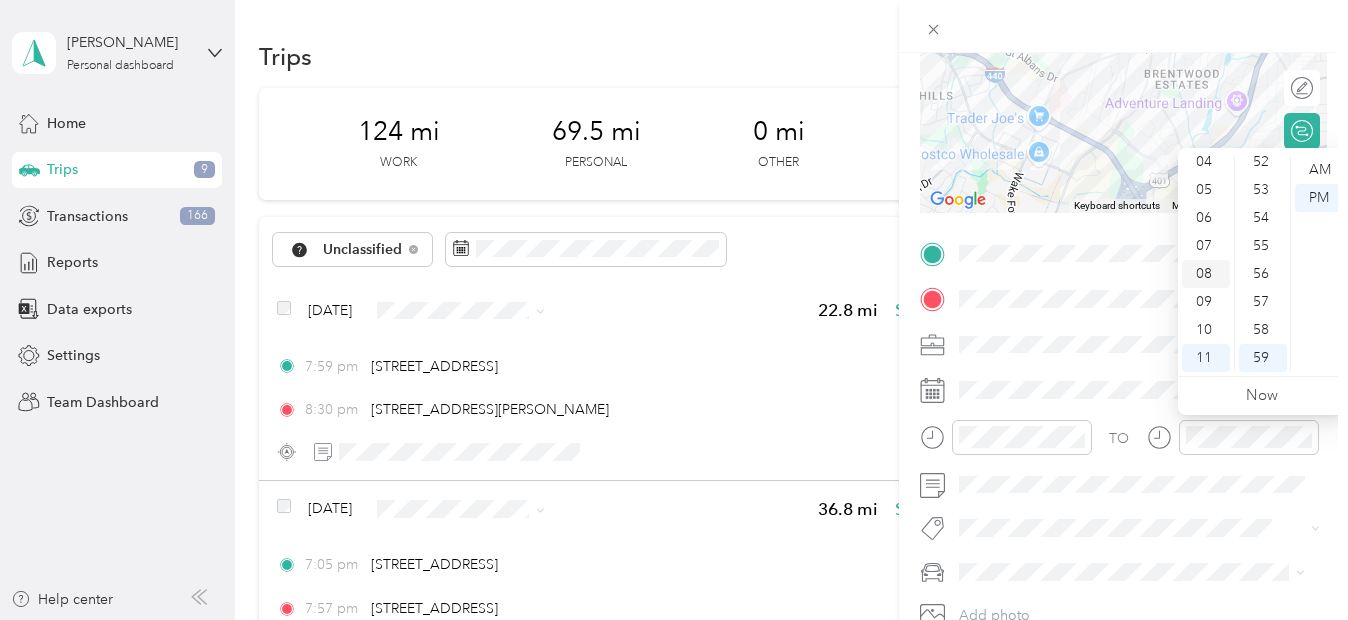 click on "08" at bounding box center [1206, 274] 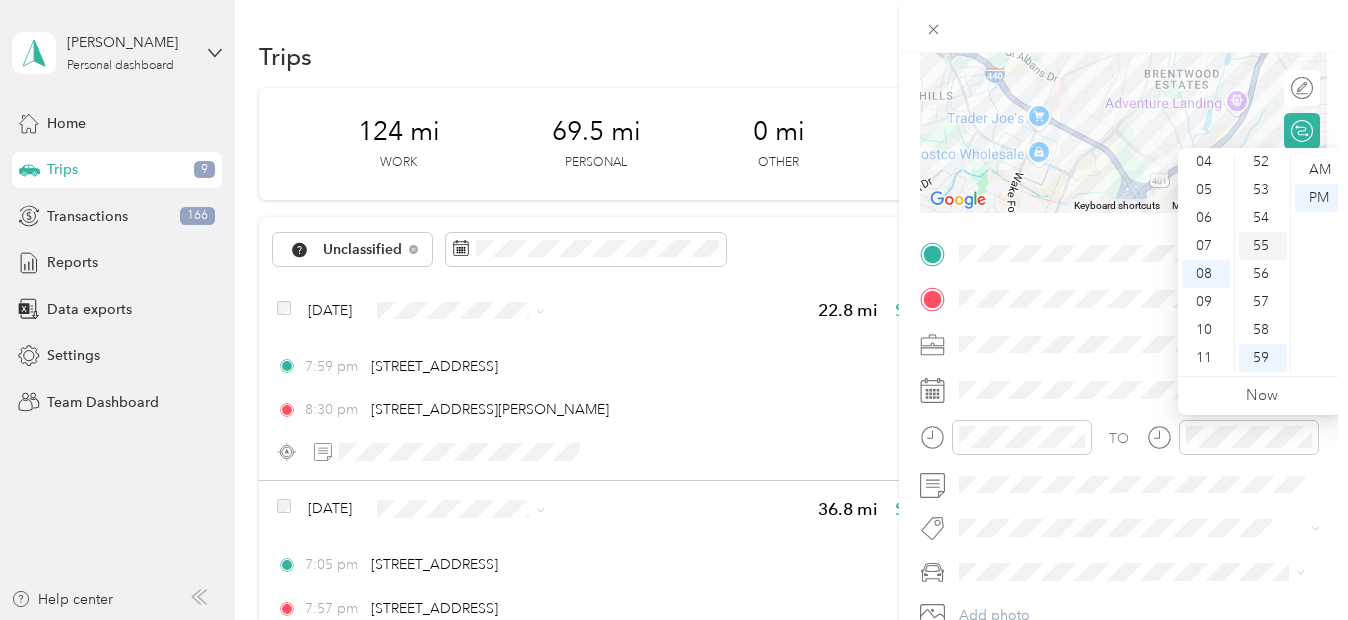 click on "55" at bounding box center (1263, 246) 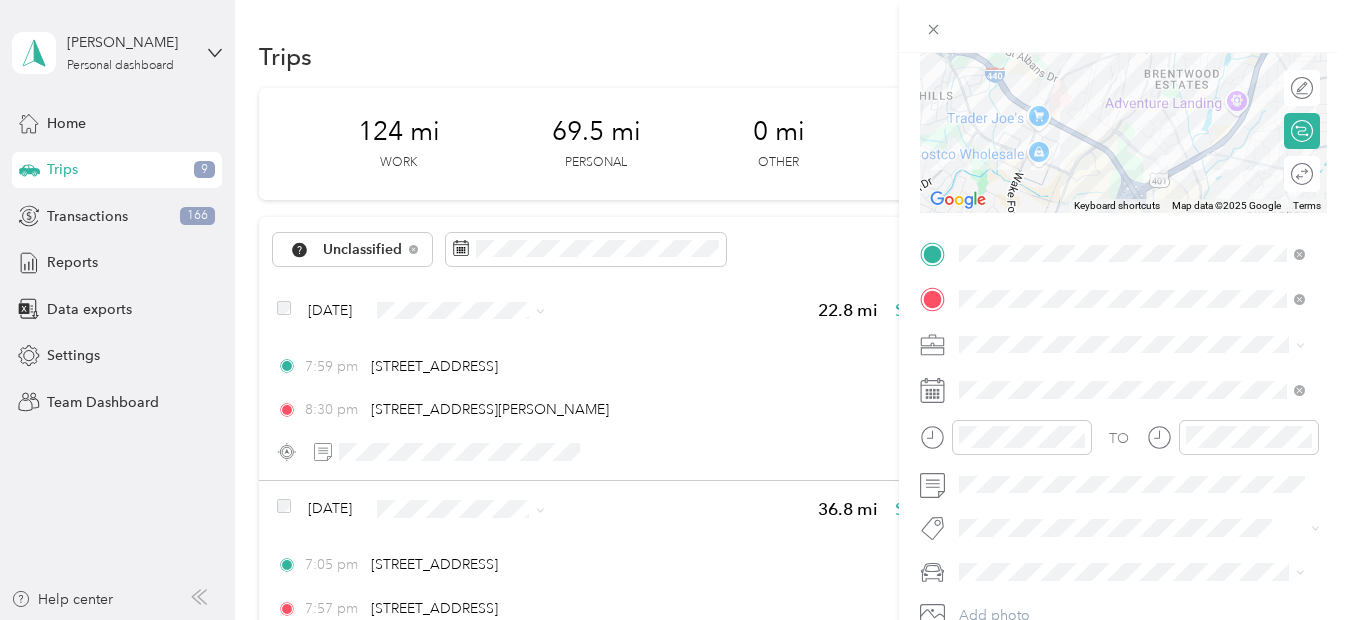 scroll, scrollTop: 0, scrollLeft: 0, axis: both 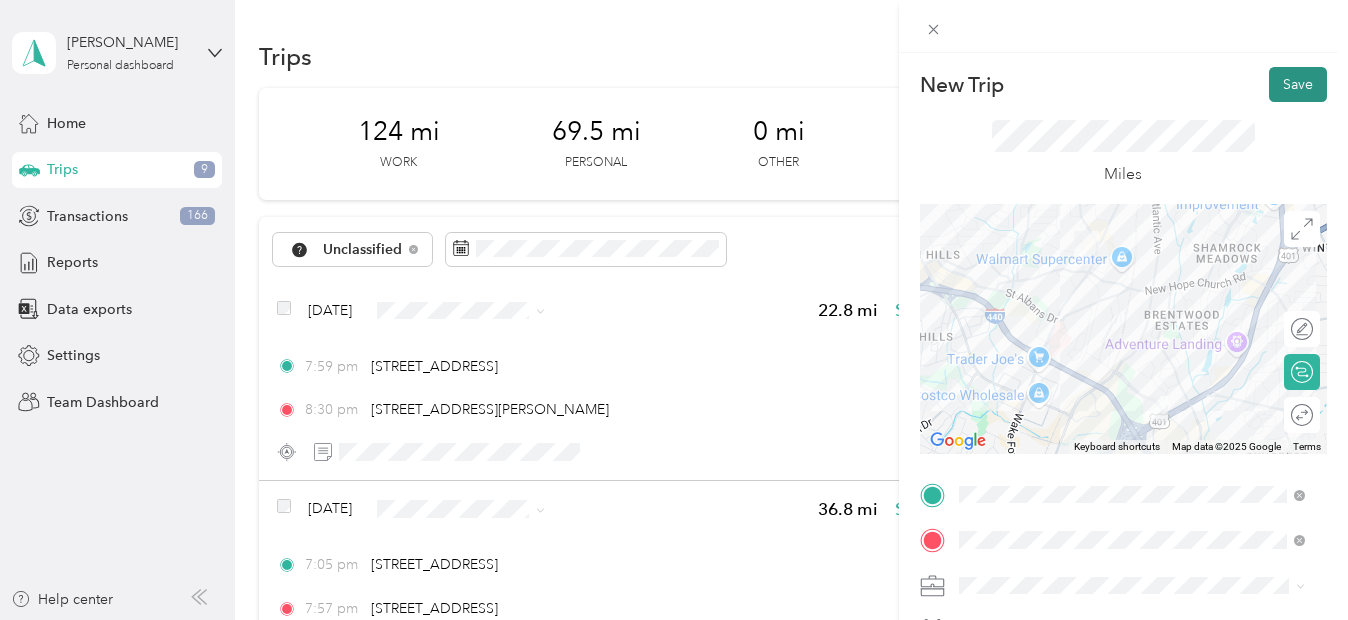 click on "Save" at bounding box center (1298, 84) 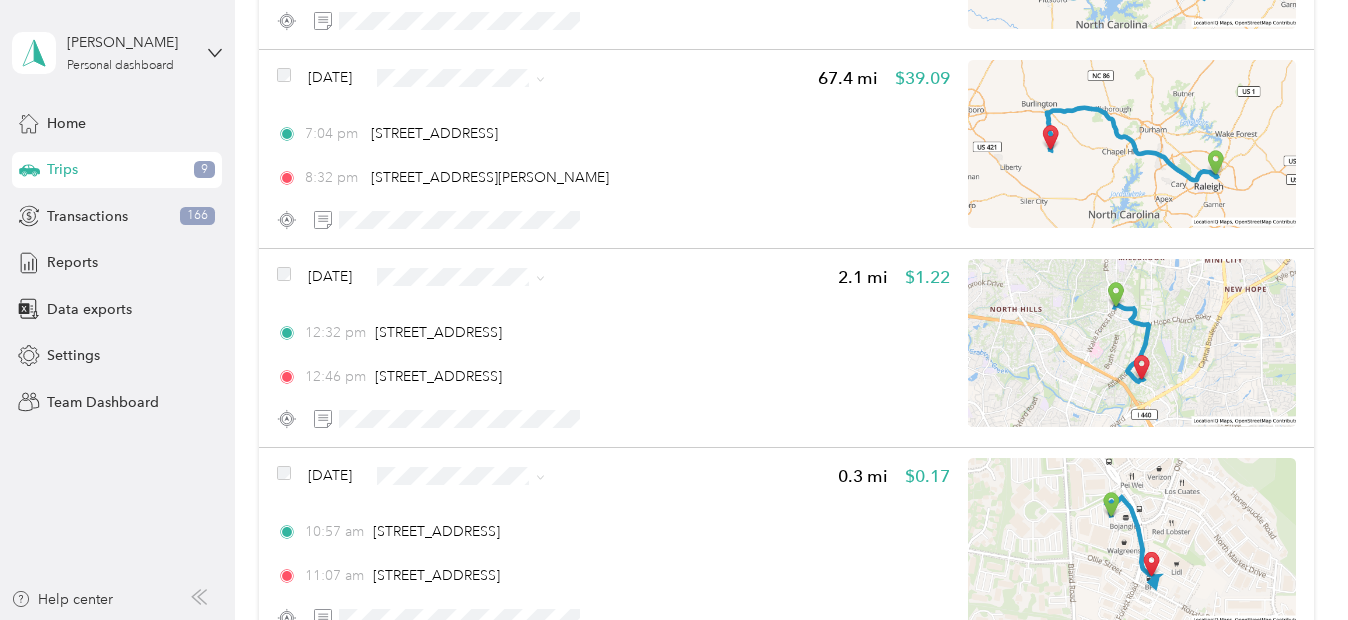 scroll, scrollTop: 0, scrollLeft: 0, axis: both 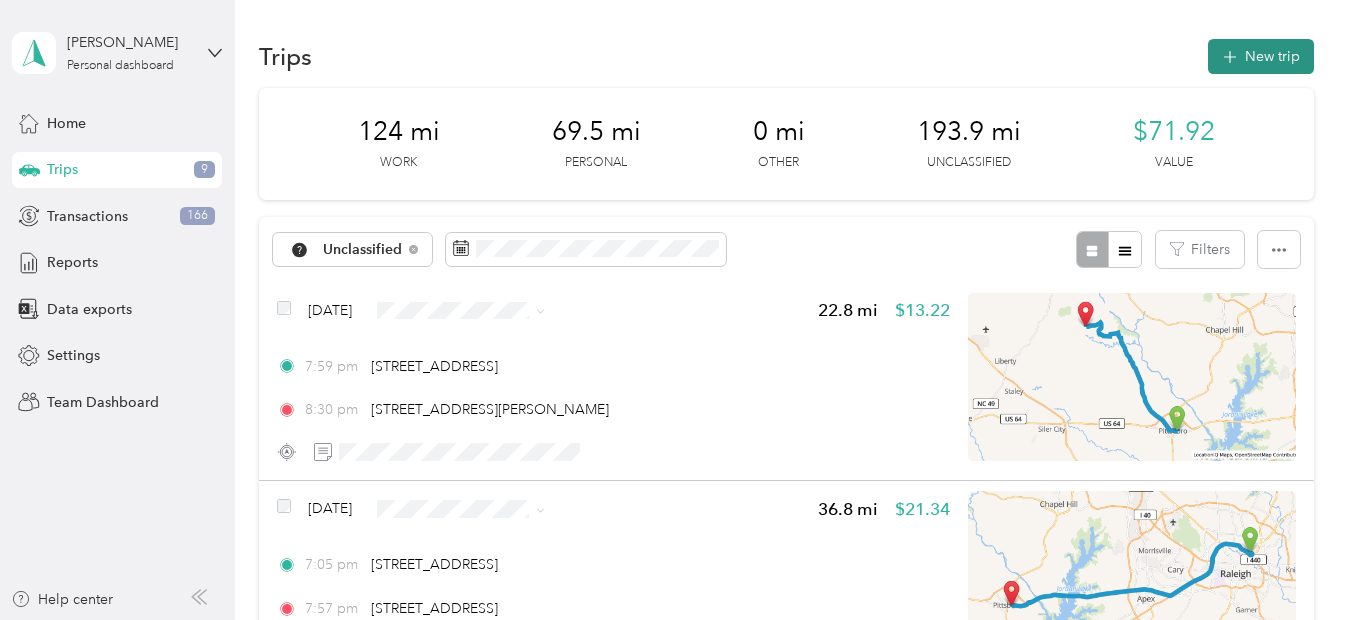 click on "New trip" at bounding box center (1261, 56) 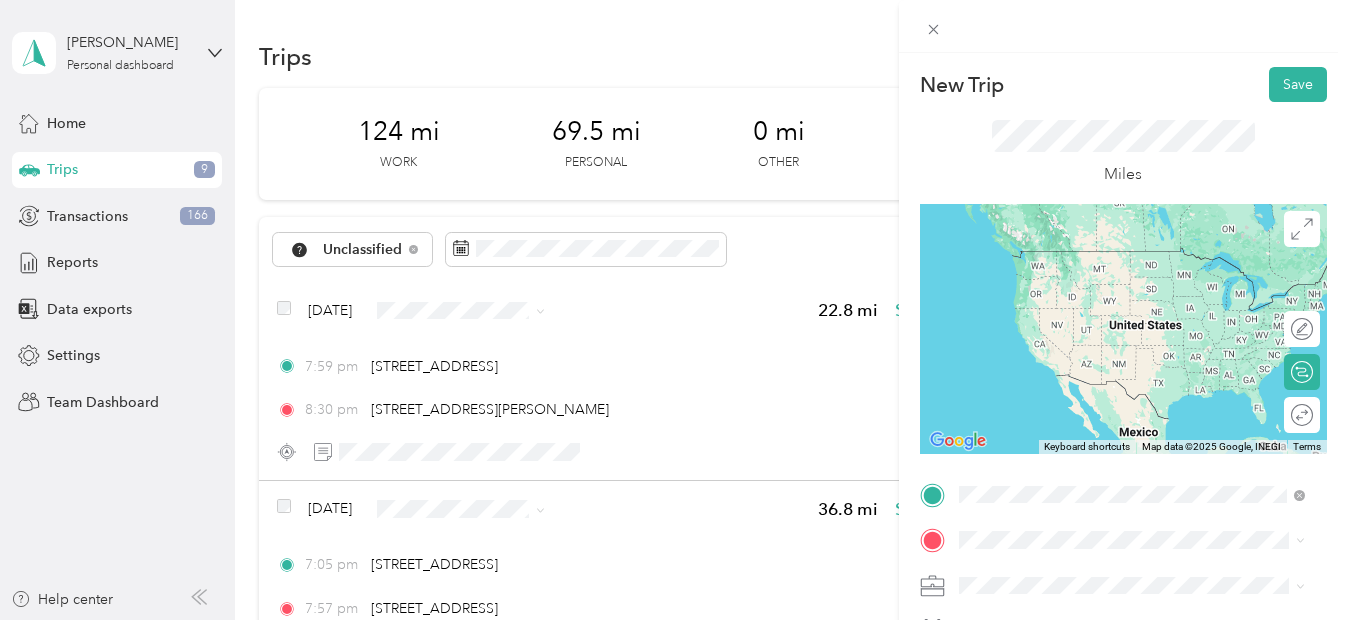 click on "[STREET_ADDRESS][US_STATE]" at bounding box center (1096, 251) 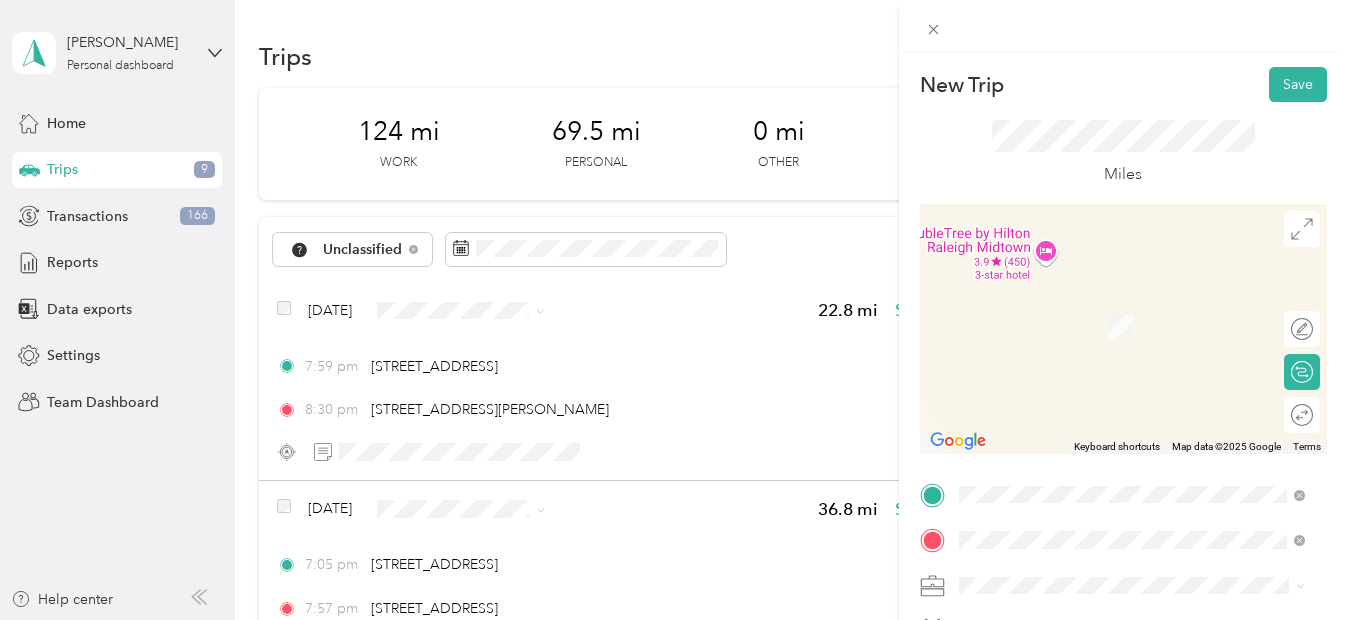 click on "[STREET_ADDRESS][US_STATE]" at bounding box center (1132, 297) 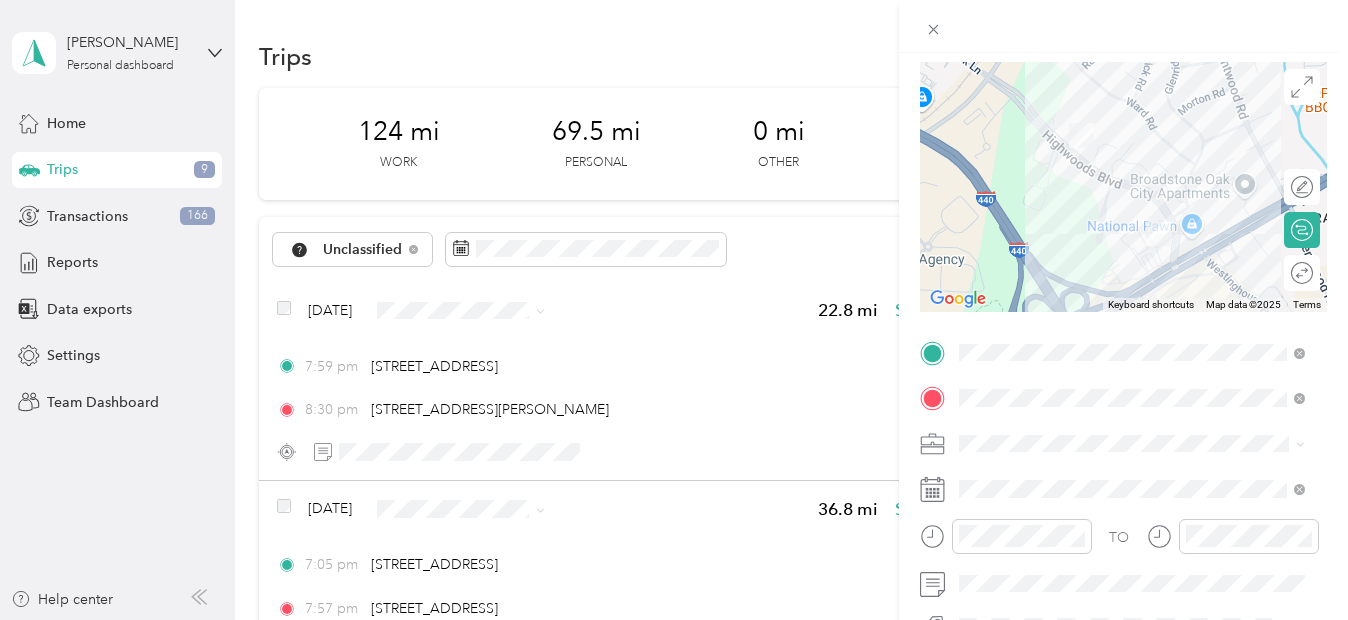 scroll, scrollTop: 193, scrollLeft: 0, axis: vertical 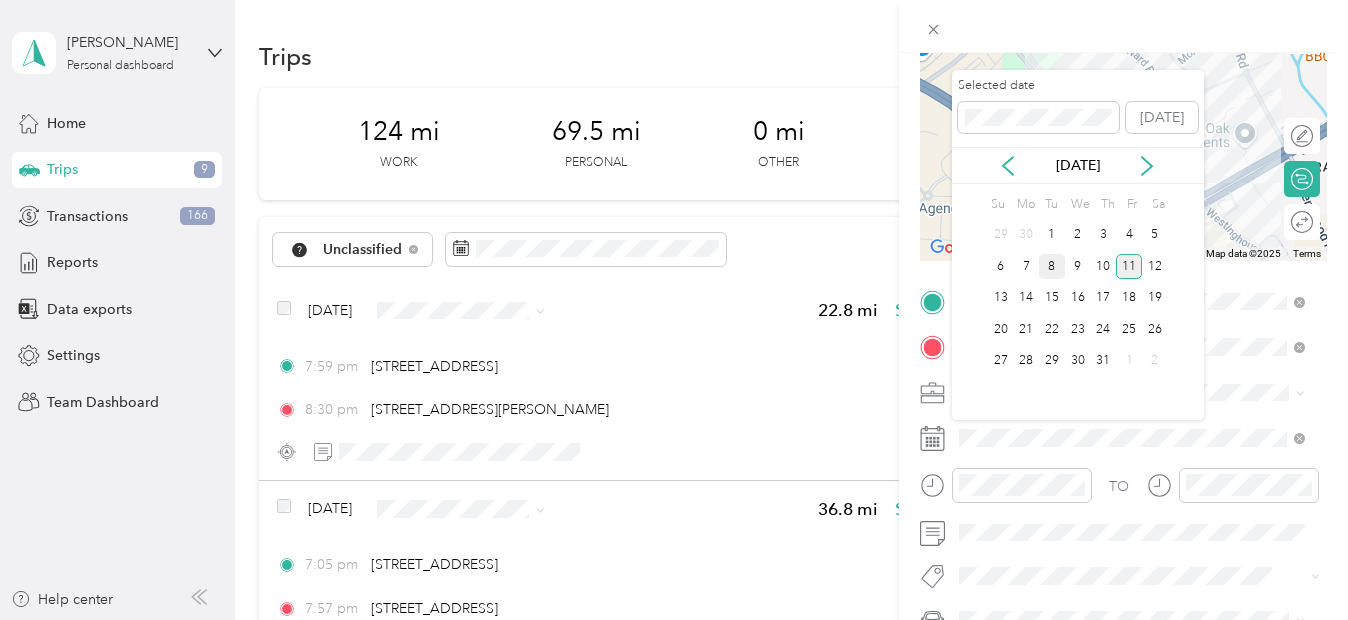 click on "8" at bounding box center [1052, 266] 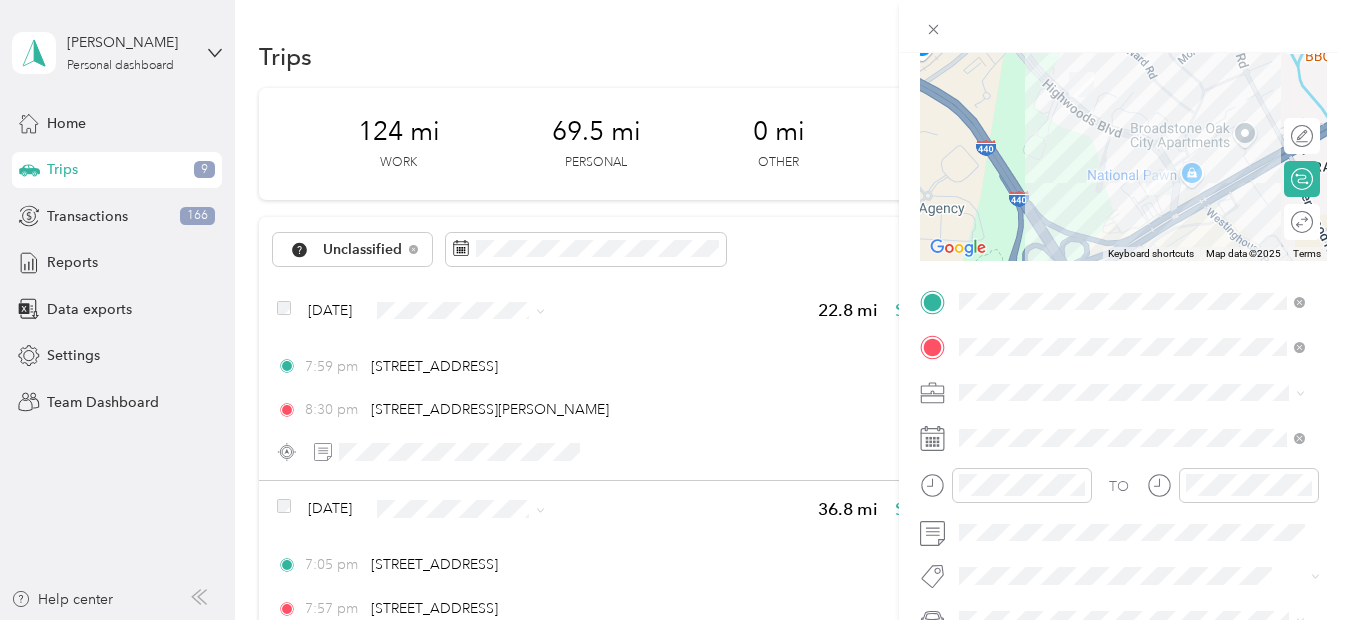 click on "Radio" at bounding box center (1132, 282) 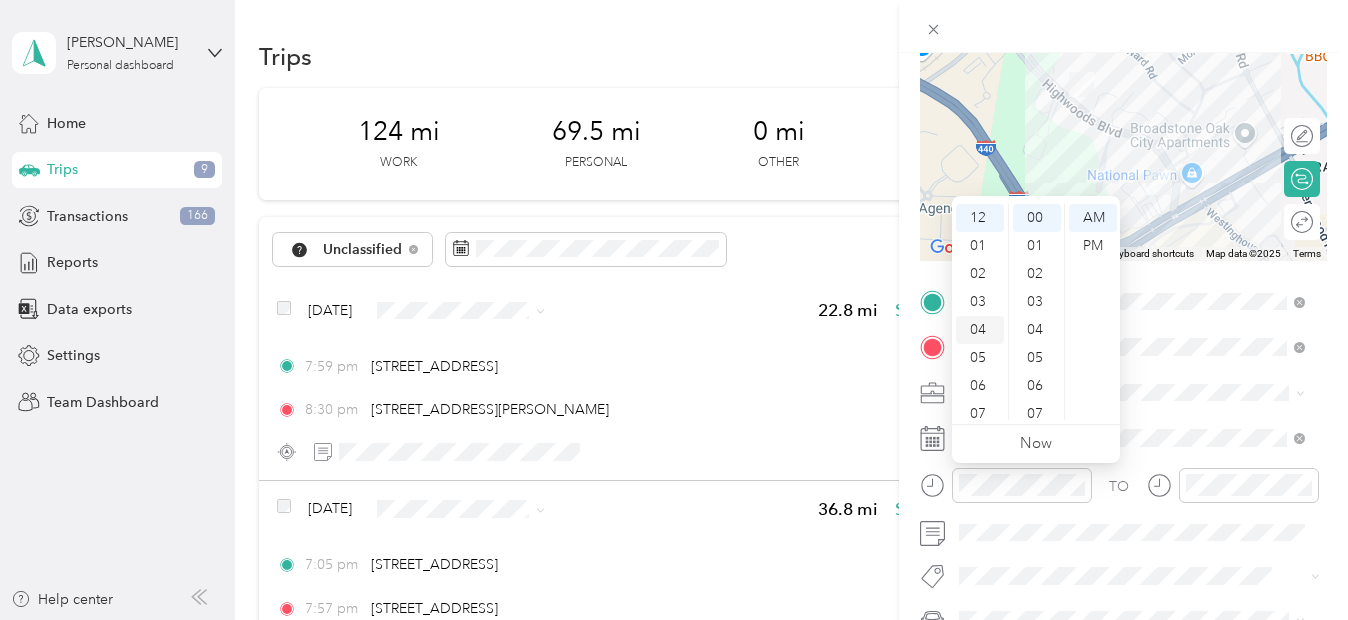 click on "04" at bounding box center [980, 330] 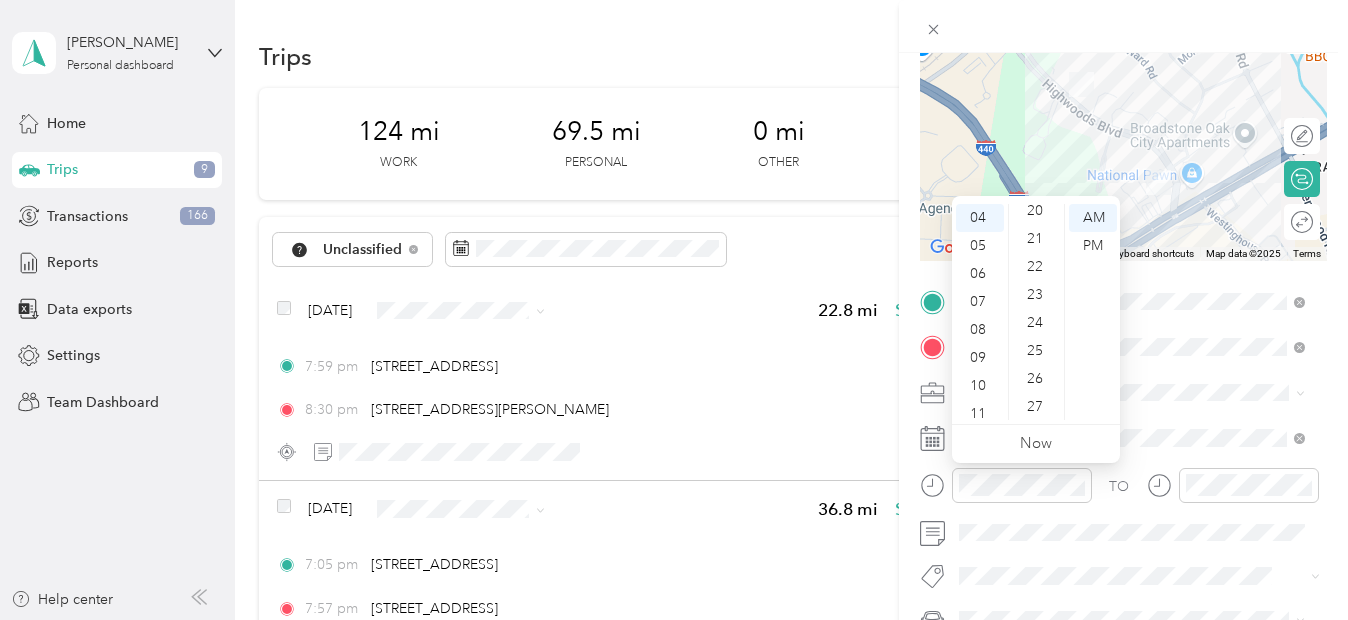 scroll, scrollTop: 756, scrollLeft: 0, axis: vertical 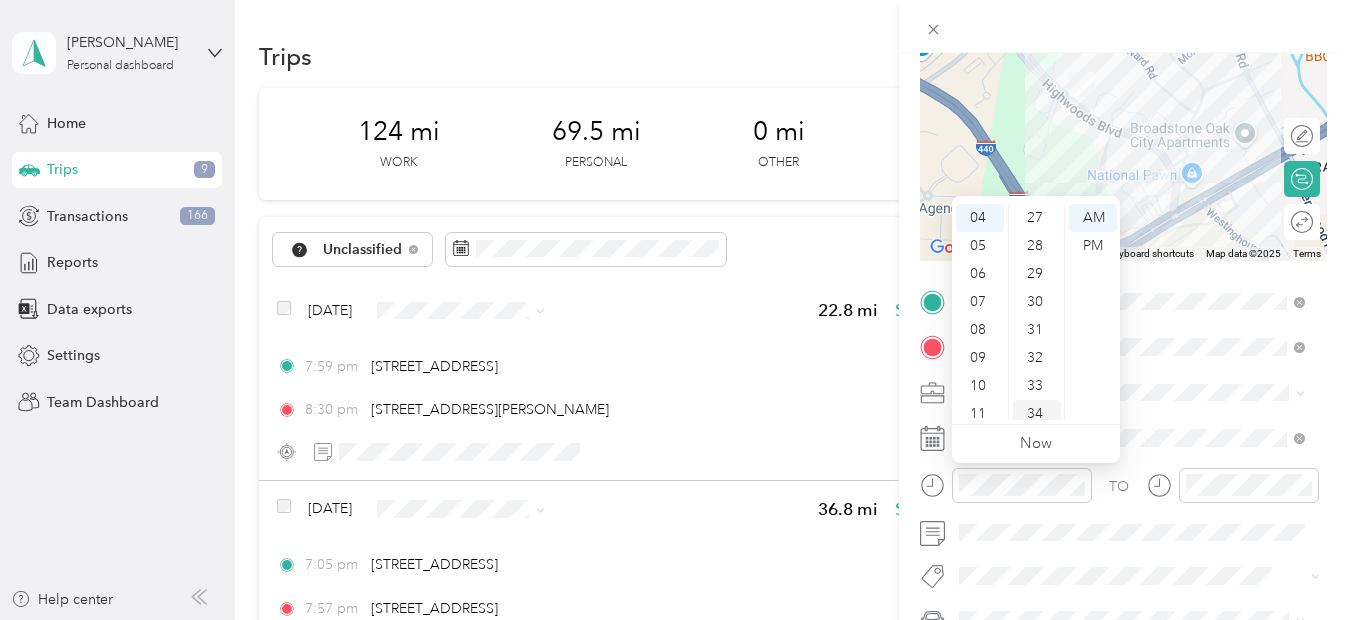 click on "34" at bounding box center [1037, 414] 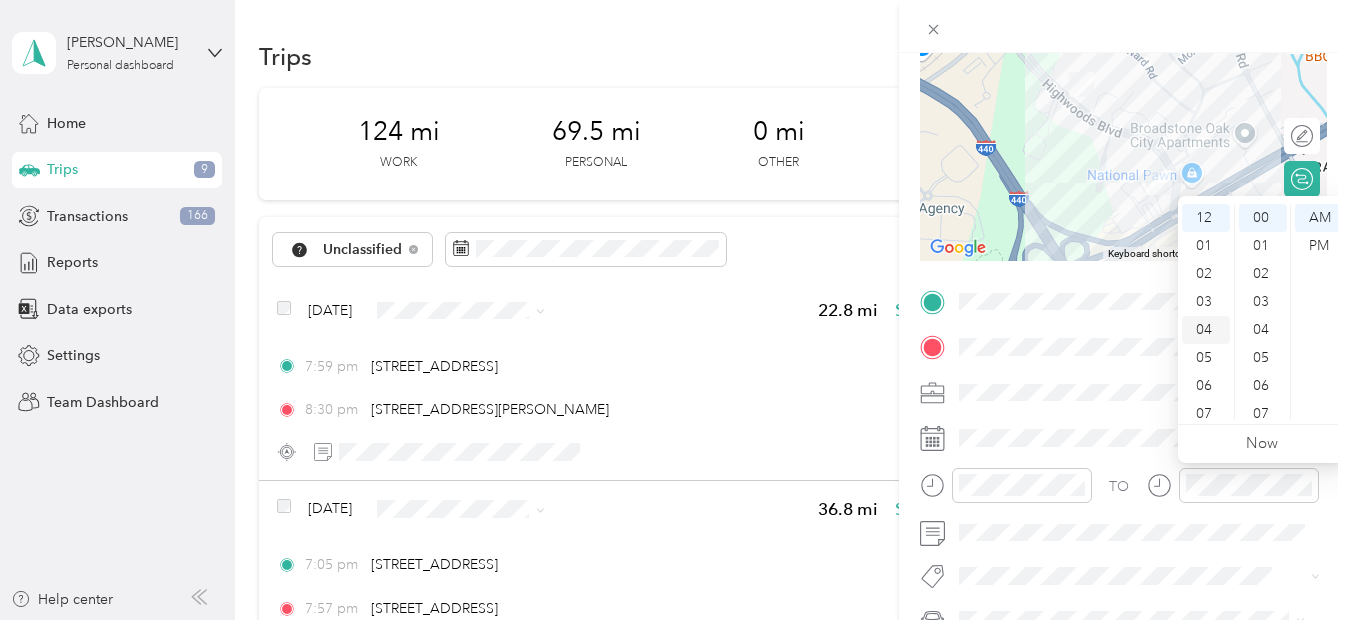 click on "04" at bounding box center (1206, 330) 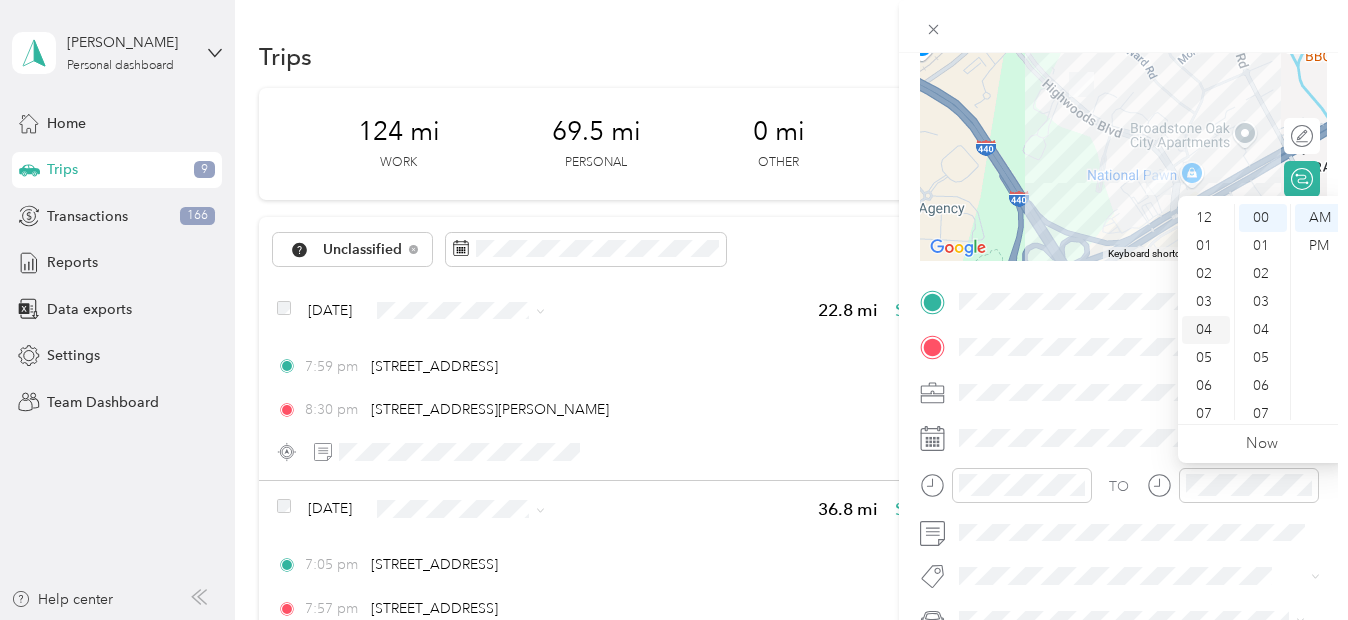 scroll, scrollTop: 112, scrollLeft: 0, axis: vertical 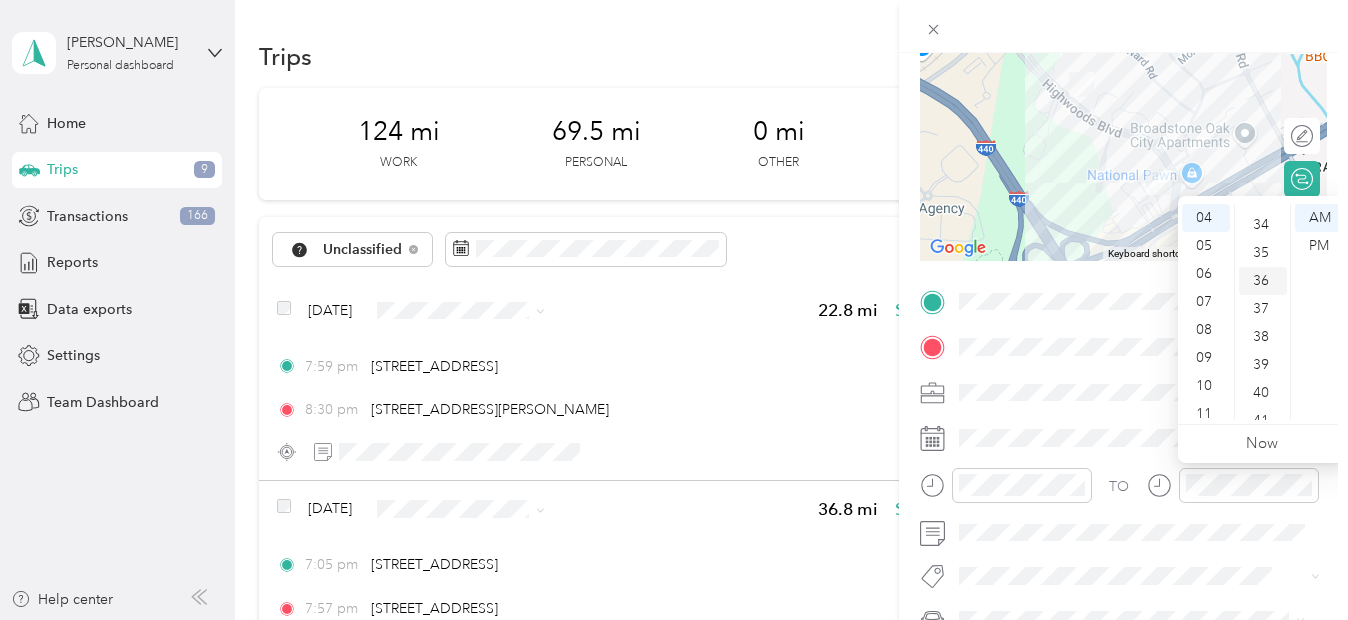 click on "36" at bounding box center [1263, 281] 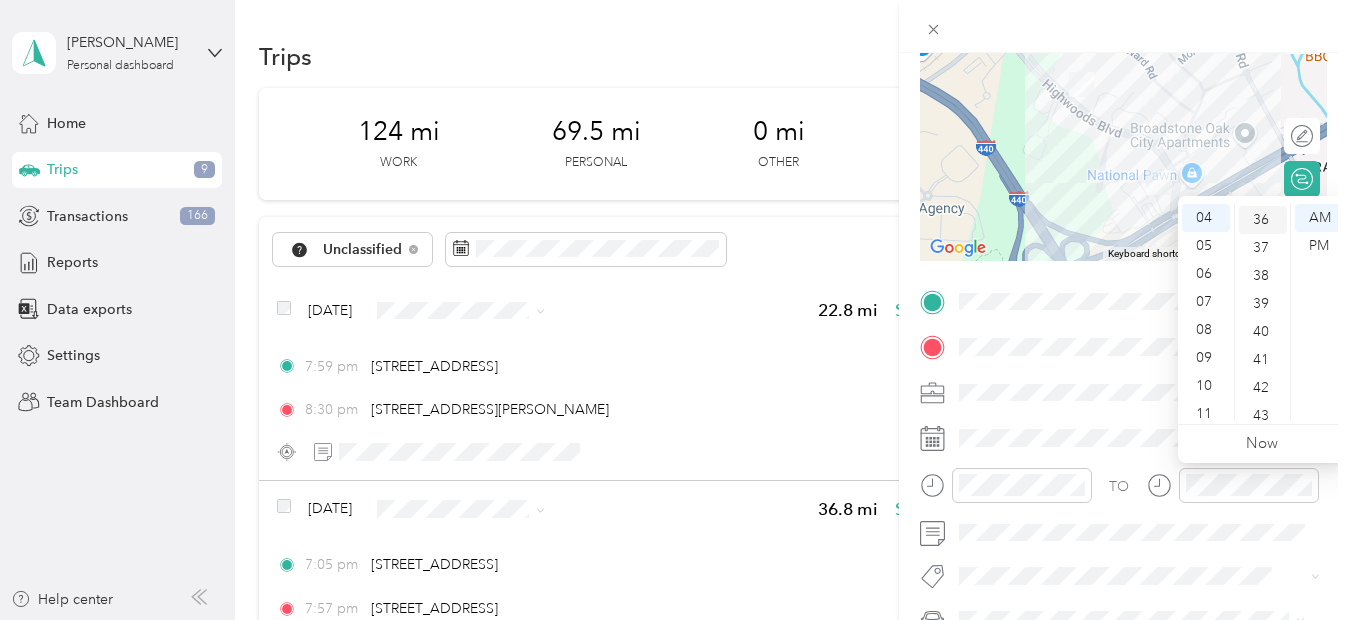 scroll, scrollTop: 1008, scrollLeft: 0, axis: vertical 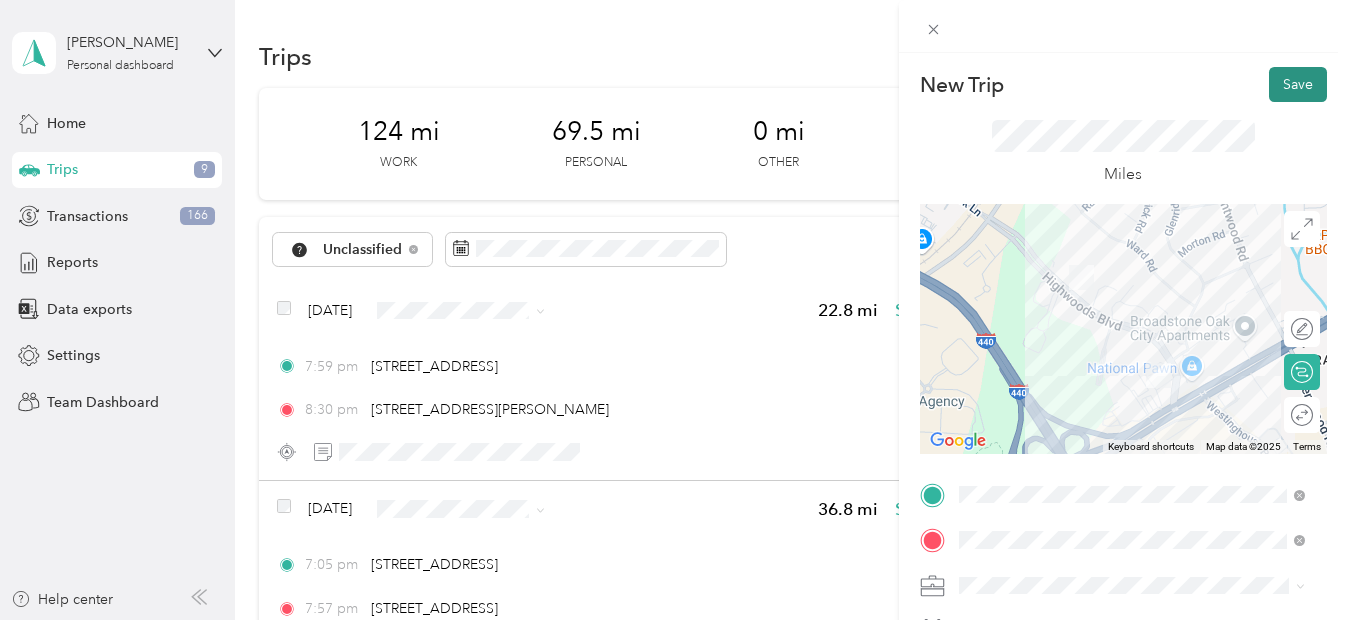 click on "Save" at bounding box center [1298, 84] 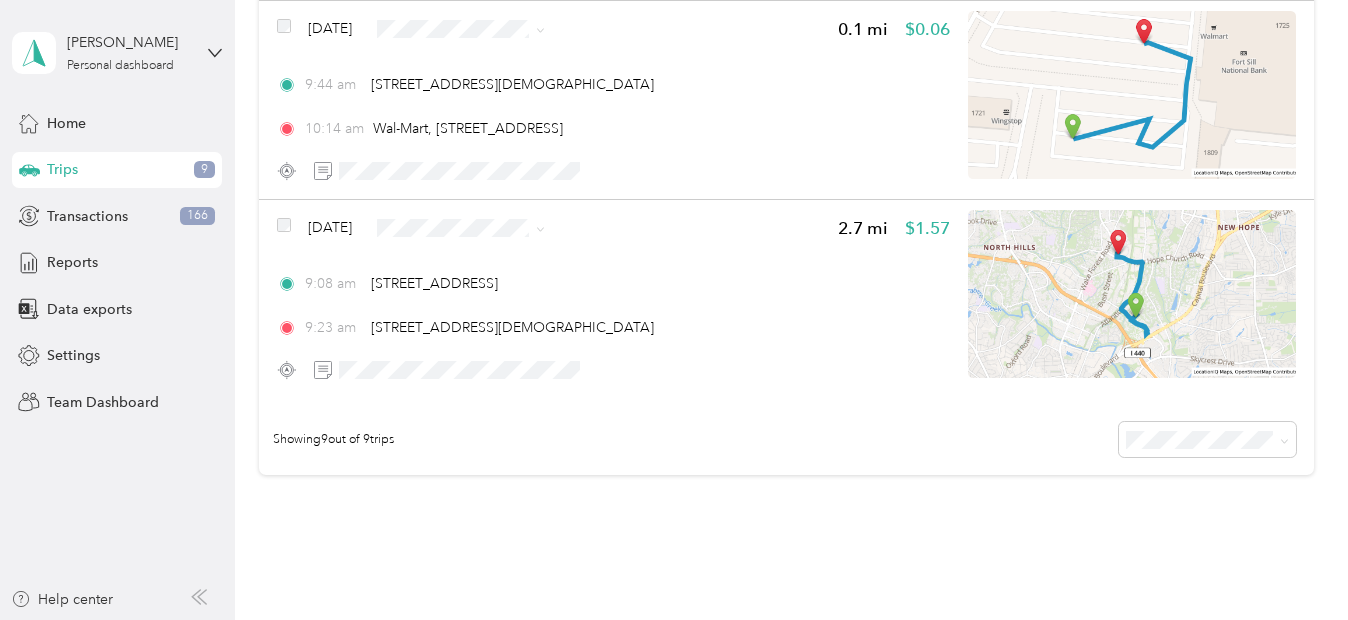 scroll, scrollTop: 1691, scrollLeft: 0, axis: vertical 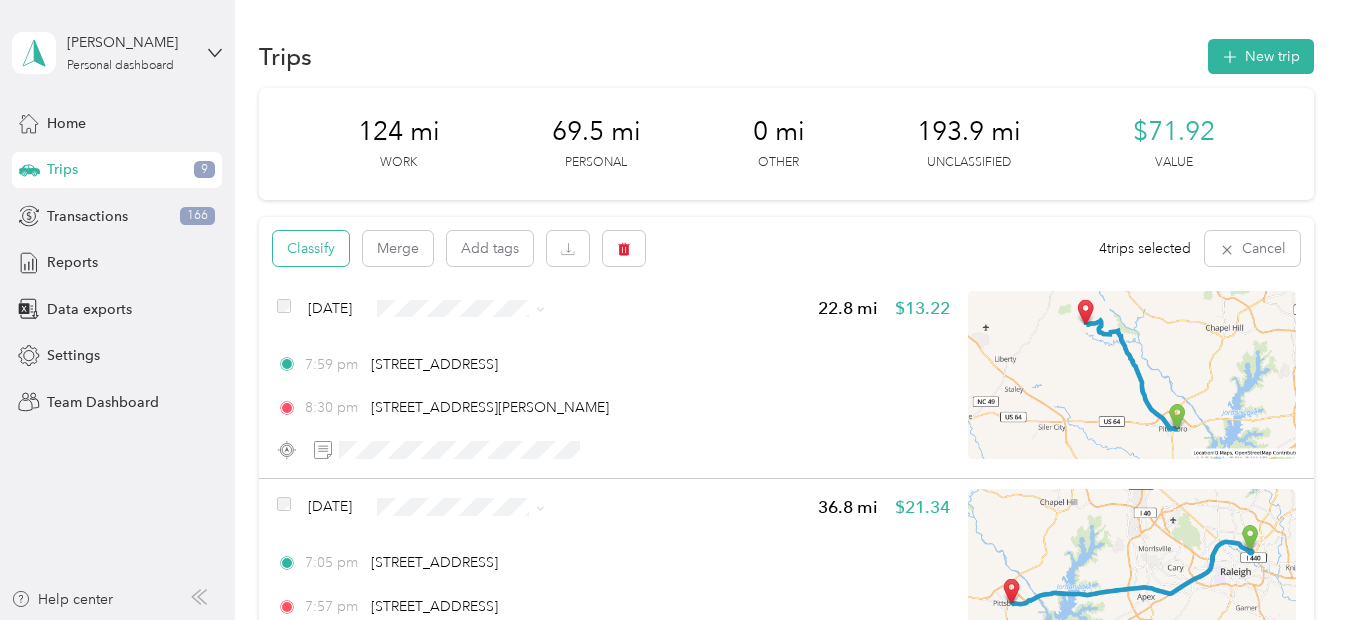click on "Classify" at bounding box center [311, 248] 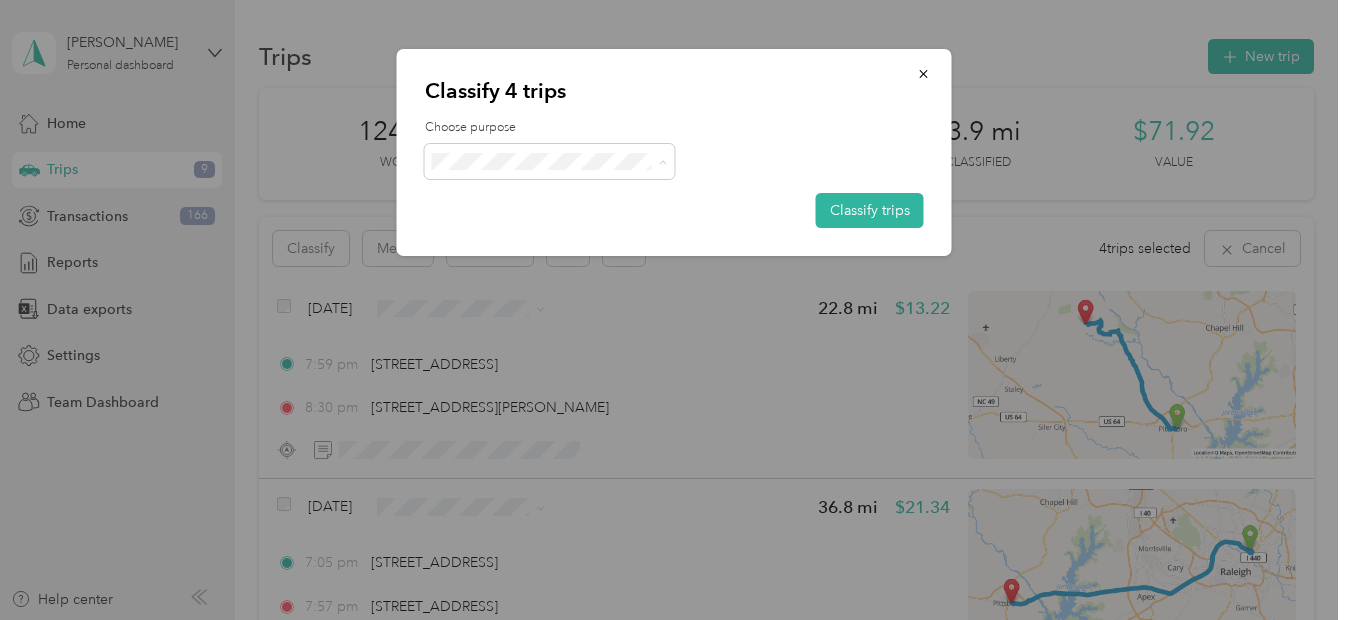 click on "Personal" at bounding box center [567, 233] 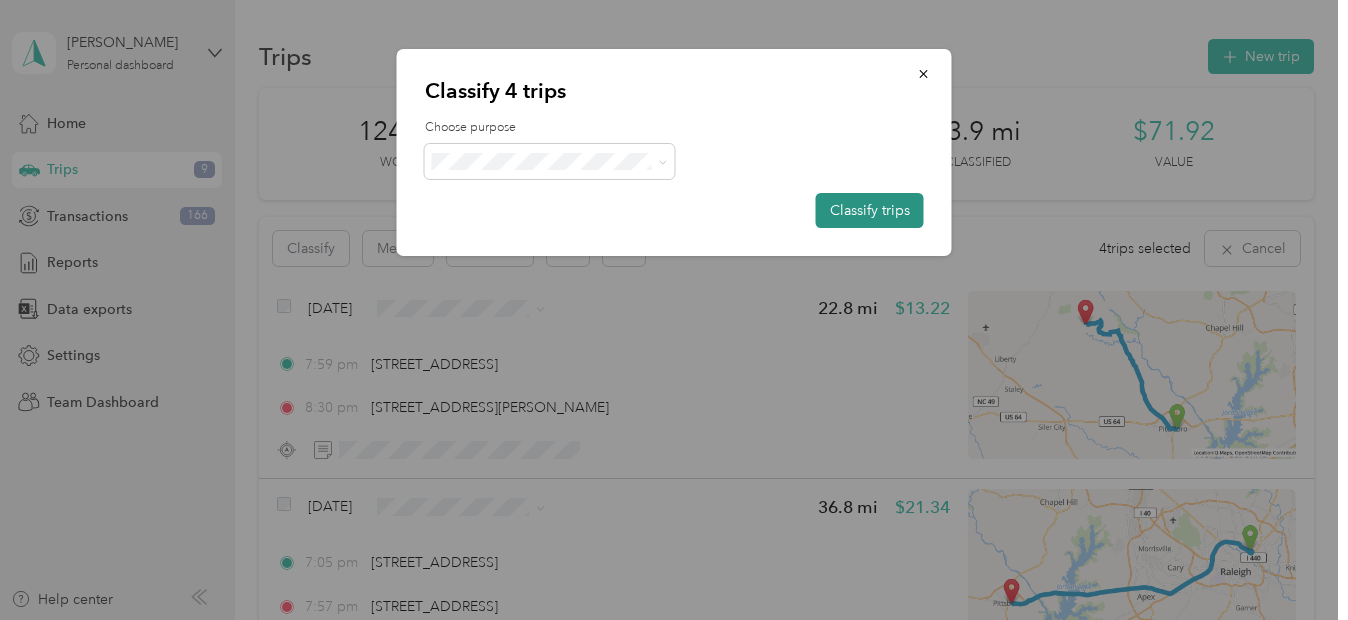 click on "Classify trips" at bounding box center [870, 210] 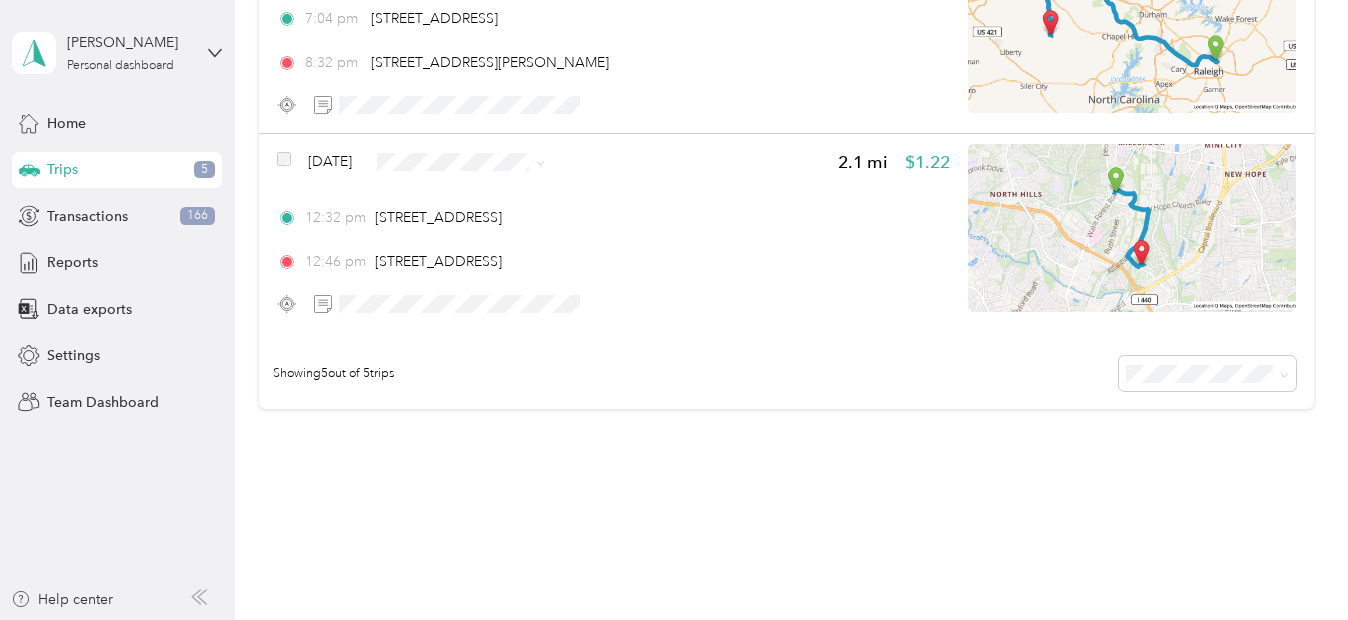 scroll, scrollTop: 967, scrollLeft: 0, axis: vertical 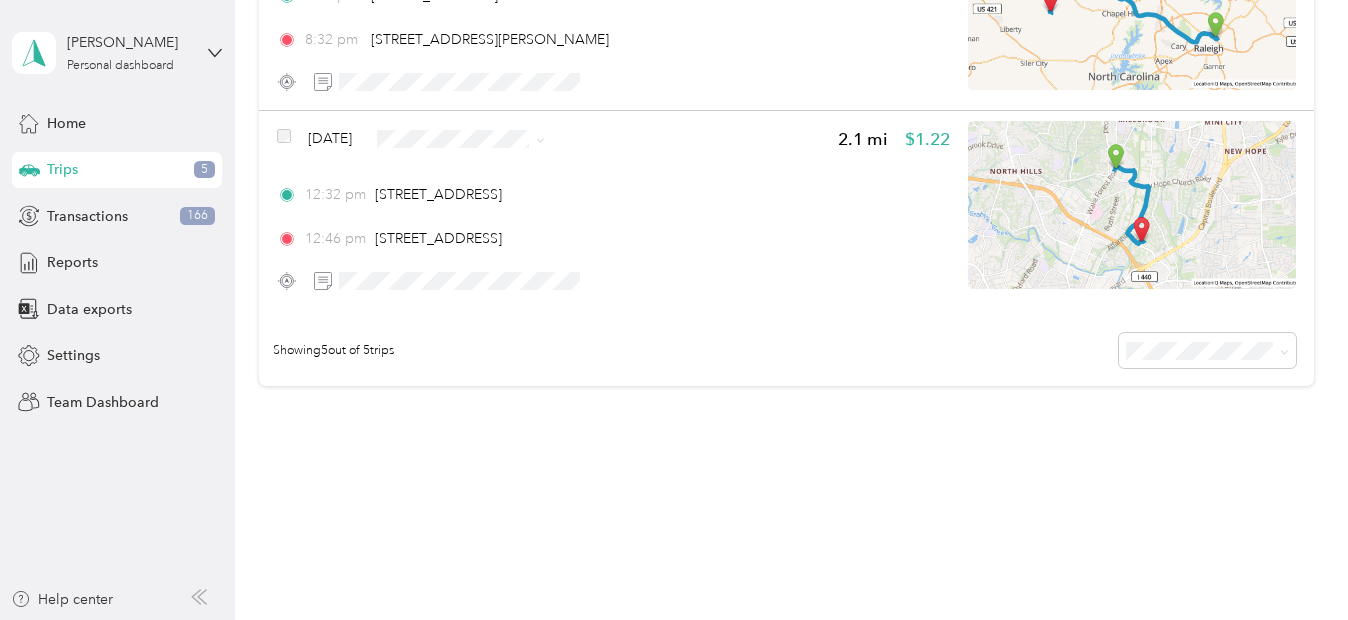 click on "Radio" at bounding box center [503, 350] 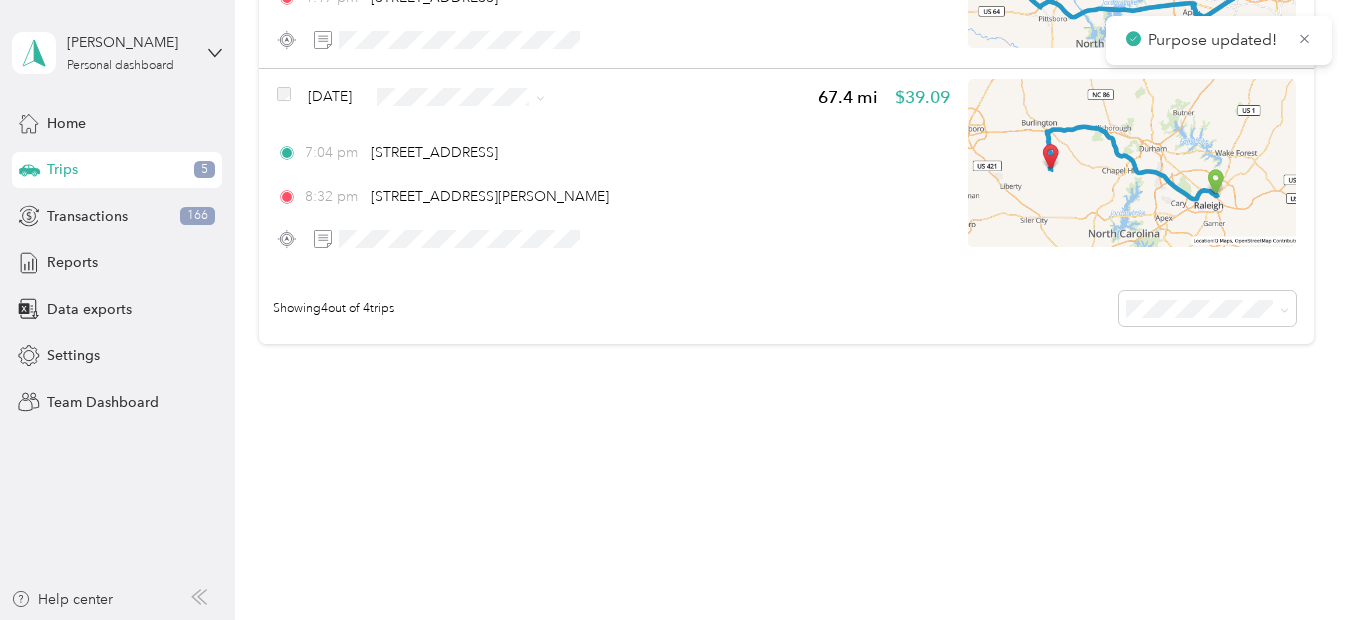 scroll, scrollTop: 810, scrollLeft: 0, axis: vertical 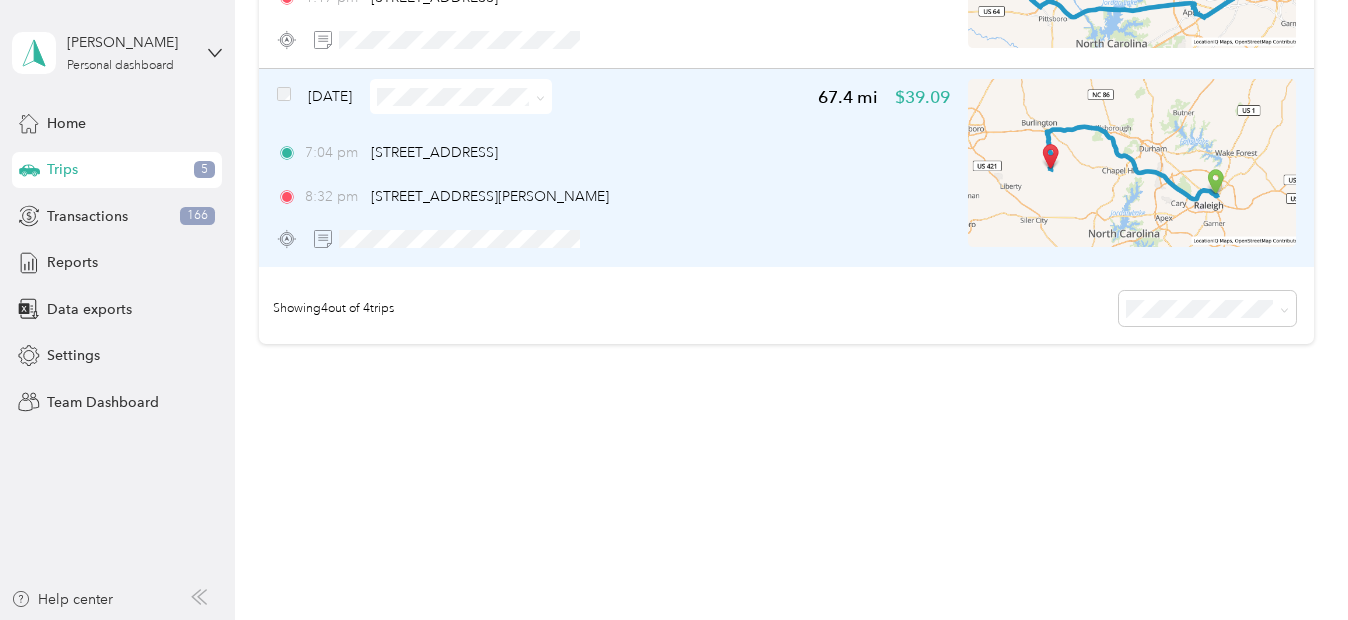 click at bounding box center (461, 96) 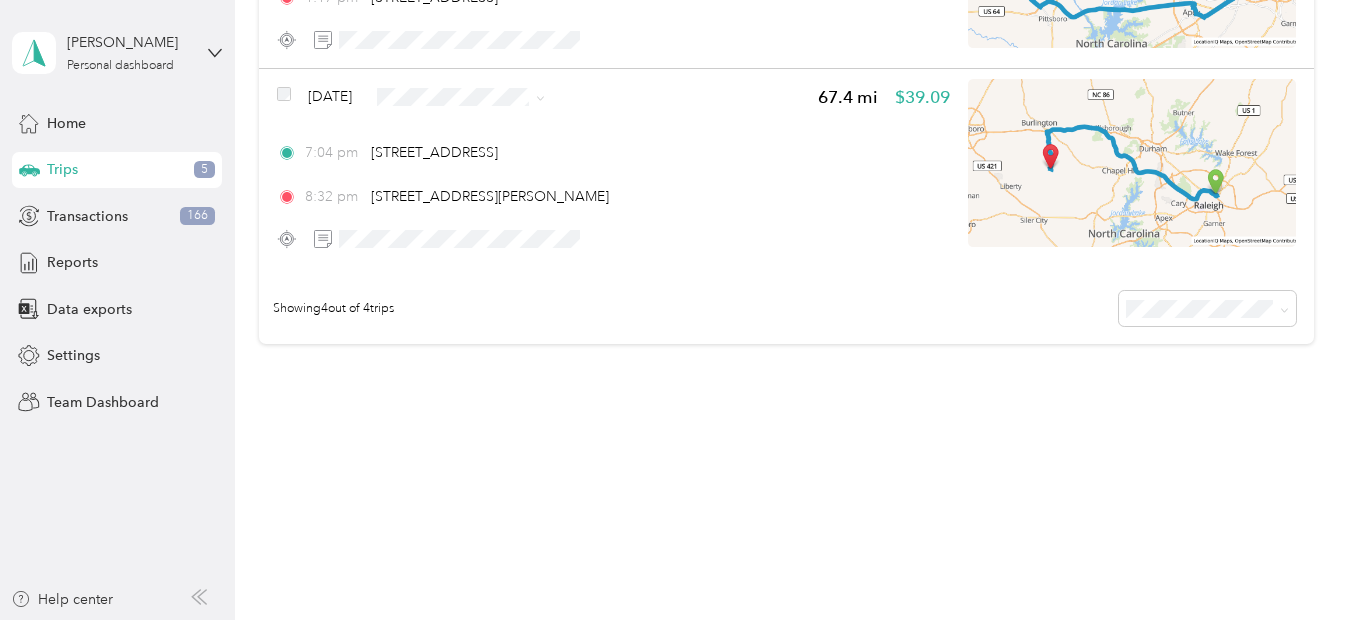 click on "Personal" at bounding box center [503, 168] 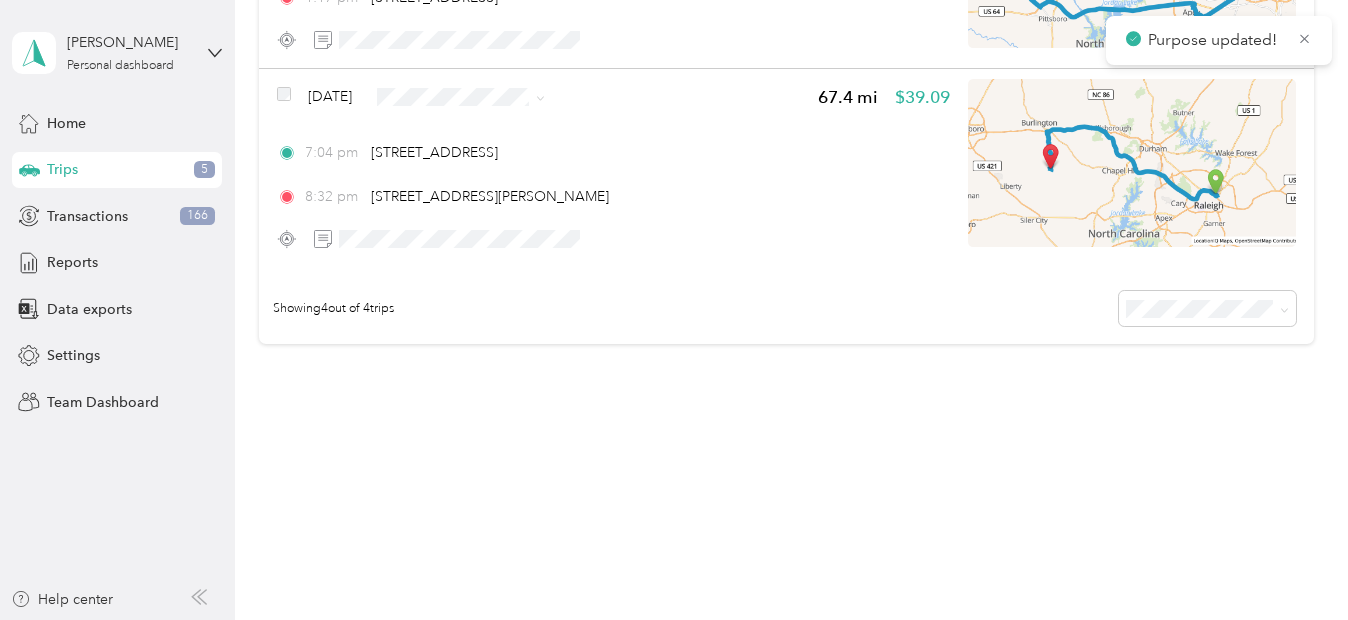 scroll, scrollTop: 611, scrollLeft: 0, axis: vertical 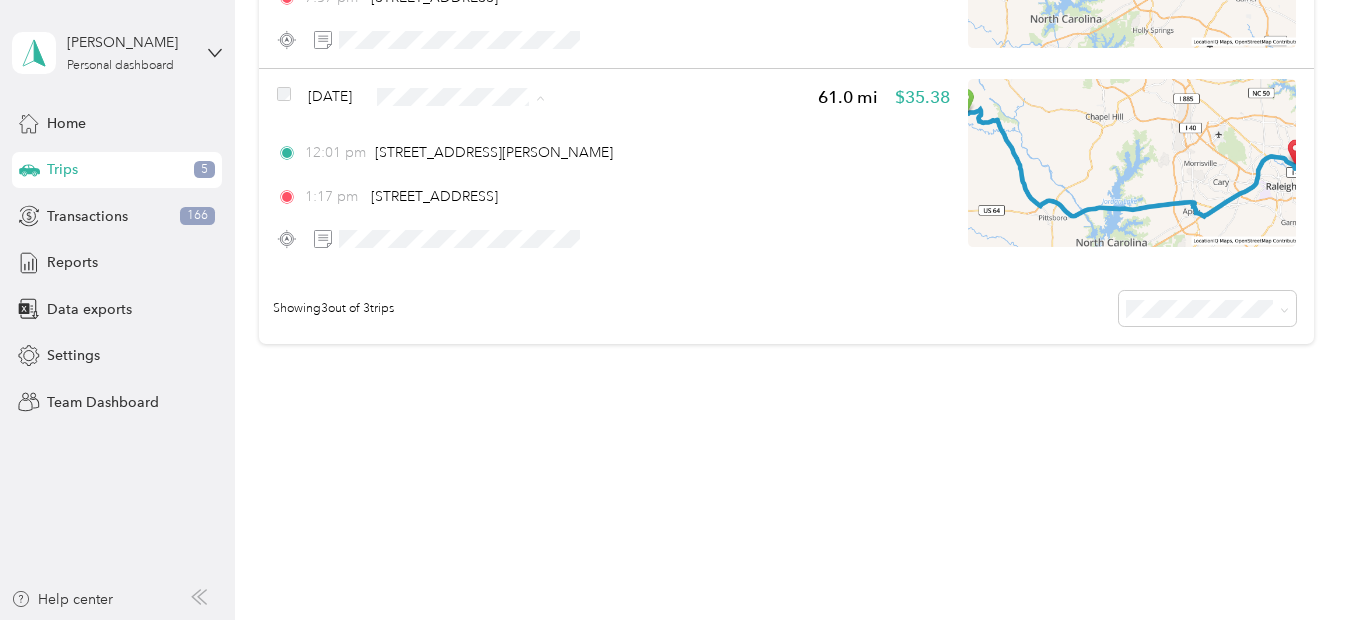 click on "Radio" at bounding box center (503, 308) 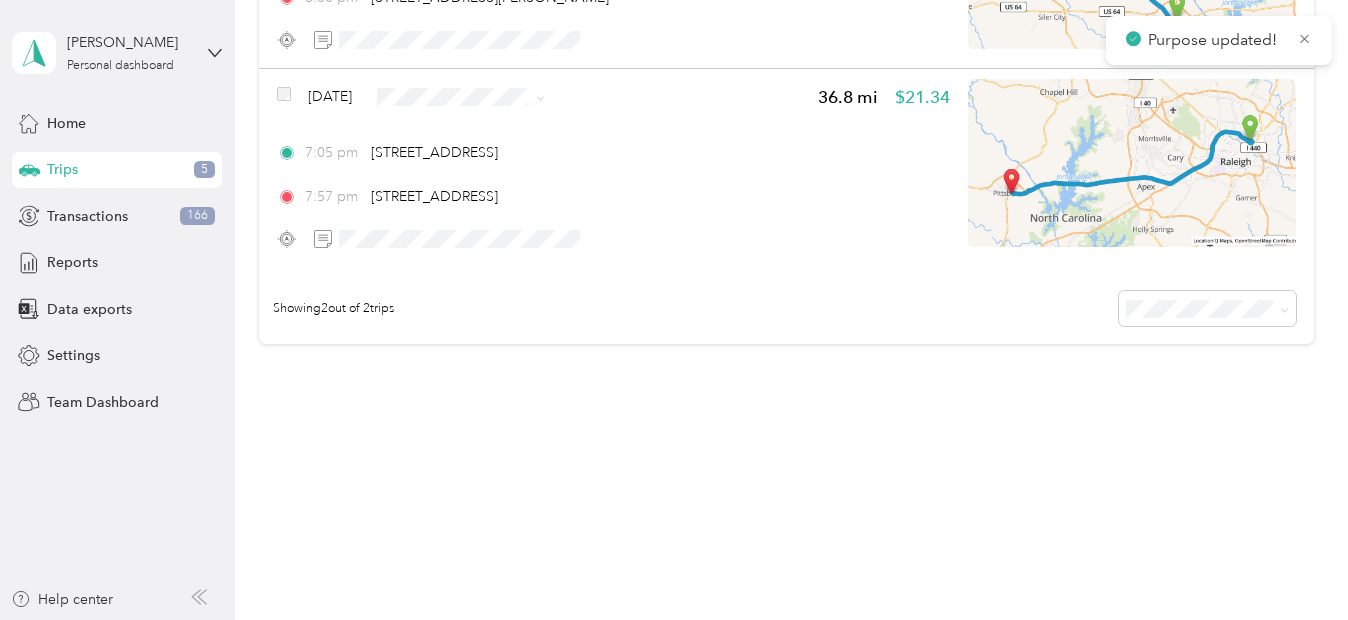 scroll, scrollTop: 412, scrollLeft: 0, axis: vertical 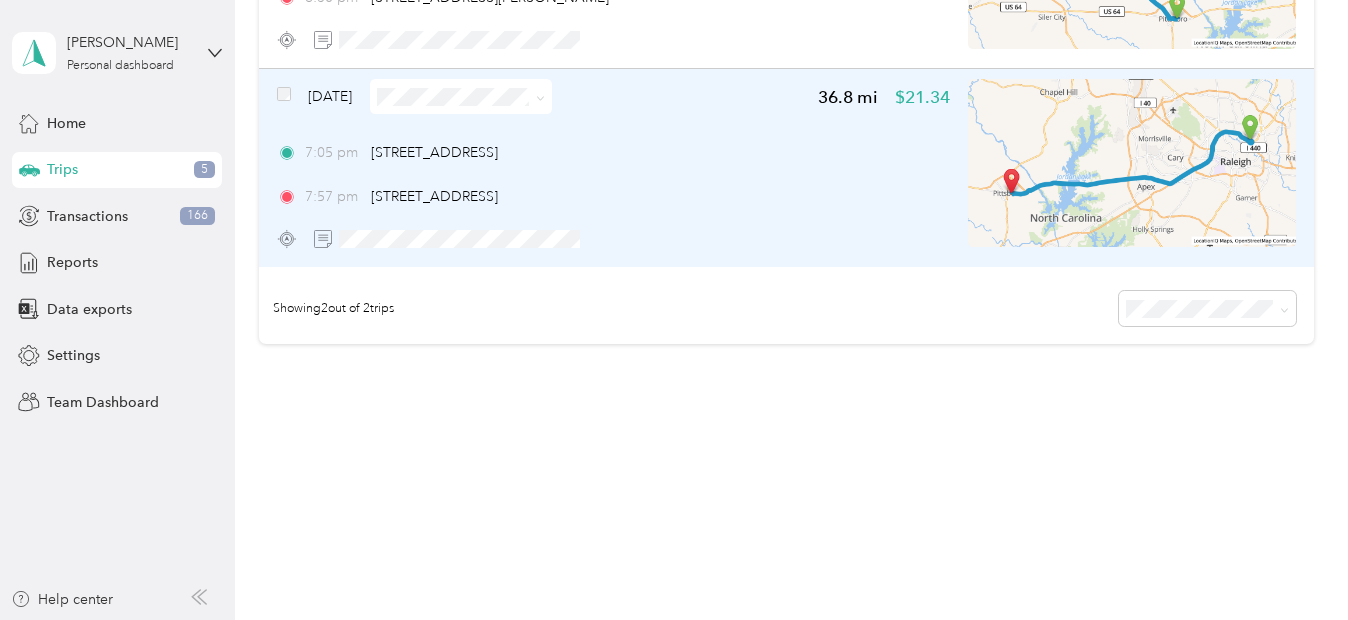 click at bounding box center (461, 96) 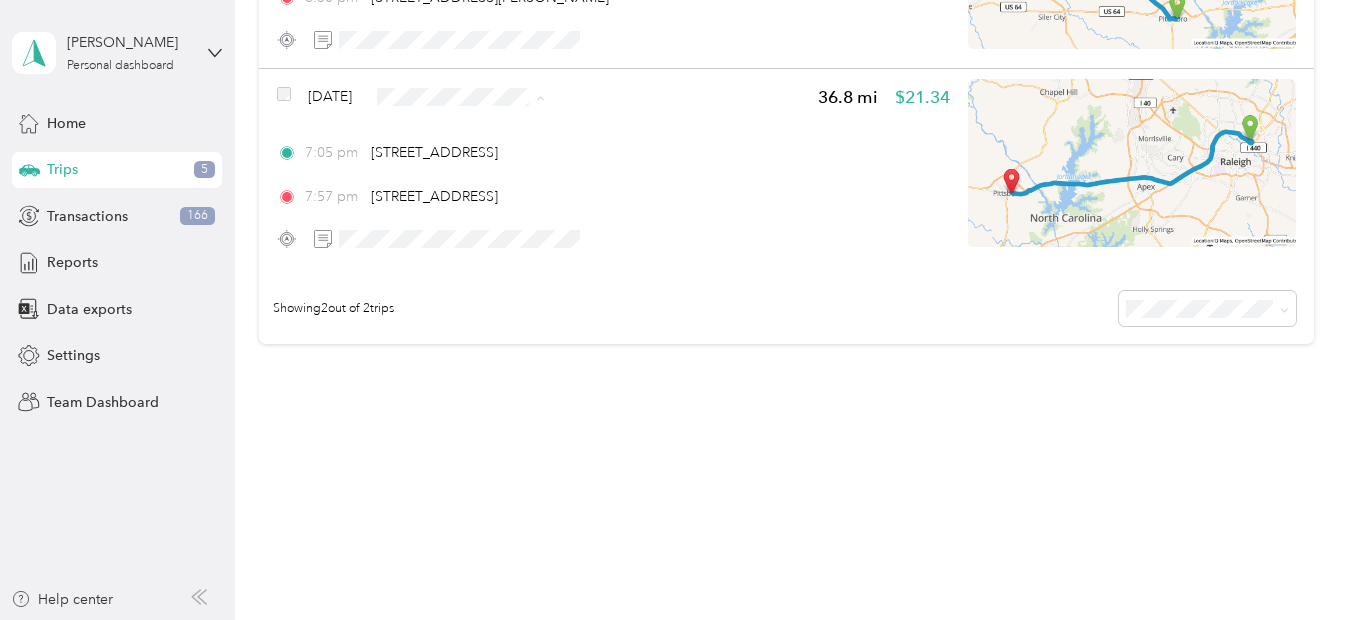click on "Personal" at bounding box center (486, 168) 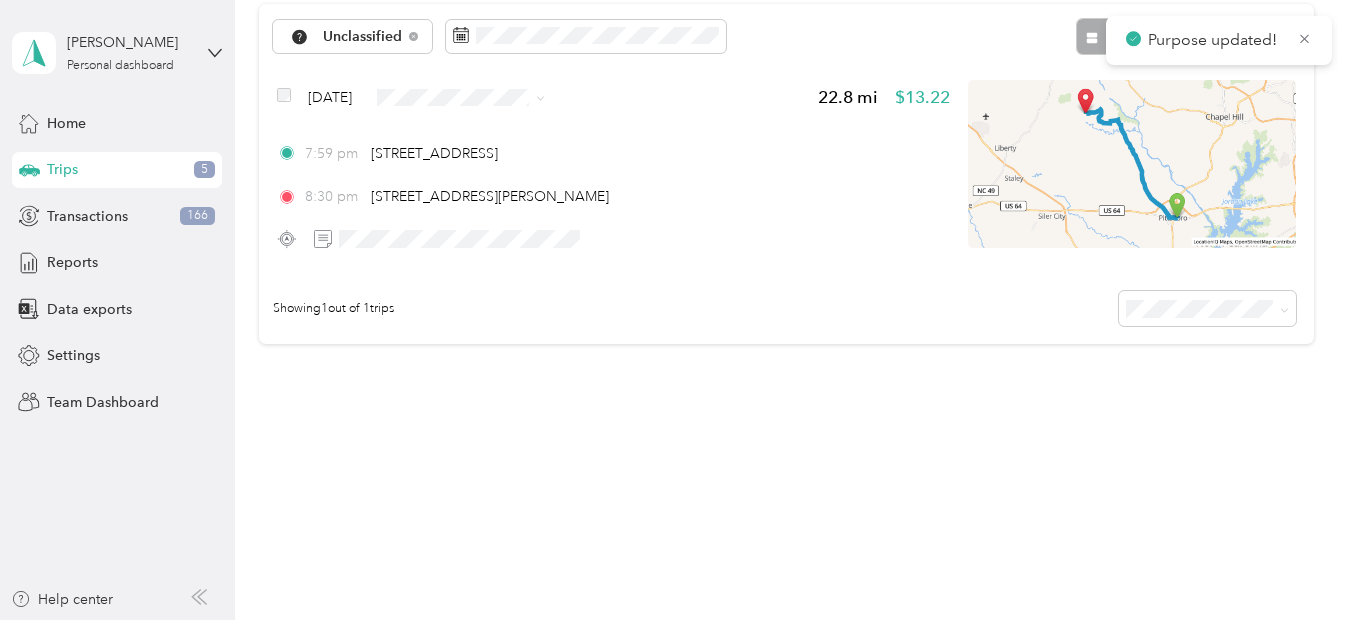 scroll, scrollTop: 213, scrollLeft: 0, axis: vertical 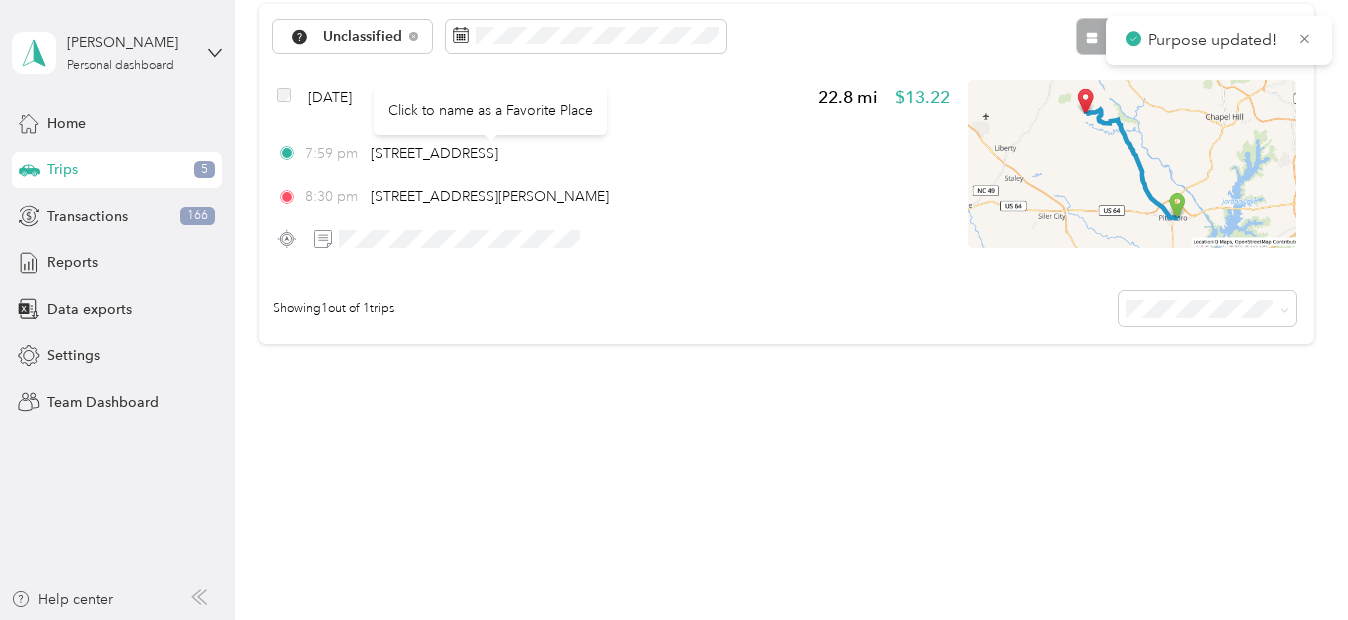 click on "Click to name as a Favorite Place" at bounding box center [490, 110] 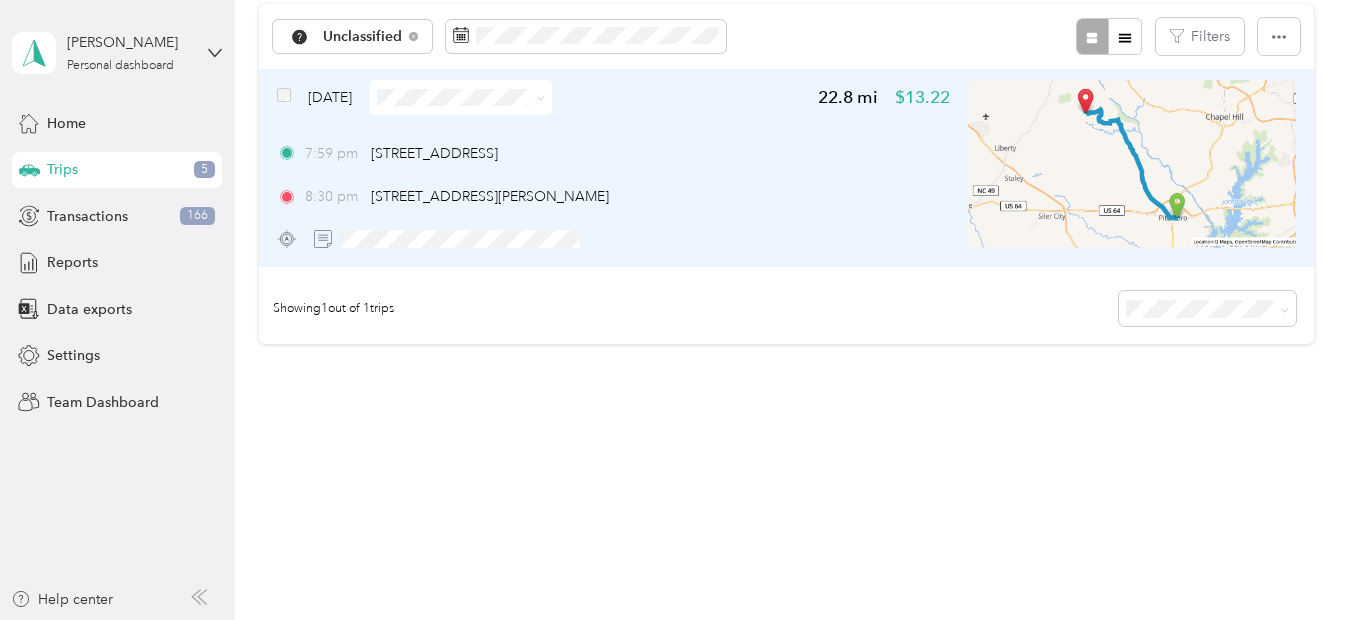 click at bounding box center [537, 97] 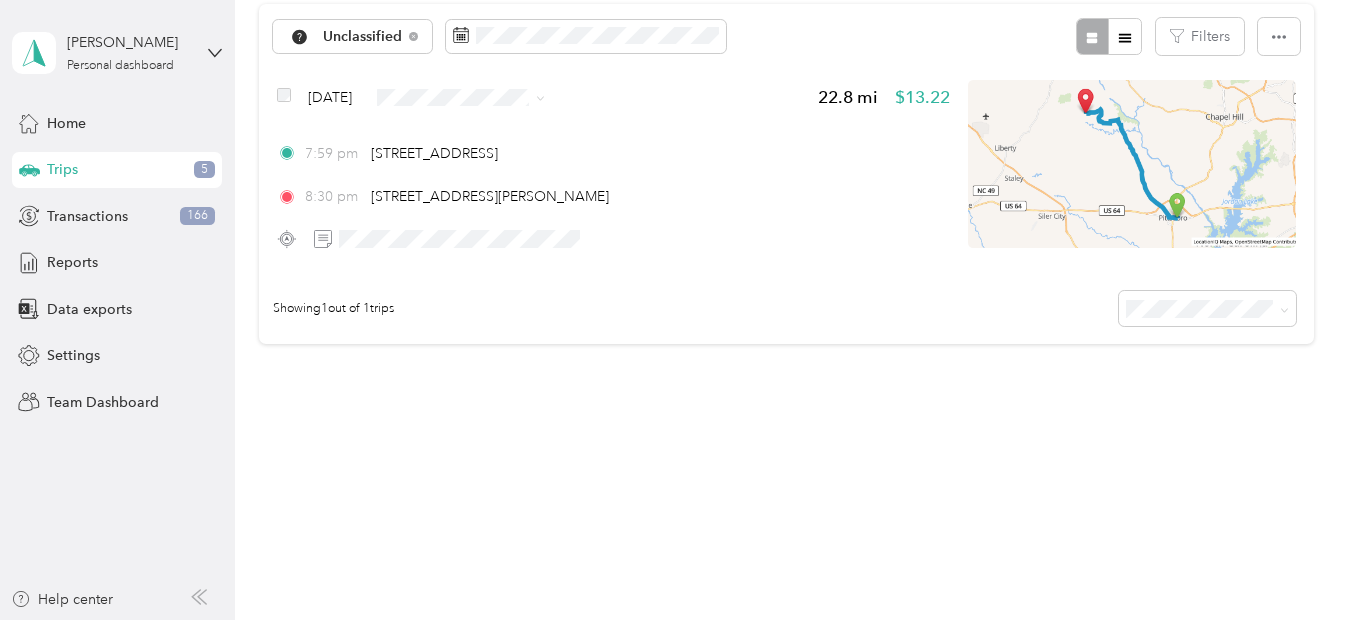click on "Personal" at bounding box center (503, 163) 